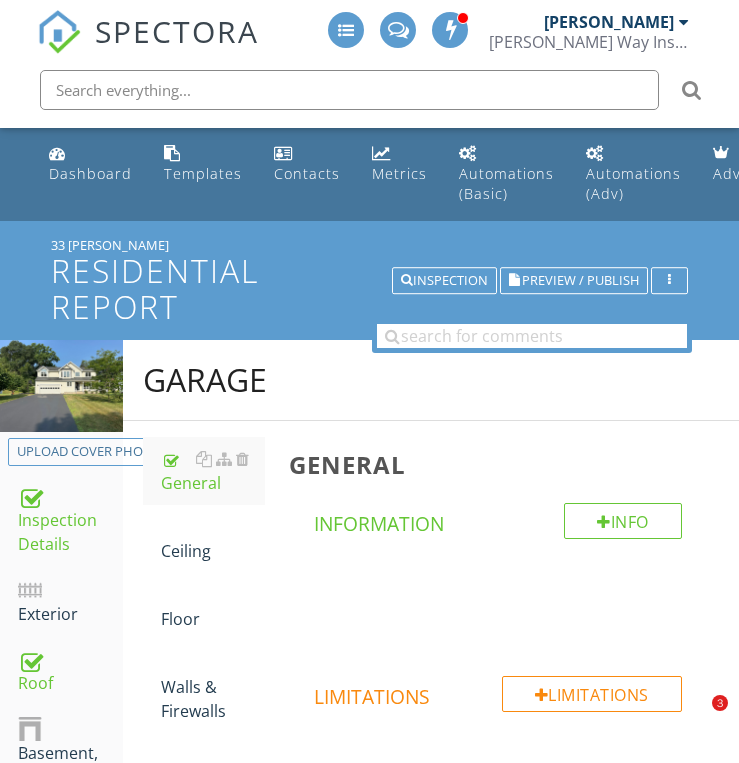 scroll, scrollTop: 165, scrollLeft: 0, axis: vertical 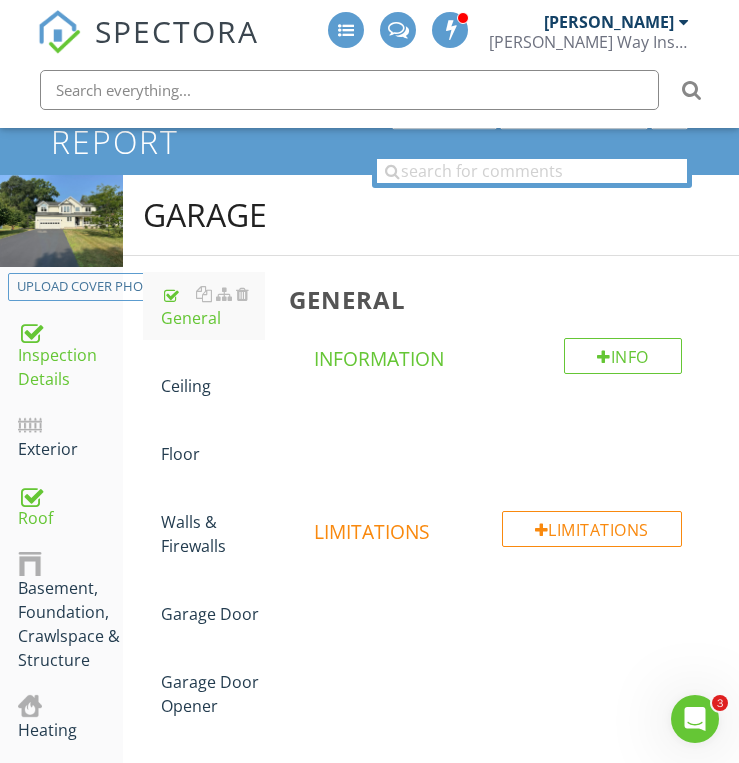 click at bounding box center (498, 436) 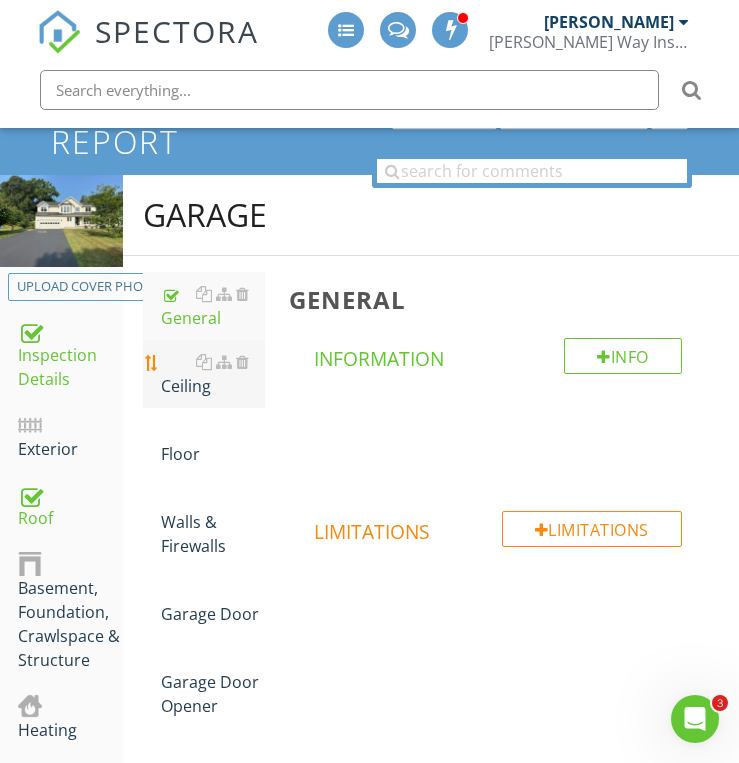 click on "Ceiling" at bounding box center (213, 374) 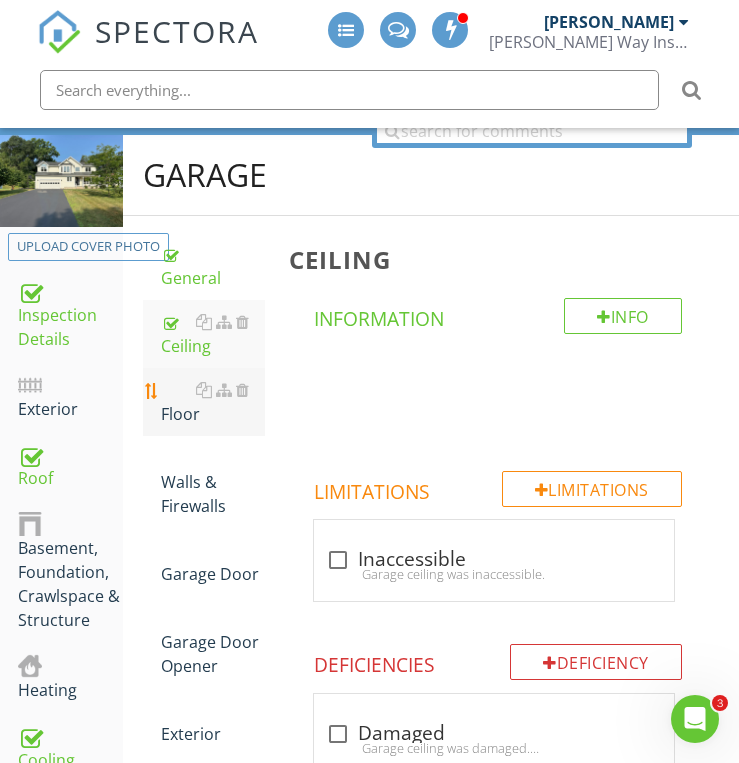 scroll, scrollTop: 245, scrollLeft: 0, axis: vertical 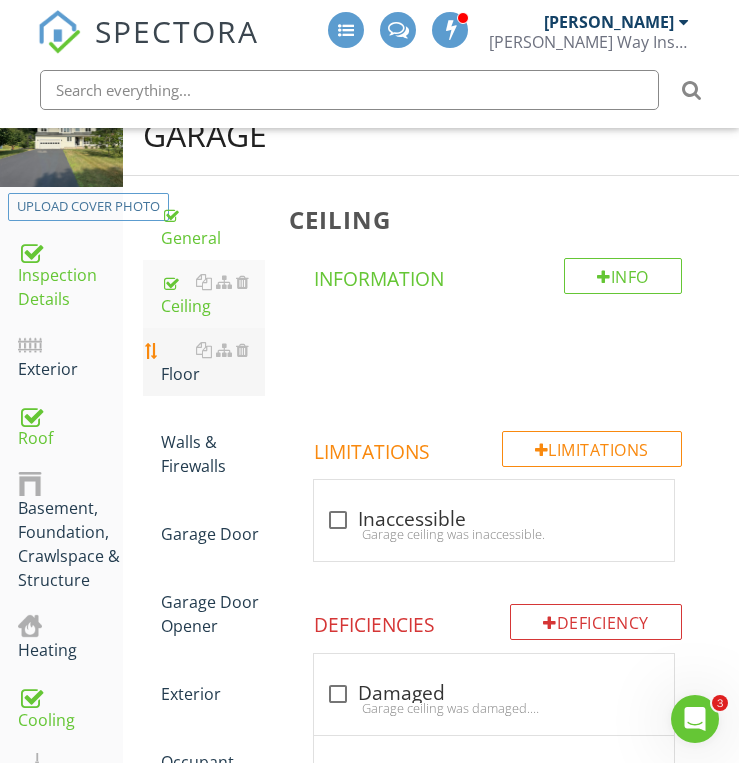 click on "Floor" at bounding box center (213, 362) 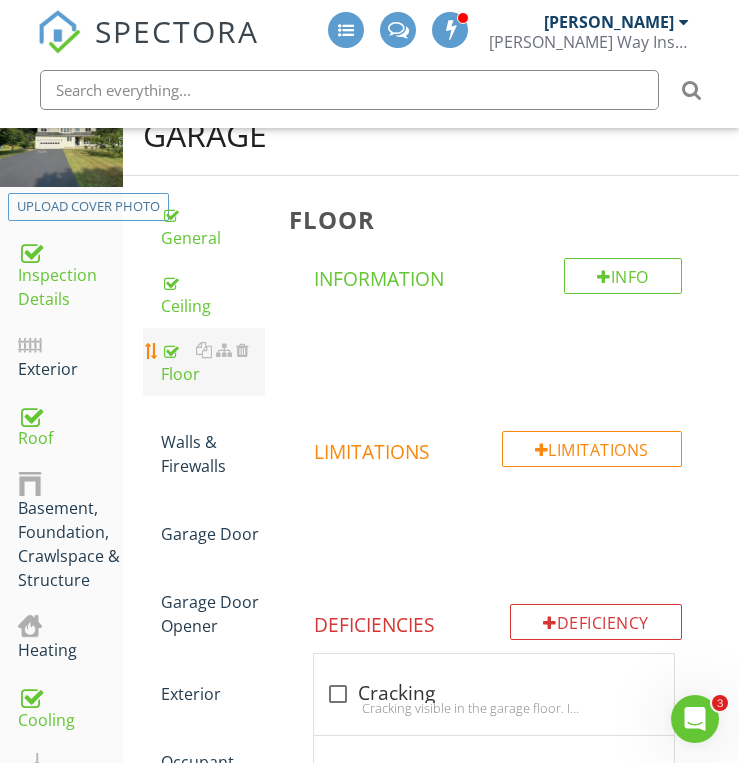 scroll, scrollTop: 285, scrollLeft: 0, axis: vertical 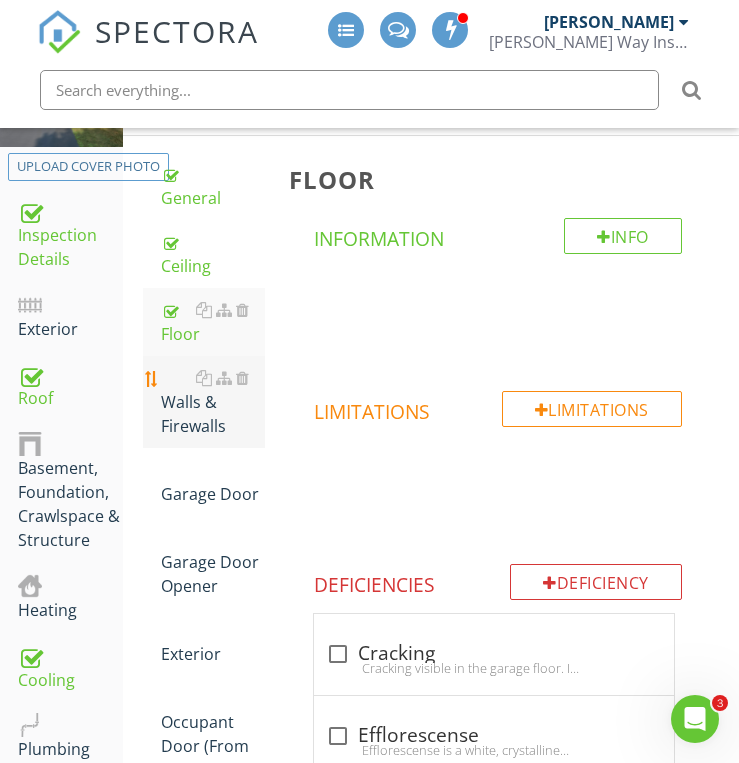 click on "Walls & Firewalls" at bounding box center (213, 402) 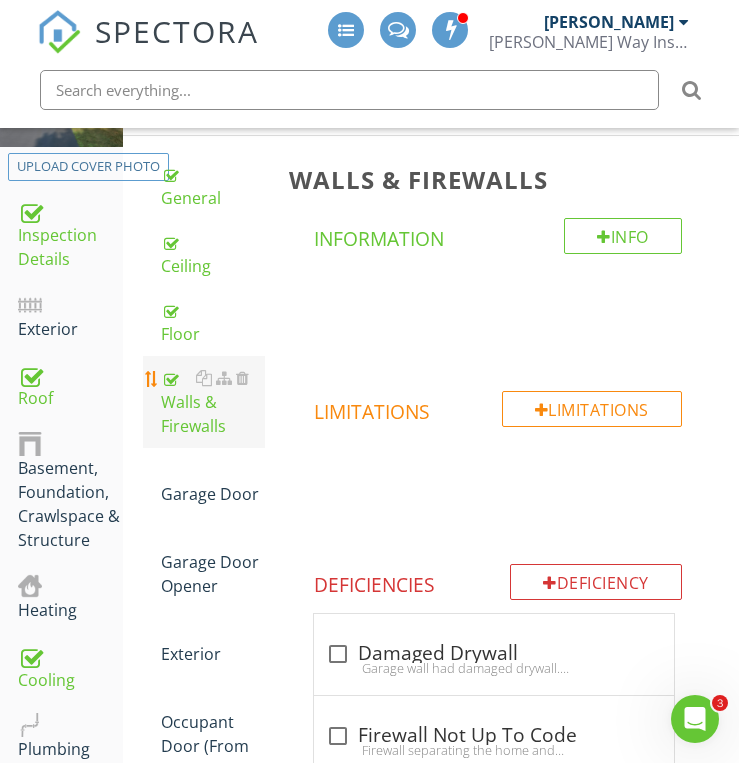 scroll, scrollTop: 325, scrollLeft: 0, axis: vertical 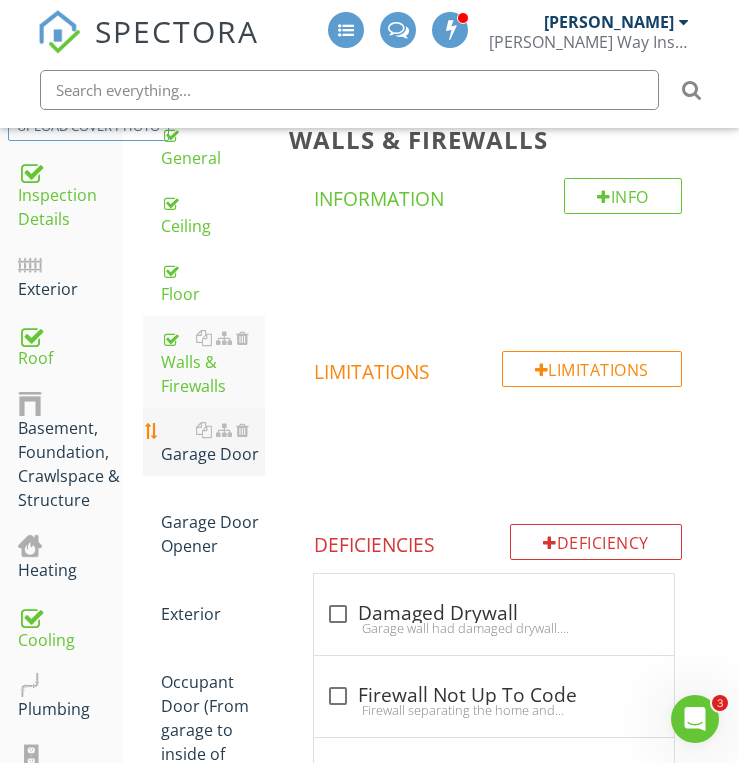 click on "Garage Door" at bounding box center [213, 442] 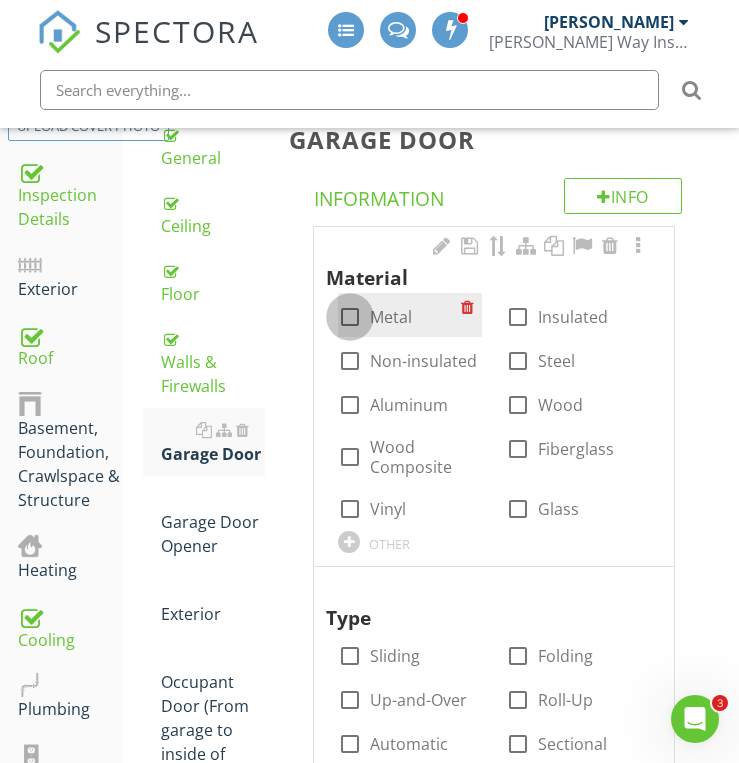 click at bounding box center [350, 317] 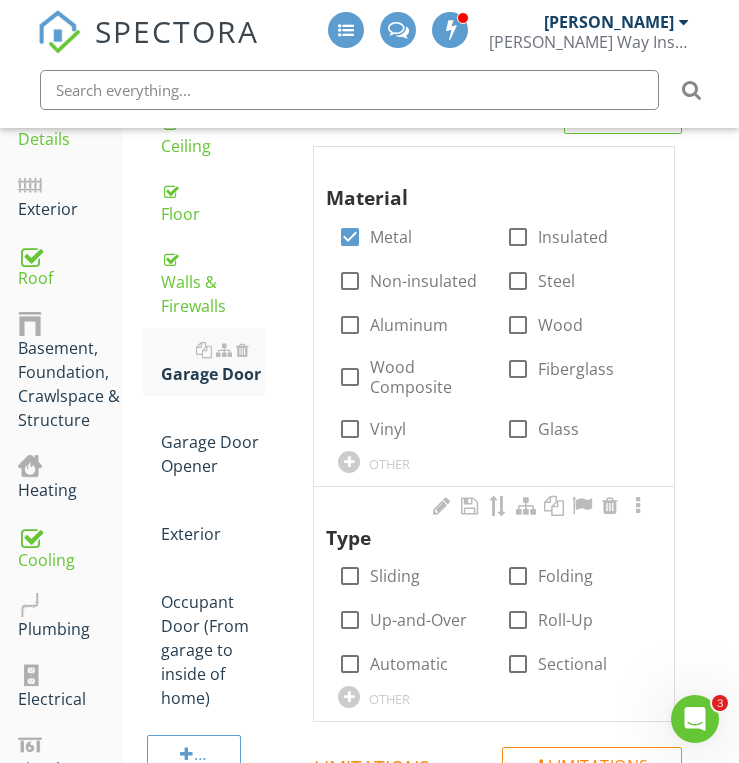 scroll, scrollTop: 365, scrollLeft: 0, axis: vertical 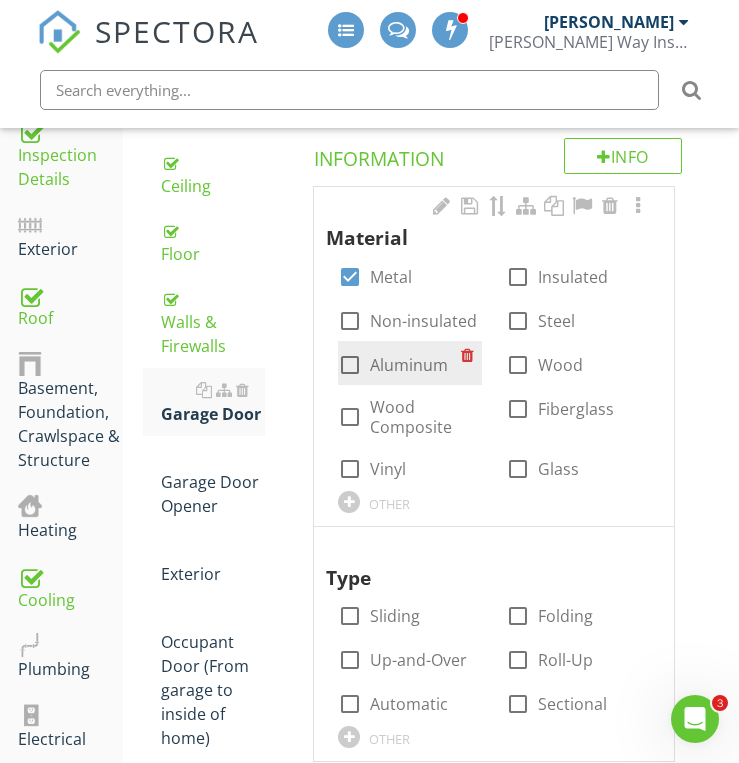 click at bounding box center (350, 365) 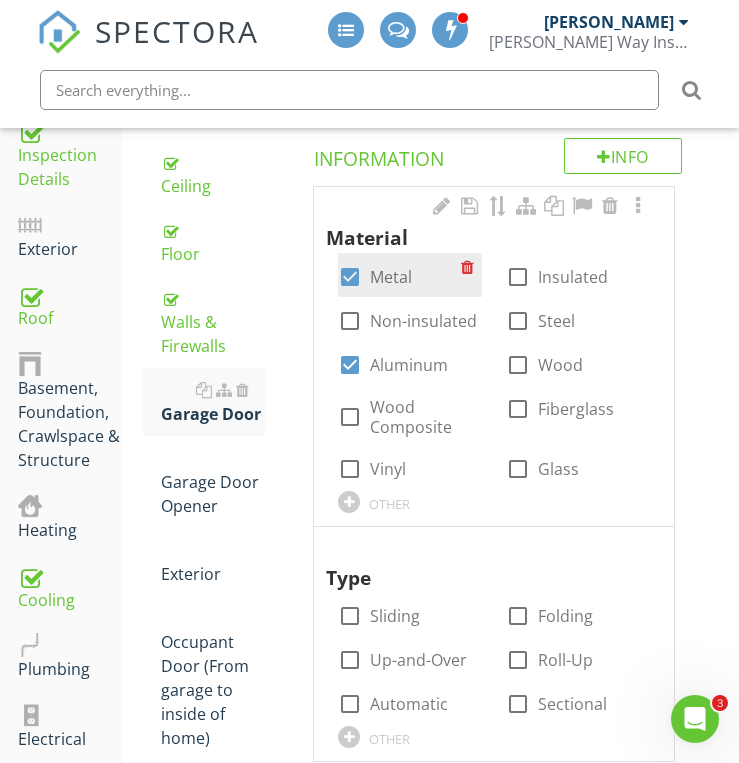 click on "check_box Metal" at bounding box center (410, 275) 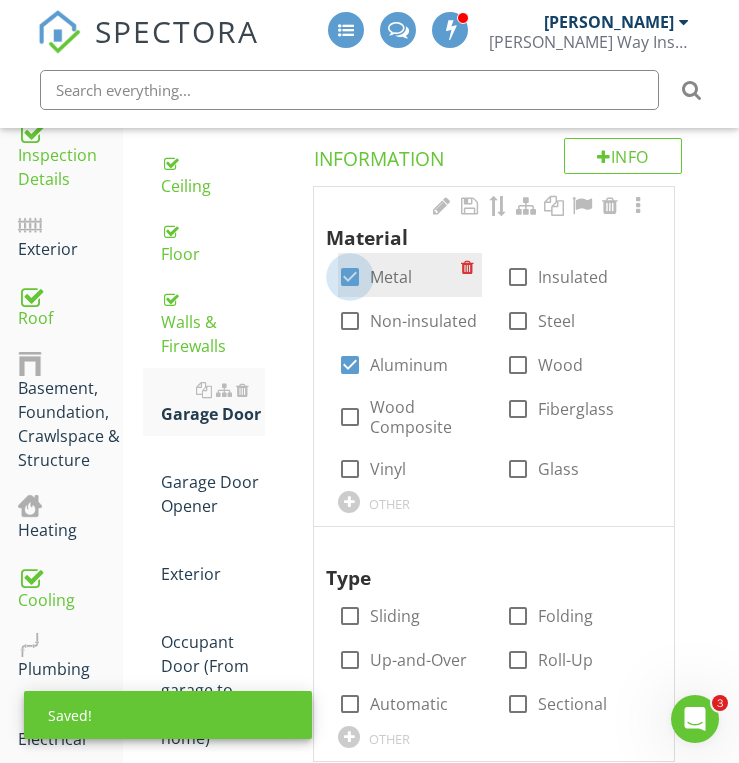 click at bounding box center [350, 277] 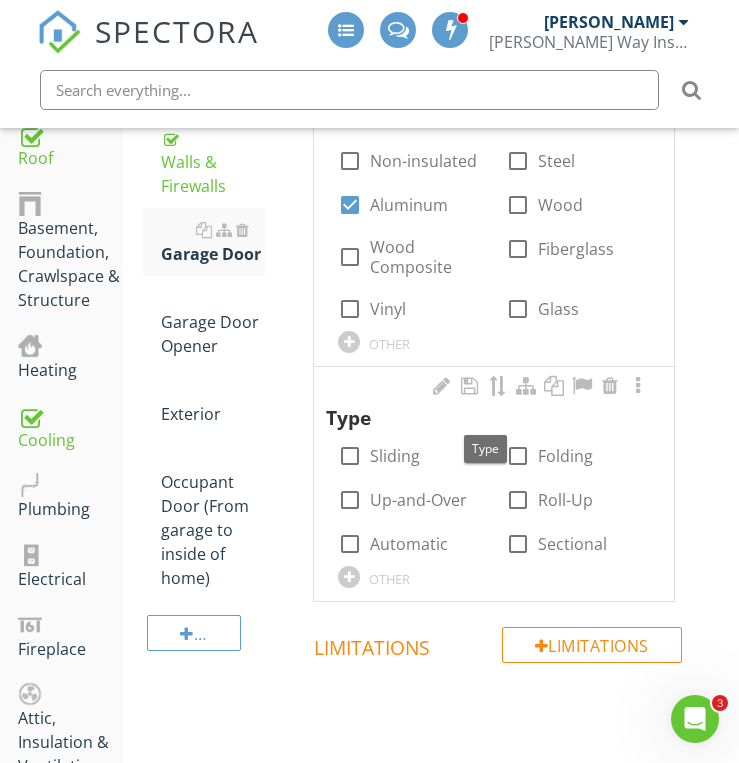 scroll, scrollTop: 565, scrollLeft: 0, axis: vertical 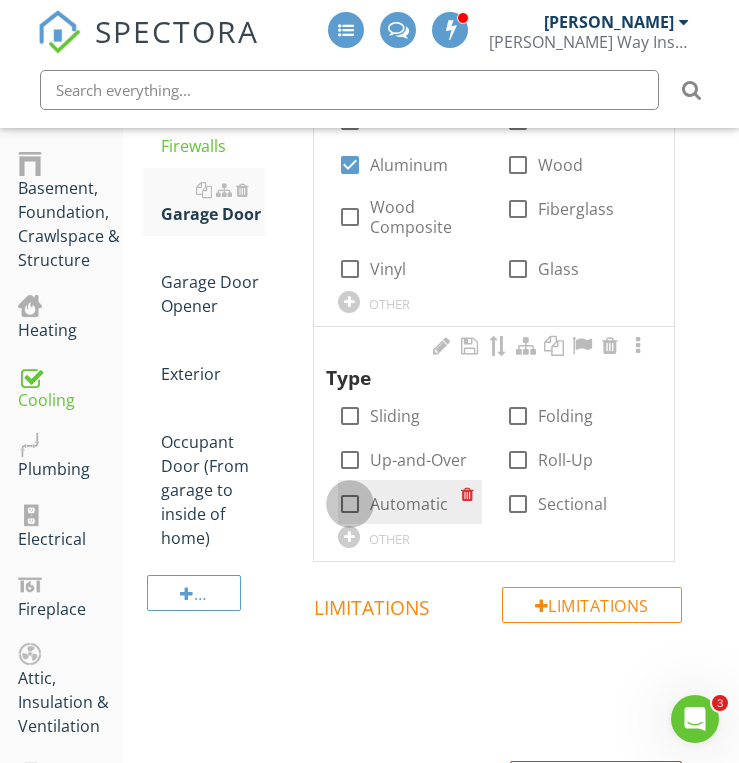 click at bounding box center [350, 504] 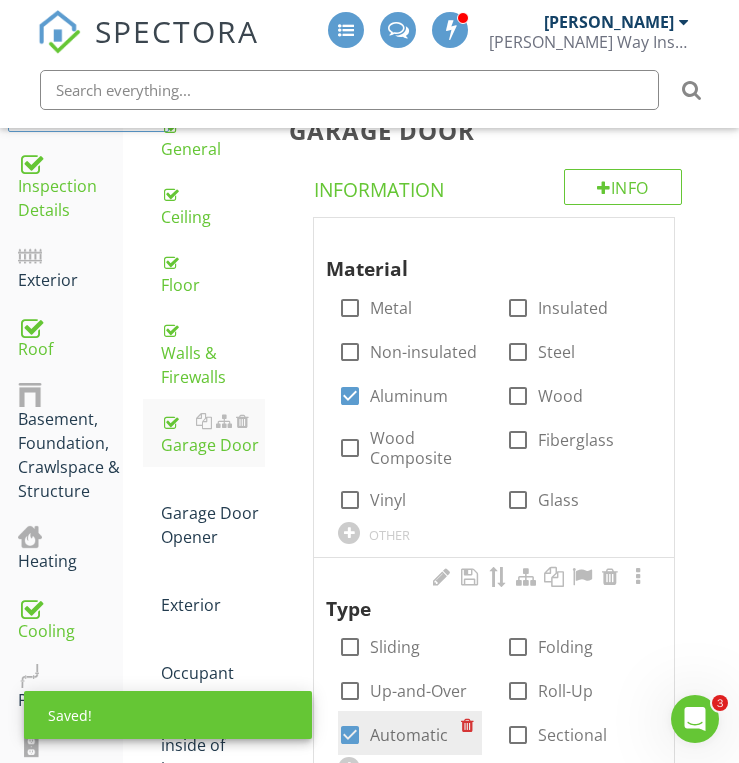 scroll, scrollTop: 325, scrollLeft: 0, axis: vertical 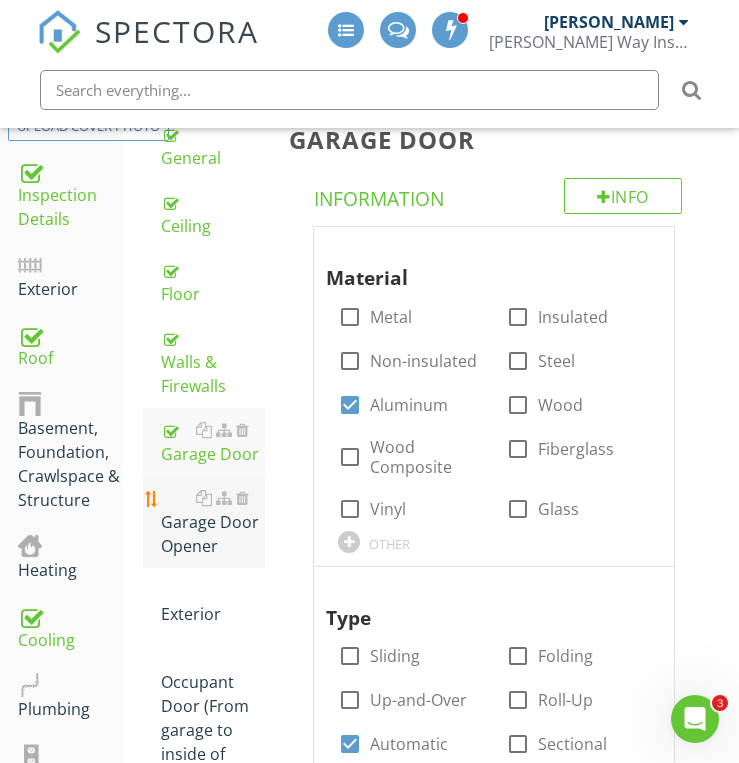 click on "Garage Door Opener" at bounding box center [213, 522] 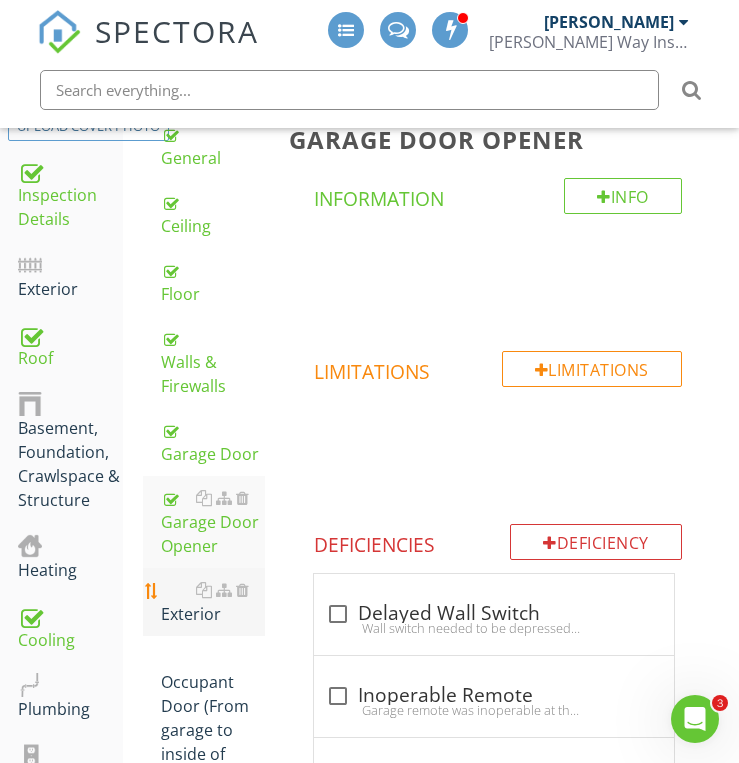 click on "Exterior" at bounding box center [213, 602] 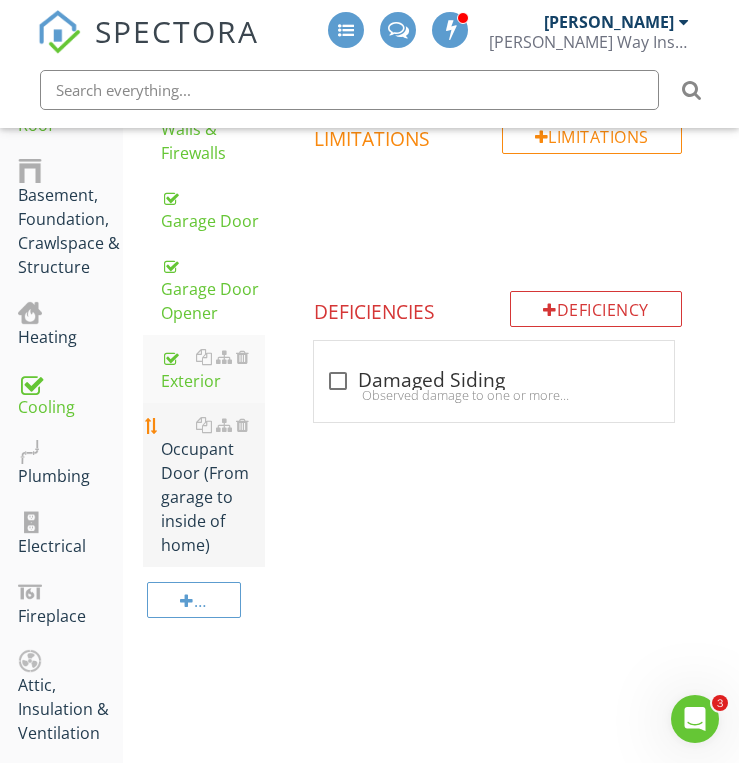 scroll, scrollTop: 605, scrollLeft: 0, axis: vertical 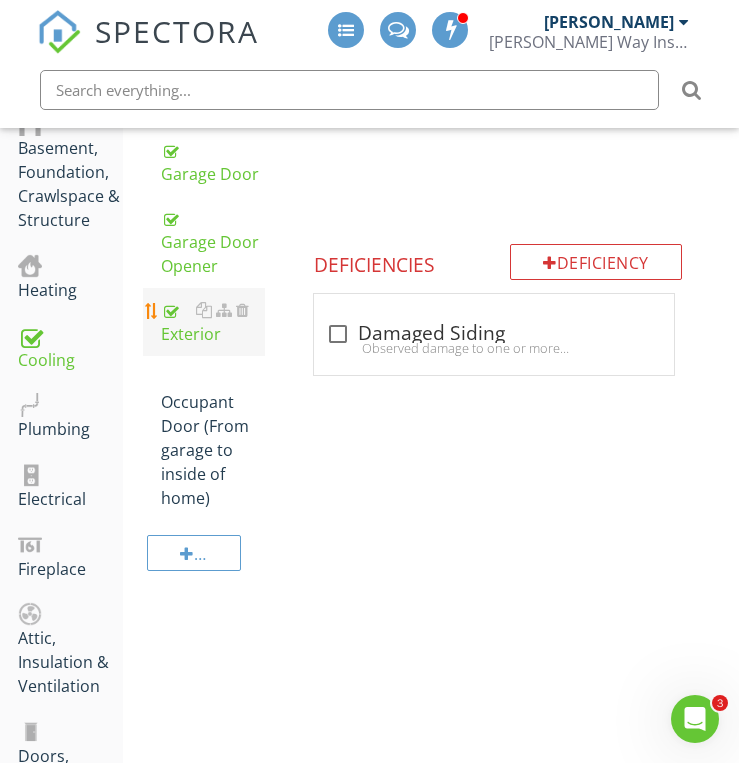 click on "Exterior" at bounding box center (213, 322) 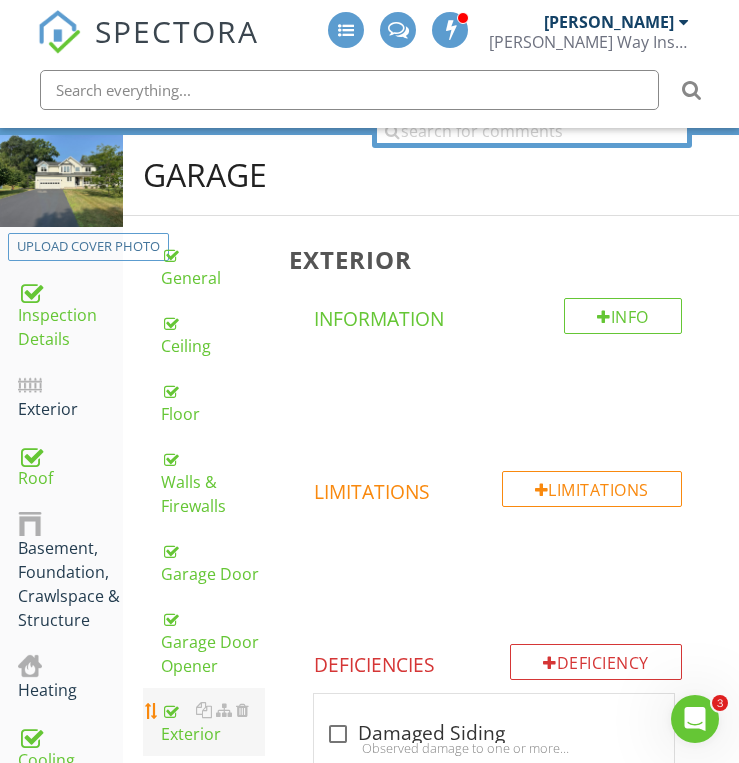 scroll, scrollTop: 165, scrollLeft: 0, axis: vertical 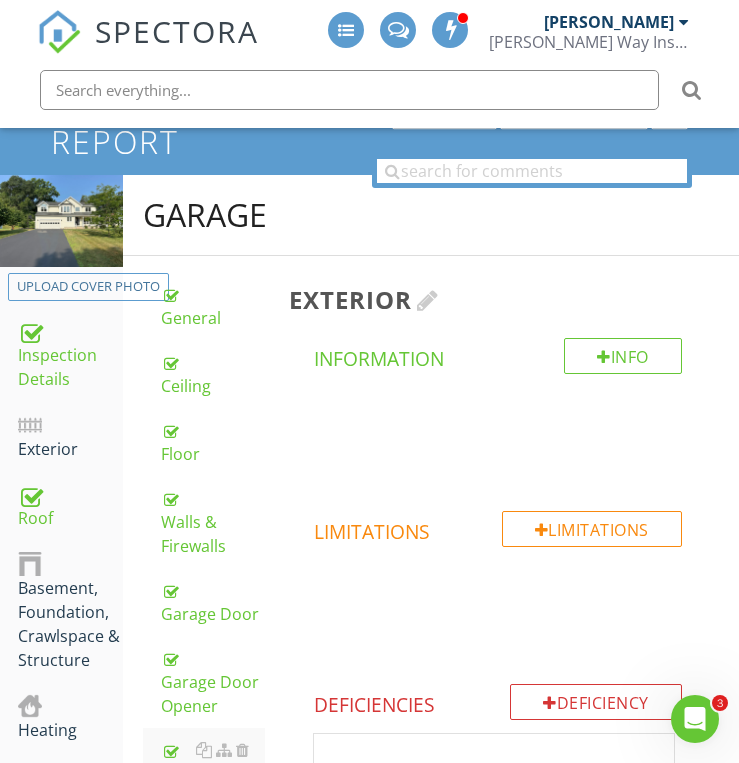 click on "Exterior" at bounding box center [498, 299] 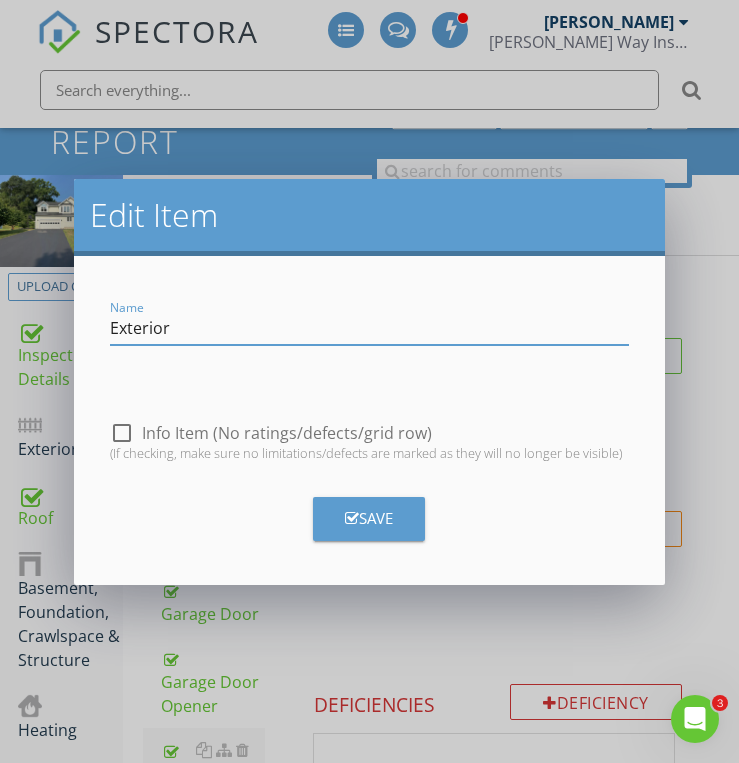 click on "Exterior" at bounding box center (369, 328) 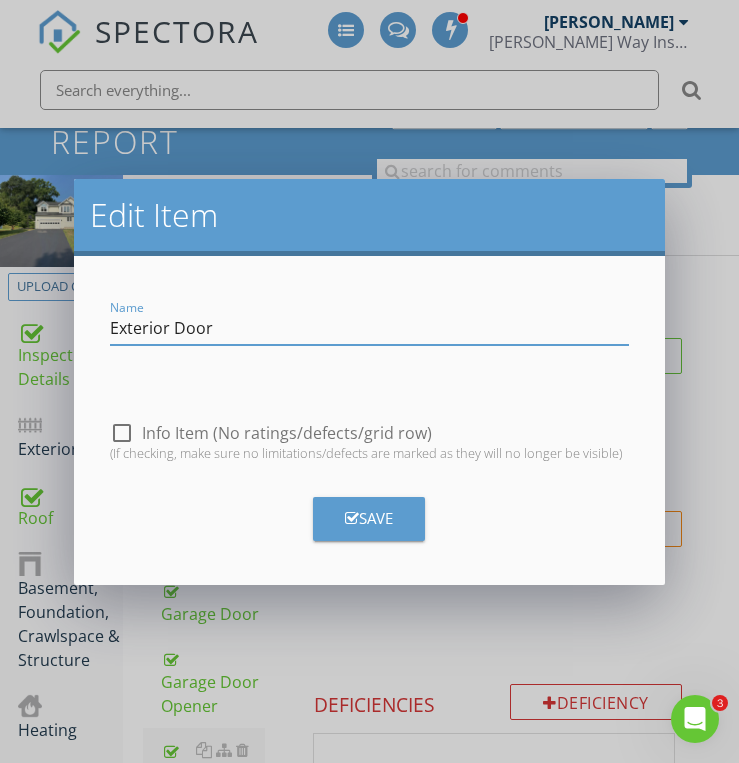 type on "Exterior Door" 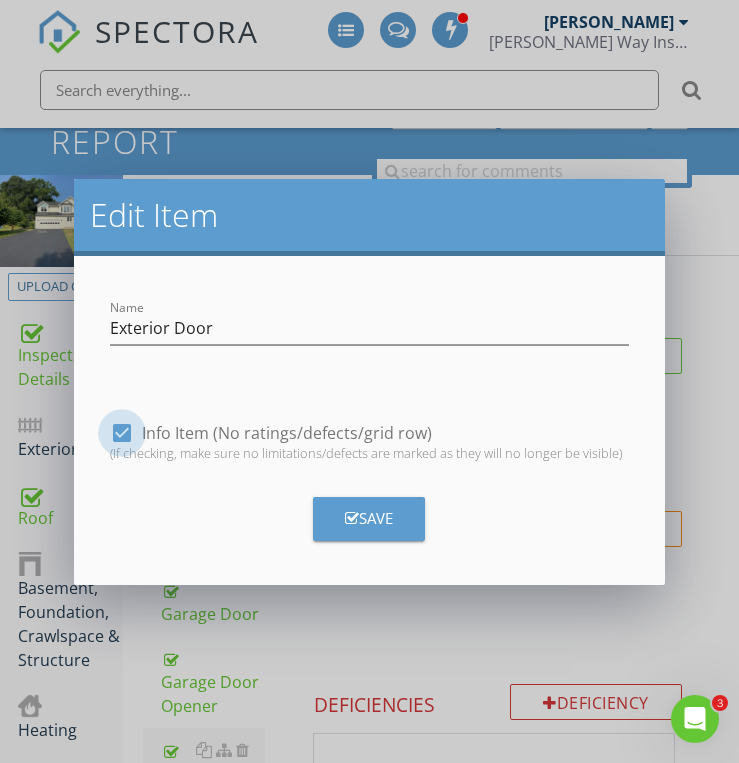 click at bounding box center (122, 433) 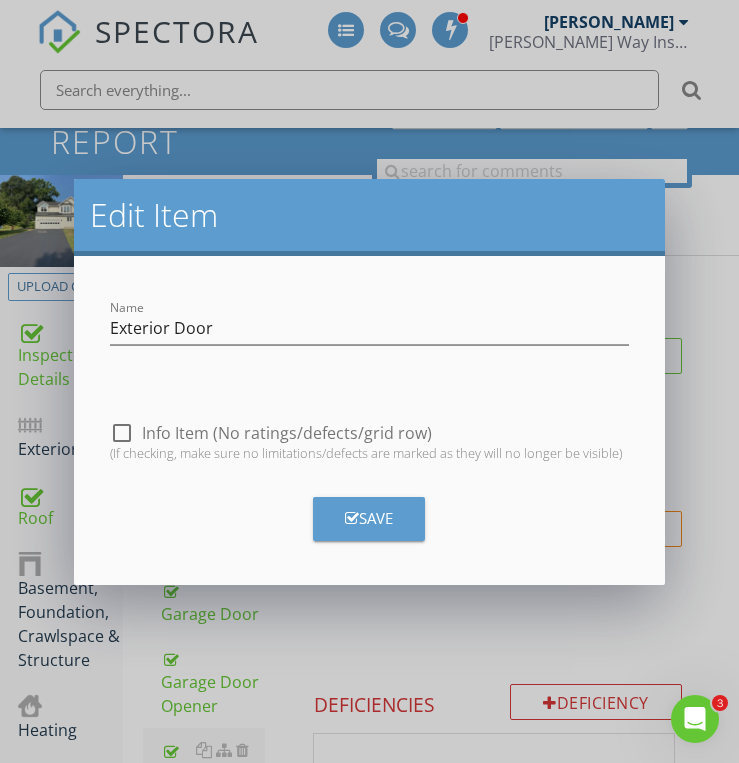 click at bounding box center [122, 433] 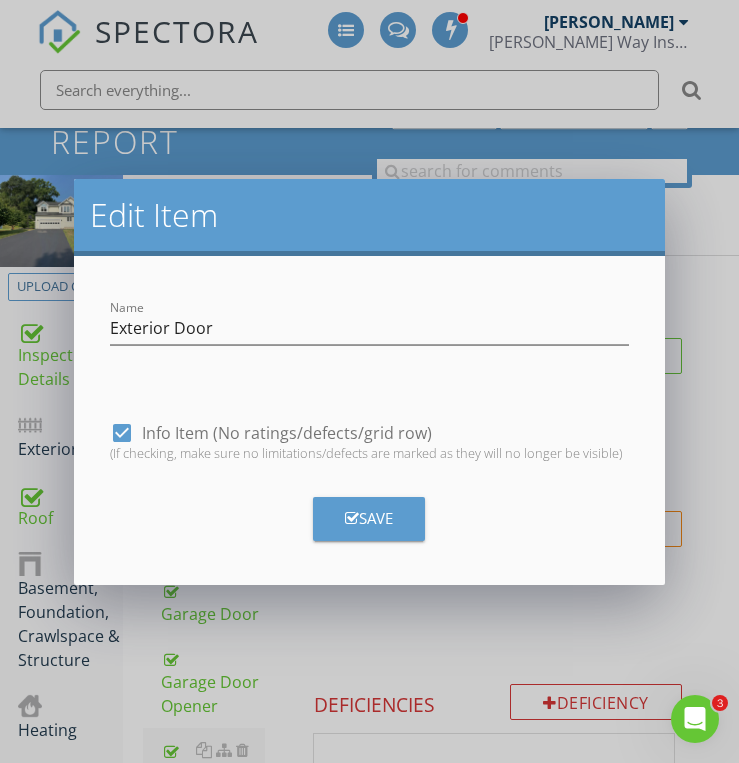 click on "Save" at bounding box center (369, 519) 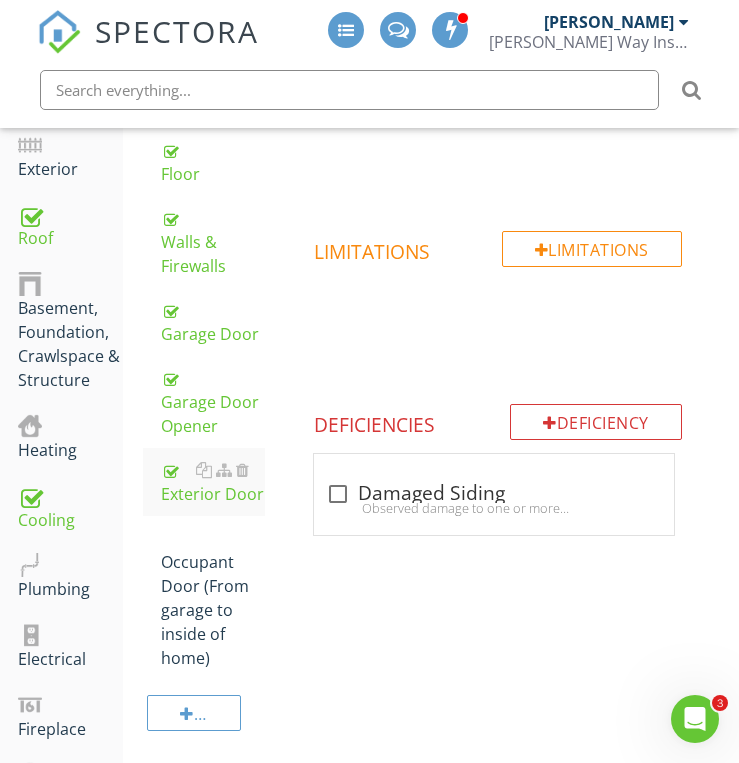 scroll, scrollTop: 485, scrollLeft: 0, axis: vertical 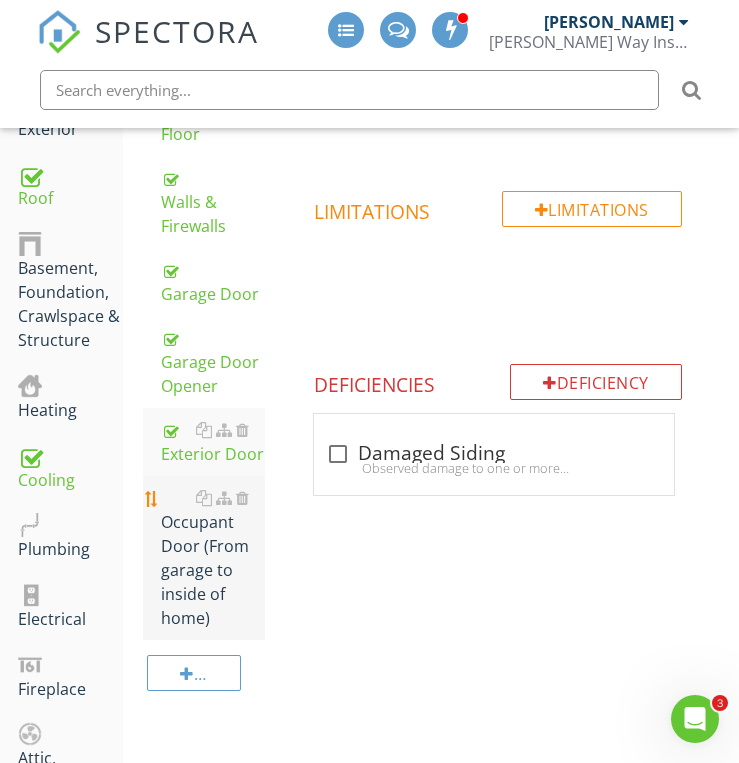click on "Occupant Door (From garage to inside of home)" at bounding box center (213, 558) 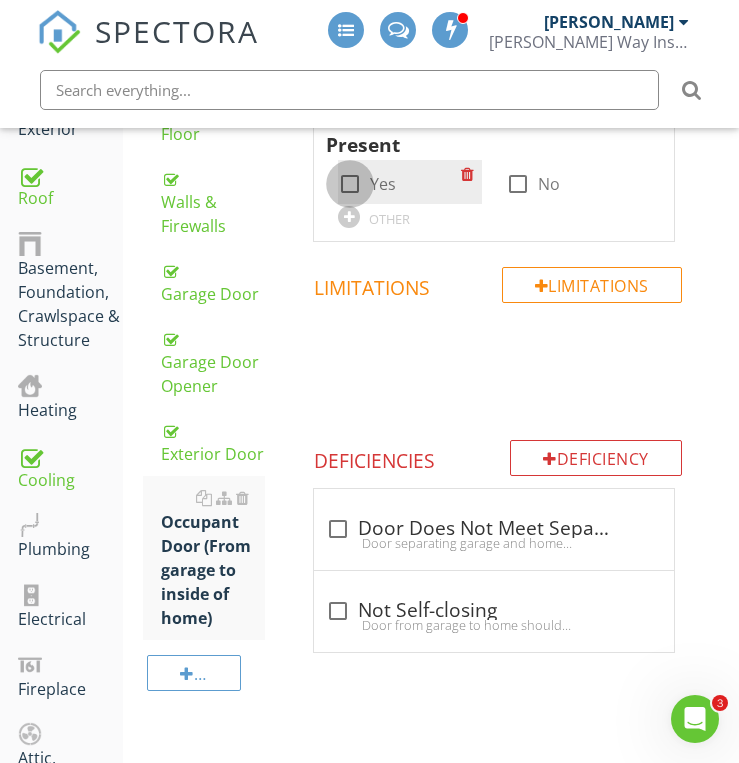 click at bounding box center [350, 184] 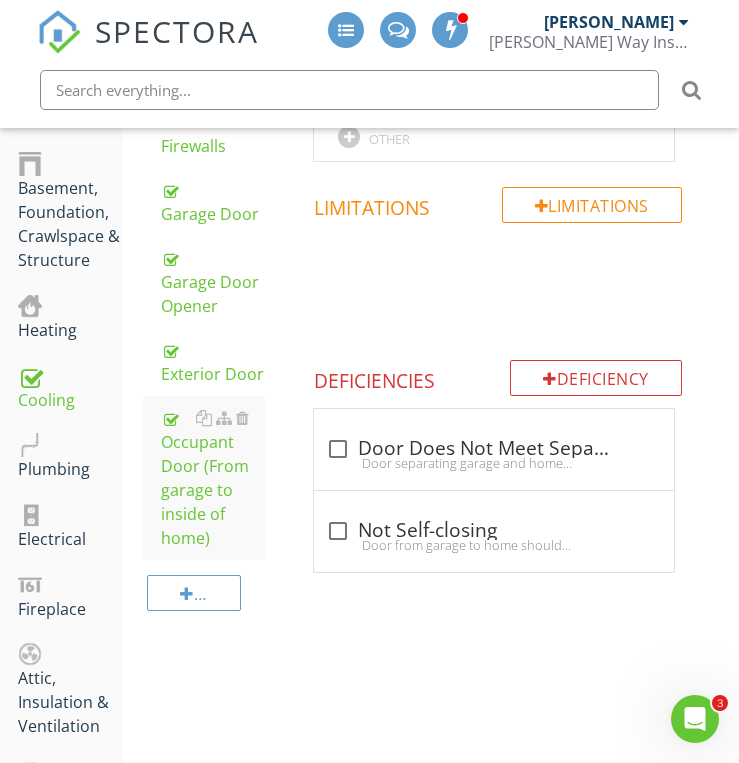 scroll, scrollTop: 525, scrollLeft: 0, axis: vertical 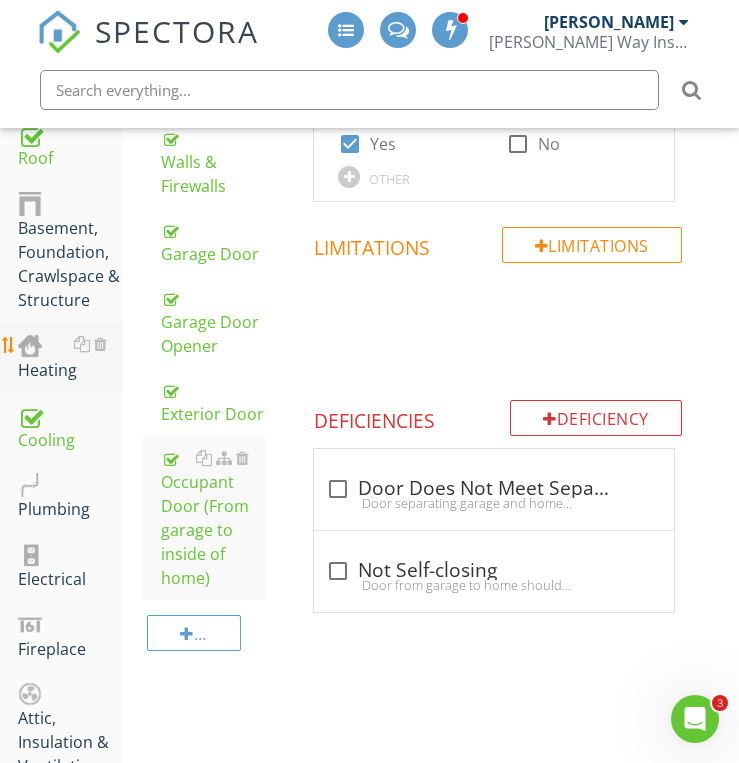 click on "Heating" at bounding box center [70, 357] 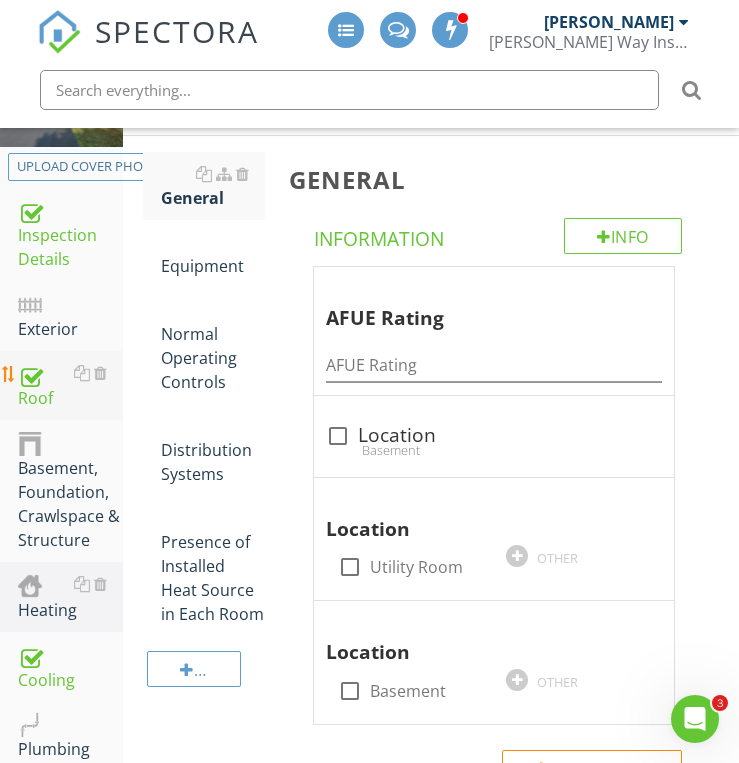 scroll, scrollTop: 245, scrollLeft: 0, axis: vertical 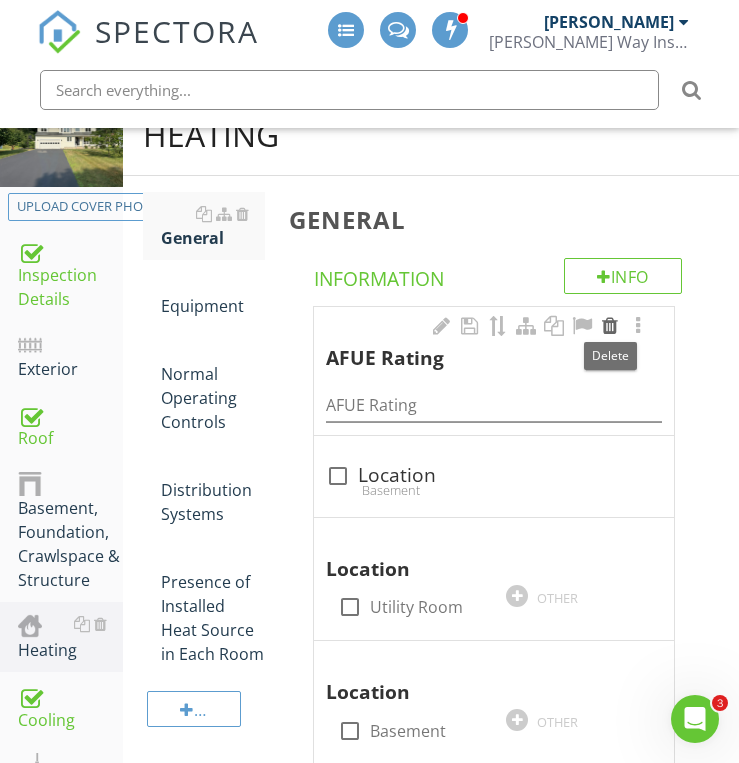 click at bounding box center (610, 326) 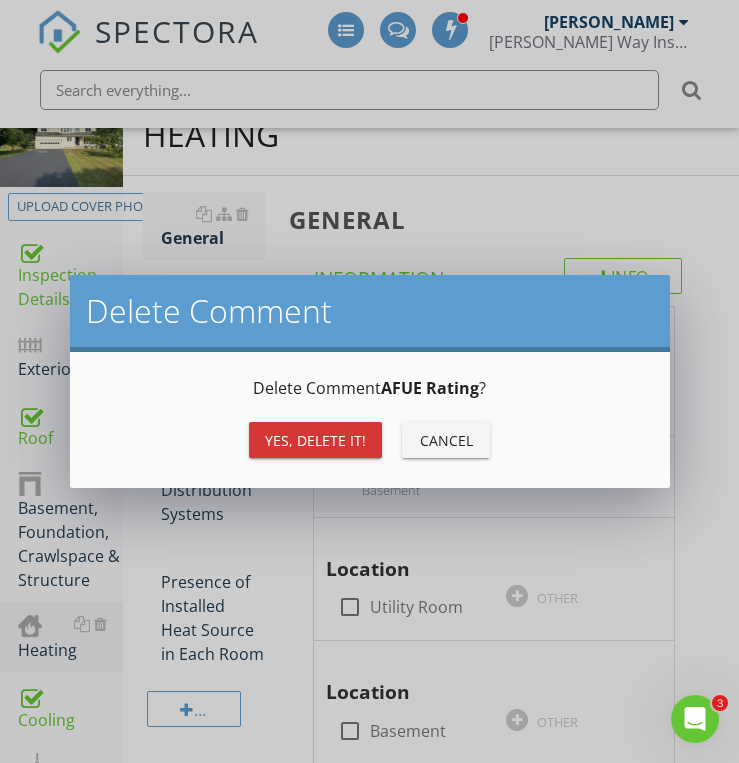 click on "Yes, Delete it!" at bounding box center [315, 440] 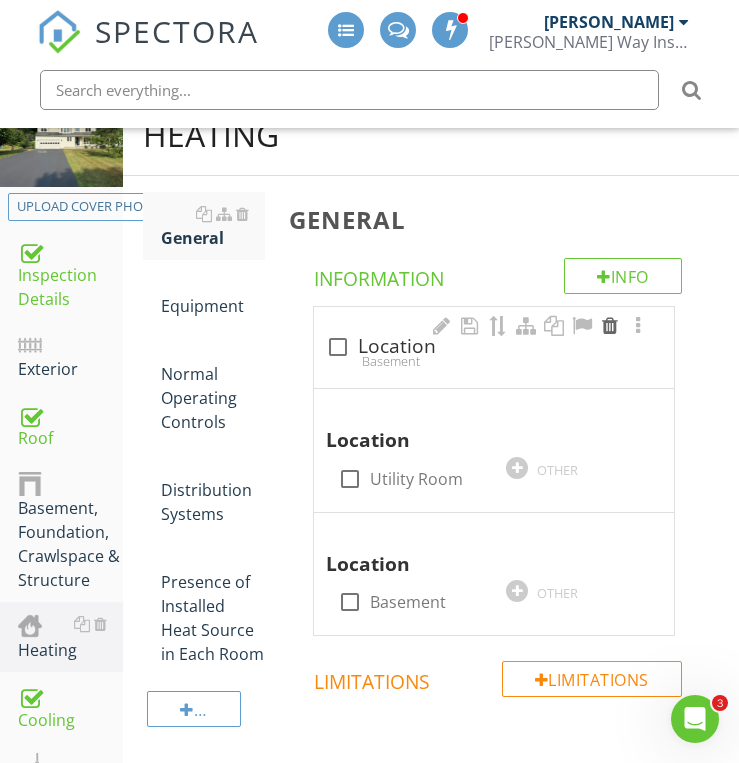 click at bounding box center [610, 326] 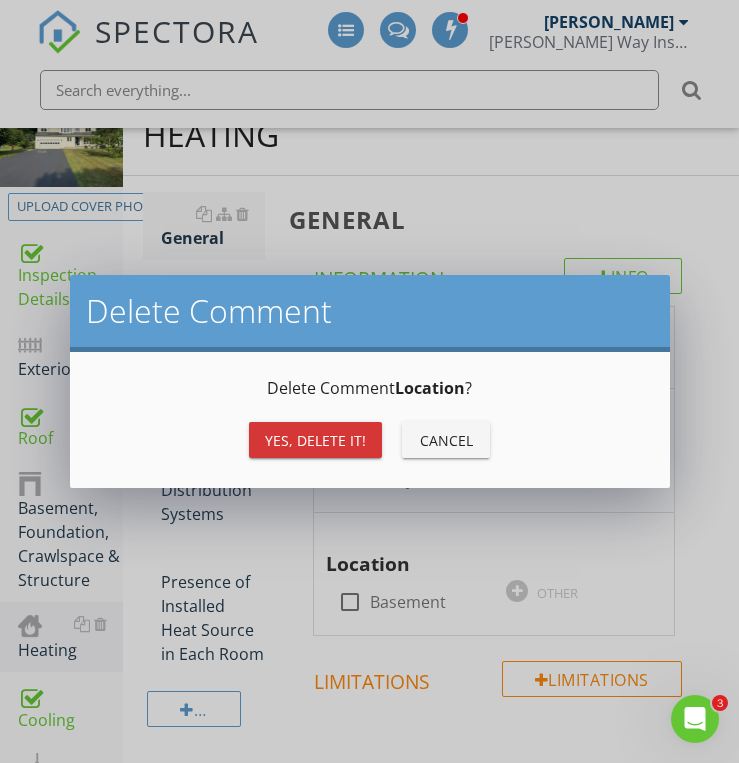 click on "Yes, Delete it!   Cancel" at bounding box center (370, 440) 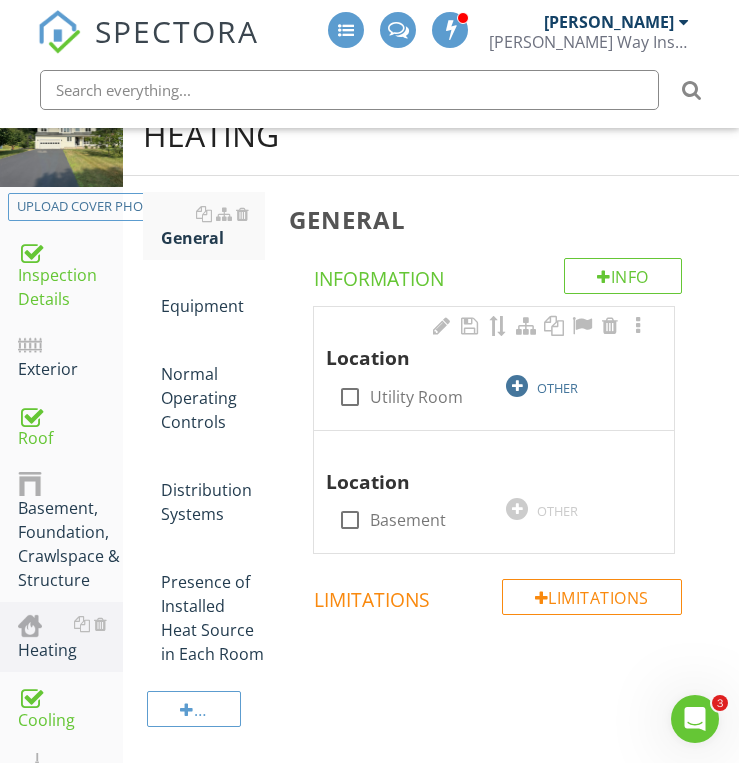 click on "OTHER" at bounding box center (578, 385) 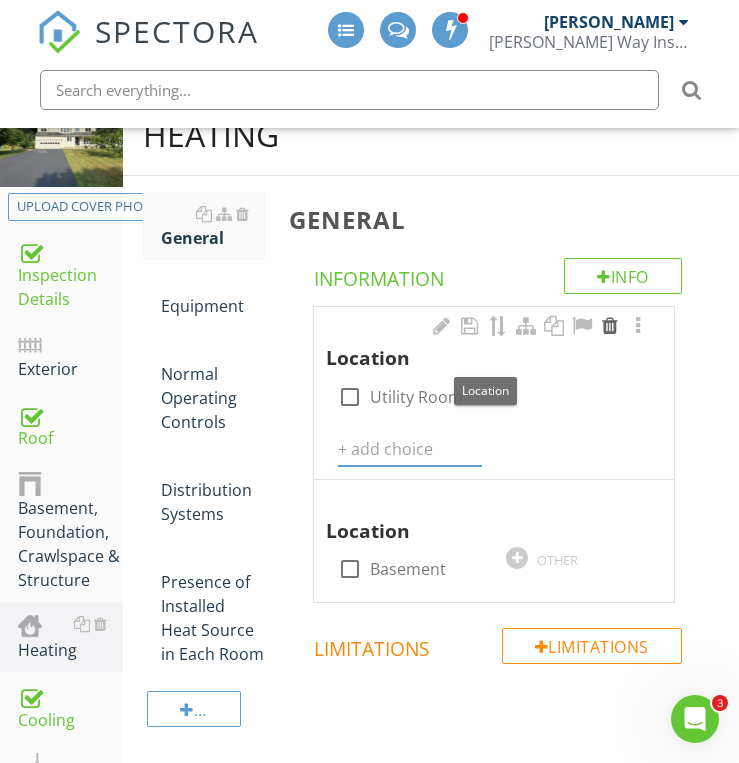 click at bounding box center [610, 326] 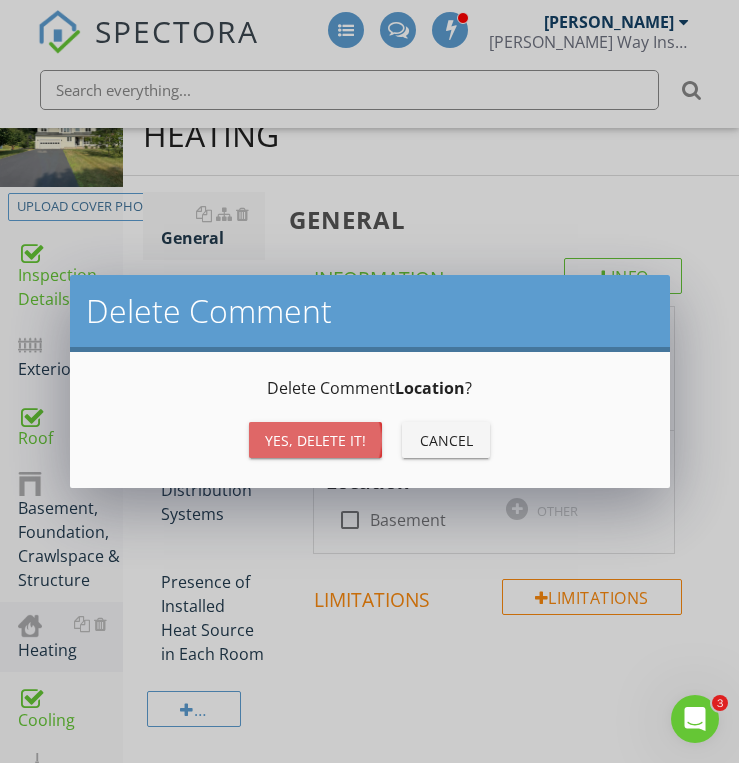 click on "Yes, Delete it!" at bounding box center (315, 440) 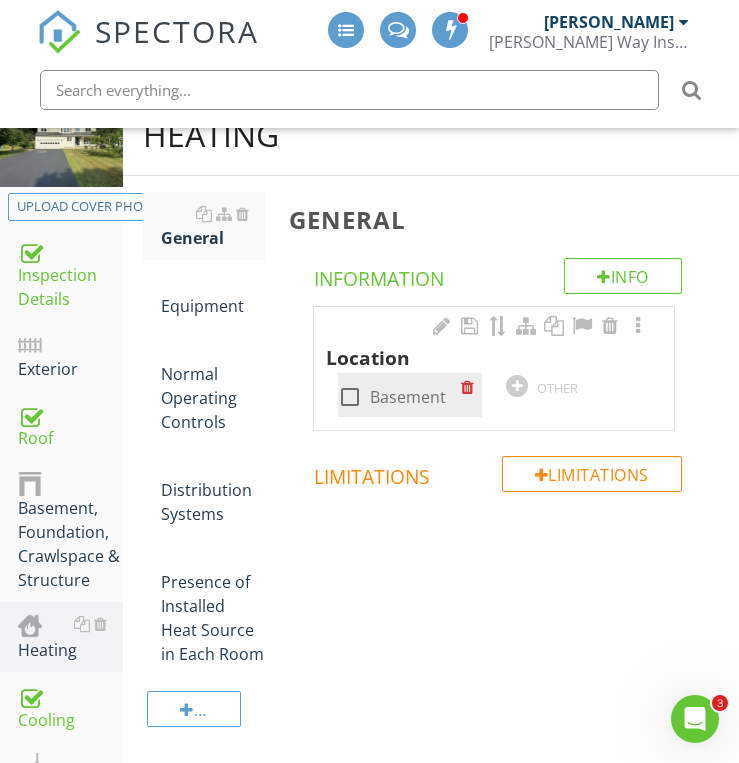 click at bounding box center (350, 397) 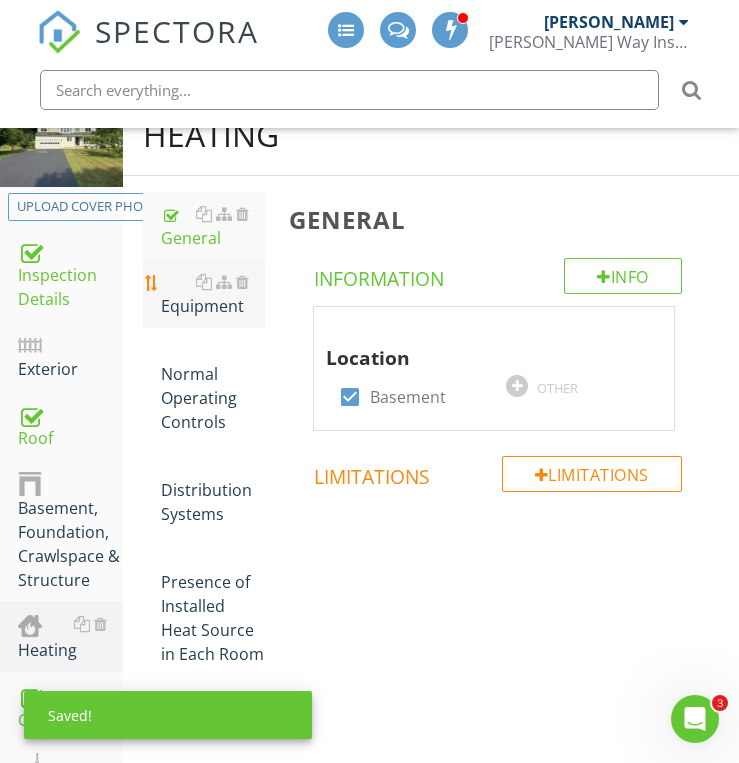 click on "Equipment" at bounding box center (213, 294) 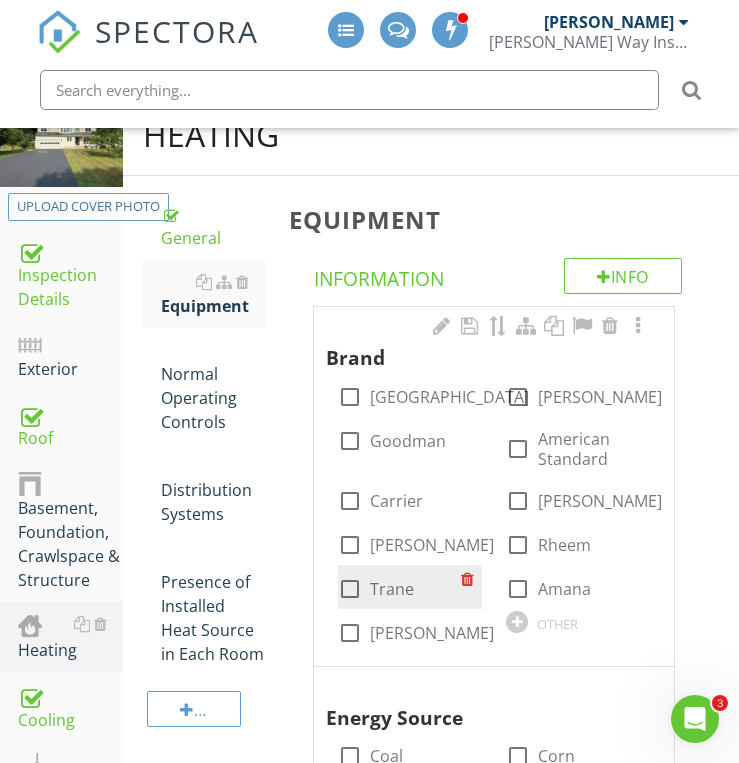 click at bounding box center (350, 589) 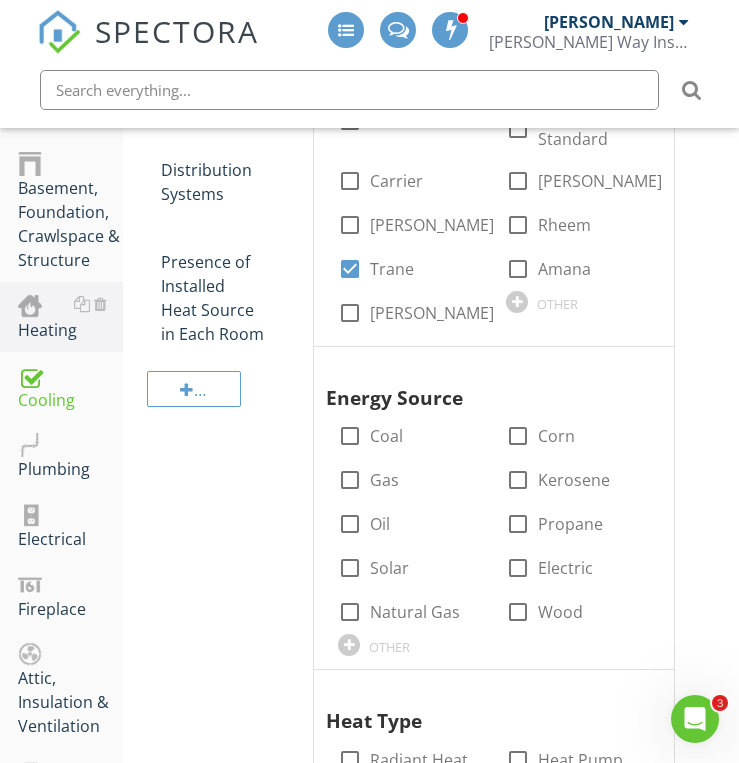 scroll, scrollTop: 605, scrollLeft: 0, axis: vertical 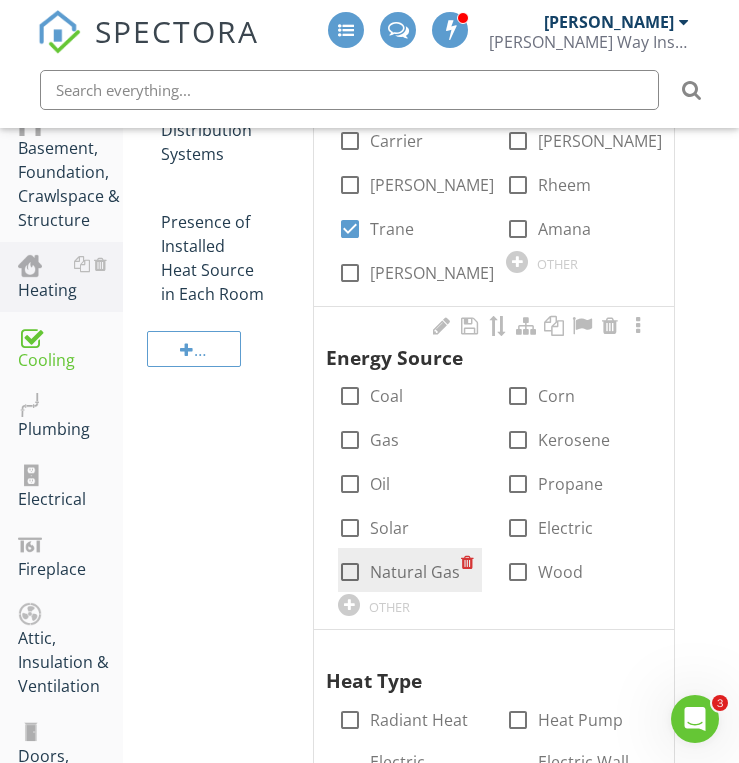 click at bounding box center [350, 572] 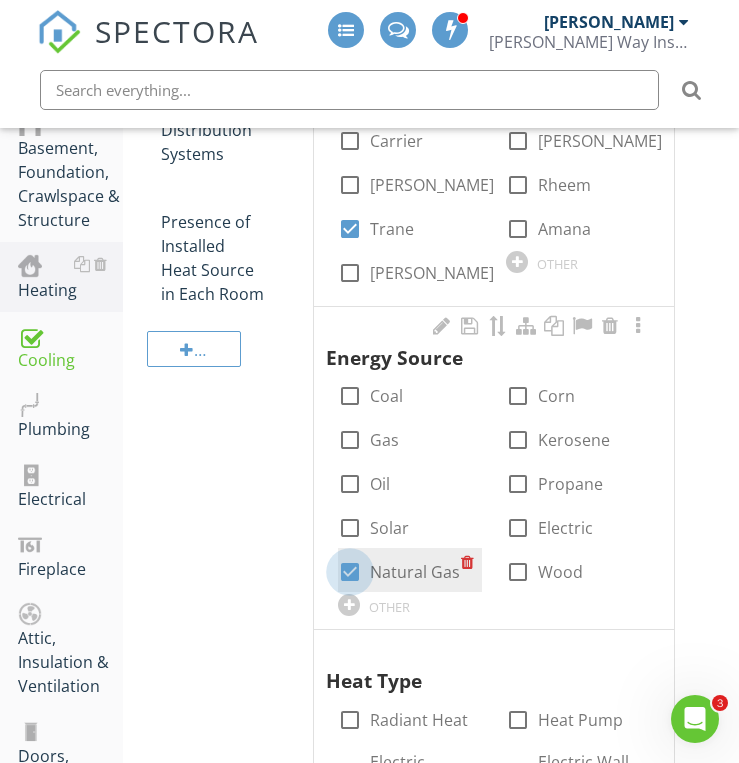 checkbox on "true" 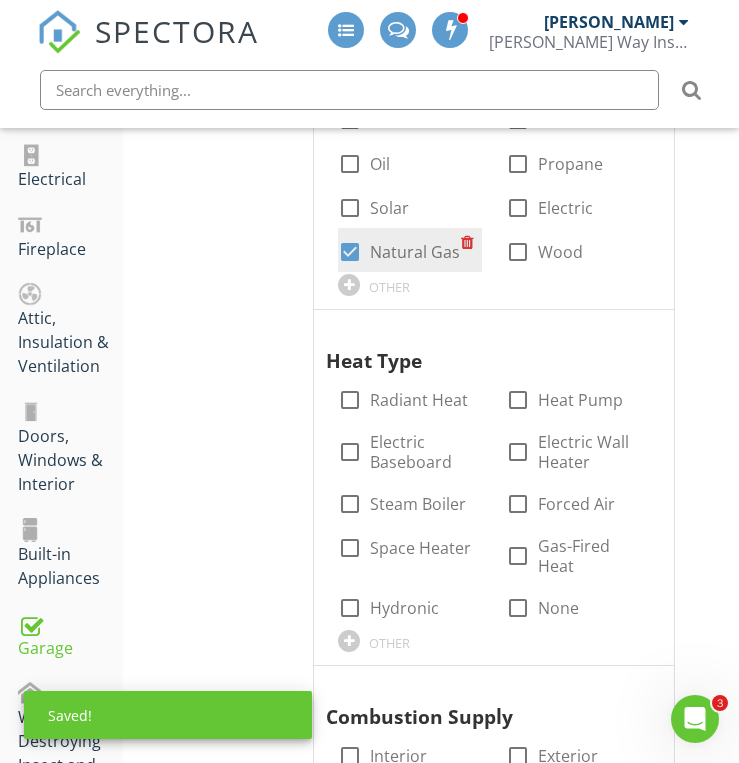 scroll, scrollTop: 965, scrollLeft: 0, axis: vertical 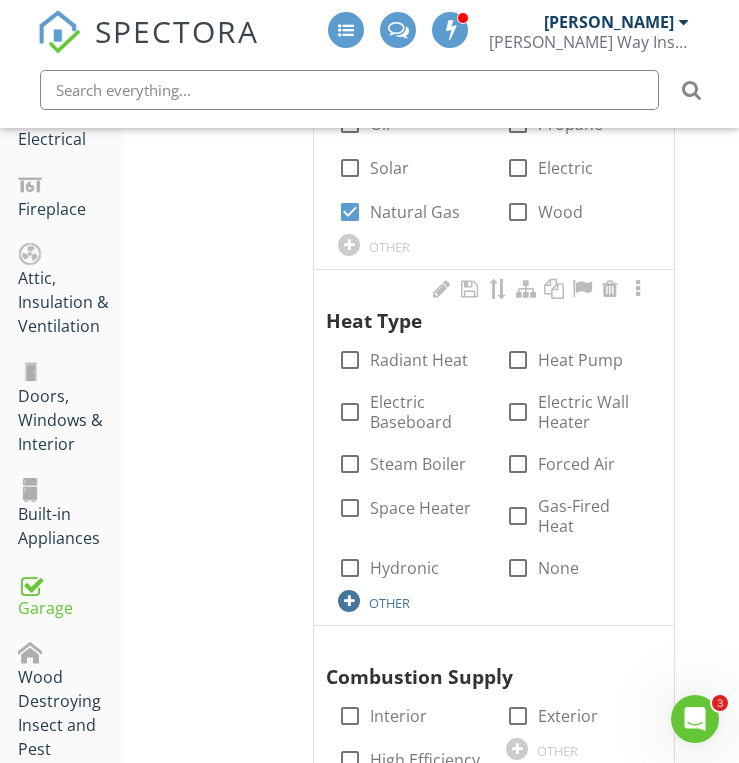click at bounding box center (349, 601) 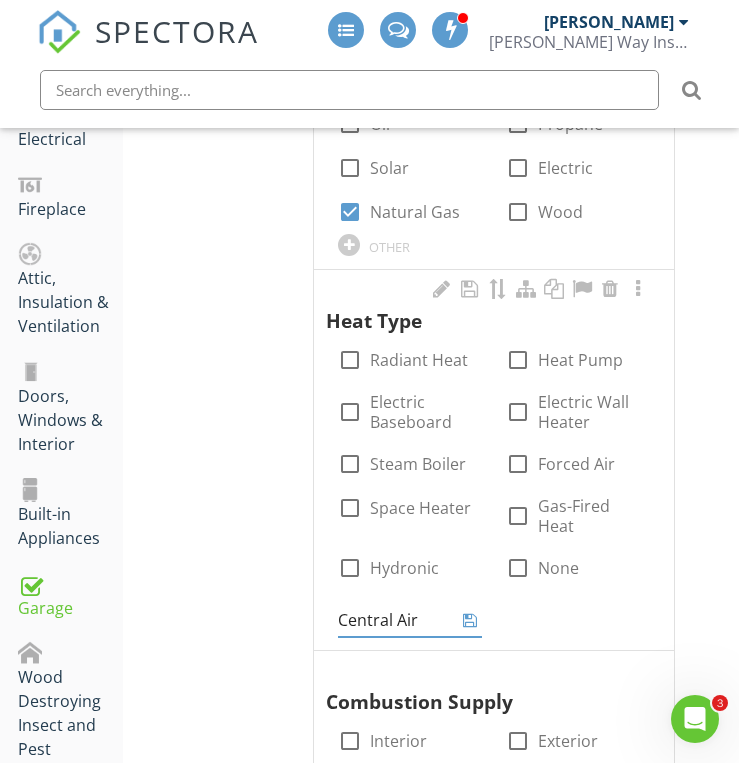 type on "Central Air" 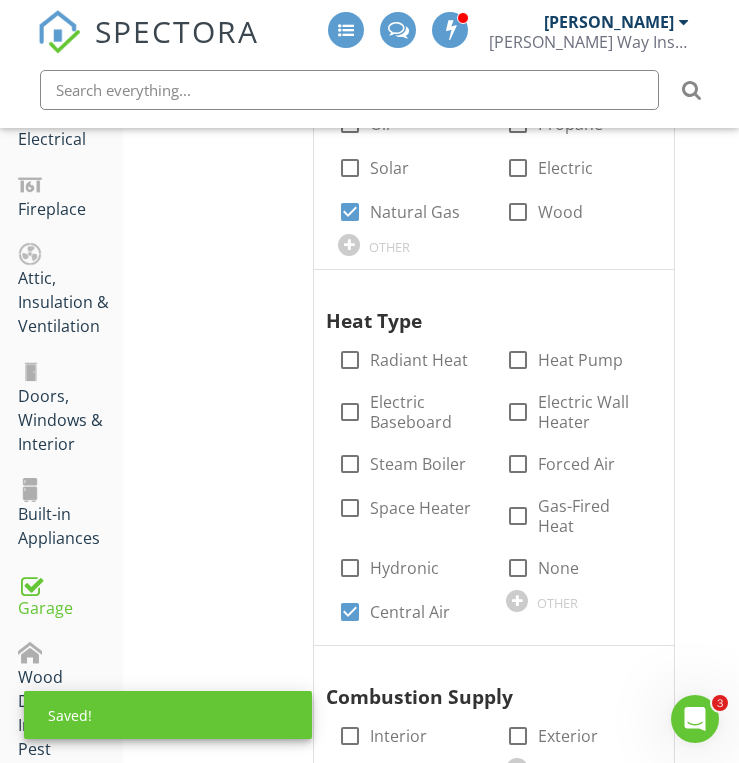 click on "Heating
General
Equipment
Normal Operating Controls
Distribution Systems
Presence of Installed Heat Source in Each Room
Item
Equipment
Info
Information
Brand
check_box_outline_blank York   check_box_outline_blank Payne   check_box_outline_blank Goodman   check_box_outline_blank American Standard   check_box_outline_blank Carrier   check_box_outline_blank Lennox   check_box_outline_blank Bryant   check_box_outline_blank Rheem   check_box Trane   check_box_outline_blank Amana   check_box_outline_blank Coleman         OTHER
Energy Source
check_box_outline_blank Coal   check_box_outline_blank Corn   Gas" at bounding box center (431, 891) 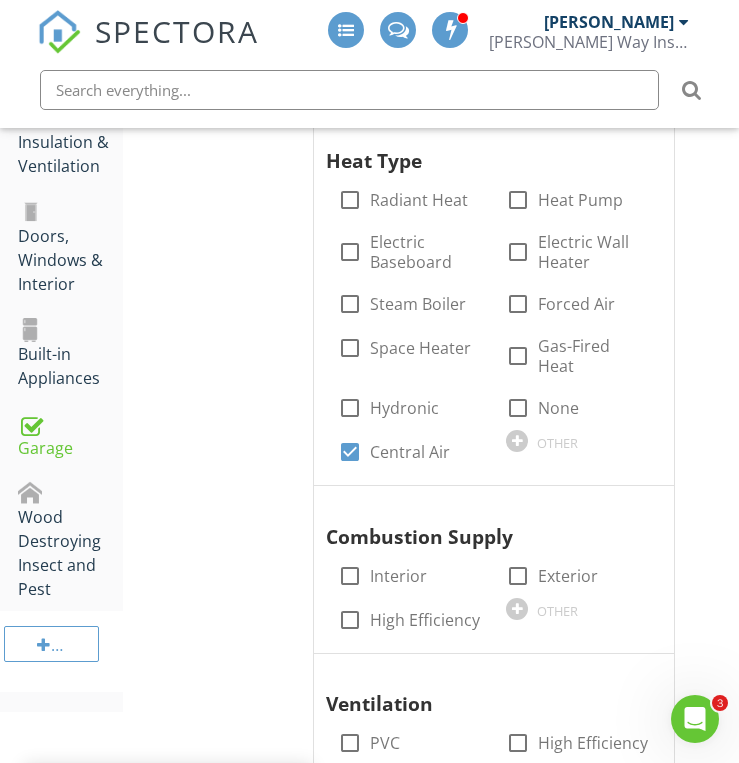 scroll, scrollTop: 1245, scrollLeft: 0, axis: vertical 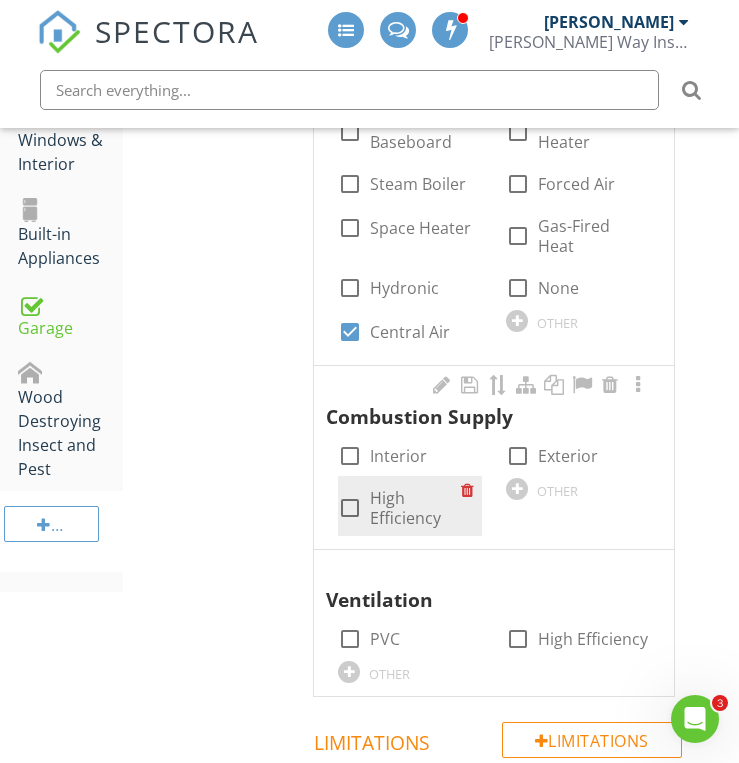 click at bounding box center [350, 508] 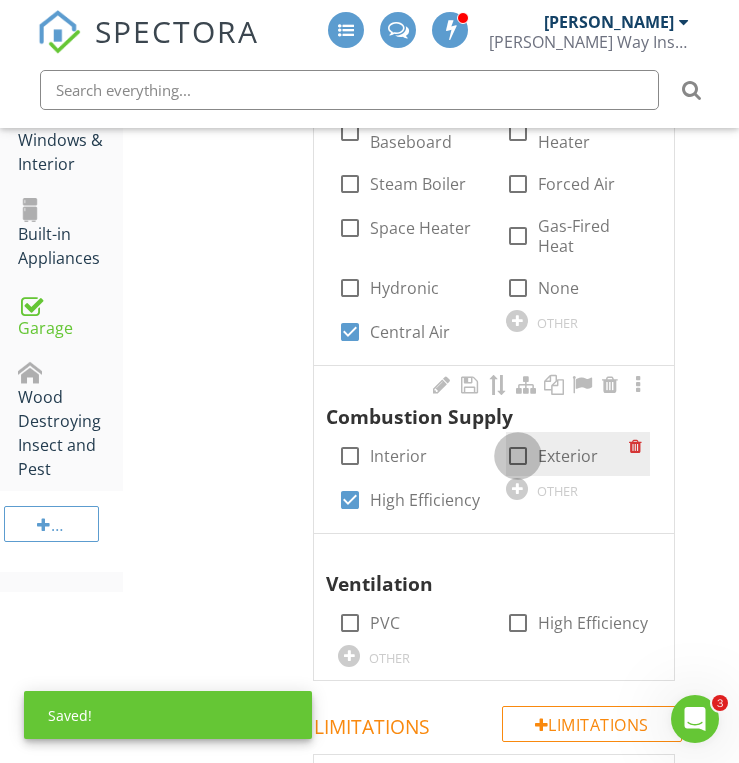 click at bounding box center (518, 456) 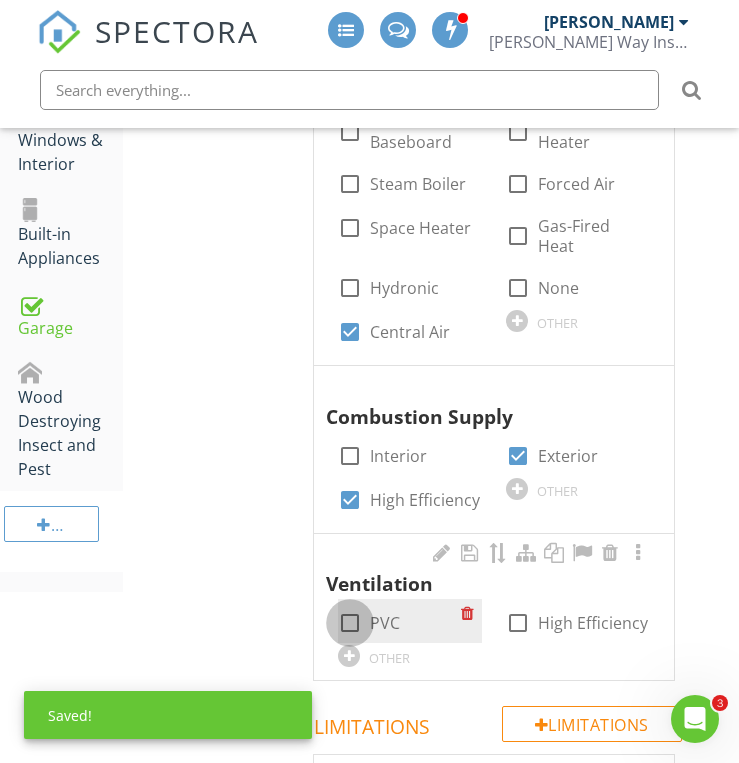 click at bounding box center [350, 623] 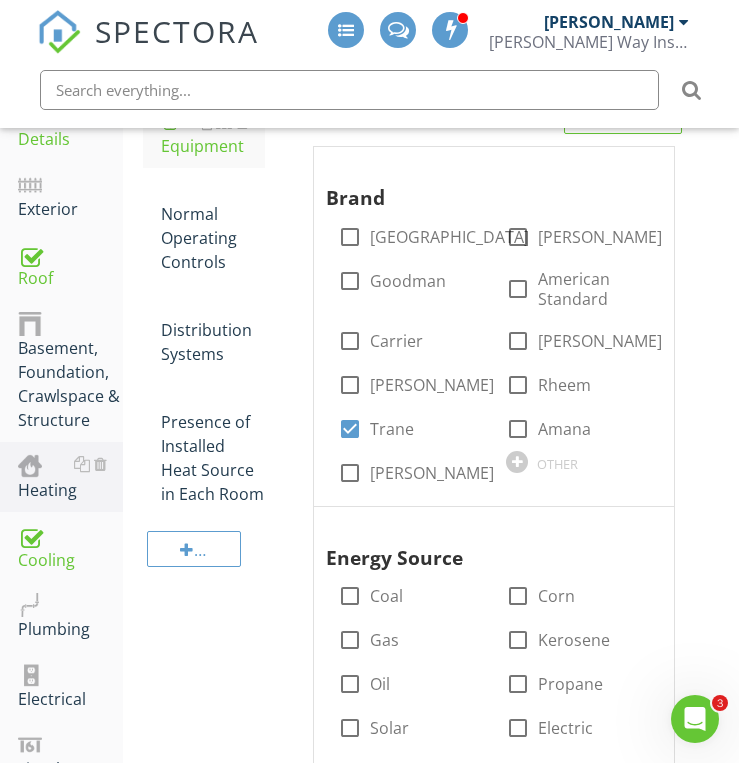 scroll, scrollTop: 365, scrollLeft: 0, axis: vertical 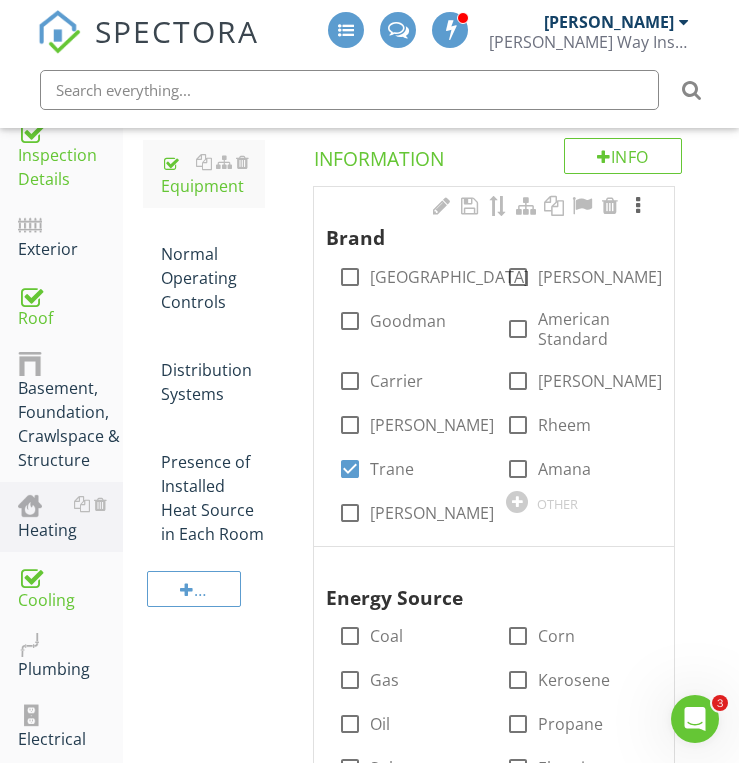 click at bounding box center (638, 206) 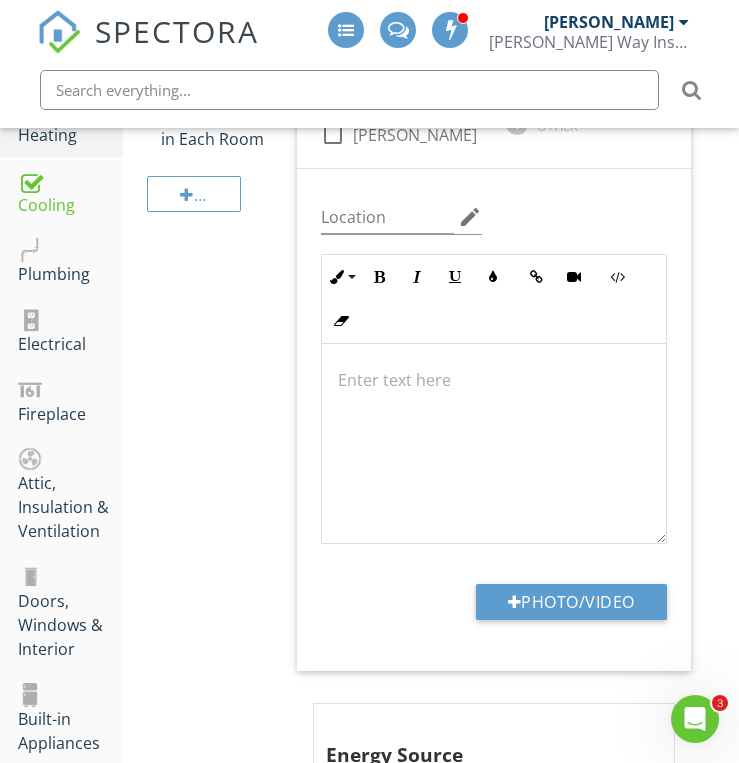 scroll, scrollTop: 845, scrollLeft: 0, axis: vertical 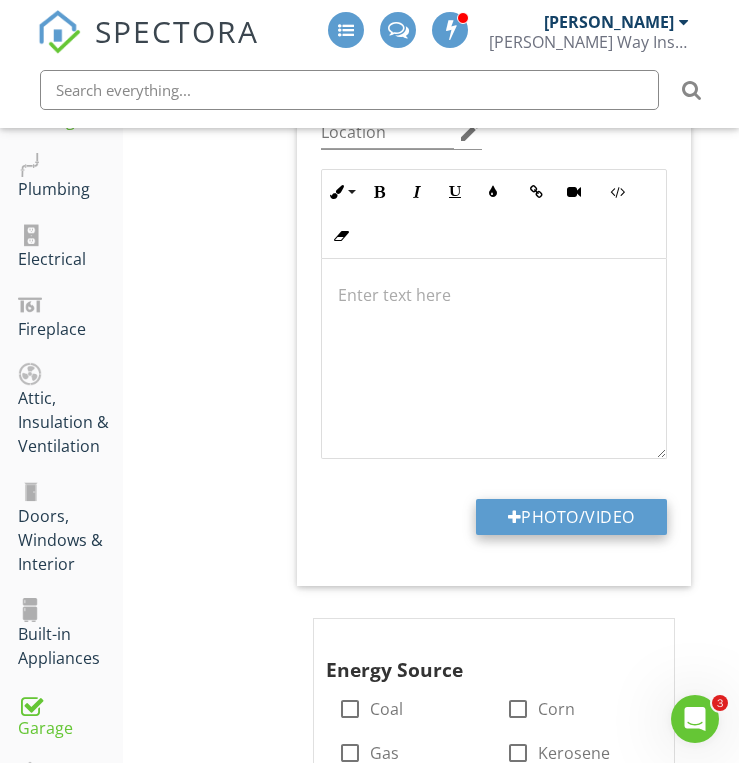 click at bounding box center [515, 517] 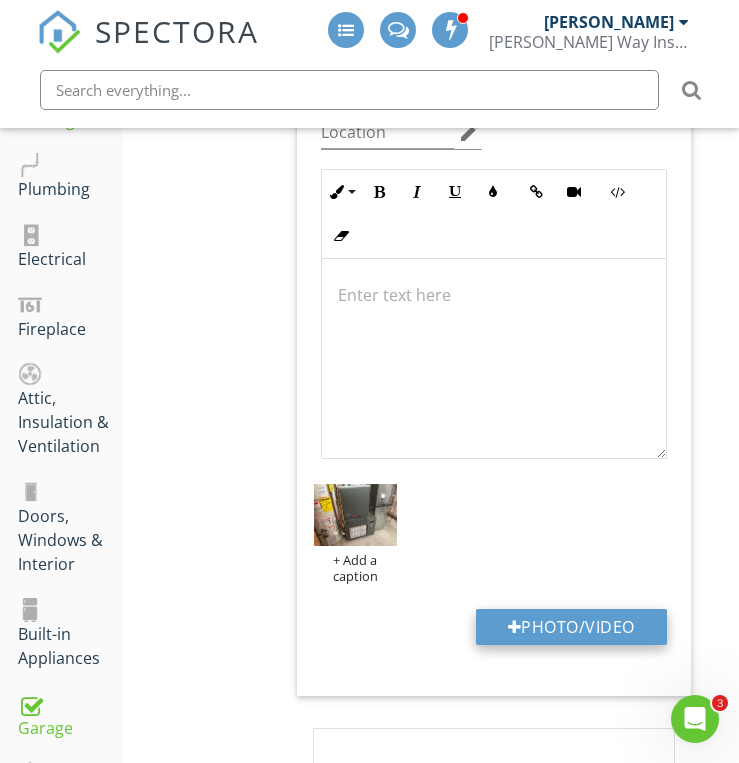 click on "Photo/Video" at bounding box center (571, 627) 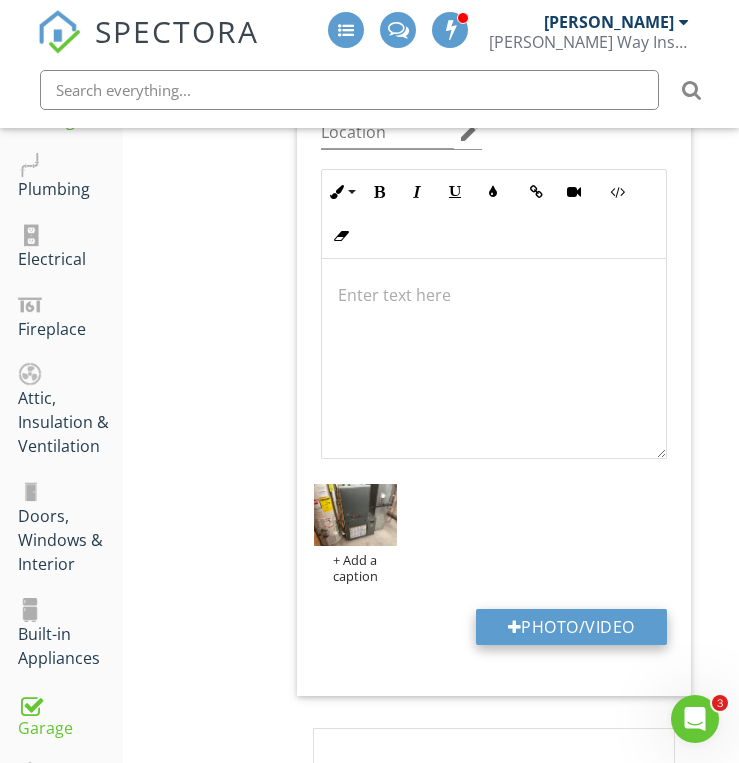 type on "C:\fakepath\IMG_6843.JPG" 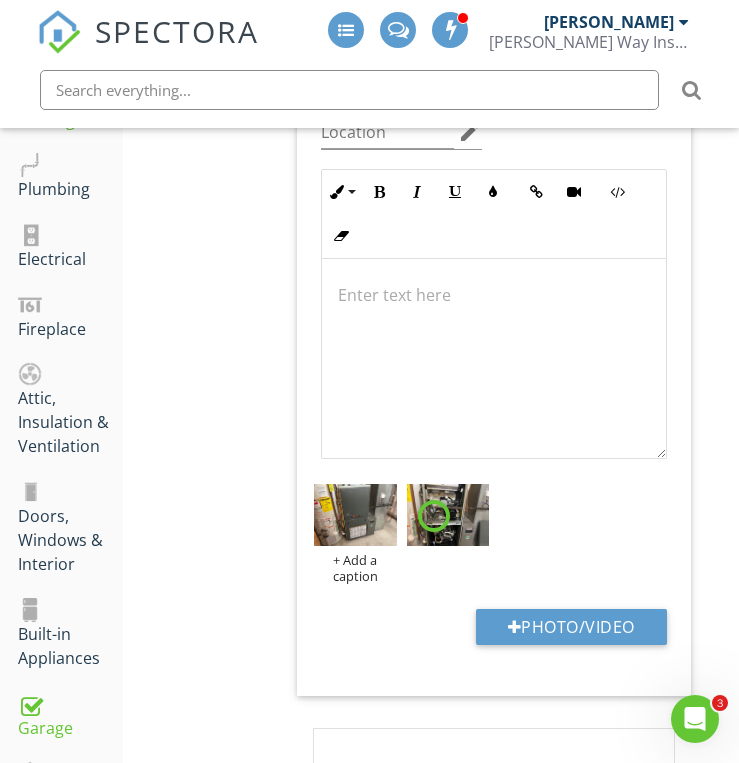 click on "Heating
General
Equipment
Normal Operating Controls
Distribution Systems
Presence of Installed Heat Source in Each Room
Item
Equipment
Info
Information                 1
Brand
check_box_outline_blank York   check_box_outline_blank Payne   check_box_outline_blank Goodman   check_box_outline_blank American Standard   check_box_outline_blank Carrier   check_box_outline_blank Lennox   check_box_outline_blank Bryant   check_box_outline_blank Rheem   check_box Trane   check_box_outline_blank Amana   check_box_outline_blank Coleman         OTHER                   Location edit       Inline Style XLarge Large Normal Small Light Small/Light Bold Italic Underline Colors Insert Link" at bounding box center [431, 1343] 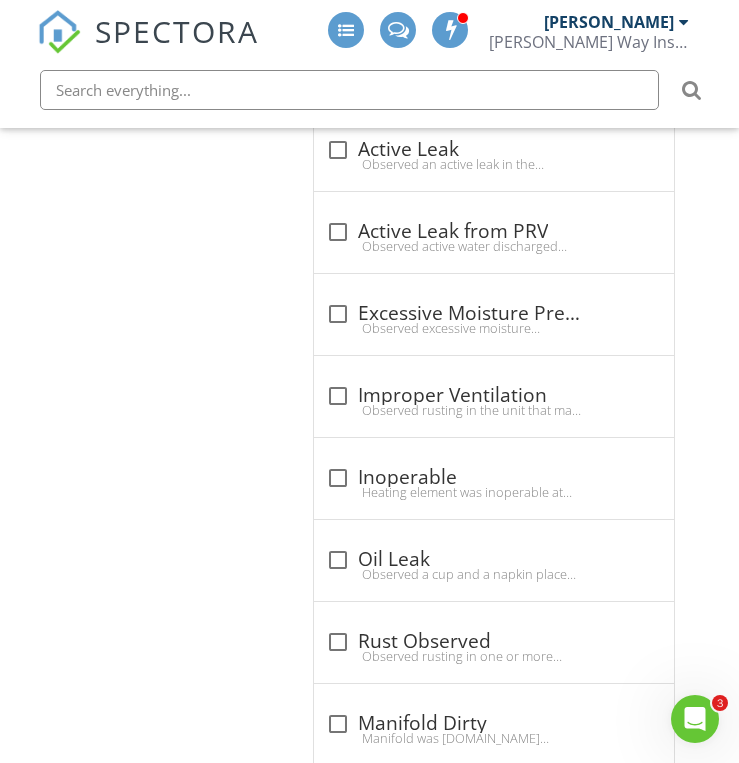 scroll, scrollTop: 3179, scrollLeft: 0, axis: vertical 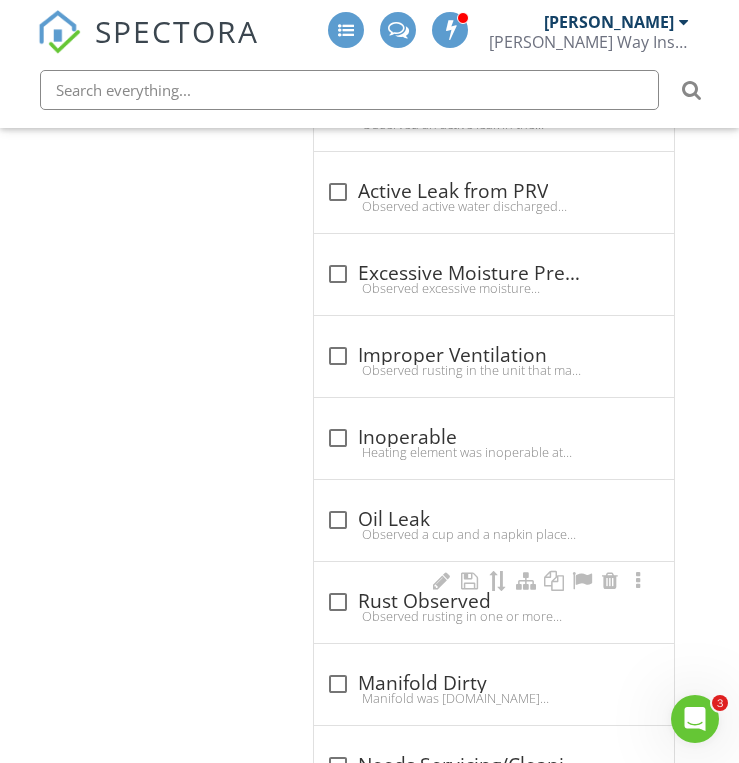 click at bounding box center [338, 602] 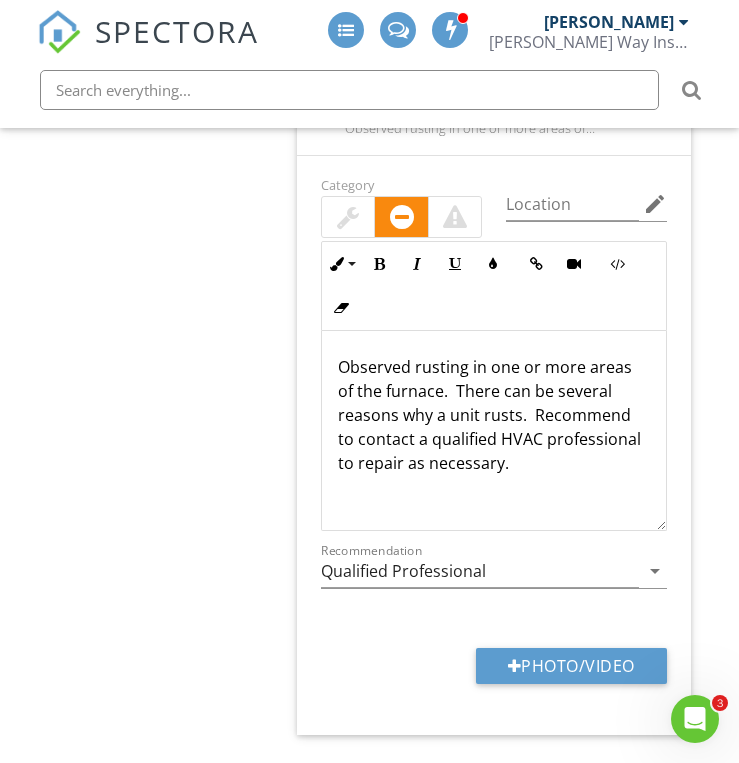 scroll, scrollTop: 3739, scrollLeft: 0, axis: vertical 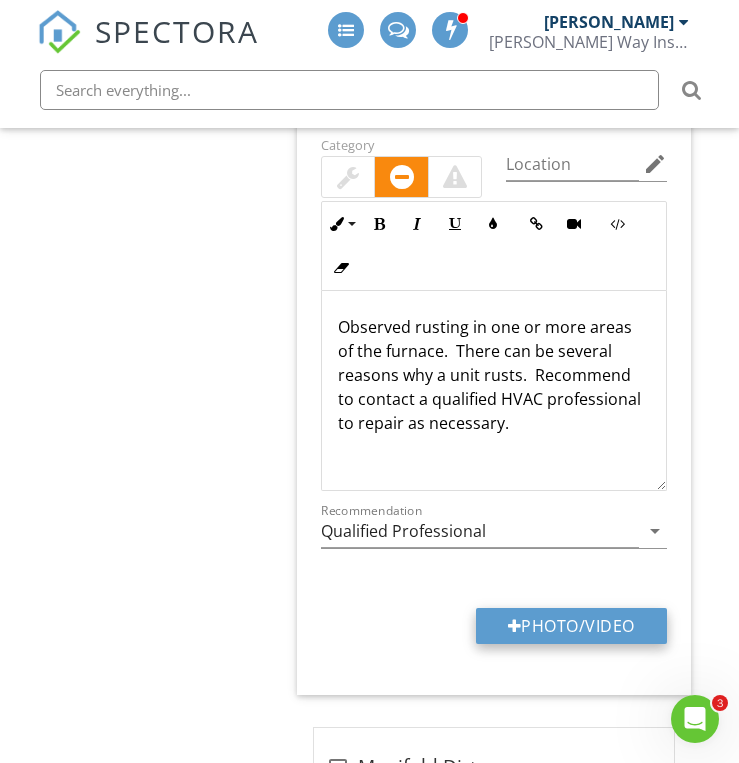 click at bounding box center (515, 626) 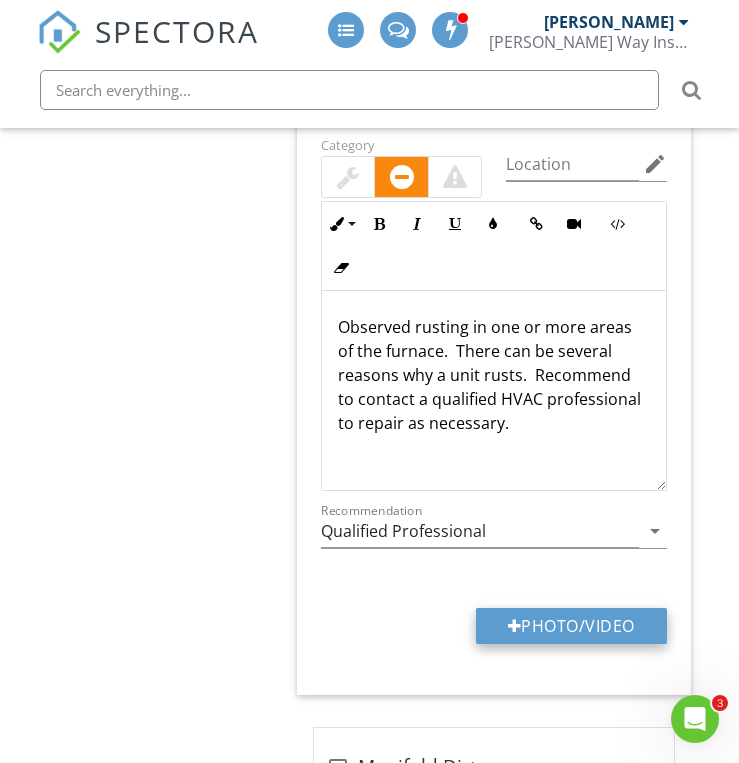 type on "C:\fakepath\IMG_6843.JPG" 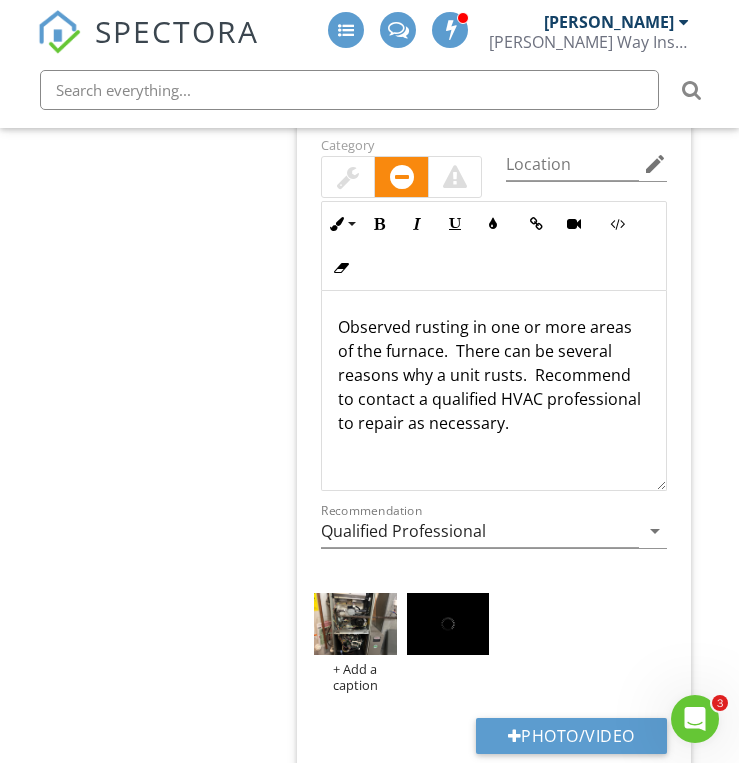 click on "Heating
General
Equipment
Normal Operating Controls
Distribution Systems
Presence of Installed Heat Source in Each Room
Item
Equipment
Info
Information                 2
Brand
check_box_outline_blank York   check_box_outline_blank Payne   check_box_outline_blank Goodman   check_box_outline_blank American Standard   check_box_outline_blank Carrier   check_box_outline_blank Lennox   check_box_outline_blank Bryant   check_box_outline_blank Rheem   check_box Trane   check_box_outline_blank Amana   check_box_outline_blank Coleman         OTHER                   Location edit       Inline Style XLarge Large Normal Small Light Small/Light Bold Italic Underline Colors Insert Link" at bounding box center (431, -1173) 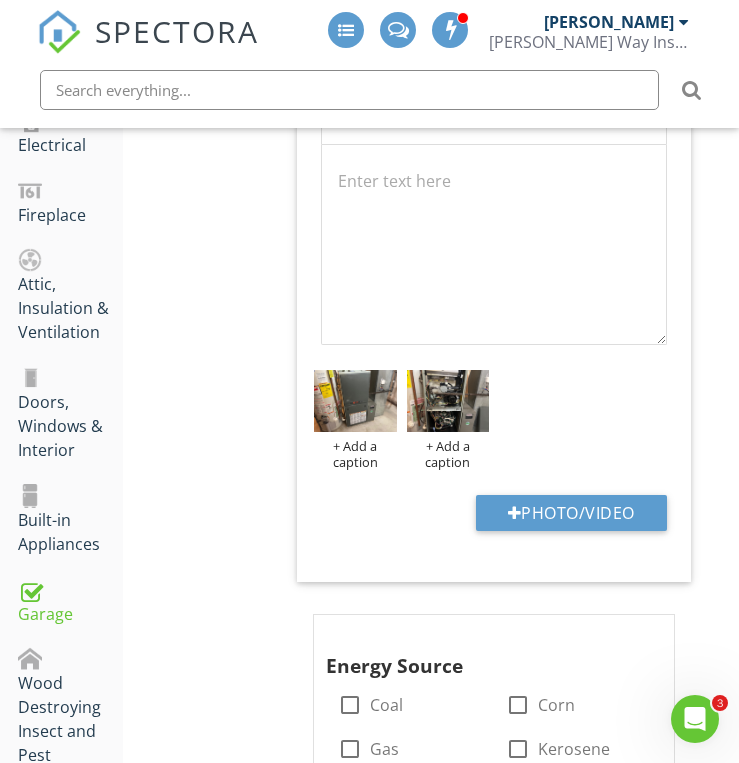 scroll, scrollTop: 919, scrollLeft: 0, axis: vertical 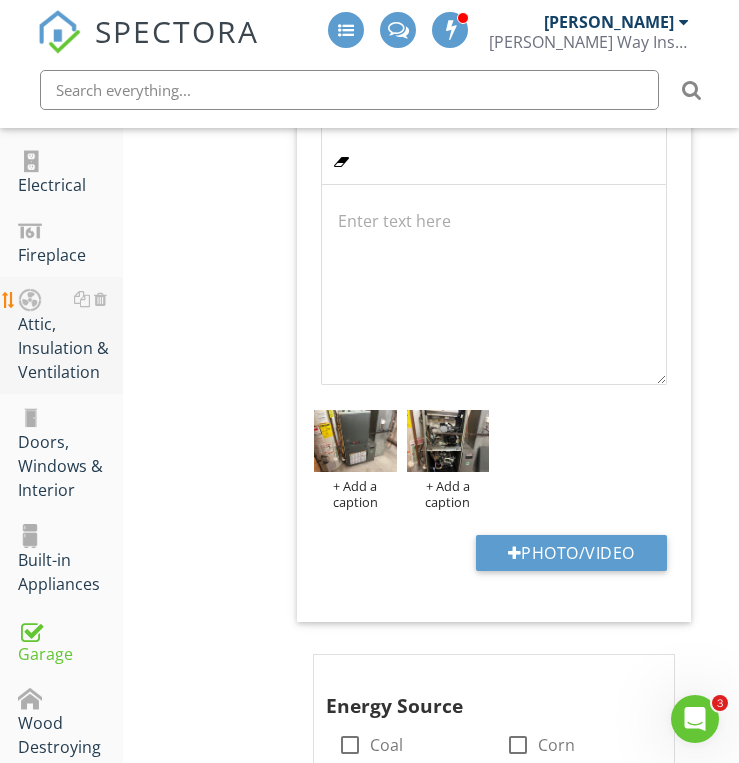 click on "Attic, Insulation & Ventilation" at bounding box center [70, 336] 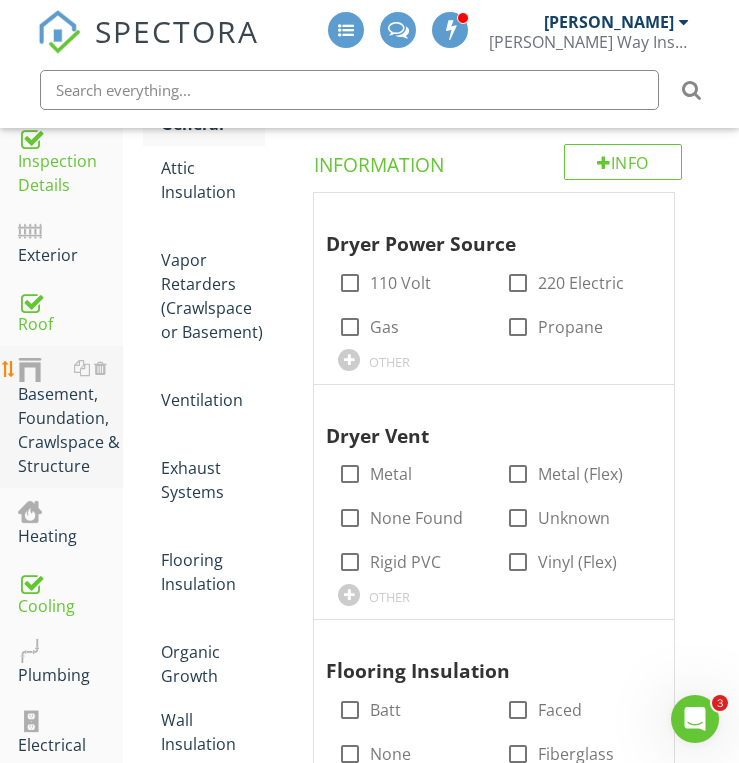 scroll, scrollTop: 399, scrollLeft: 0, axis: vertical 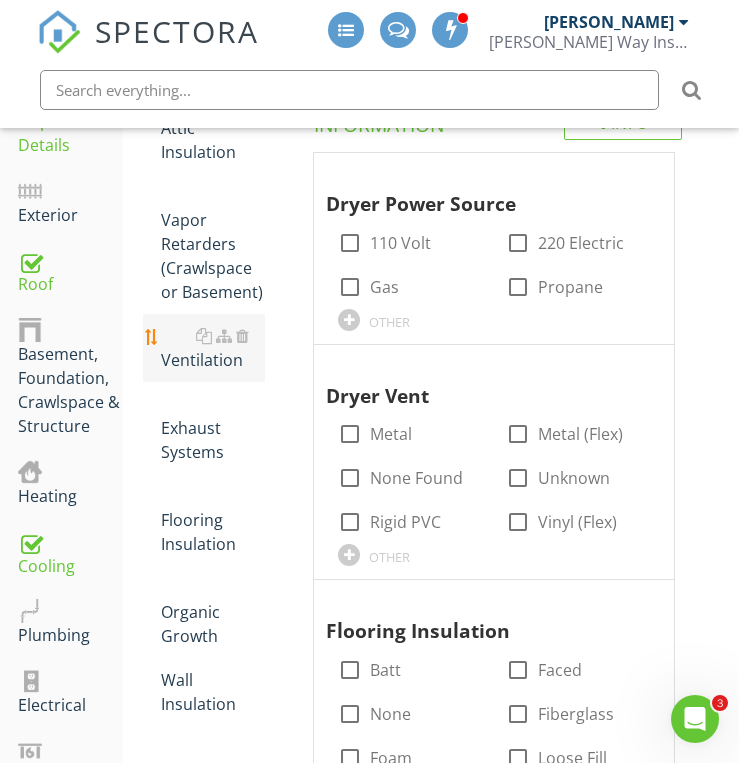click on "Ventilation" at bounding box center (213, 348) 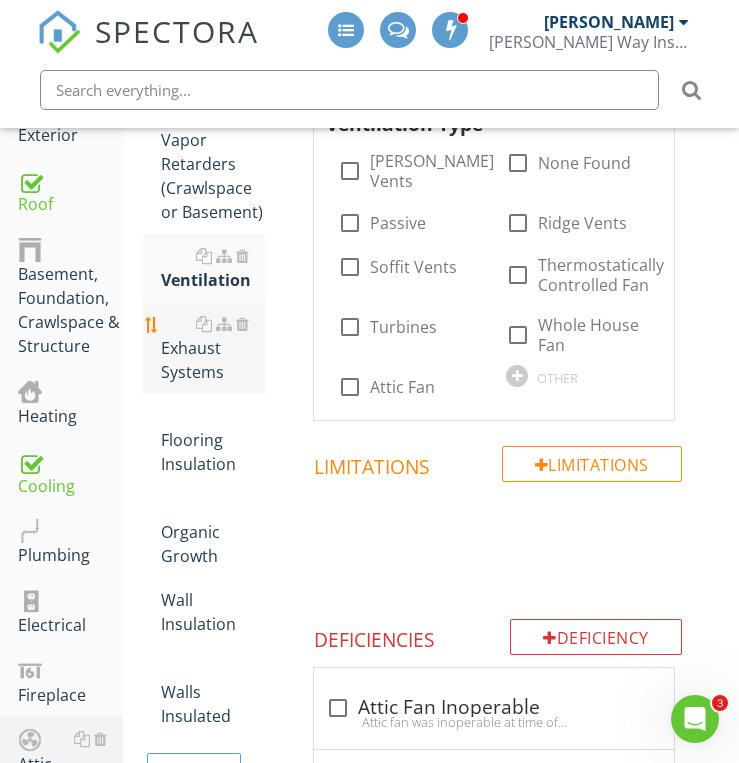 scroll, scrollTop: 519, scrollLeft: 0, axis: vertical 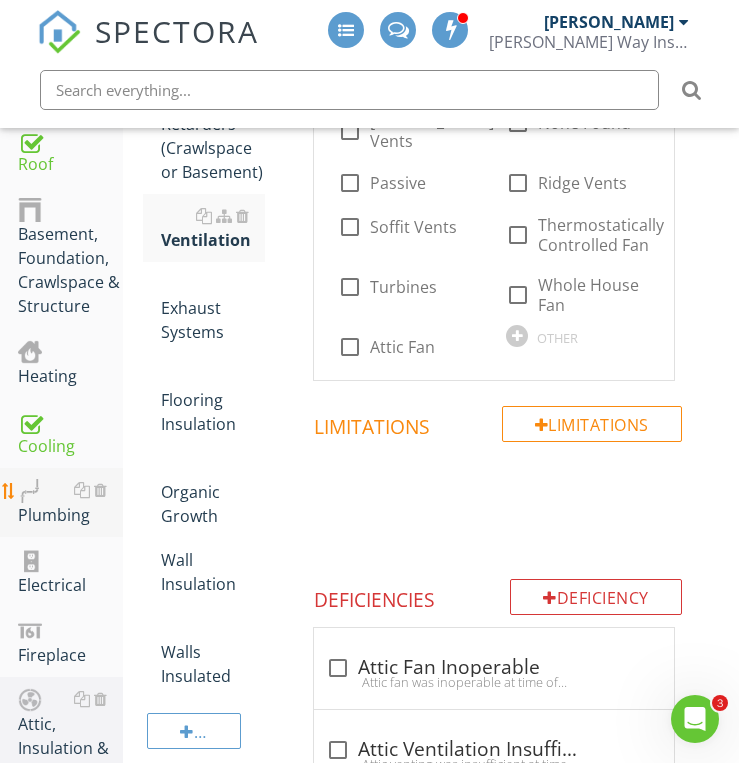 click on "Plumbing" at bounding box center (70, 503) 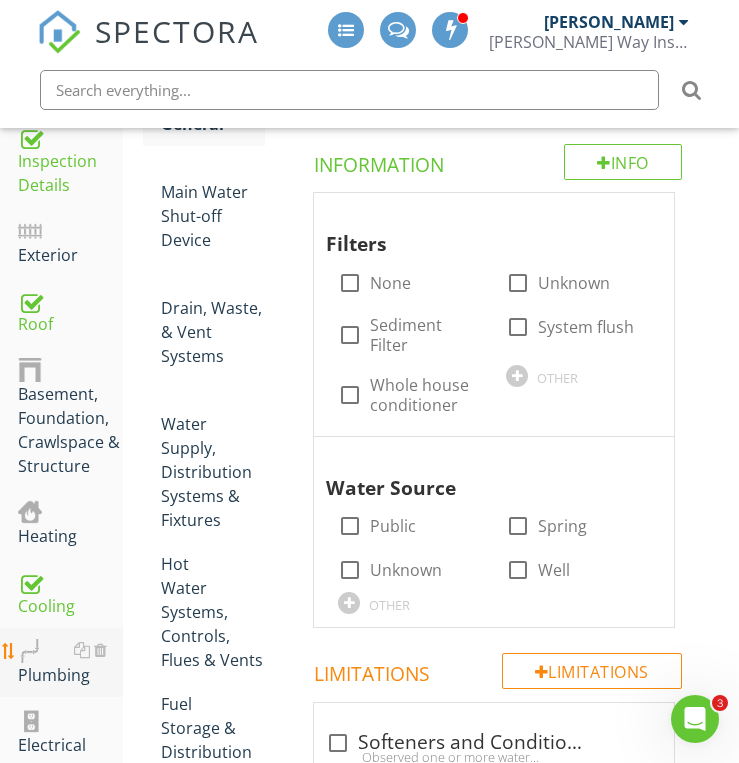 scroll, scrollTop: 319, scrollLeft: 0, axis: vertical 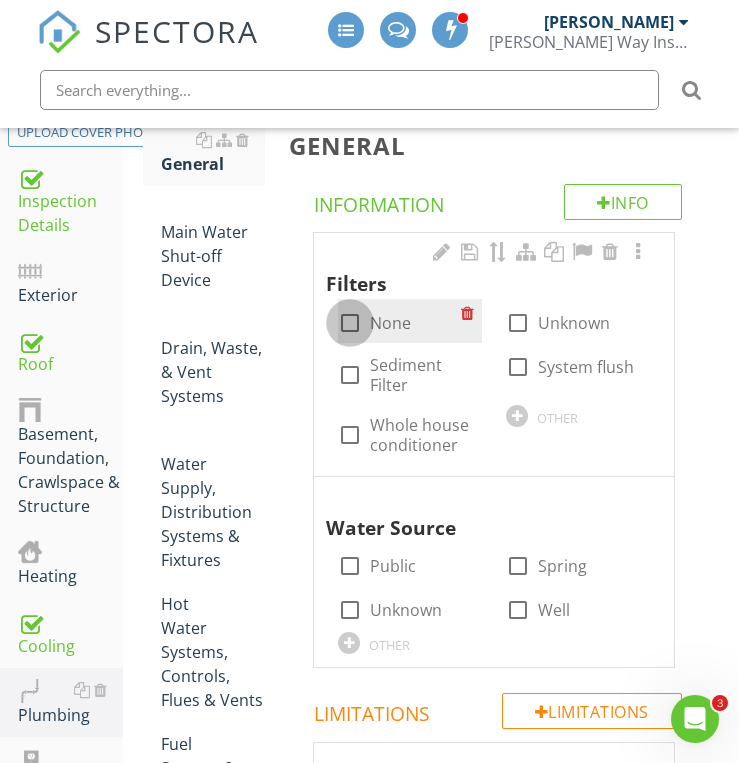 click at bounding box center (350, 323) 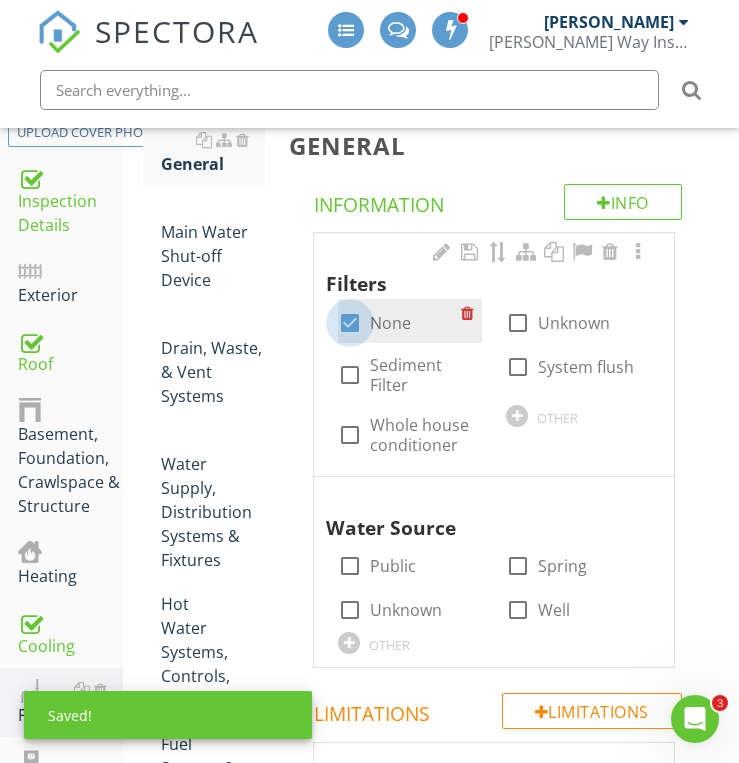 click at bounding box center [350, 323] 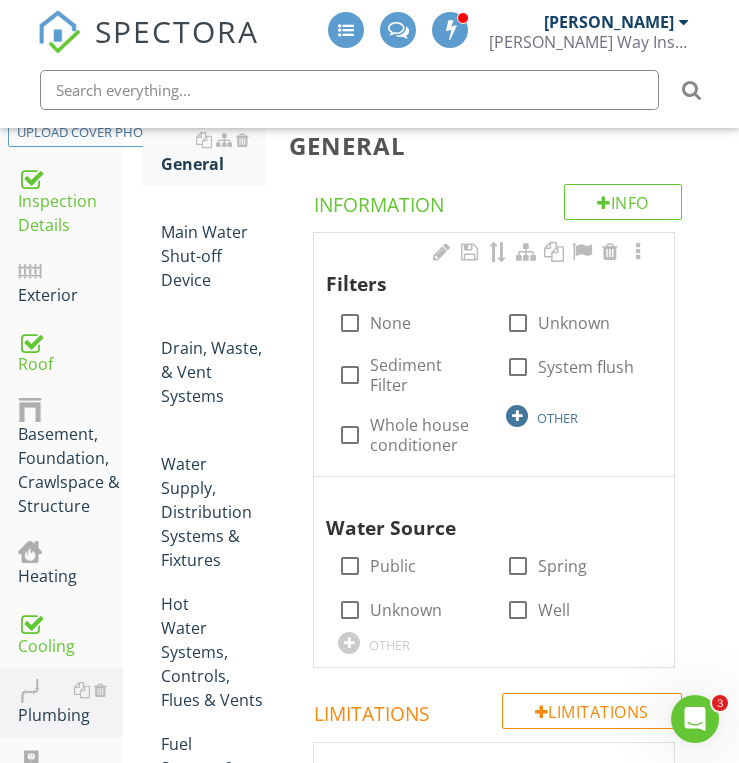 click on "OTHER" at bounding box center [578, 415] 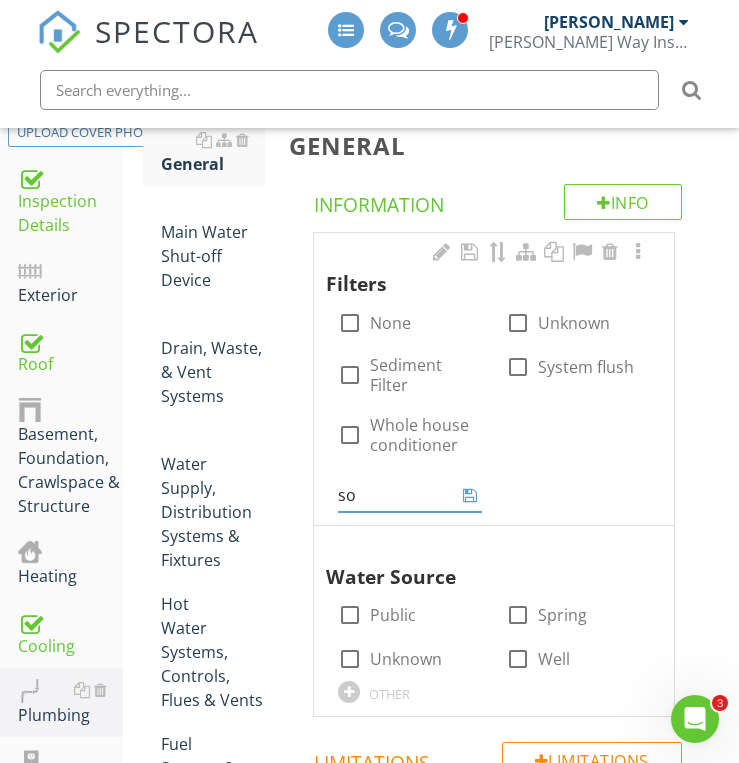 type on "s" 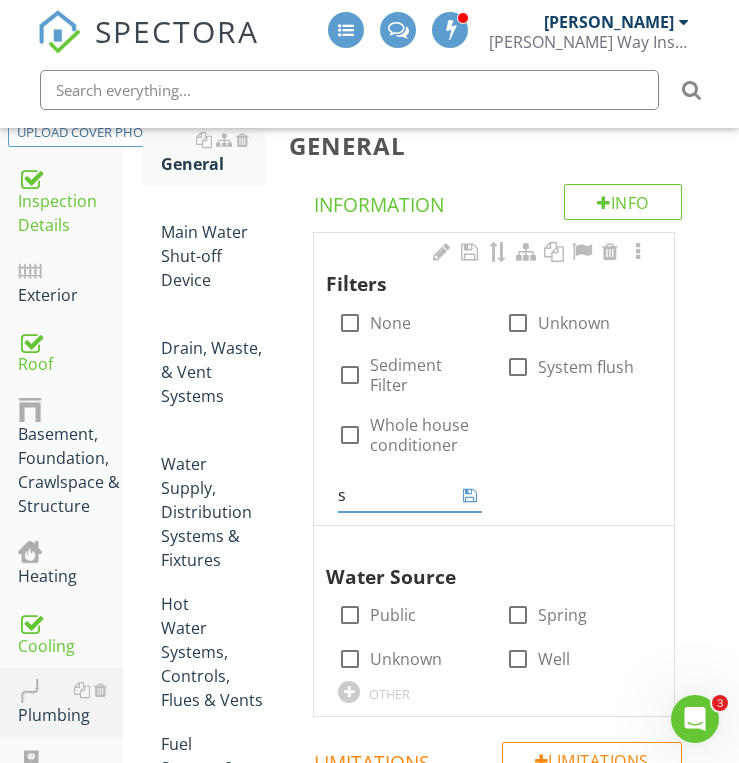 type 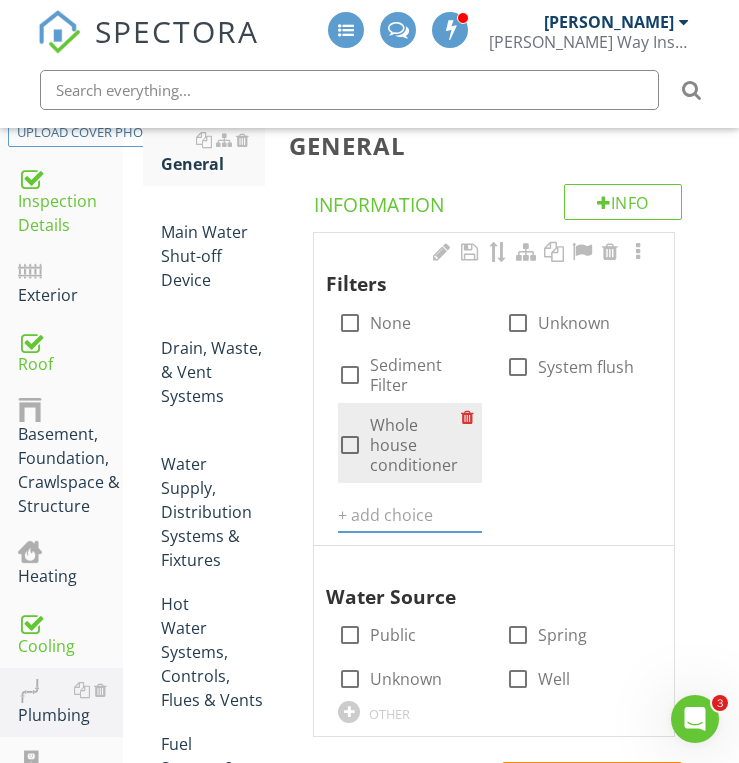 click at bounding box center (350, 445) 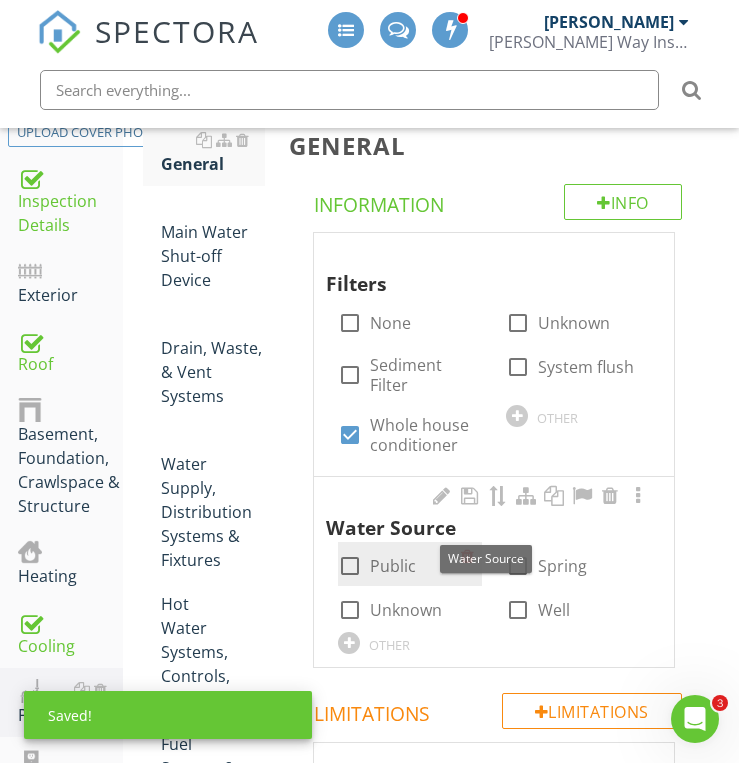 click at bounding box center (350, 566) 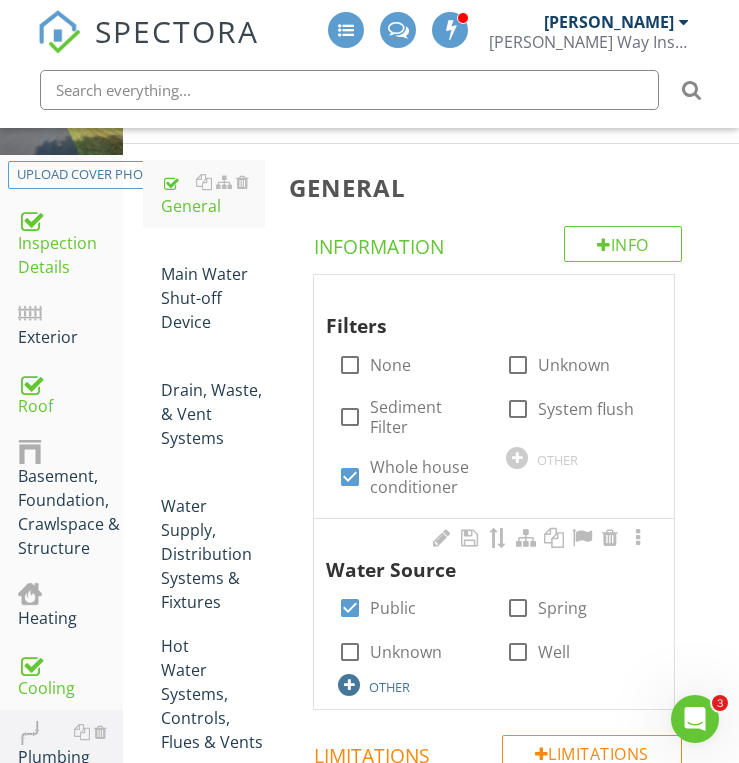 scroll, scrollTop: 237, scrollLeft: 0, axis: vertical 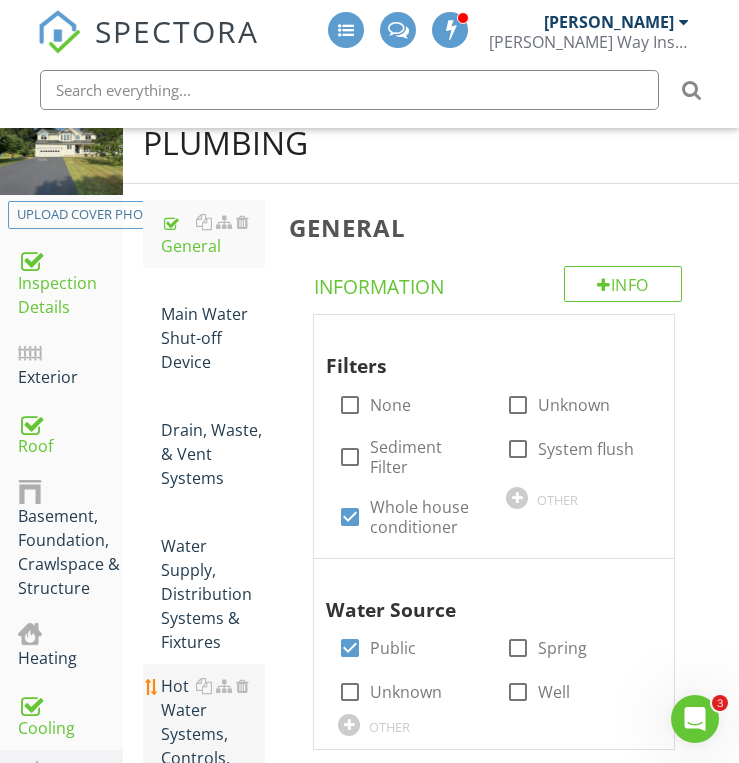 click on "Hot Water Systems, Controls, Flues & Vents" at bounding box center [213, 734] 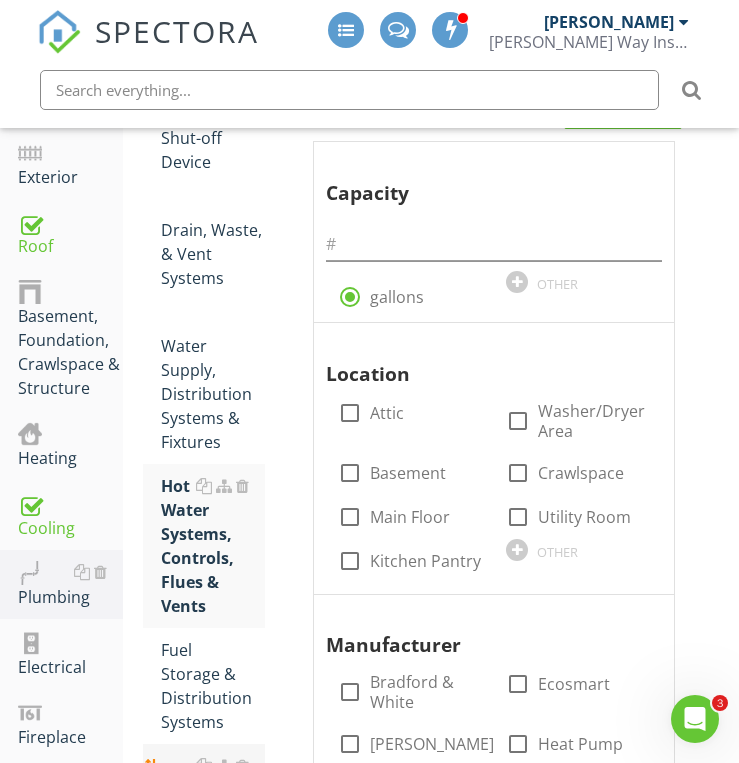 scroll, scrollTop: 397, scrollLeft: 0, axis: vertical 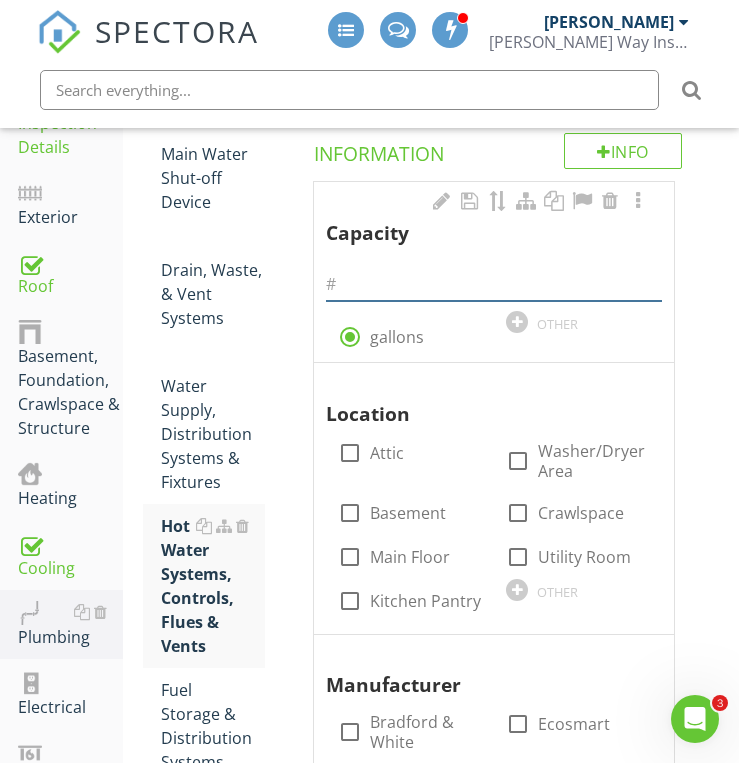 click at bounding box center (494, 284) 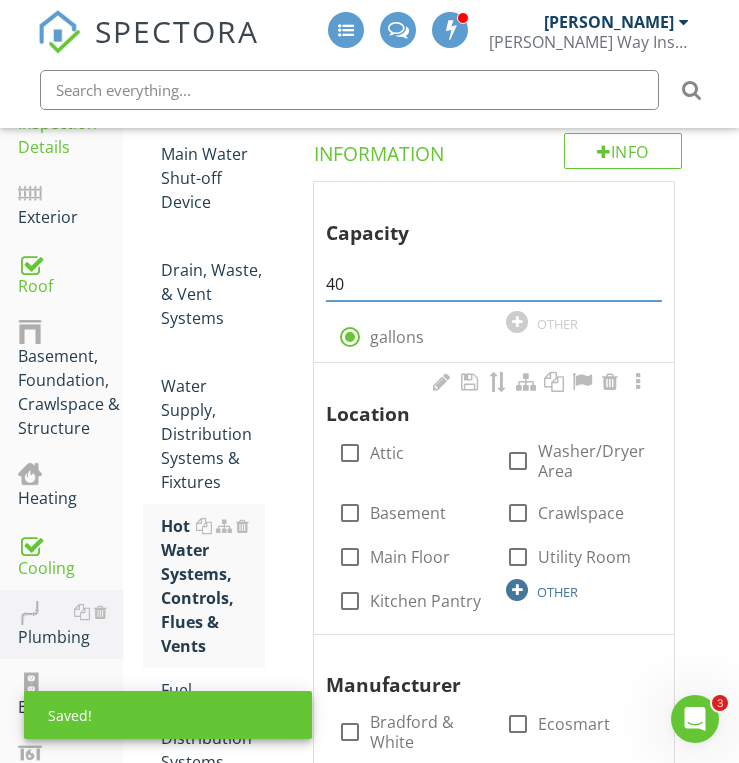 type on "40" 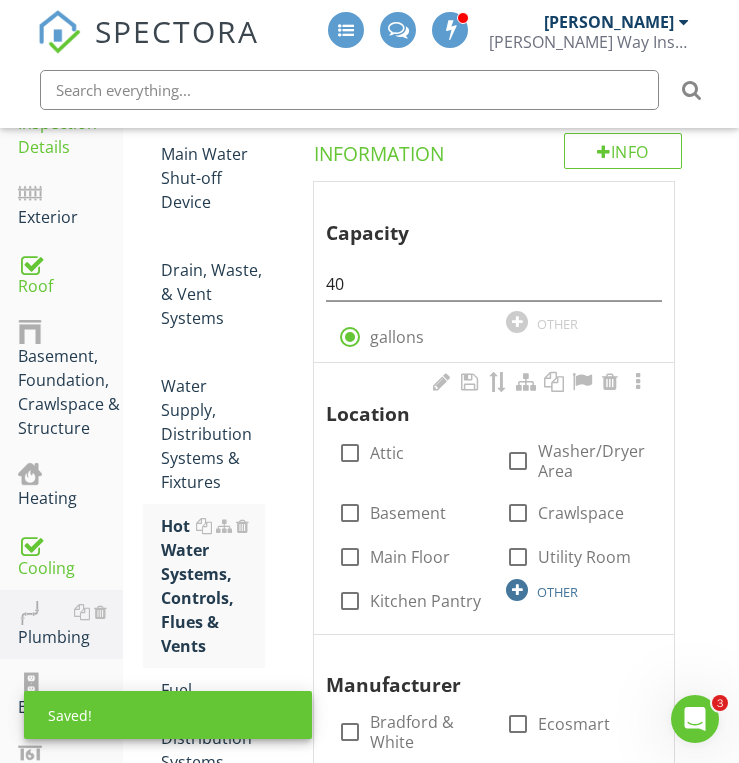 click at bounding box center (517, 590) 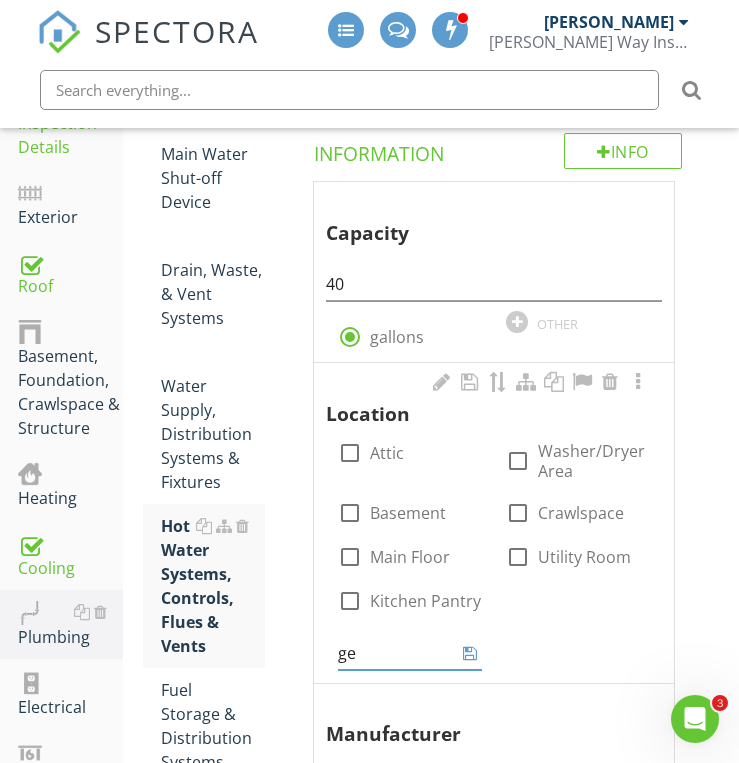 type on "g" 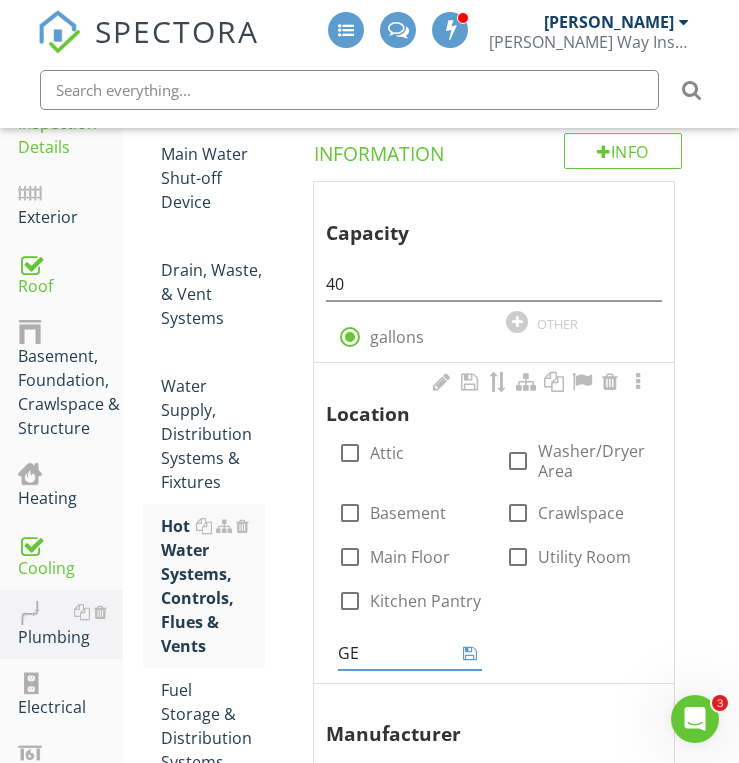 type on "GE" 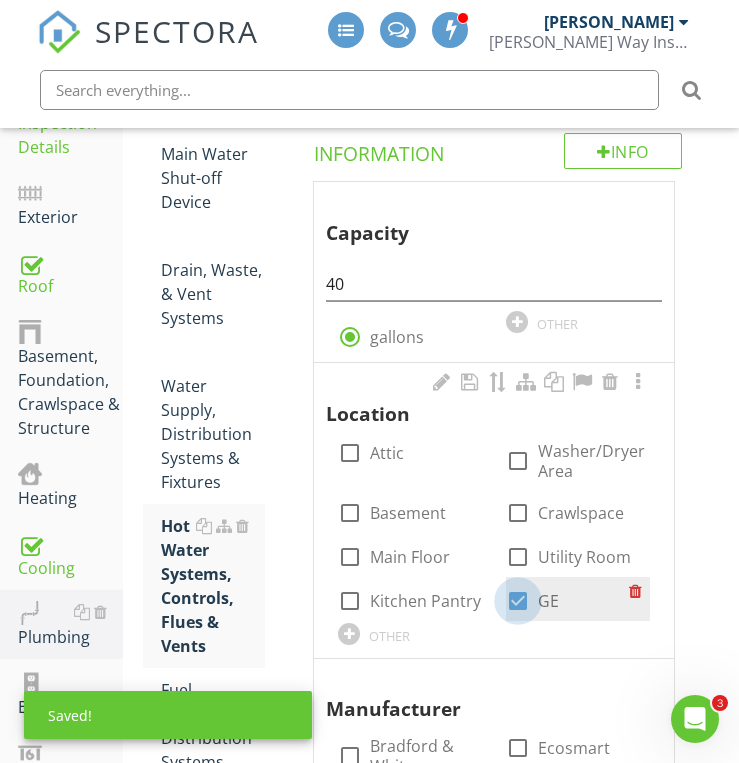 click at bounding box center (518, 601) 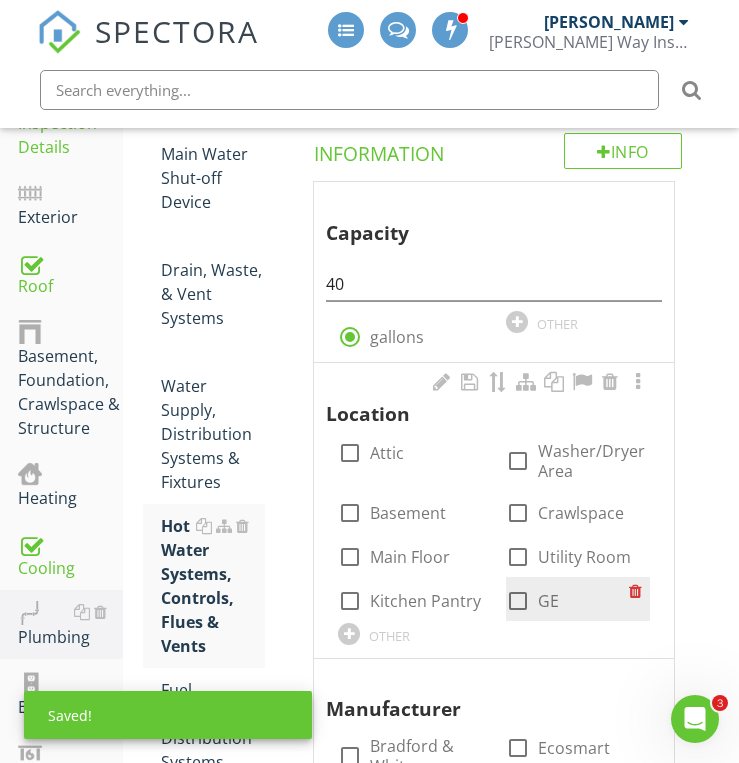 click at bounding box center (639, 591) 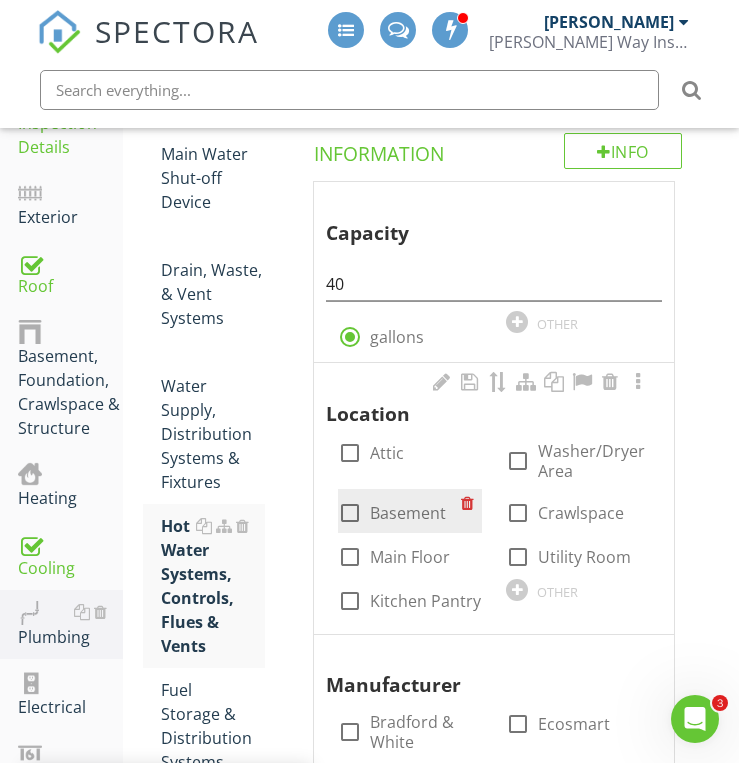 click at bounding box center (350, 513) 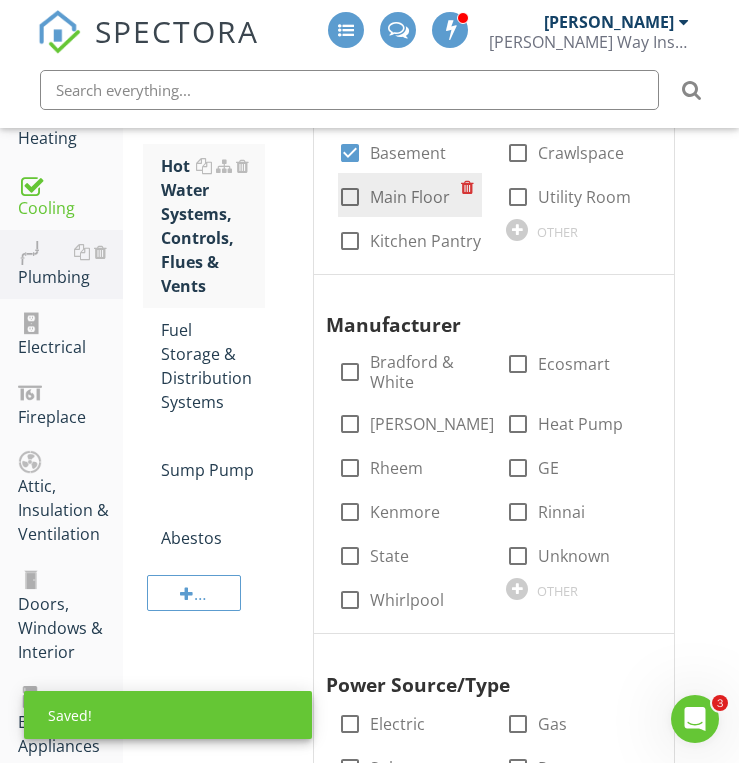 scroll, scrollTop: 877, scrollLeft: 0, axis: vertical 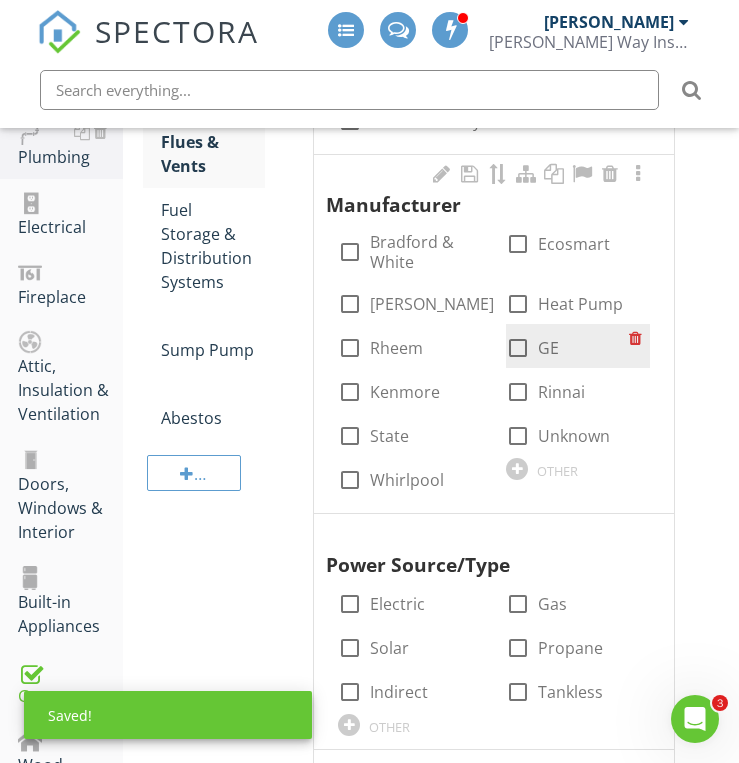 click at bounding box center (518, 348) 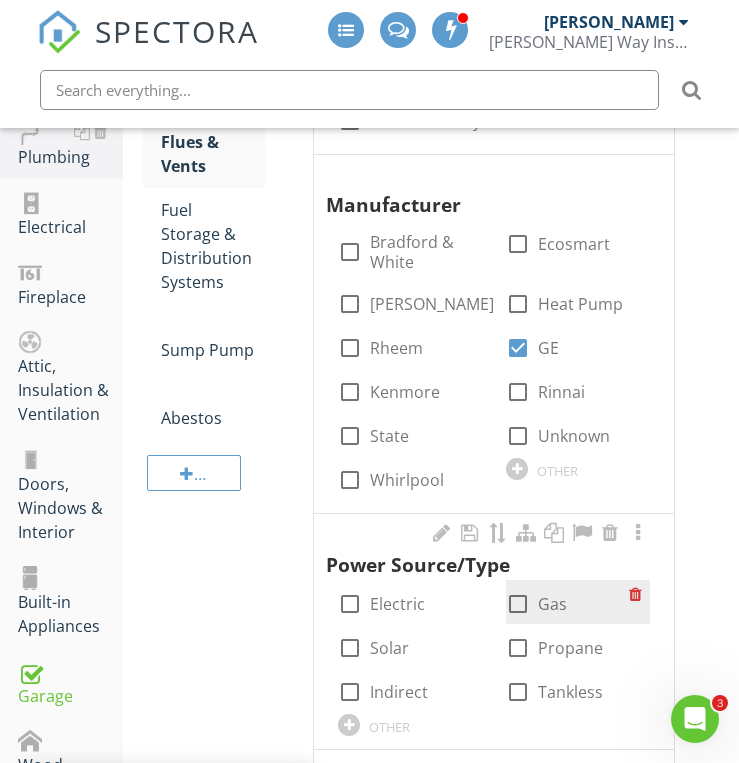 click at bounding box center [518, 604] 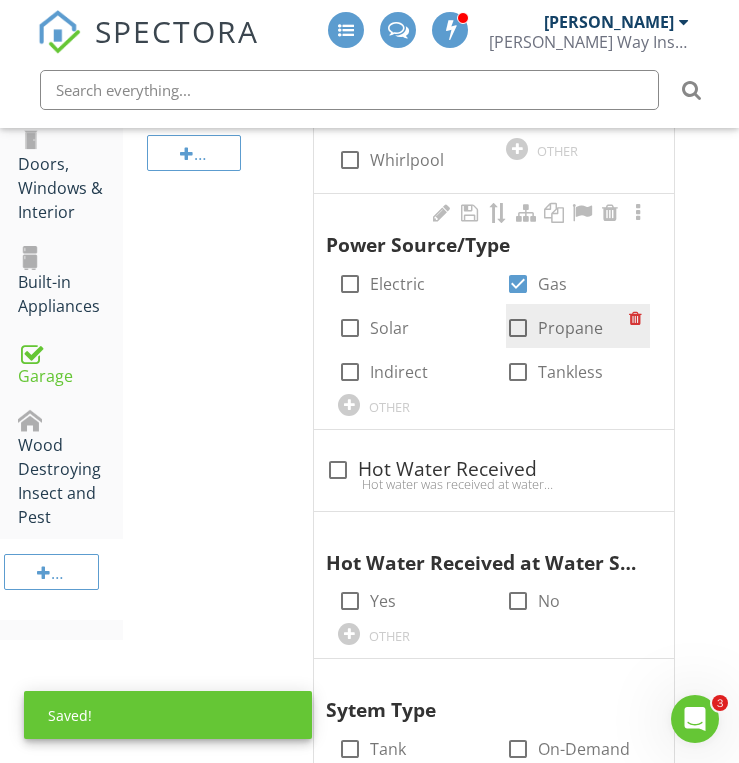 scroll, scrollTop: 1237, scrollLeft: 0, axis: vertical 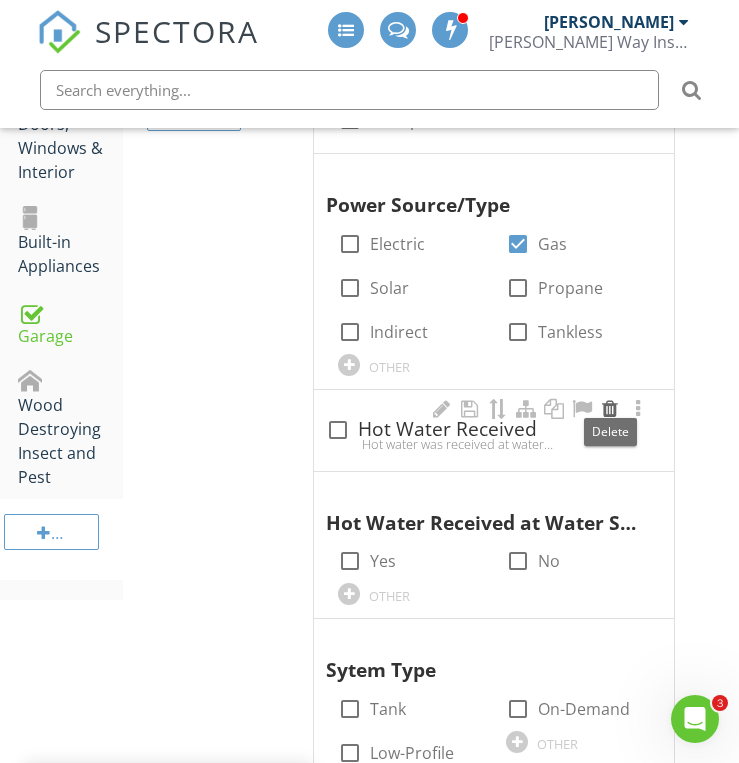 click at bounding box center [610, 409] 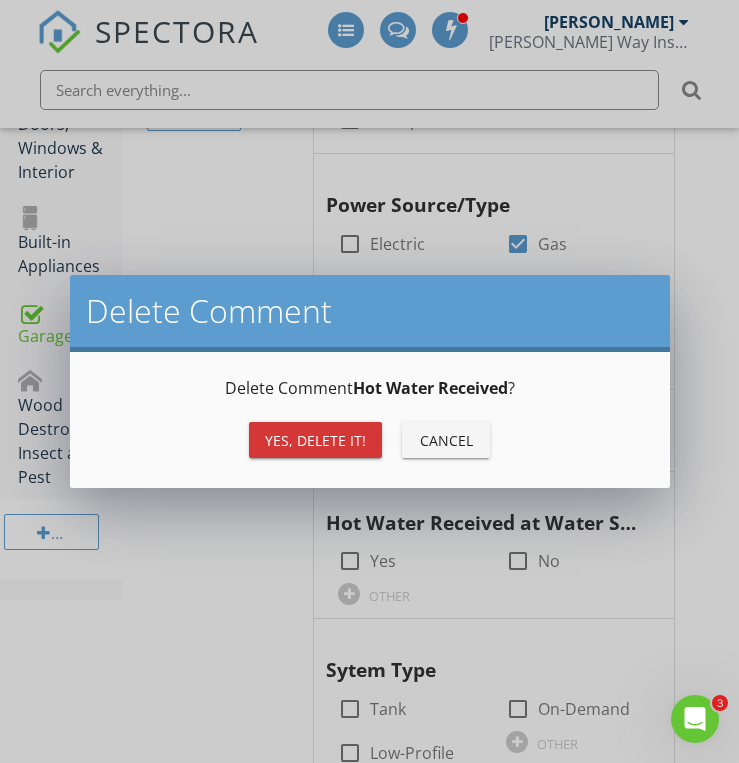 click on "Yes, Delete it!" at bounding box center (315, 440) 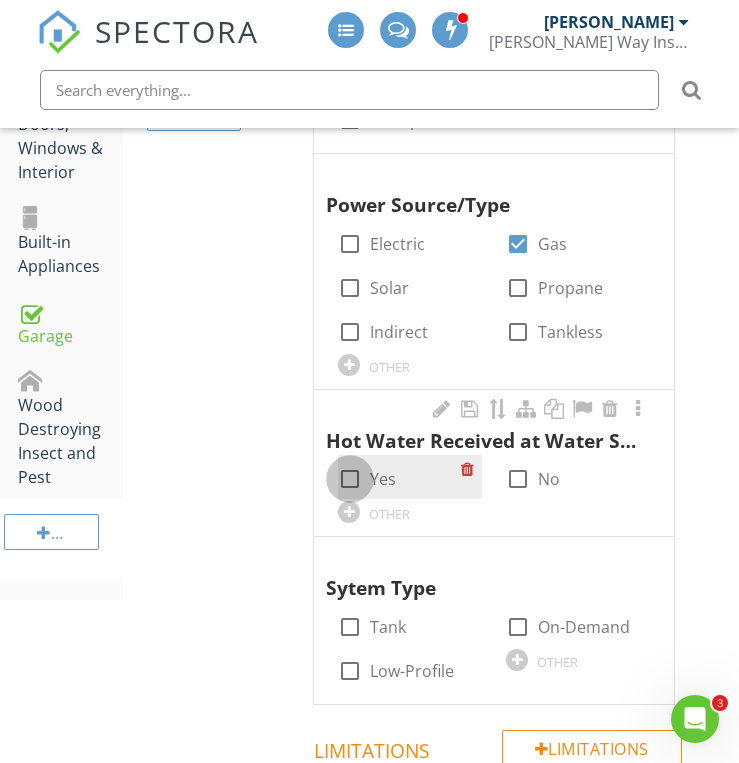 click at bounding box center (350, 479) 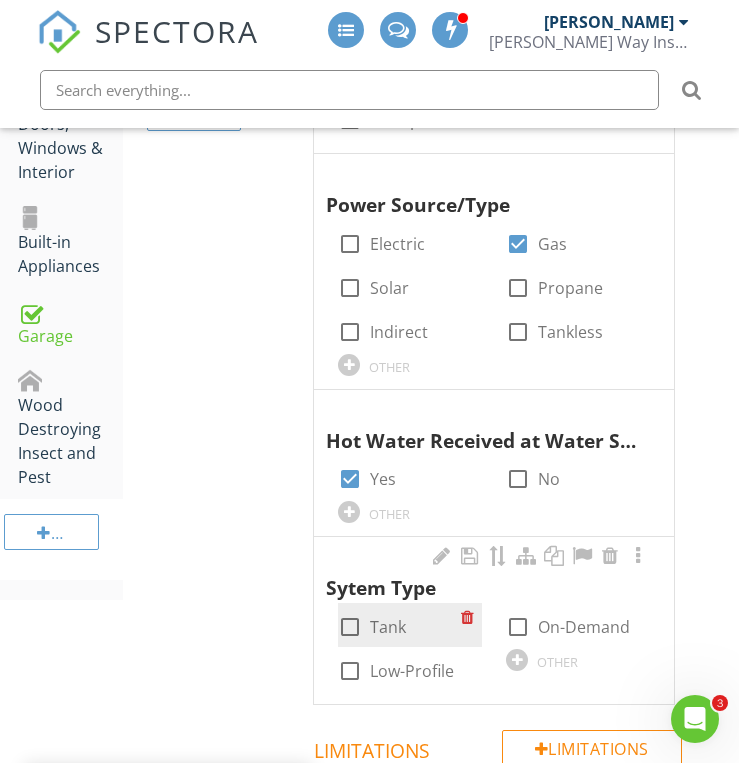 click at bounding box center (350, 627) 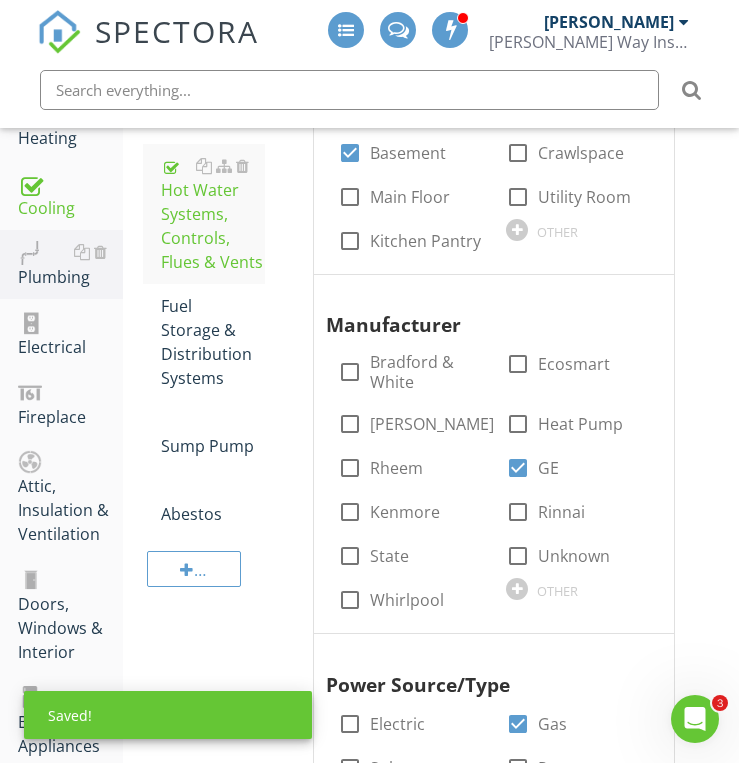 scroll, scrollTop: 717, scrollLeft: 0, axis: vertical 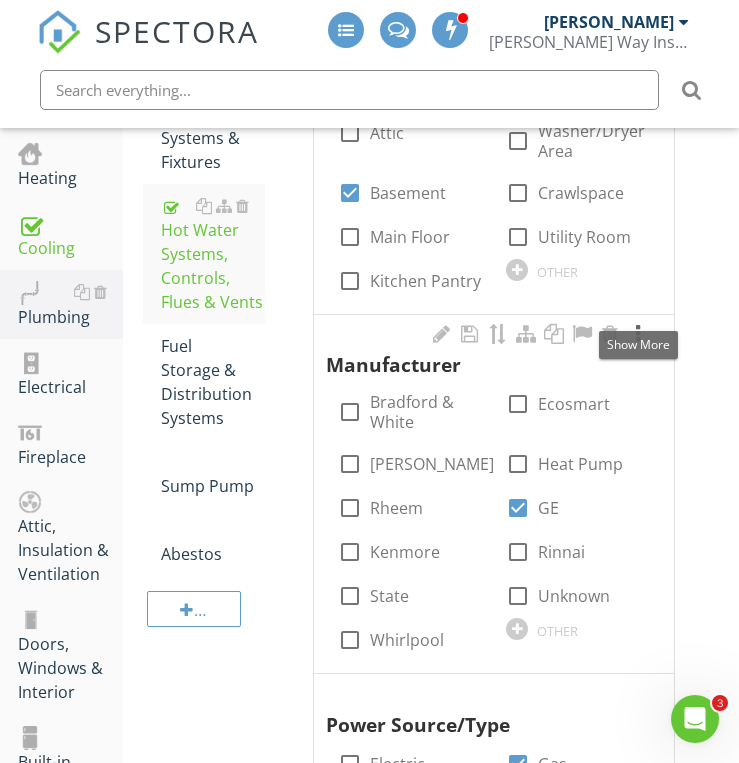 click at bounding box center (638, 334) 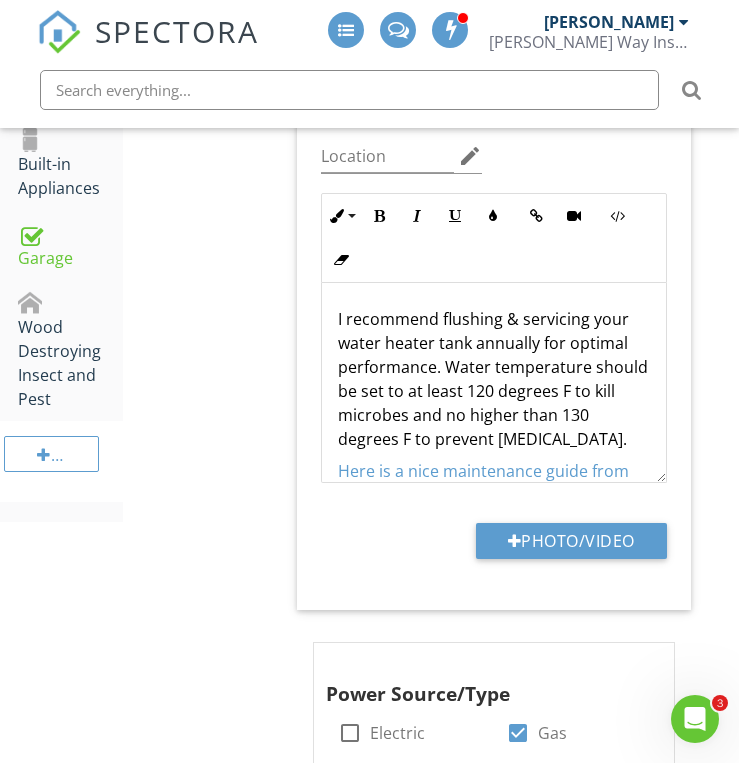 scroll, scrollTop: 1317, scrollLeft: 0, axis: vertical 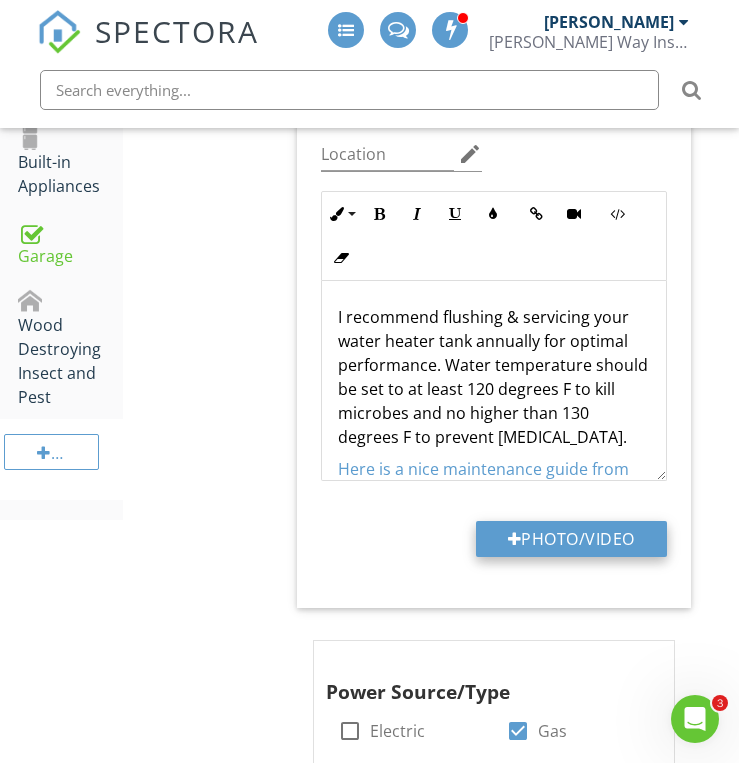 click on "Photo/Video" at bounding box center (571, 539) 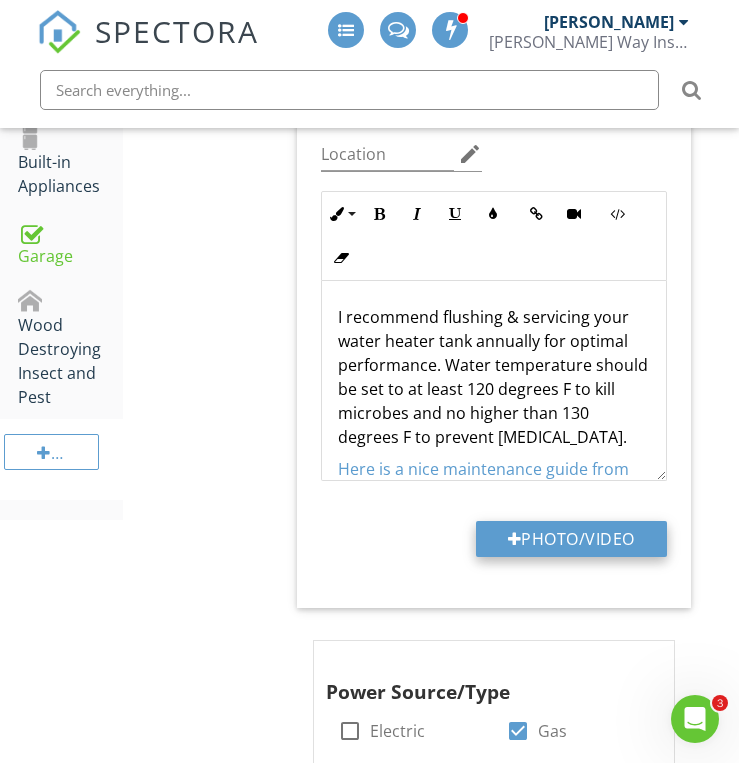 type on "C:\fakepath\IMG_6847.JPG" 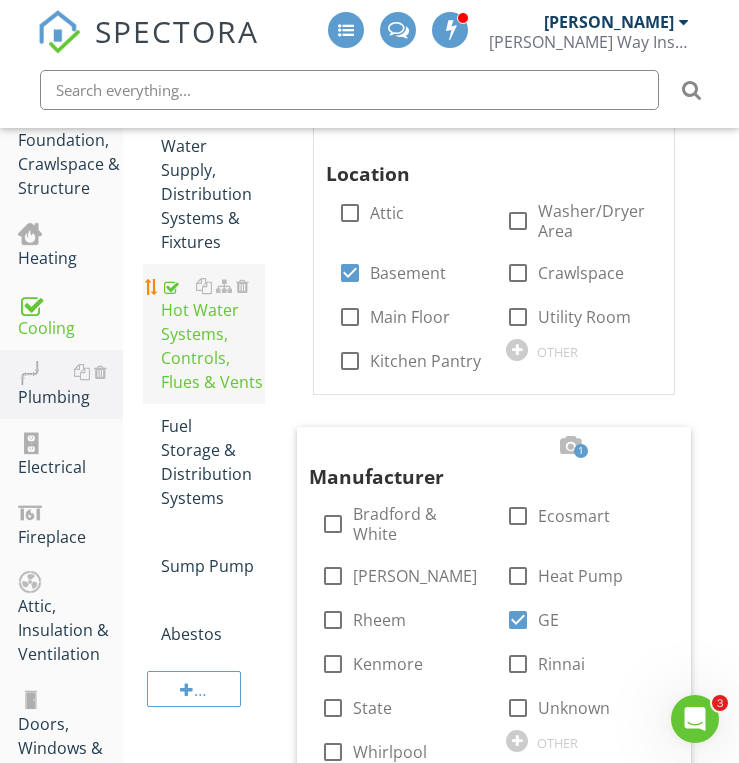 scroll, scrollTop: 757, scrollLeft: 0, axis: vertical 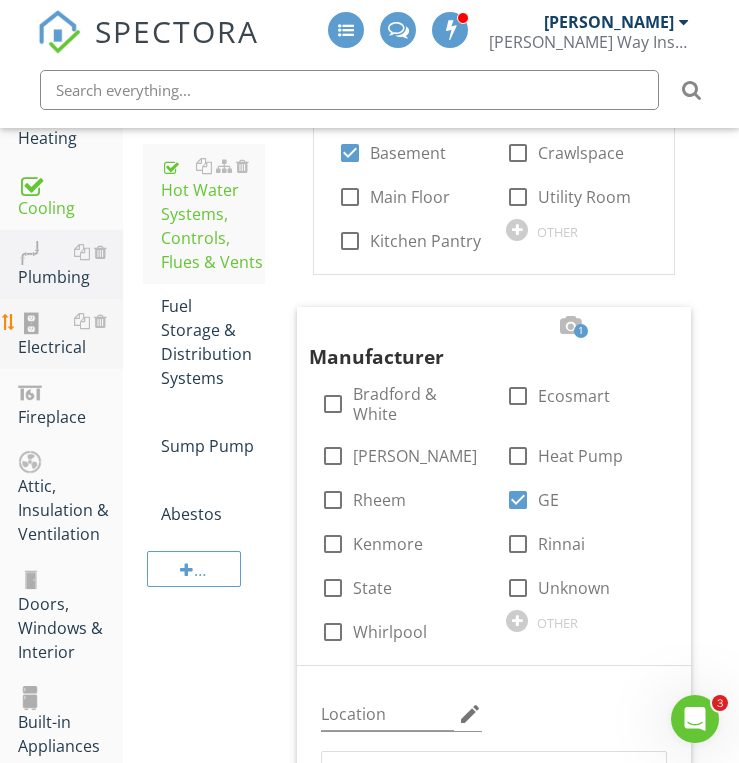 click on "Electrical" at bounding box center [70, 334] 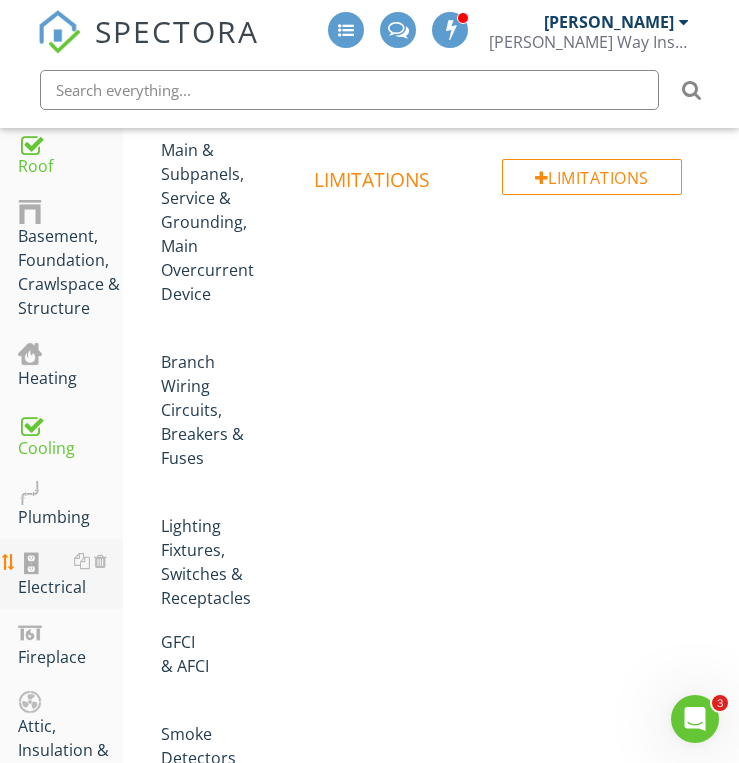 scroll, scrollTop: 477, scrollLeft: 0, axis: vertical 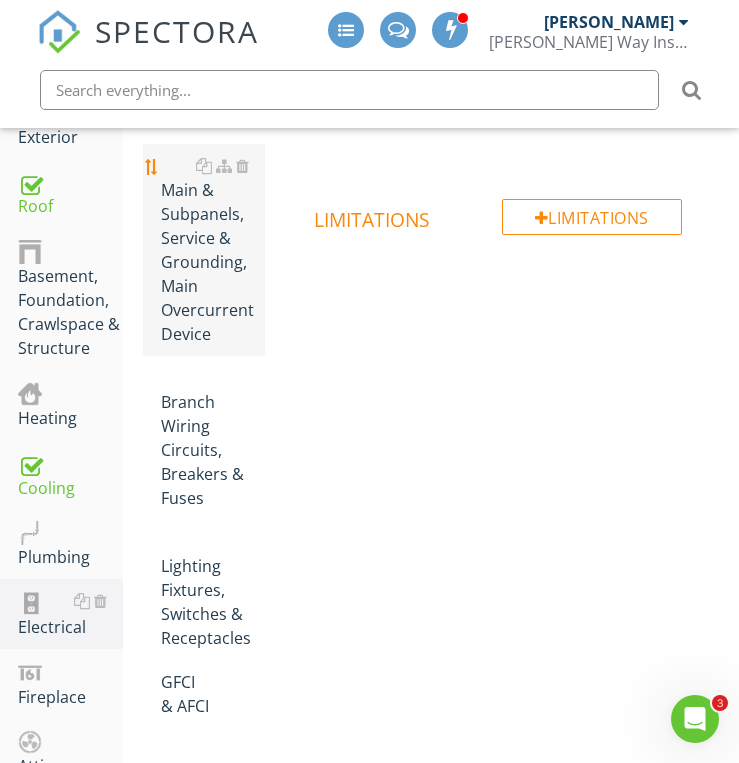 click on "Main & Subpanels, Service & Grounding, Main Overcurrent Device" at bounding box center (213, 250) 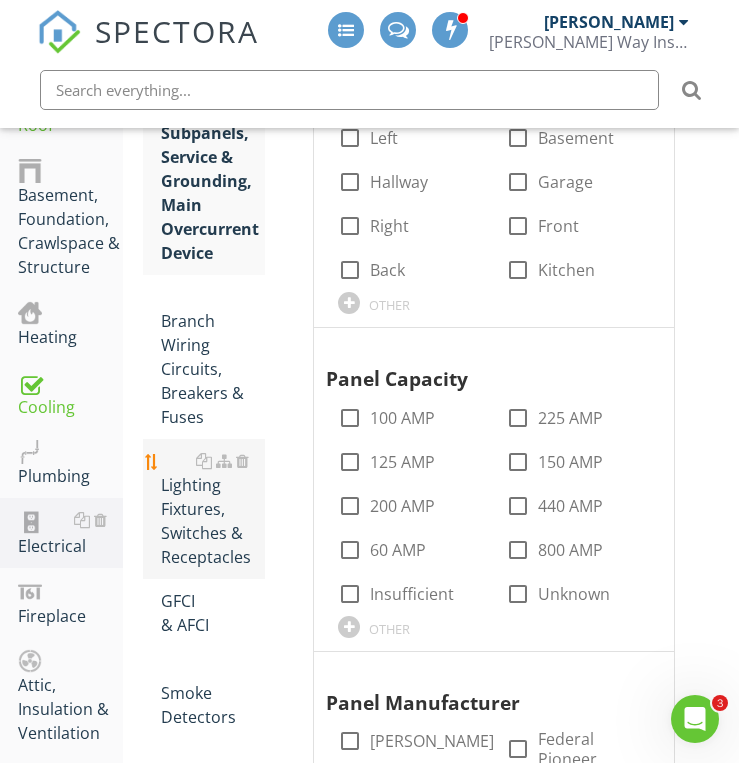 scroll, scrollTop: 557, scrollLeft: 0, axis: vertical 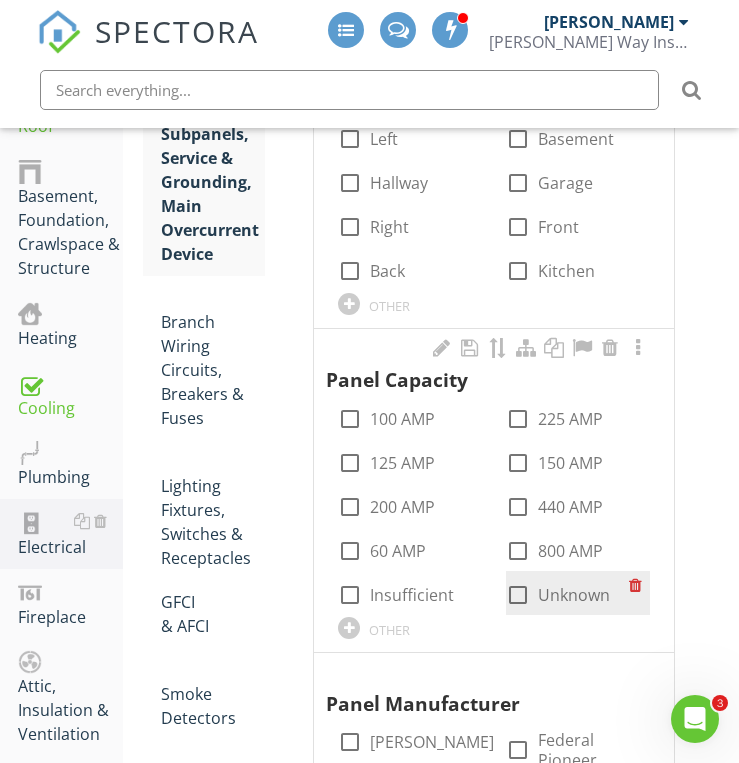 click at bounding box center [518, 595] 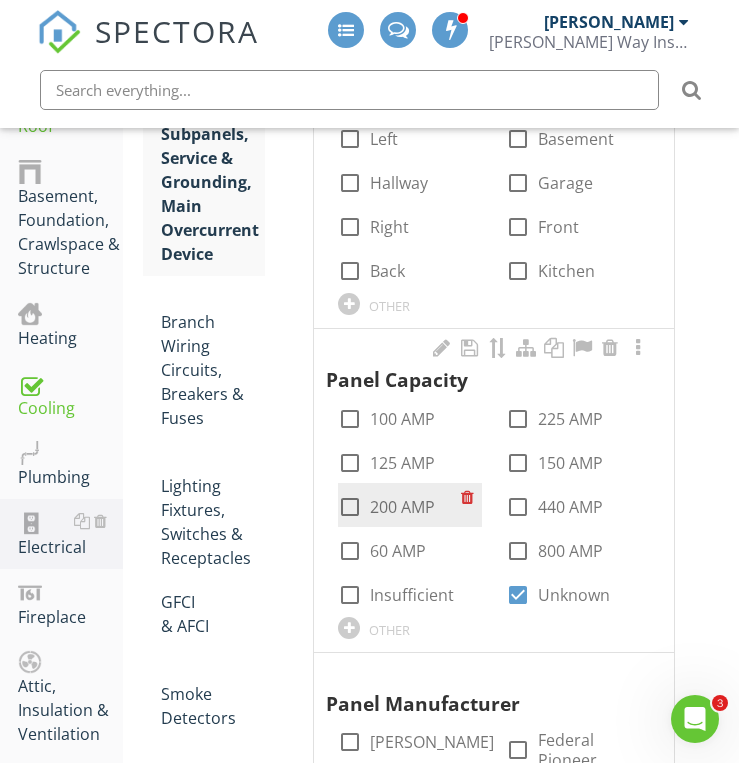 click at bounding box center [350, 507] 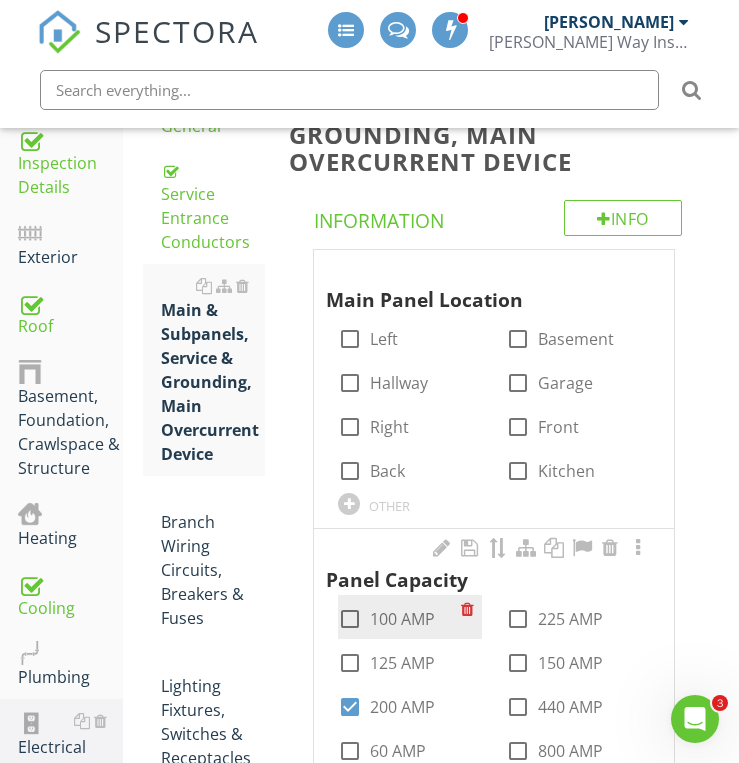 scroll, scrollTop: 317, scrollLeft: 0, axis: vertical 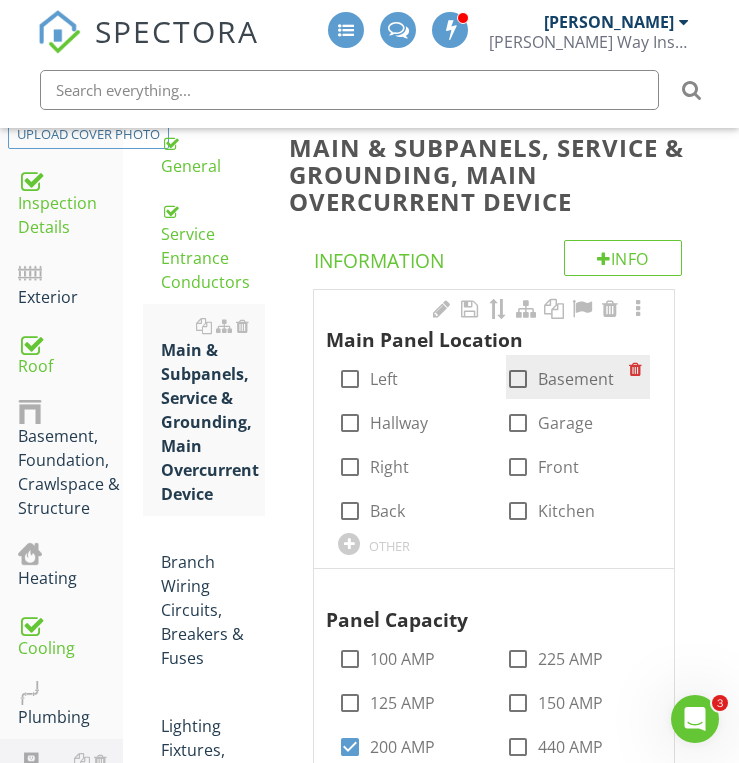 click at bounding box center [518, 379] 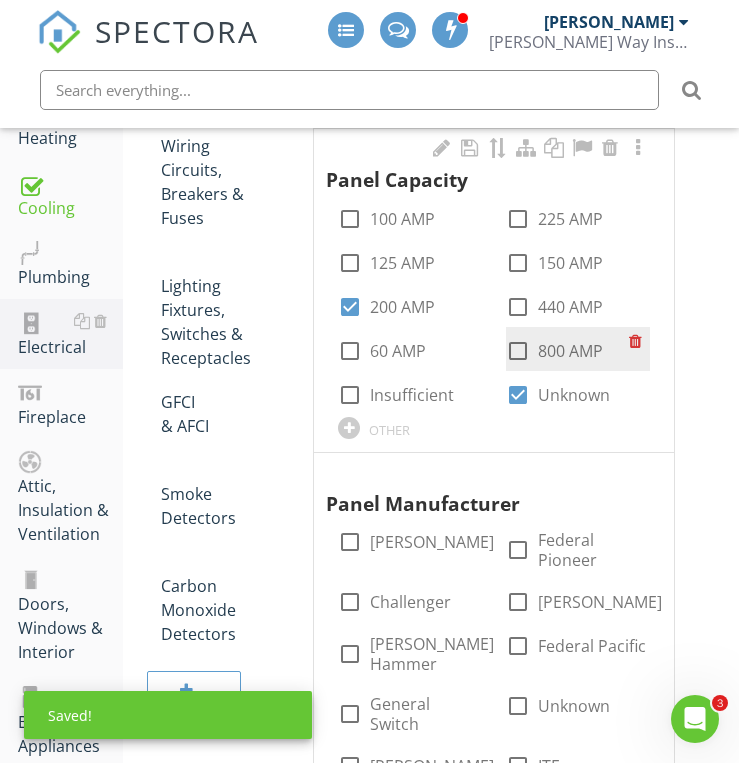 scroll, scrollTop: 797, scrollLeft: 0, axis: vertical 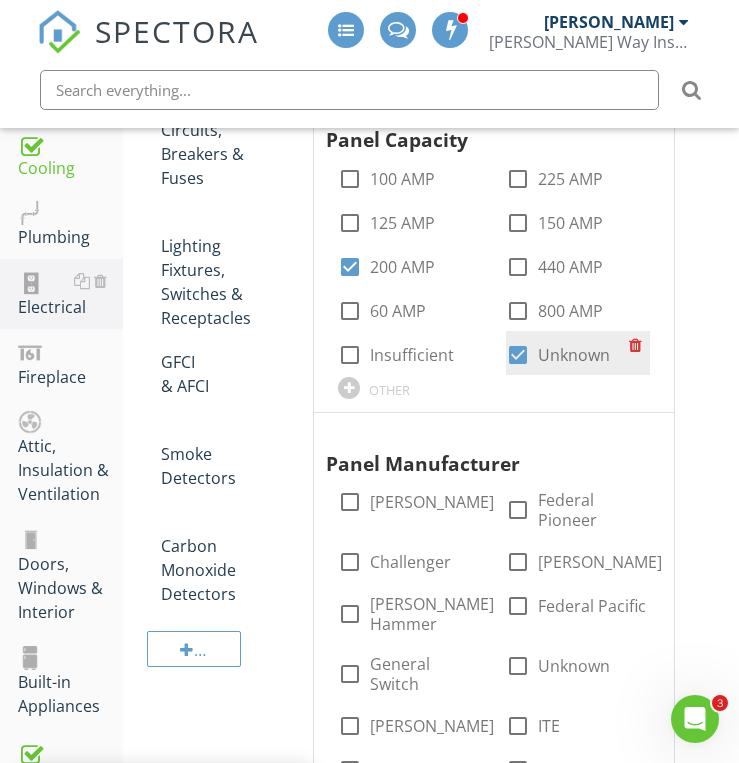 click at bounding box center (518, 355) 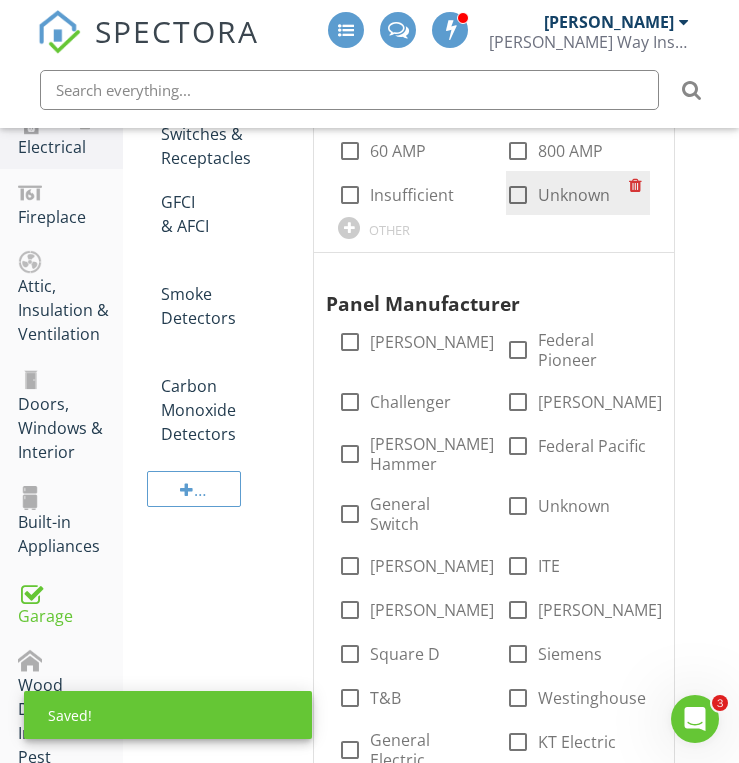 scroll, scrollTop: 997, scrollLeft: 0, axis: vertical 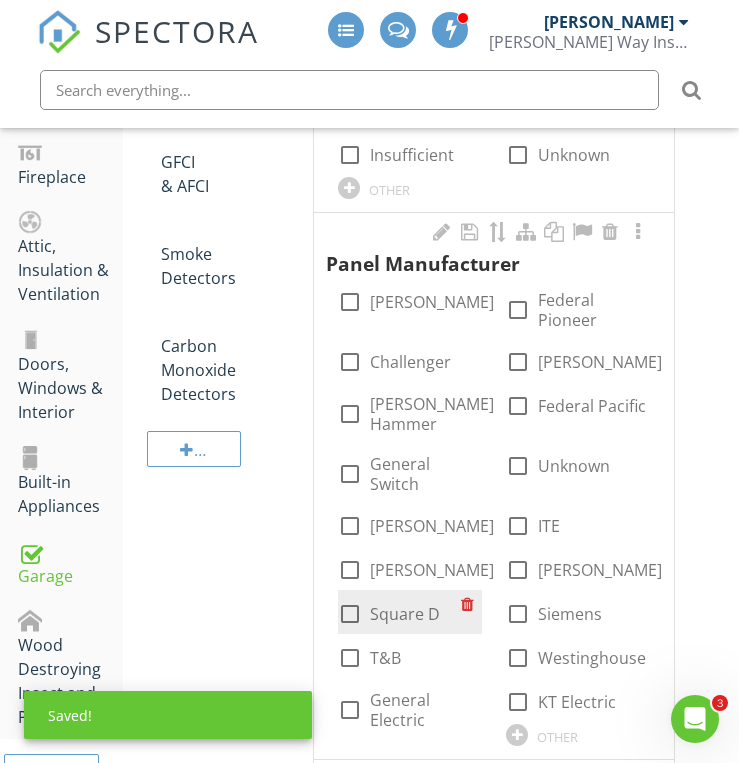 click at bounding box center [350, 614] 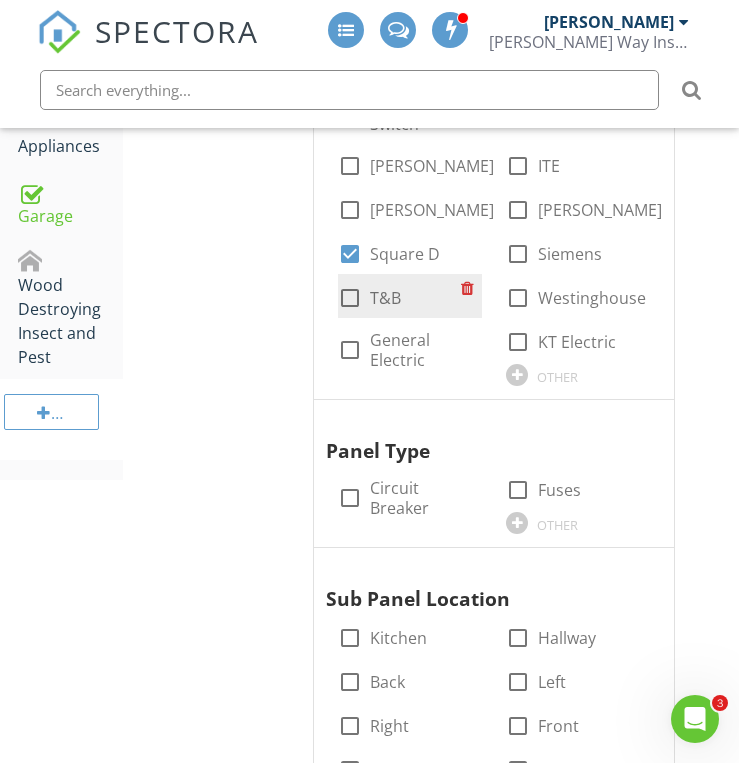 scroll, scrollTop: 1397, scrollLeft: 0, axis: vertical 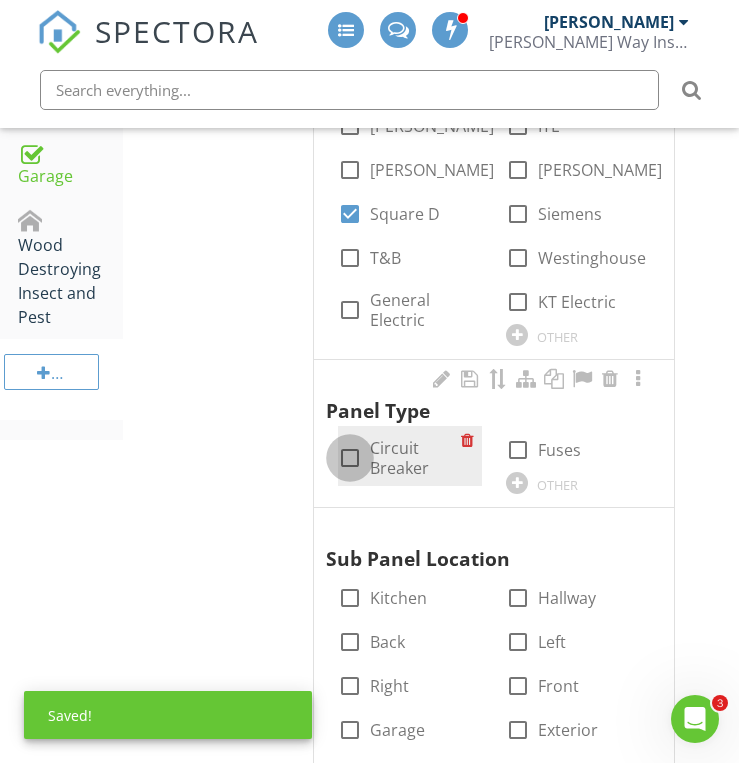 click at bounding box center [350, 458] 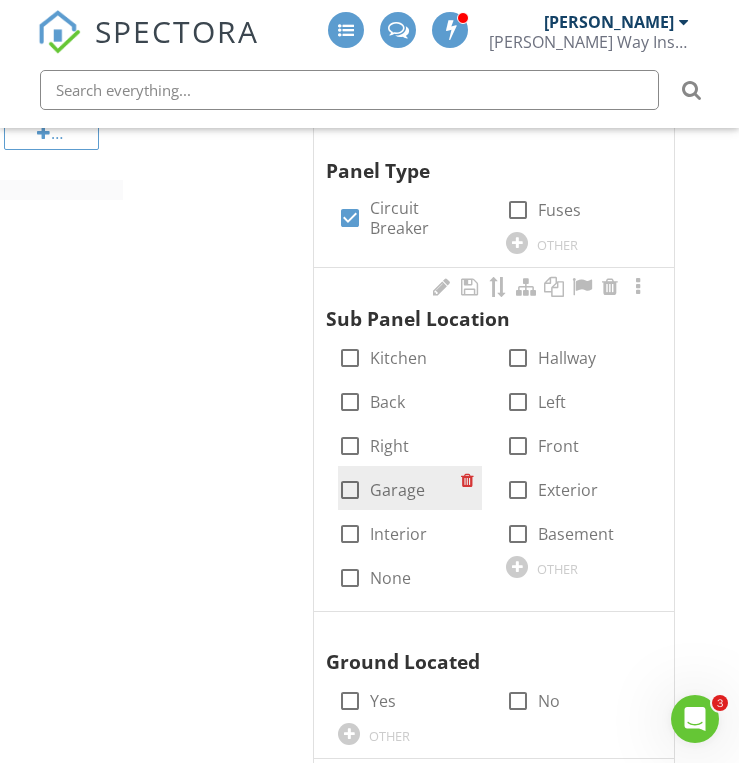 scroll, scrollTop: 1677, scrollLeft: 0, axis: vertical 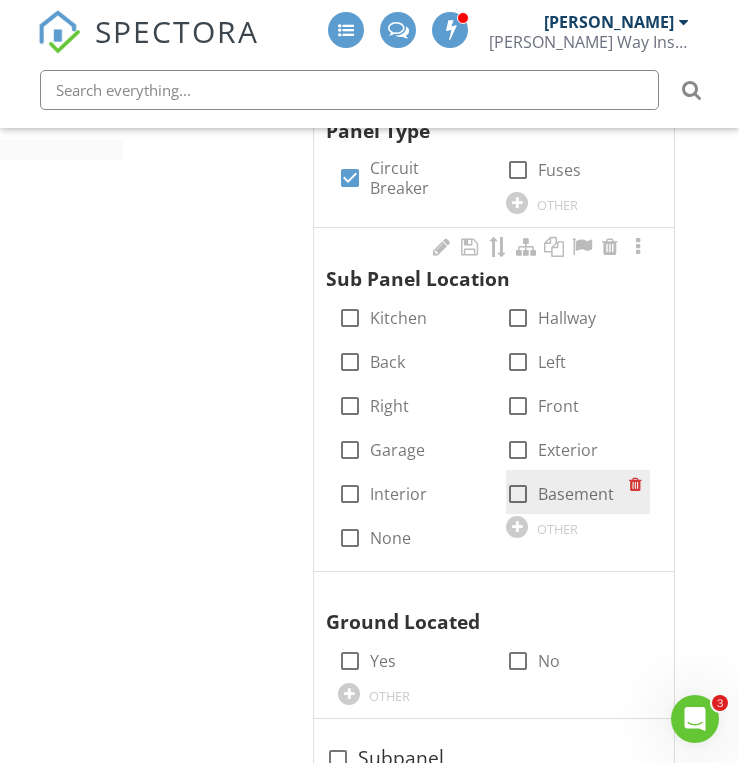 click at bounding box center (518, 494) 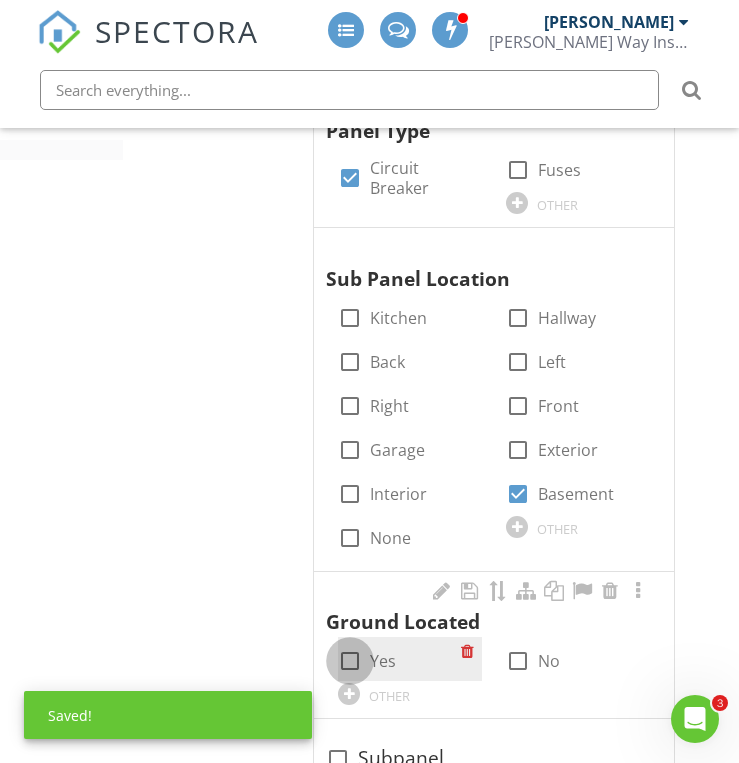 click at bounding box center [350, 661] 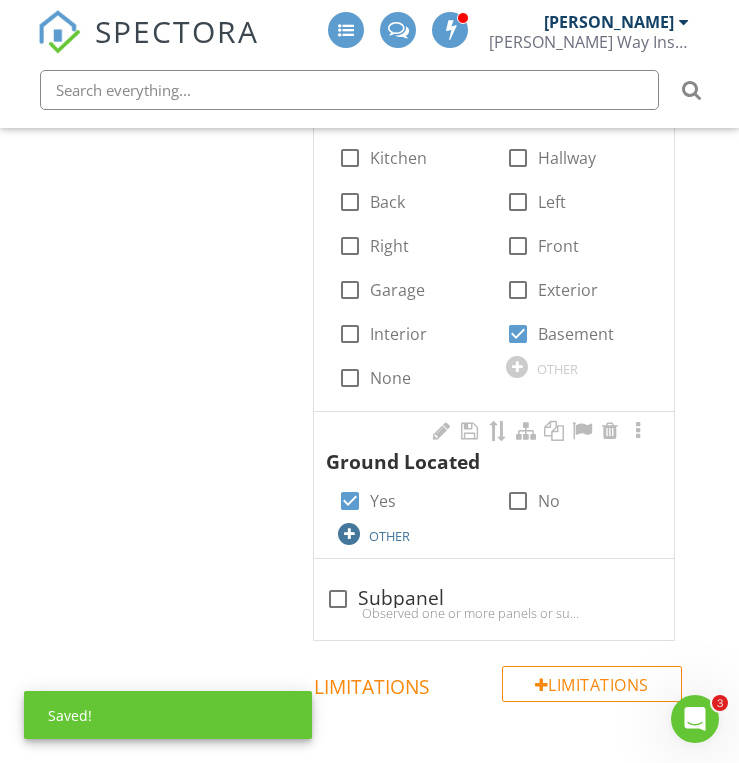 scroll, scrollTop: 1877, scrollLeft: 0, axis: vertical 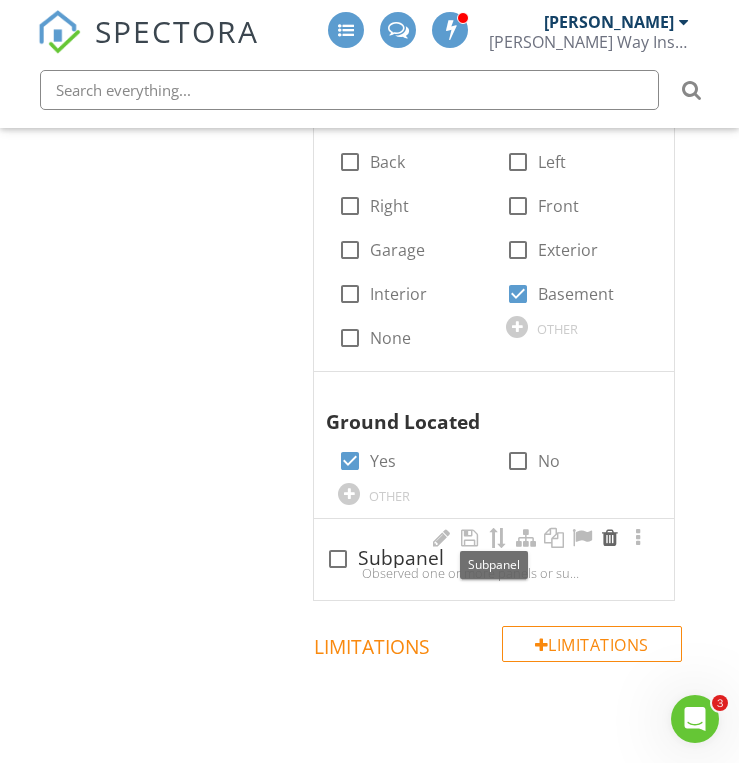 click at bounding box center [610, 538] 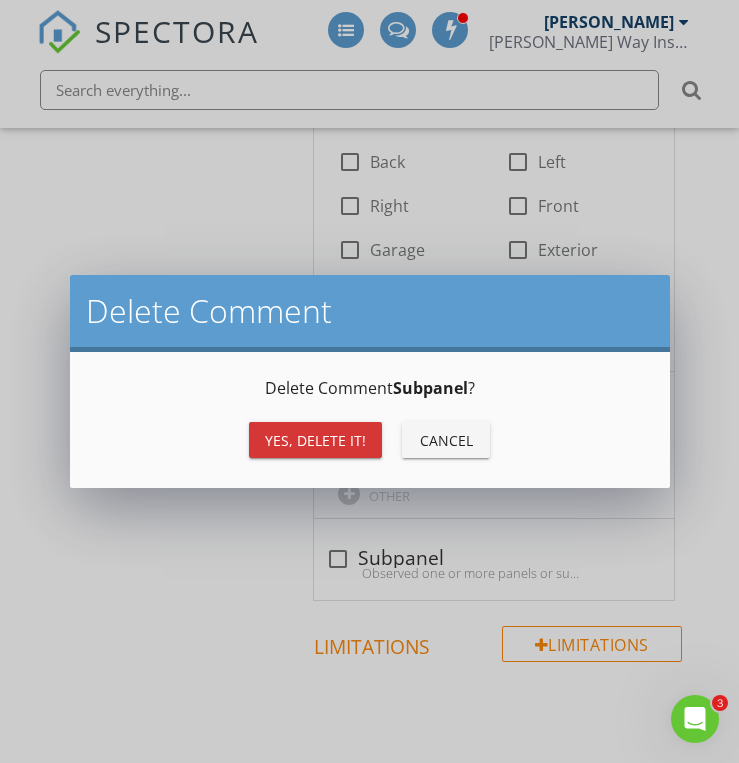 click on "Yes, Delete it!" at bounding box center (315, 440) 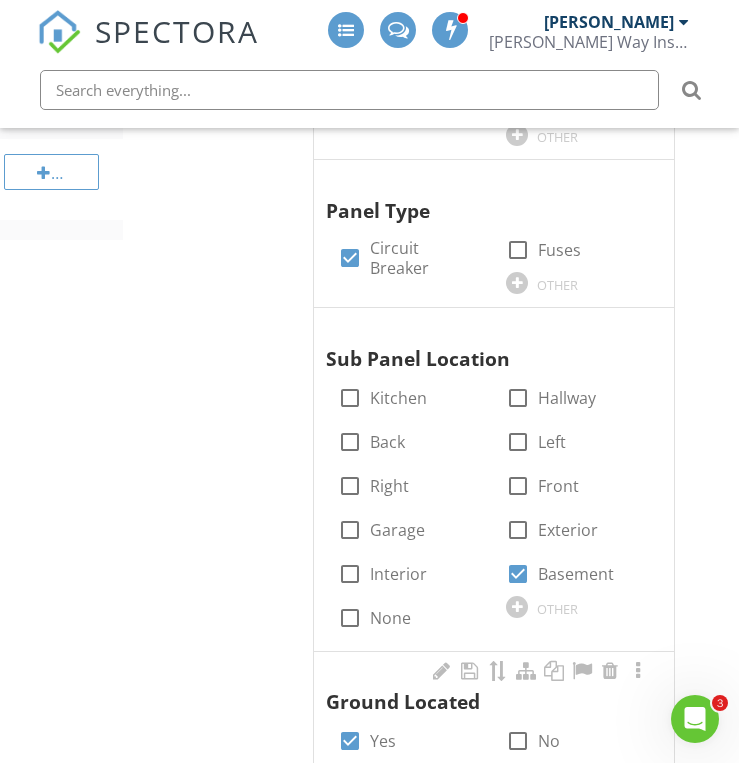 scroll, scrollTop: 1557, scrollLeft: 0, axis: vertical 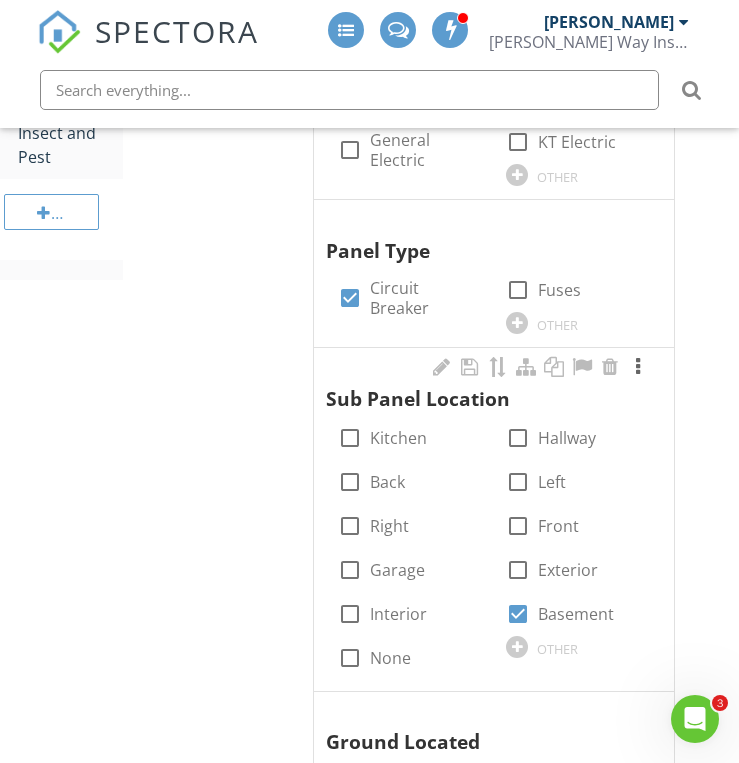 click at bounding box center (638, 367) 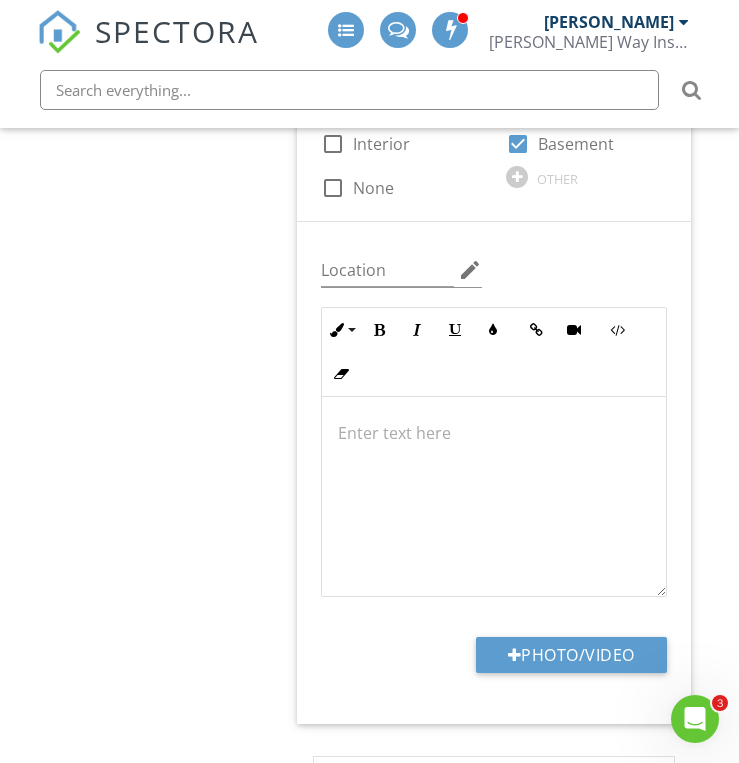 scroll, scrollTop: 2077, scrollLeft: 0, axis: vertical 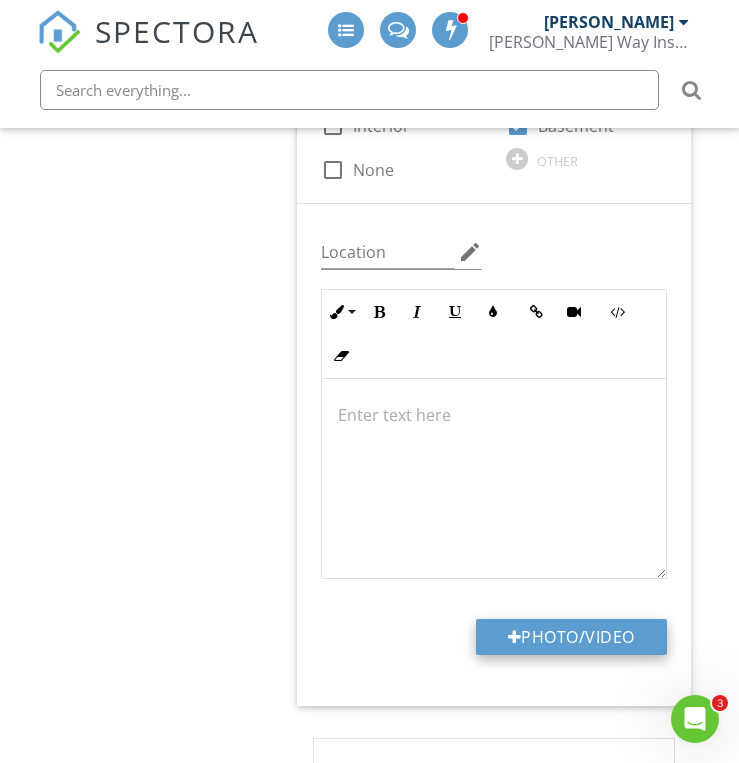 click on "Photo/Video" at bounding box center (571, 637) 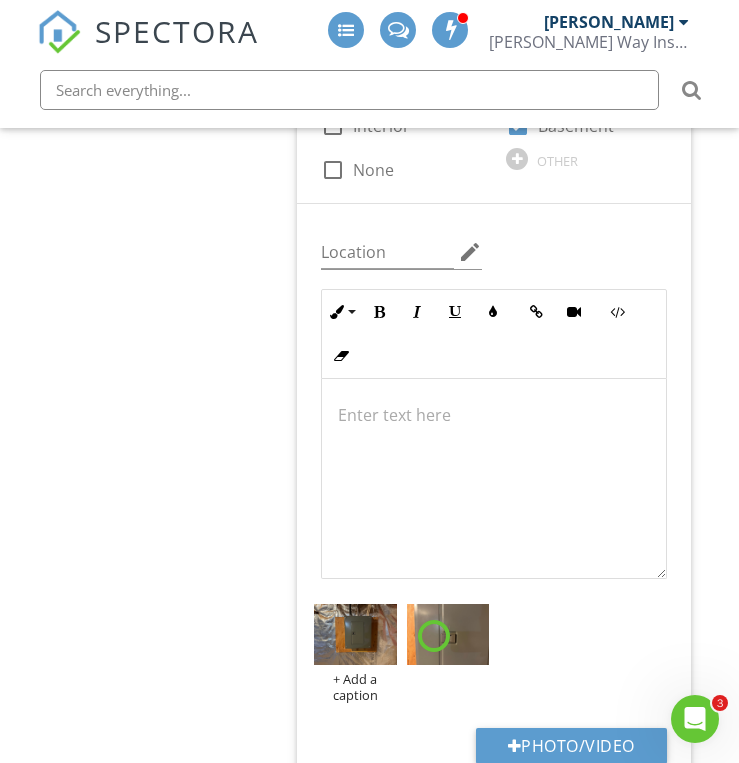 click on "Electrical
General
Service Entrance Conductors
Main & Subpanels, Service & Grounding, Main Overcurrent Device
Branch Wiring Circuits, Breakers & Fuses
Lighting Fixtures, Switches & Receptacles
GFCI & AFCI
Smoke Detectors
Carbon Monoxide Detectors
Item
Main & Subpanels, Service & Grounding, Main Overcurrent Device
Info
Information
Main Panel Location
check_box_outline_blank Left   check_box Basement   check_box_outline_blank Hallway   check_box_outline_blank Garage   check_box_outline_blank Right   check_box_outline_blank Front   check_box_outline_blank Back   check_box_outline_blank Kitchen" at bounding box center (431, 426) 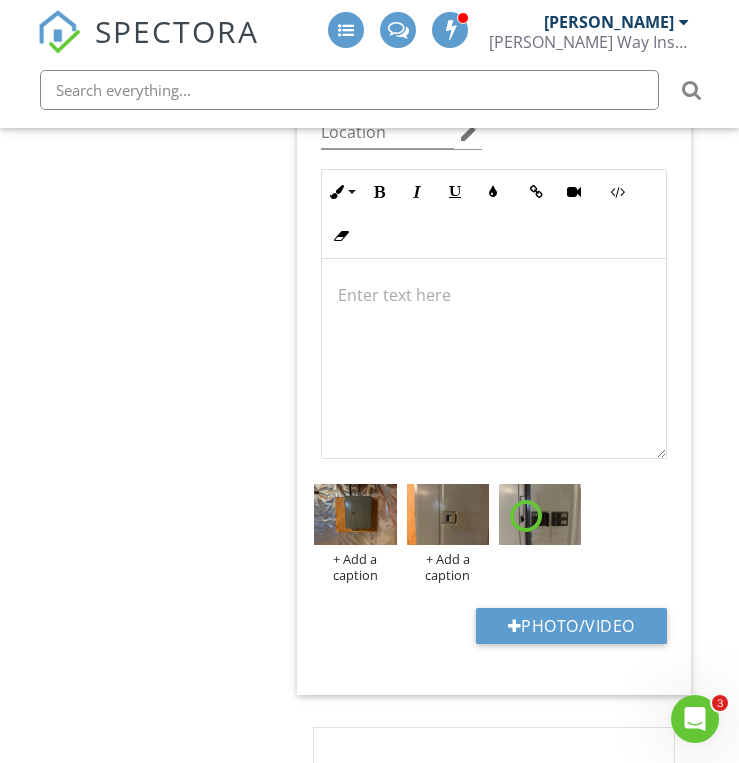 scroll, scrollTop: 2237, scrollLeft: 0, axis: vertical 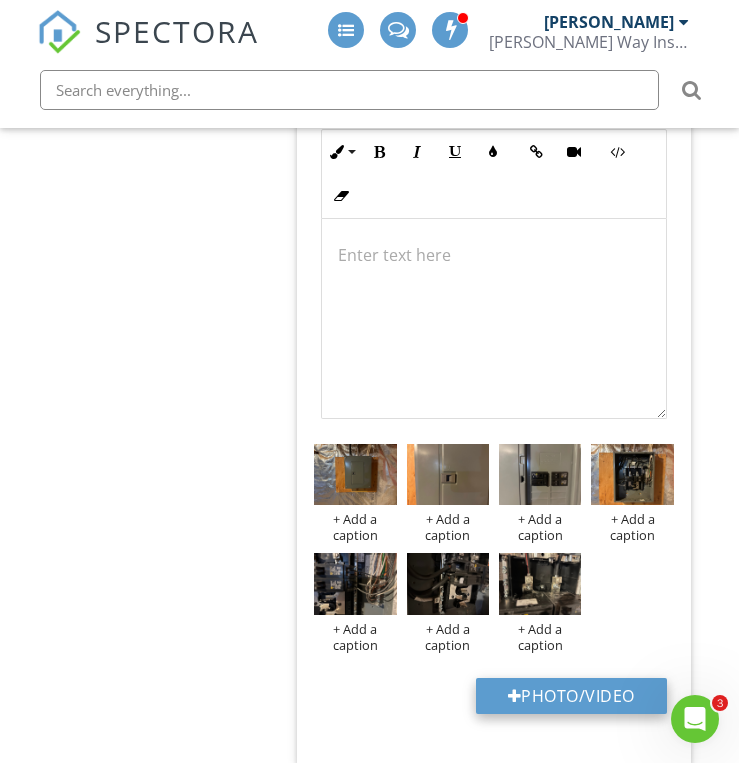 click on "Photo/Video" at bounding box center [571, 696] 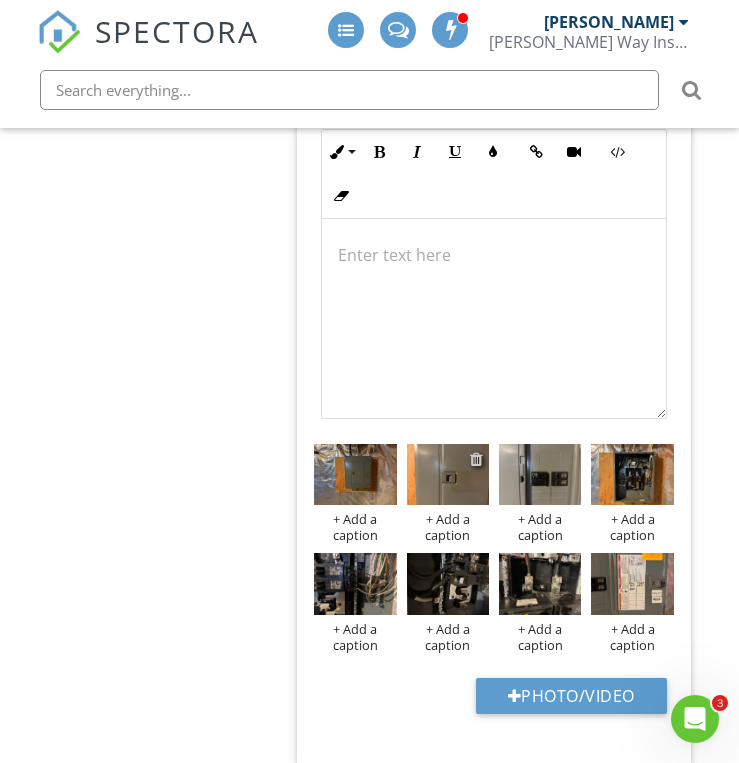click at bounding box center [476, 459] 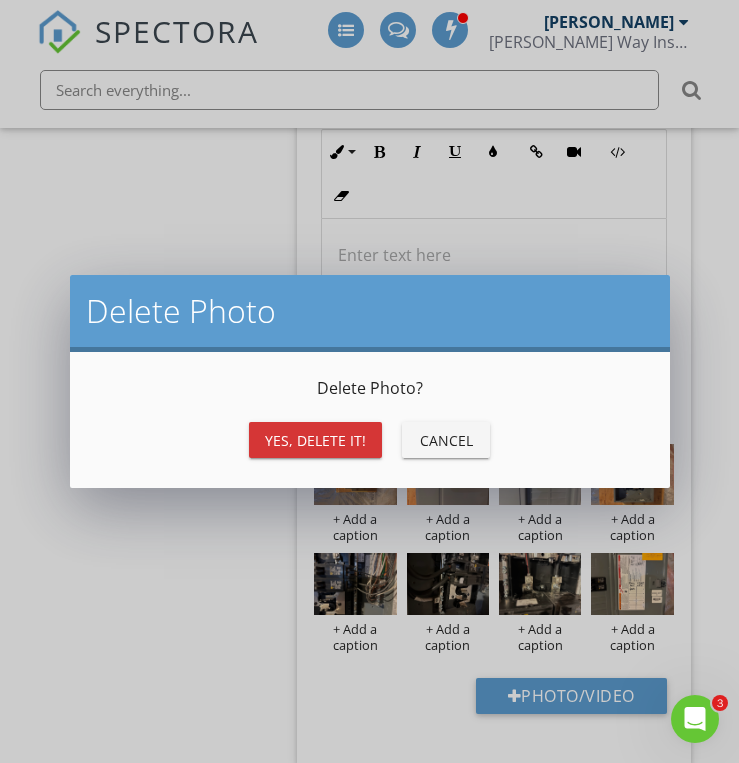 click on "Yes, Delete it!" at bounding box center (315, 440) 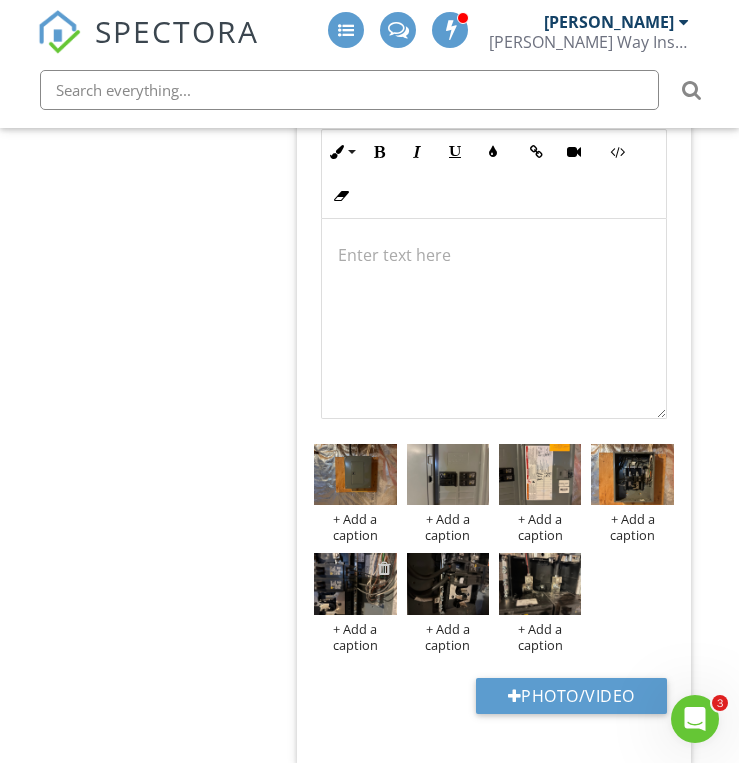 click at bounding box center (384, 568) 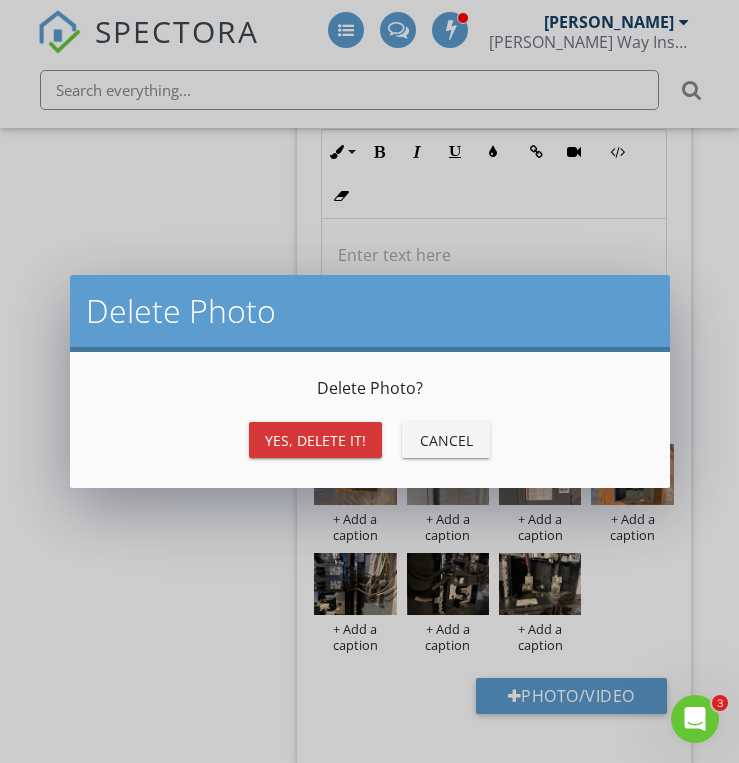 click on "Yes, Delete it!" at bounding box center (315, 440) 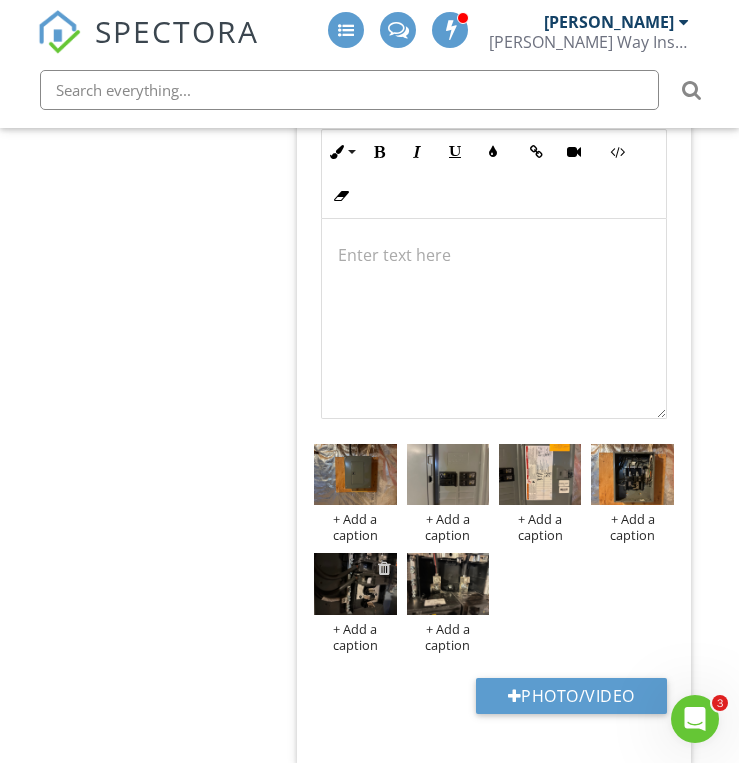 click at bounding box center (384, 568) 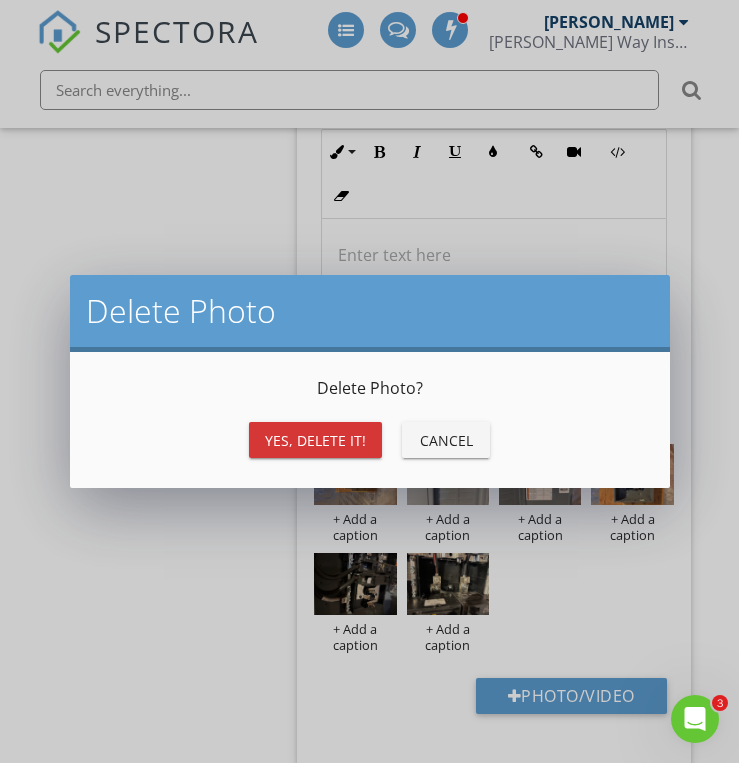 click on "Yes, Delete it!" at bounding box center (315, 440) 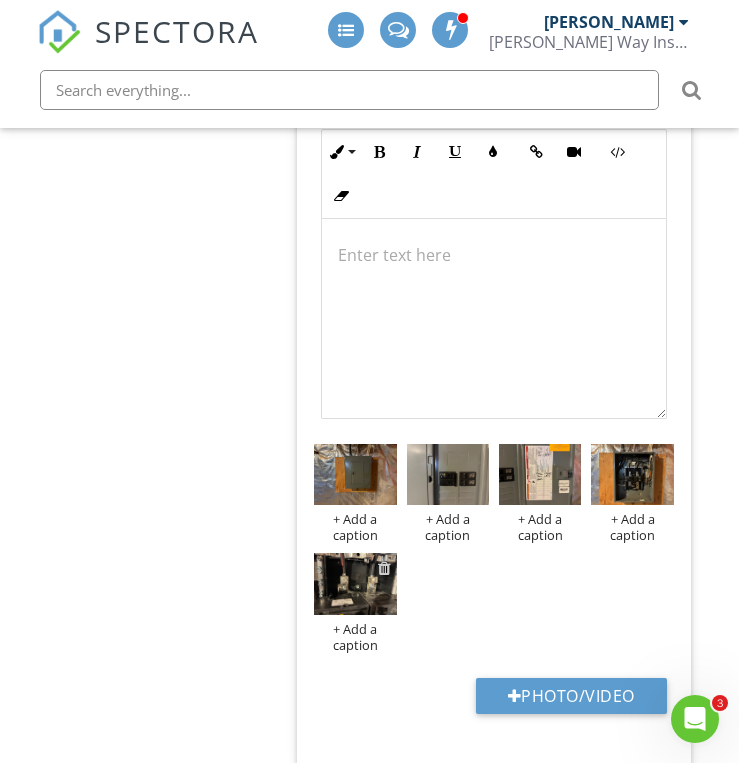 click at bounding box center [384, 568] 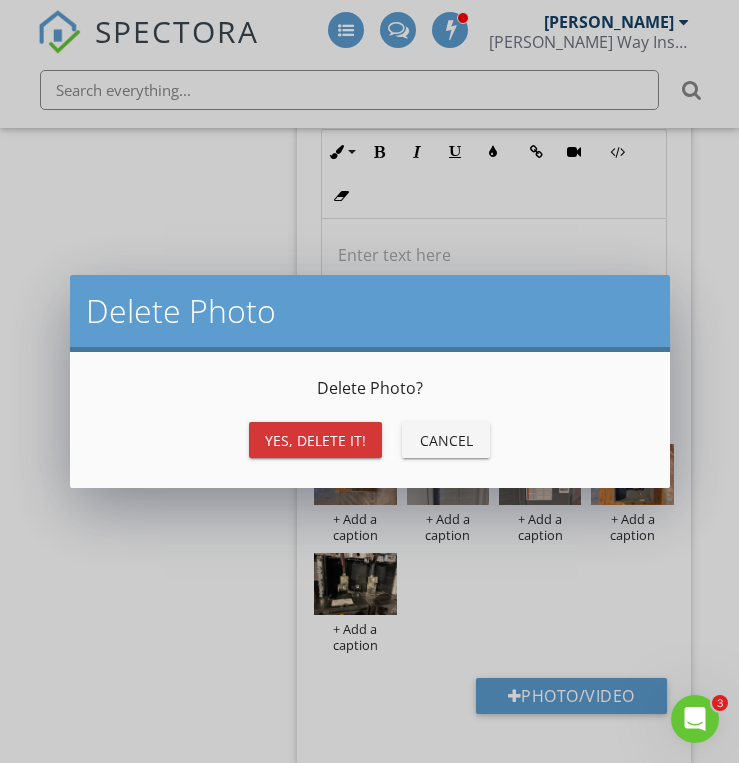click on "Delete Photo
?   Yes, Delete it!   Cancel" at bounding box center (370, 420) 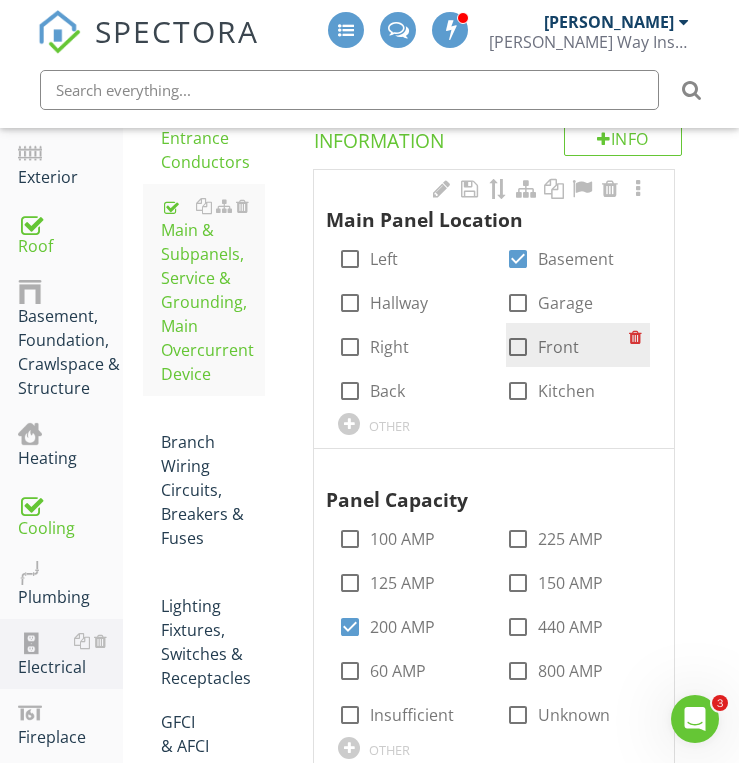 scroll, scrollTop: 397, scrollLeft: 0, axis: vertical 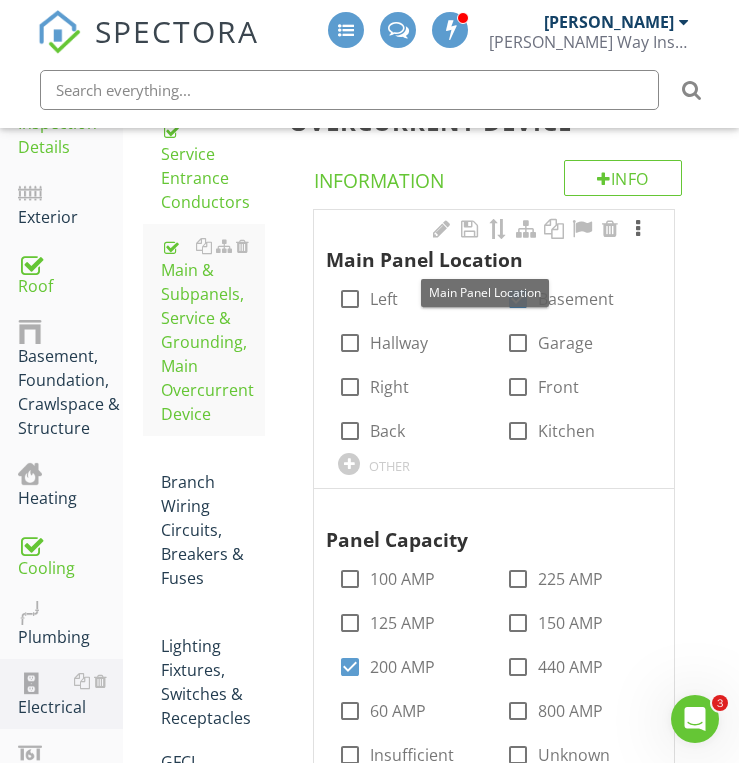 click at bounding box center [638, 229] 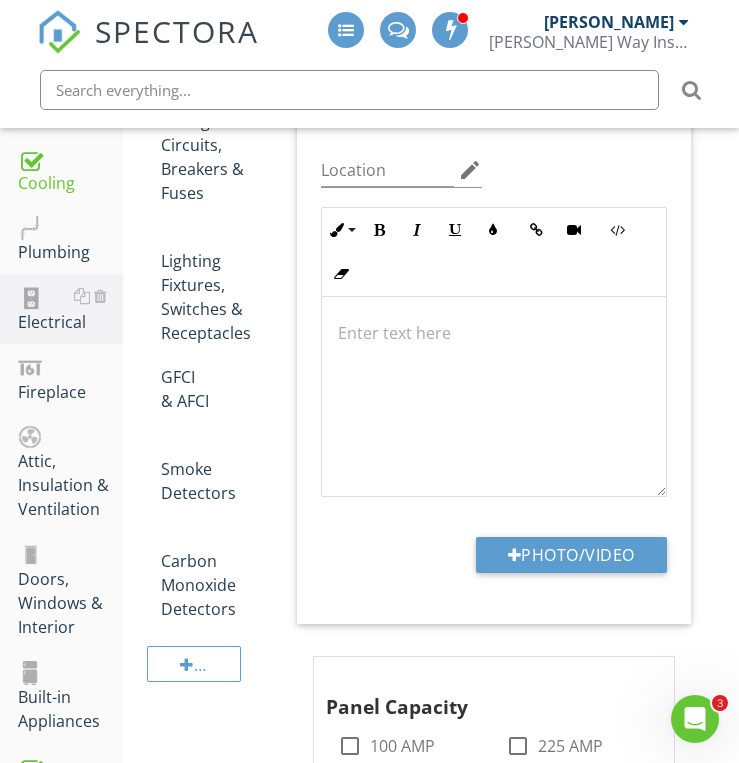 scroll, scrollTop: 797, scrollLeft: 0, axis: vertical 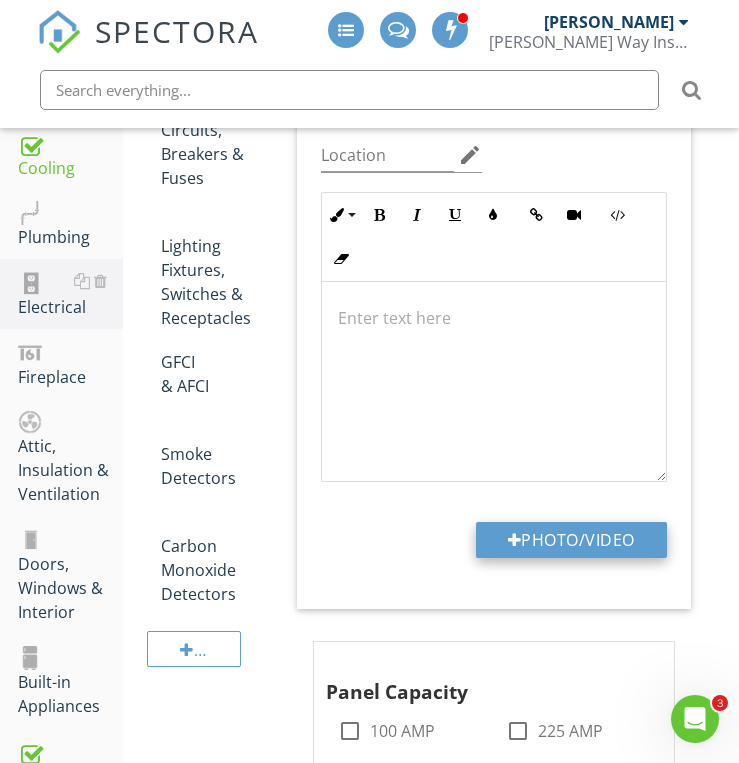 click at bounding box center [515, 540] 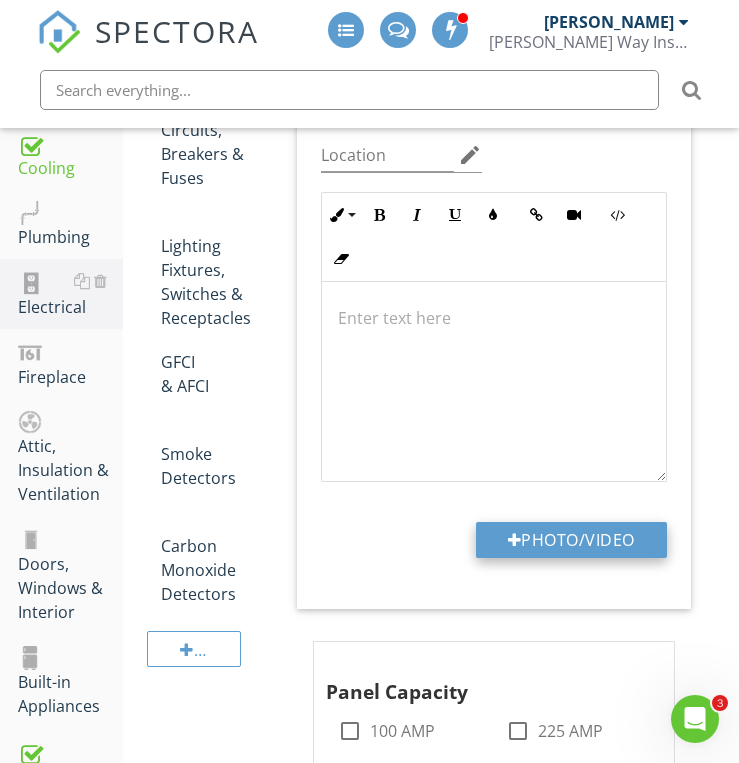 type on "C:\fakepath\IMG_6861.JPG" 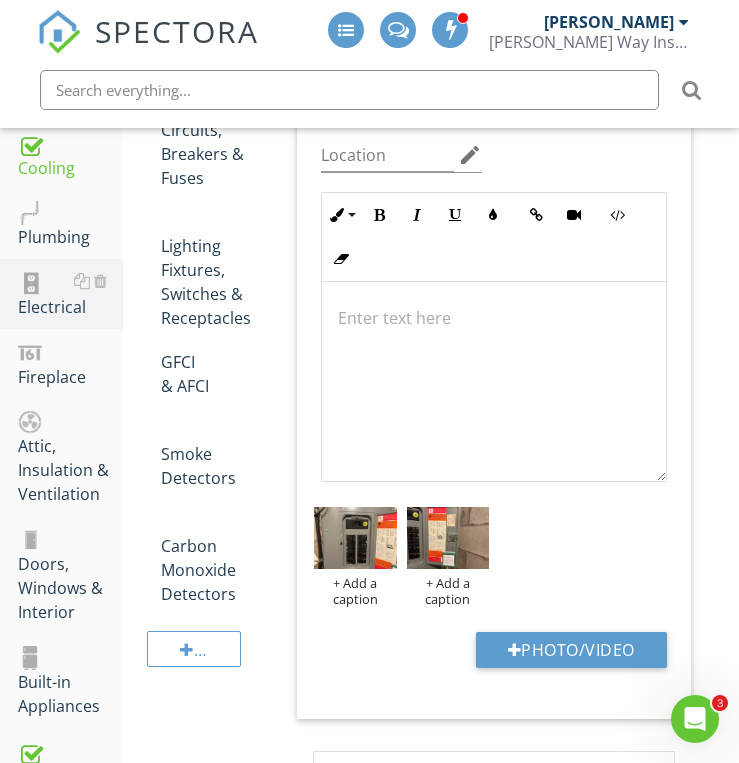 click on "Electrical
General
Service Entrance Conductors
Main & Subpanels, Service & Grounding, Main Overcurrent Device
Branch Wiring Circuits, Breakers & Fuses
Lighting Fixtures, Switches & Receptacles
GFCI & AFCI
Smoke Detectors
Carbon Monoxide Detectors
Item
Main & Subpanels, Service & Grounding, Main Overcurrent Device
Info
Information                 2
Main Panel Location
check_box_outline_blank Left   check_box Basement   check_box_outline_blank Hallway   check_box_outline_blank Garage   check_box_outline_blank Right   check_box_outline_blank Front   check_box_outline_blank Back   check_box_outline_blank Kitchen" at bounding box center [431, 2039] 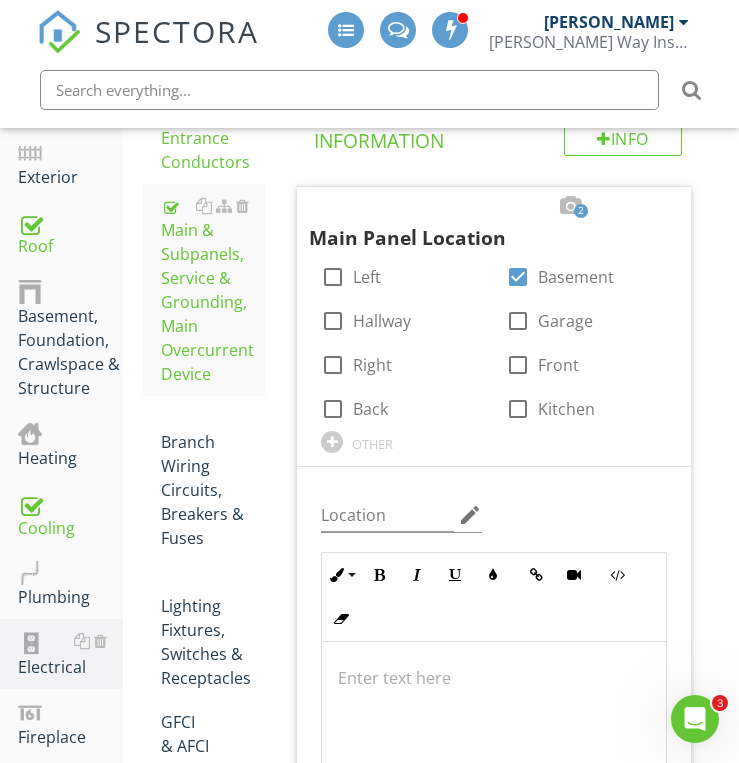 scroll, scrollTop: 397, scrollLeft: 0, axis: vertical 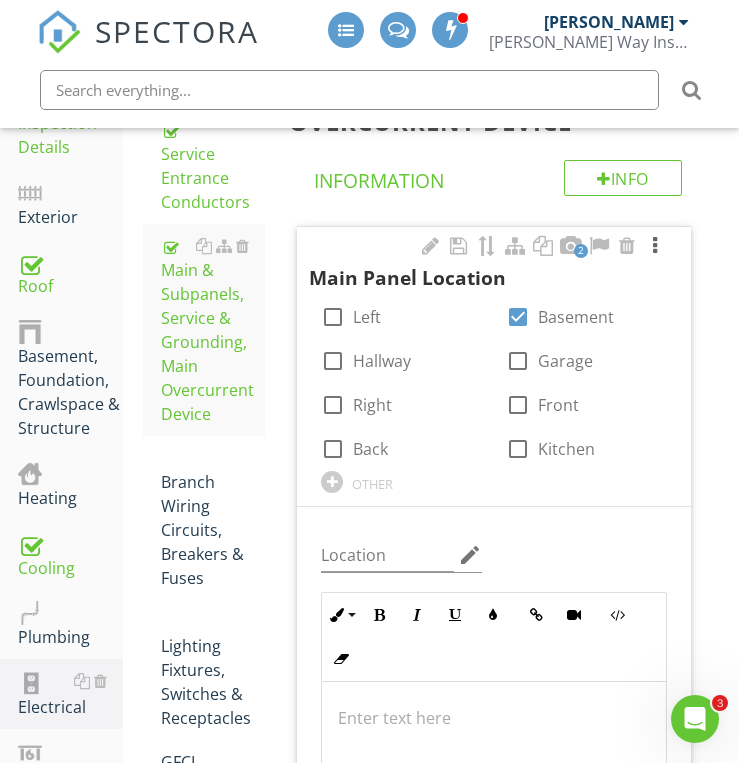 click at bounding box center [655, 246] 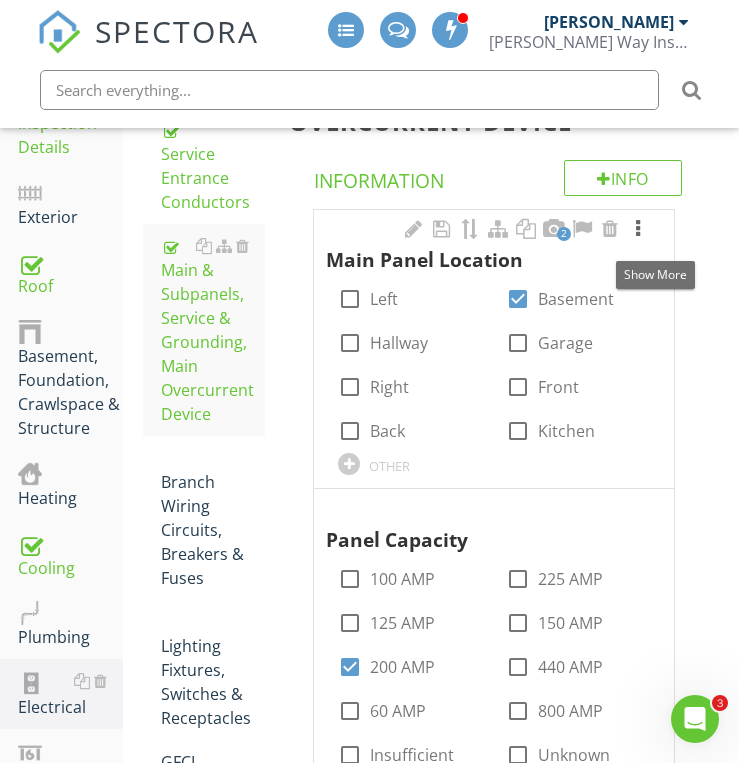click on "2
Main Panel Location
check_box_outline_blank Left   check_box Basement   check_box_outline_blank Hallway   check_box_outline_blank Garage   check_box_outline_blank Right   check_box_outline_blank Front   check_box_outline_blank Back   check_box_outline_blank Kitchen         OTHER" at bounding box center (494, 349) 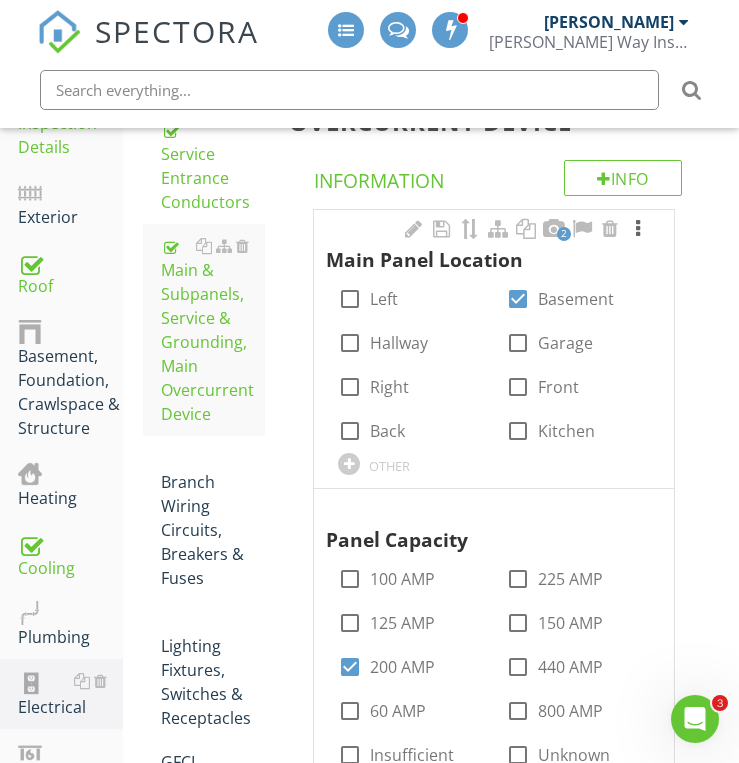 click at bounding box center [638, 229] 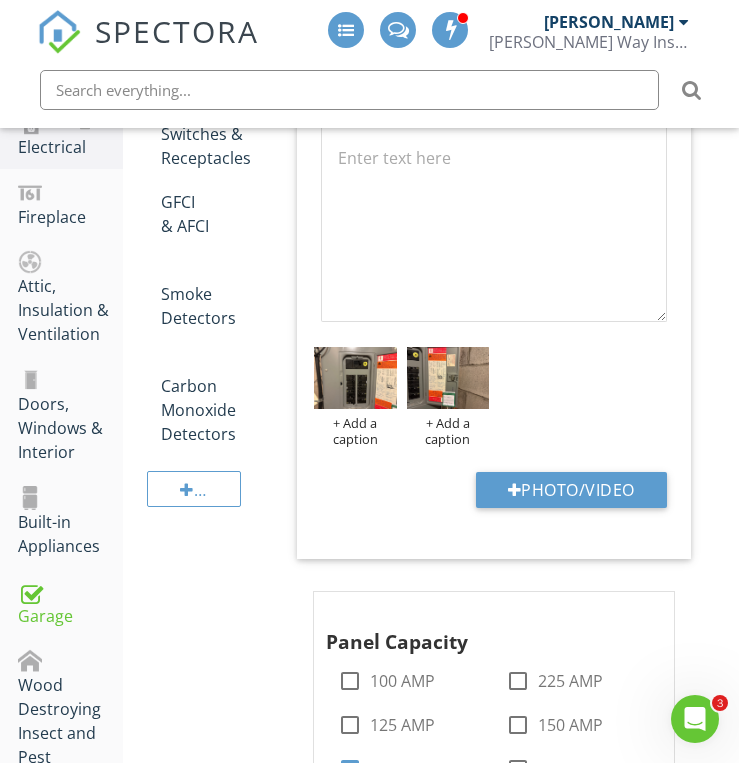 scroll, scrollTop: 1077, scrollLeft: 0, axis: vertical 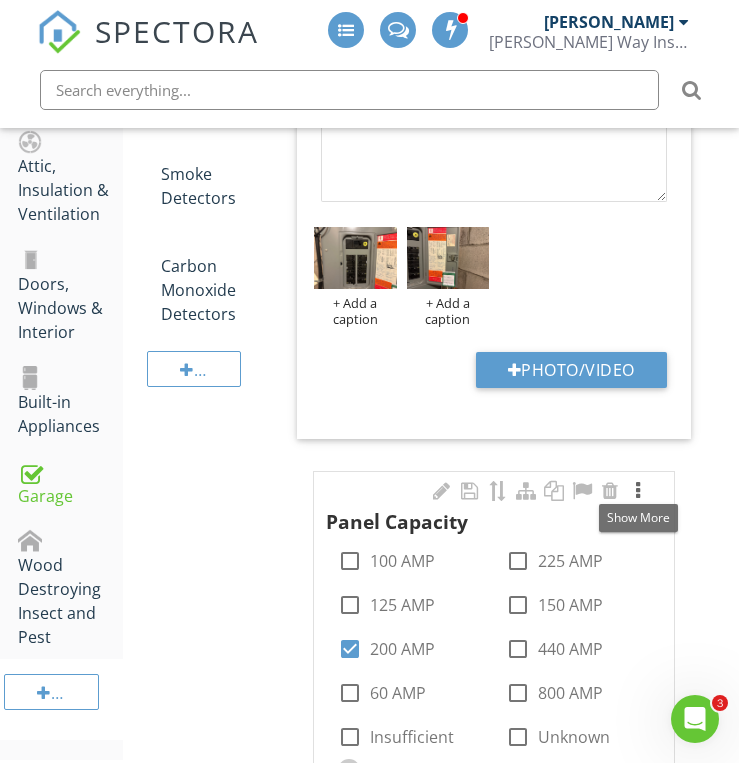 click at bounding box center [638, 491] 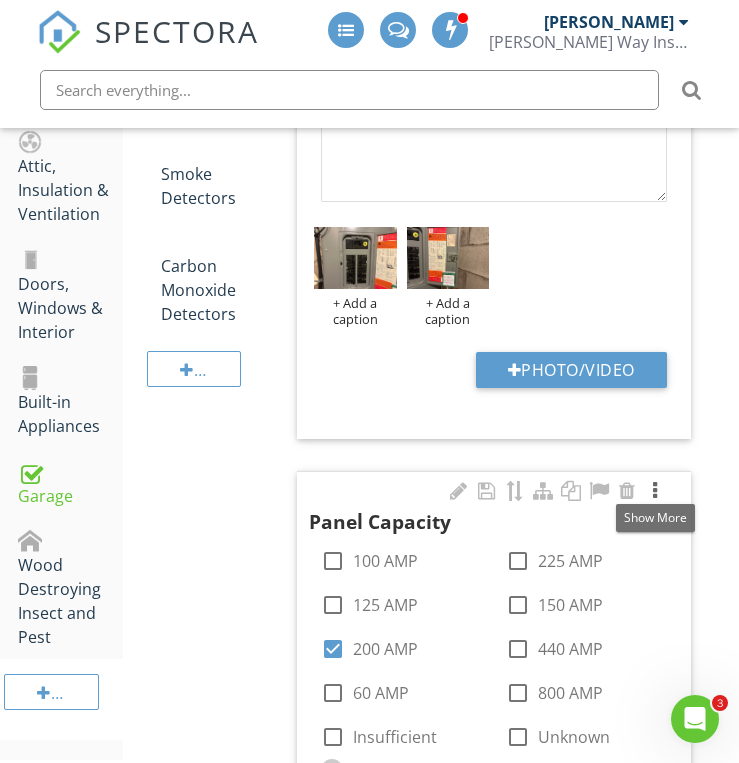 click at bounding box center (655, 491) 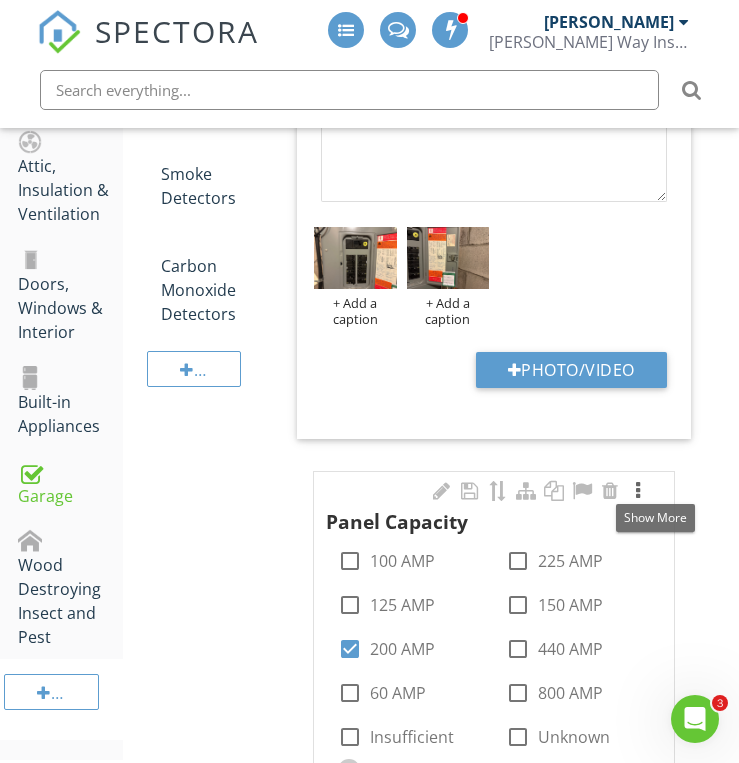click on "Panel Capacity" at bounding box center (494, 508) 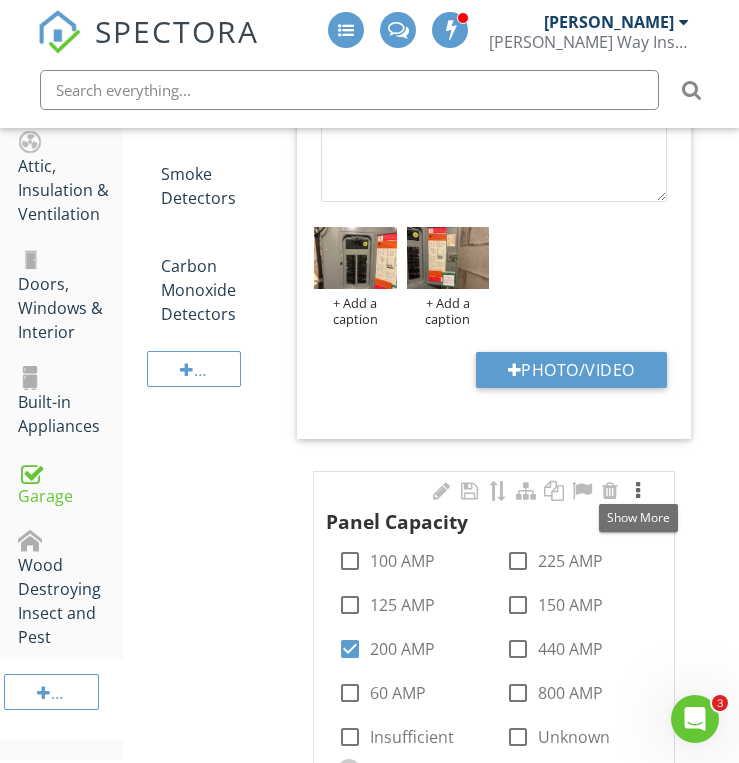 click at bounding box center [638, 491] 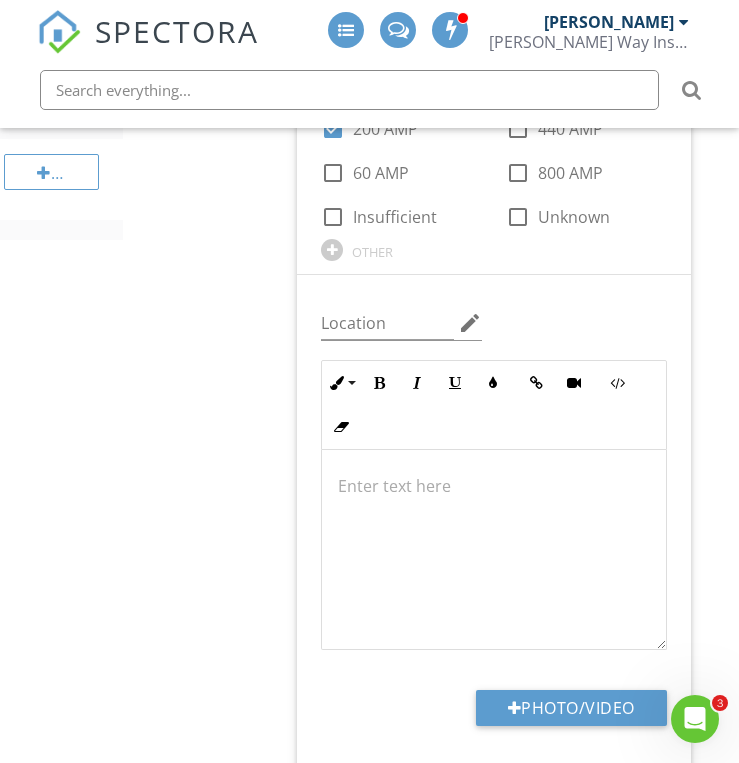 scroll, scrollTop: 1677, scrollLeft: 0, axis: vertical 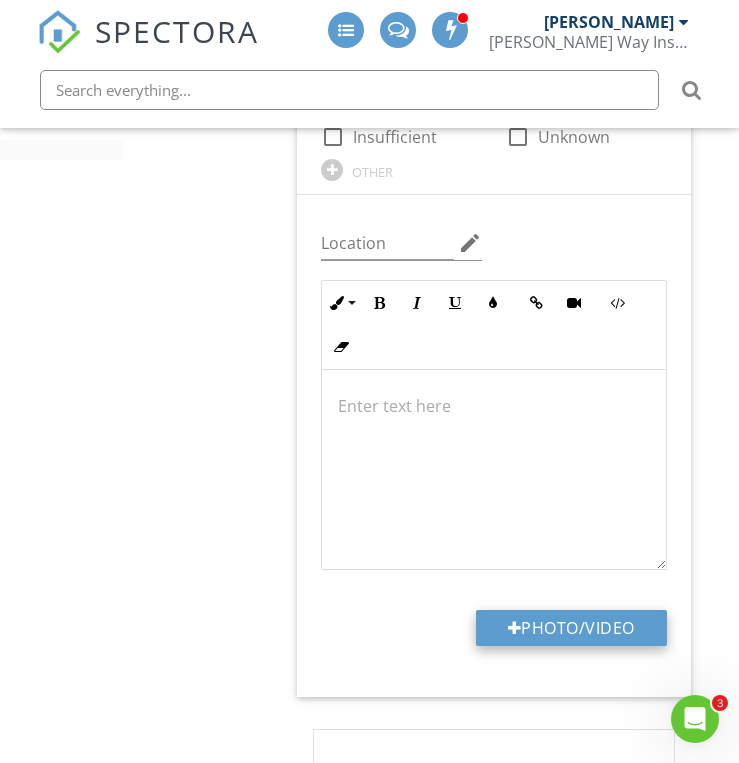 click at bounding box center (515, 628) 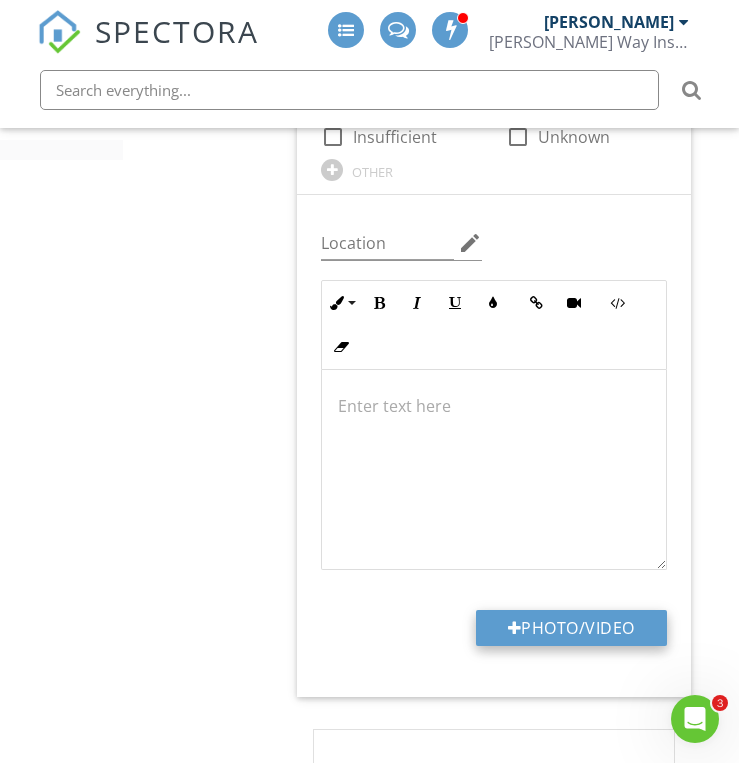type on "C:\fakepath\IMG_6865.JPG" 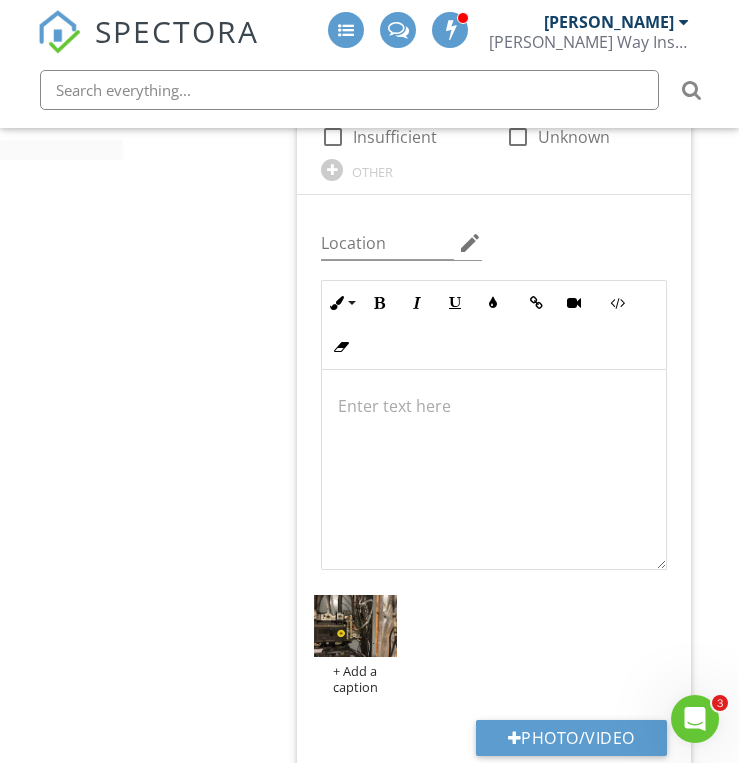 click at bounding box center [494, 470] 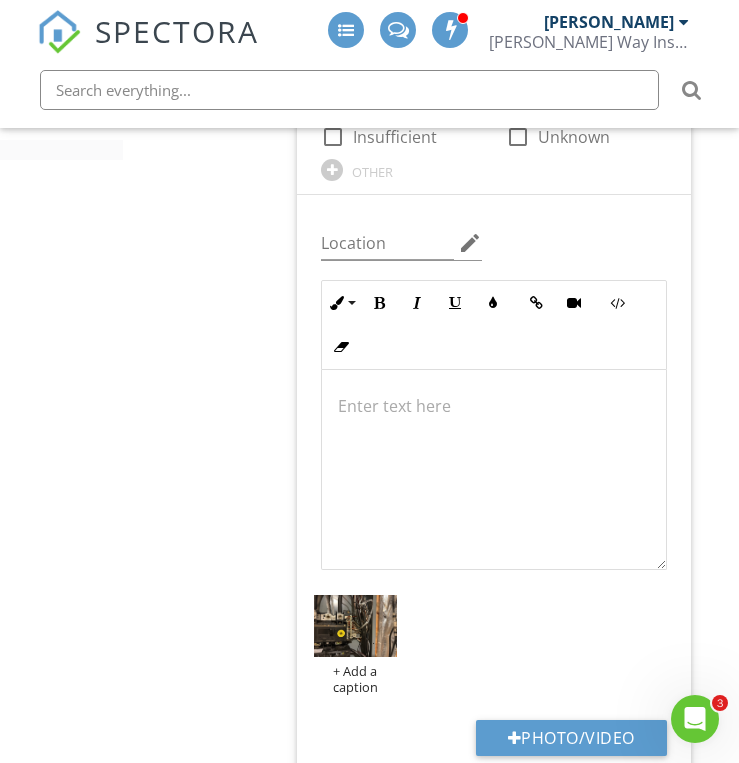 type 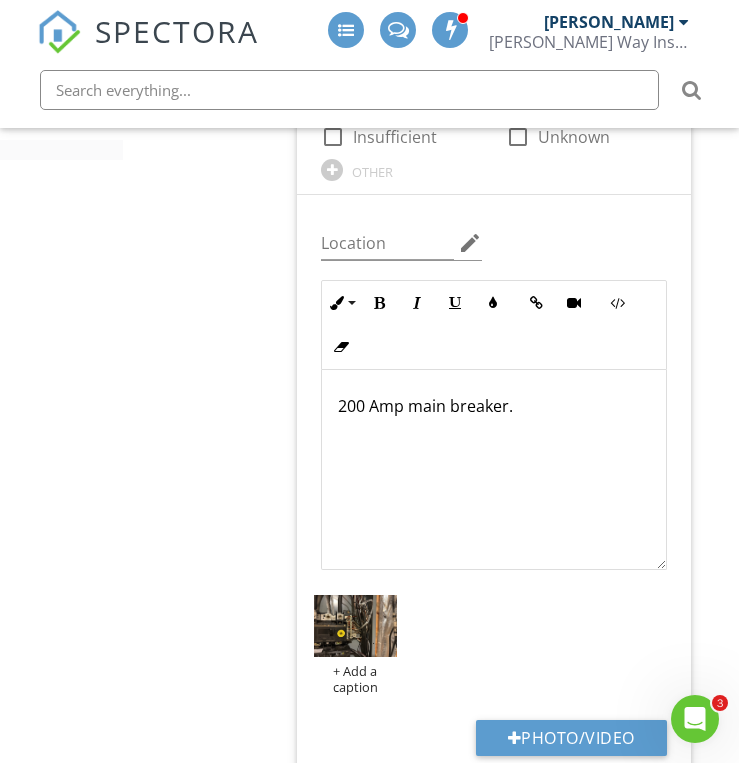 click on "Electrical
General
Service Entrance Conductors
Main & Subpanels, Service & Grounding, Main Overcurrent Device
Branch Wiring Circuits, Breakers & Fuses
Lighting Fixtures, Switches & Receptacles
GFCI & AFCI
Smoke Detectors
Carbon Monoxide Detectors
Item
Main & Subpanels, Service & Grounding, Main Overcurrent Device
Info
Information                 2
Main Panel Location
check_box_outline_blank Left   check_box Basement   check_box_outline_blank Hallway   check_box_outline_blank Garage   check_box_outline_blank Right   check_box_outline_blank Front   check_box_outline_blank Back   check_box_outline_blank Kitchen" at bounding box center [431, 1481] 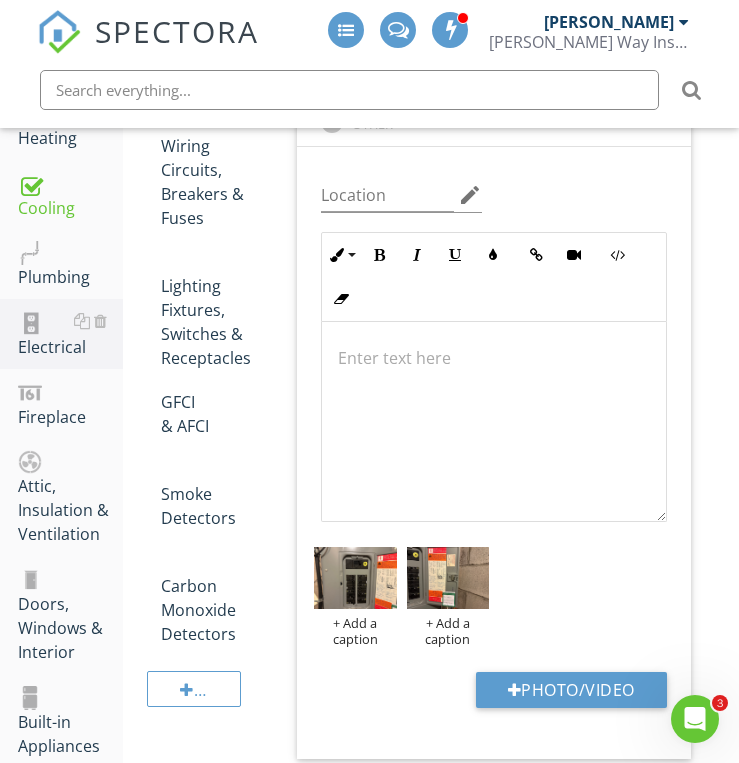 scroll, scrollTop: 837, scrollLeft: 0, axis: vertical 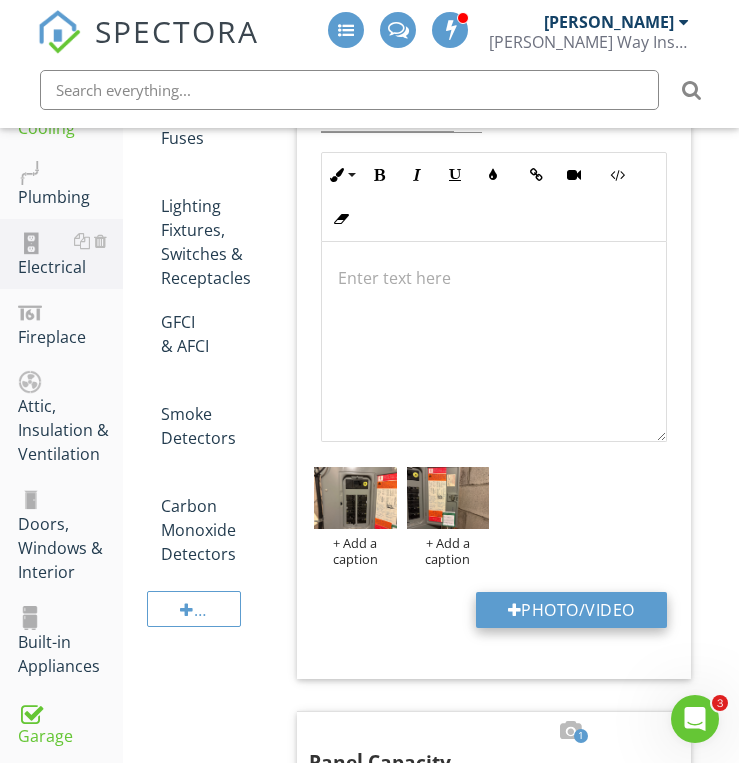 click at bounding box center (515, 610) 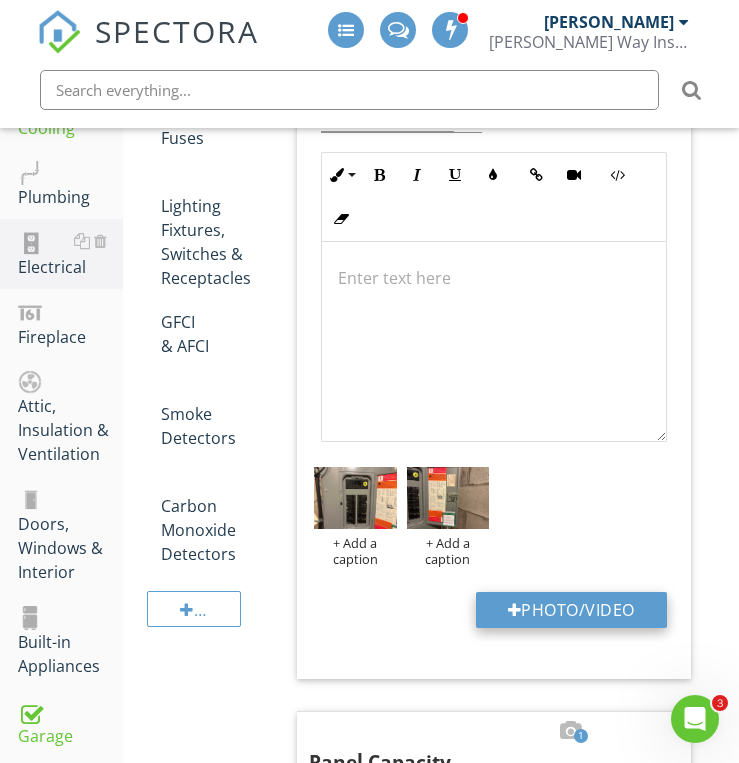 type on "C:\fakepath\IMG_6863.JPG" 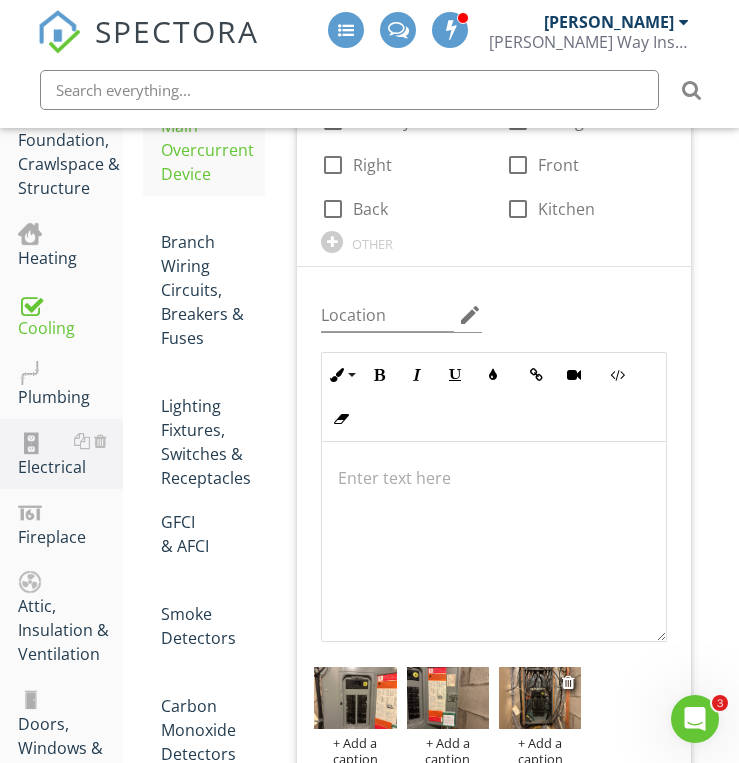 scroll, scrollTop: 597, scrollLeft: 0, axis: vertical 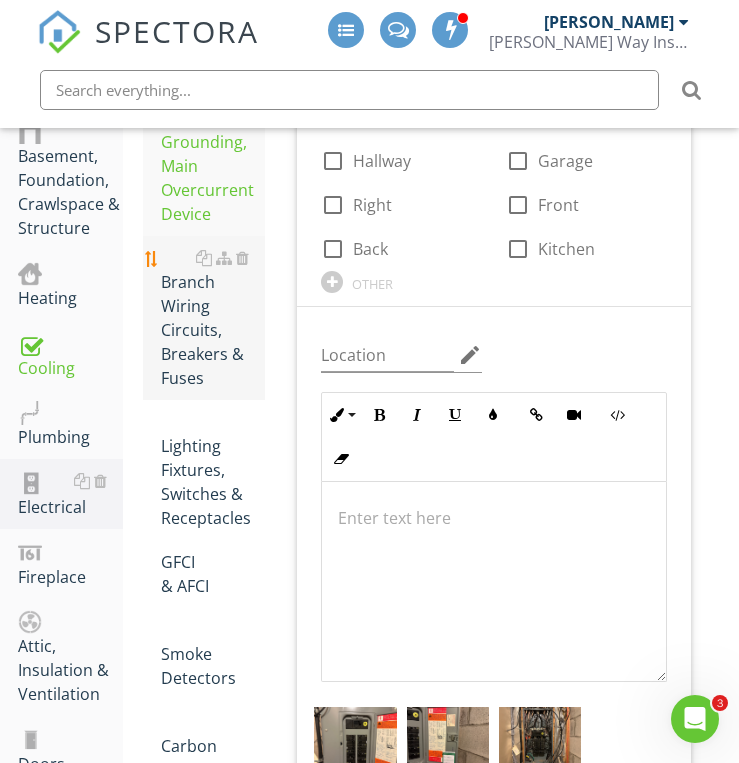 click on "Branch Wiring Circuits, Breakers & Fuses" at bounding box center [213, 318] 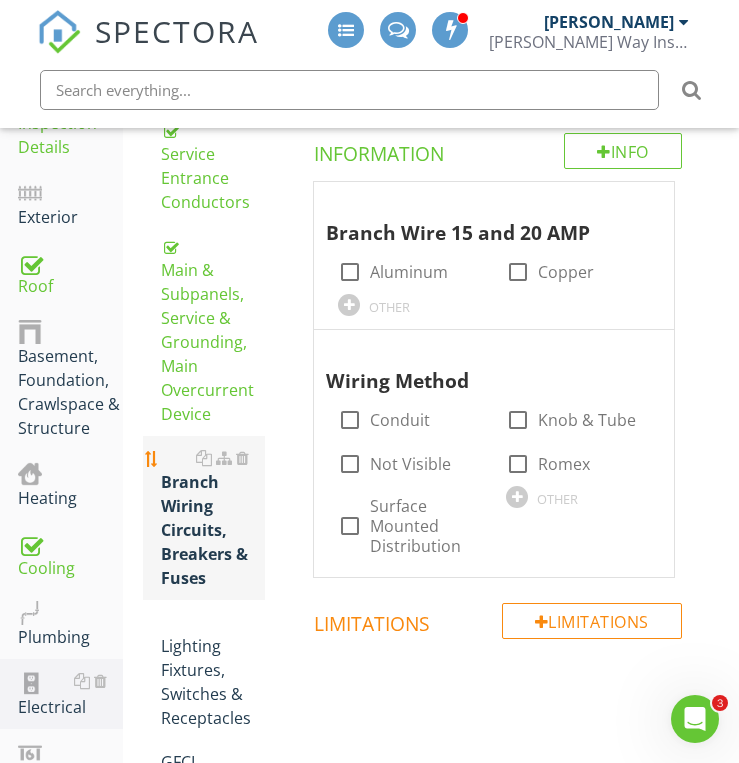 scroll, scrollTop: 357, scrollLeft: 0, axis: vertical 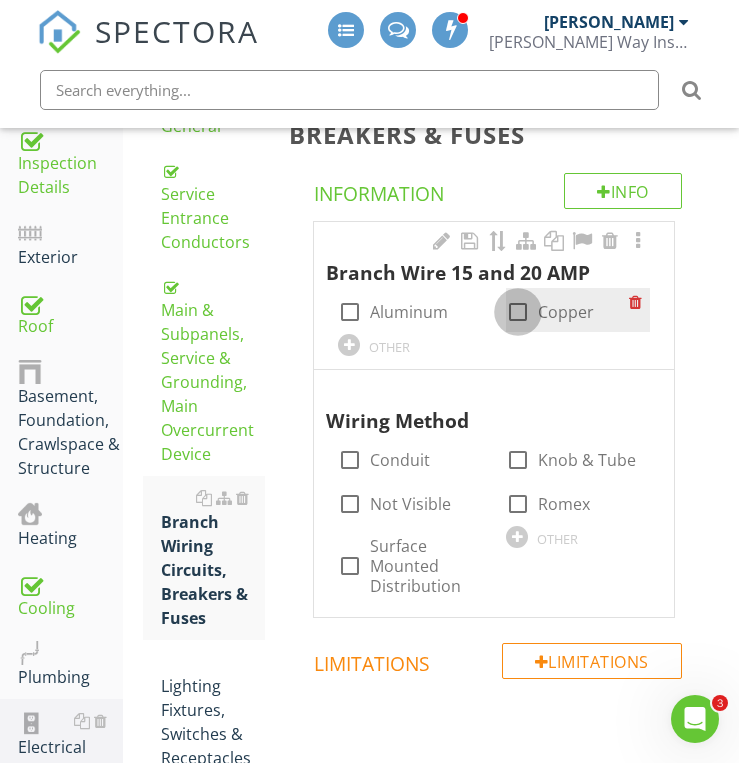 click at bounding box center [518, 312] 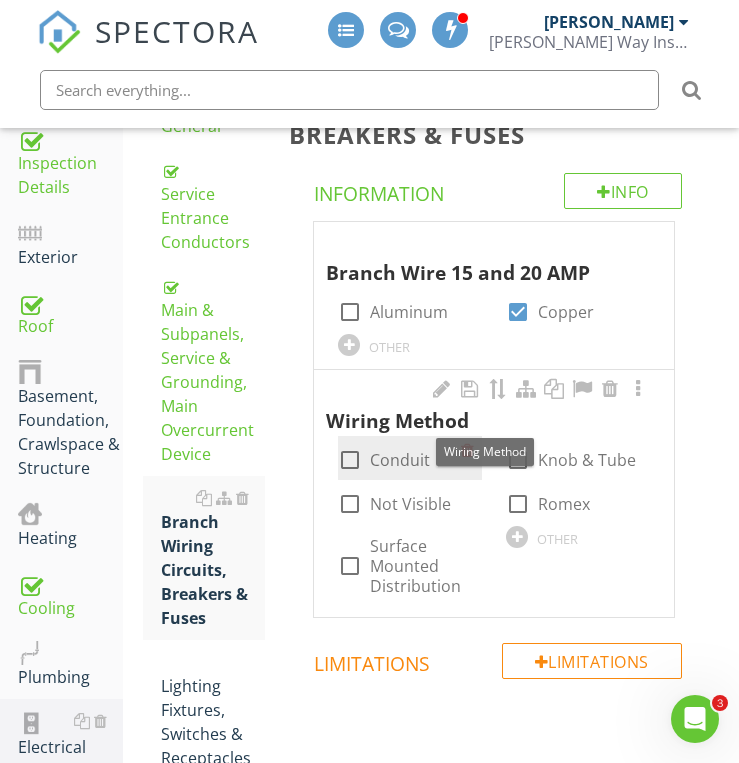 click at bounding box center (350, 460) 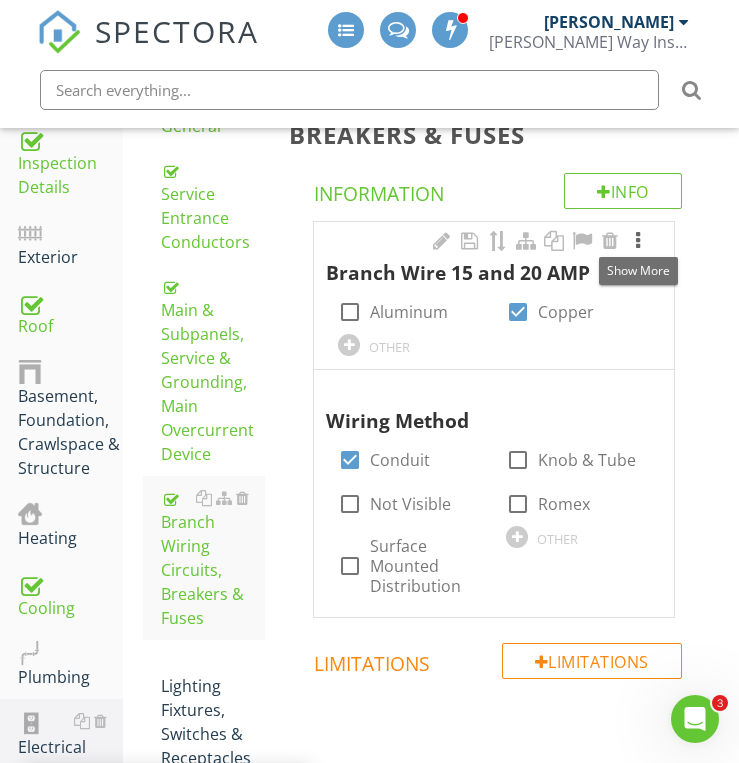 click at bounding box center (638, 241) 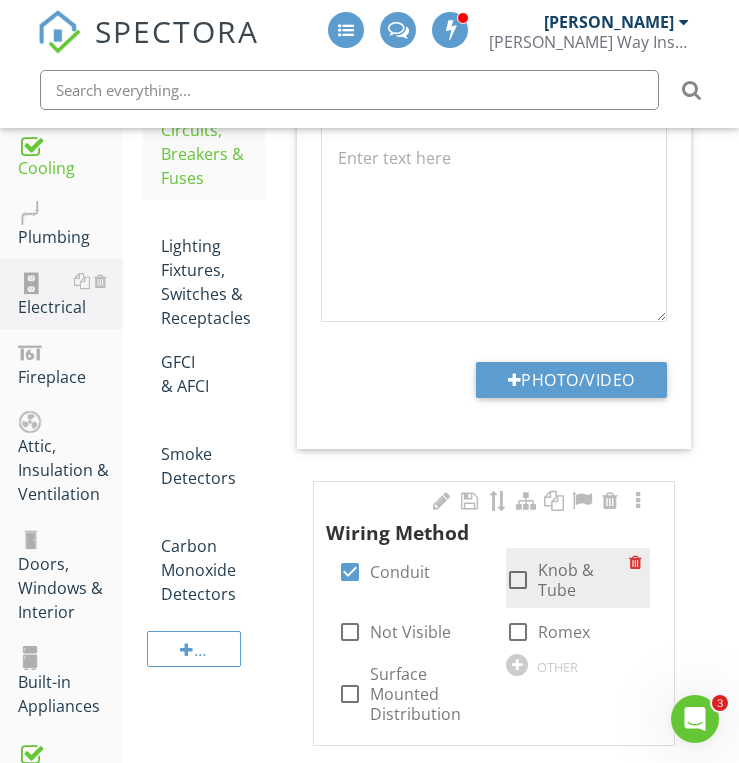 scroll, scrollTop: 757, scrollLeft: 0, axis: vertical 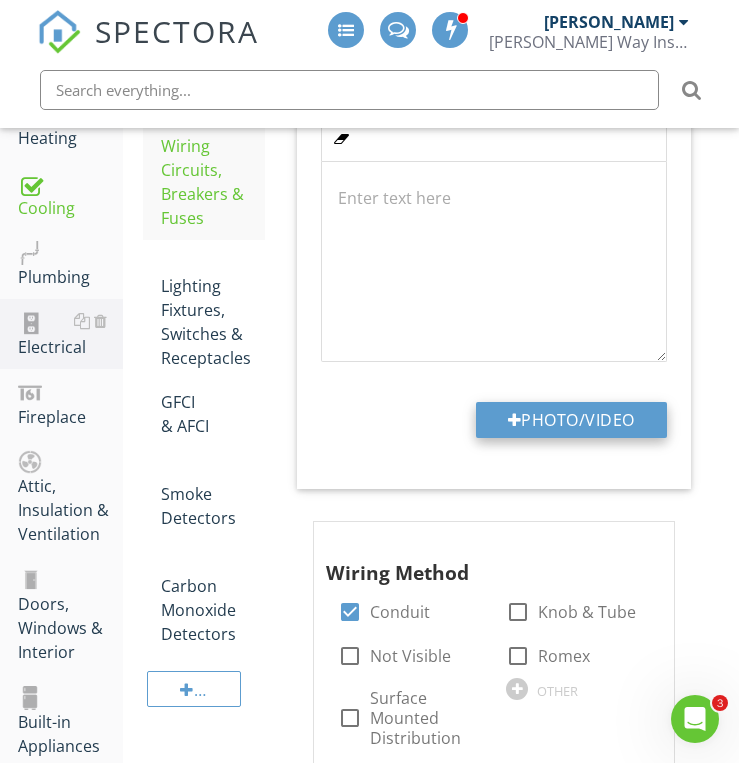 click on "Photo/Video" at bounding box center [571, 420] 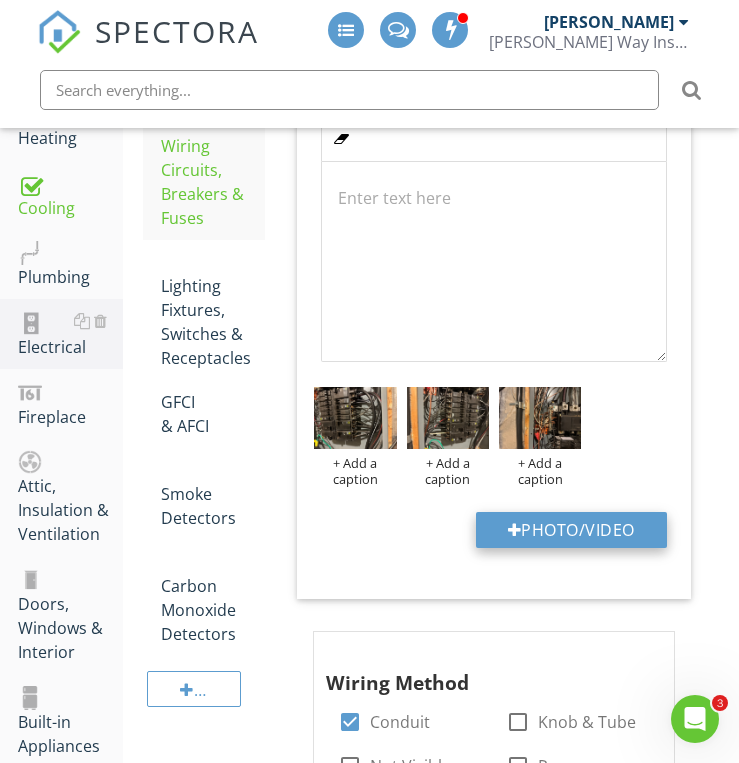 click on "Photo/Video" at bounding box center (571, 530) 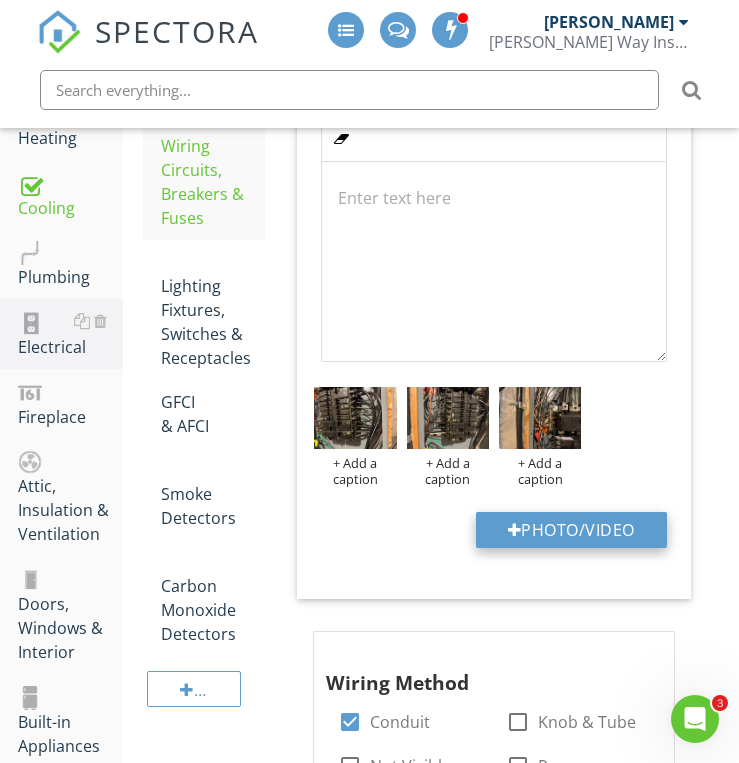 type on "C:\fakepath\IMG_6868.JPG" 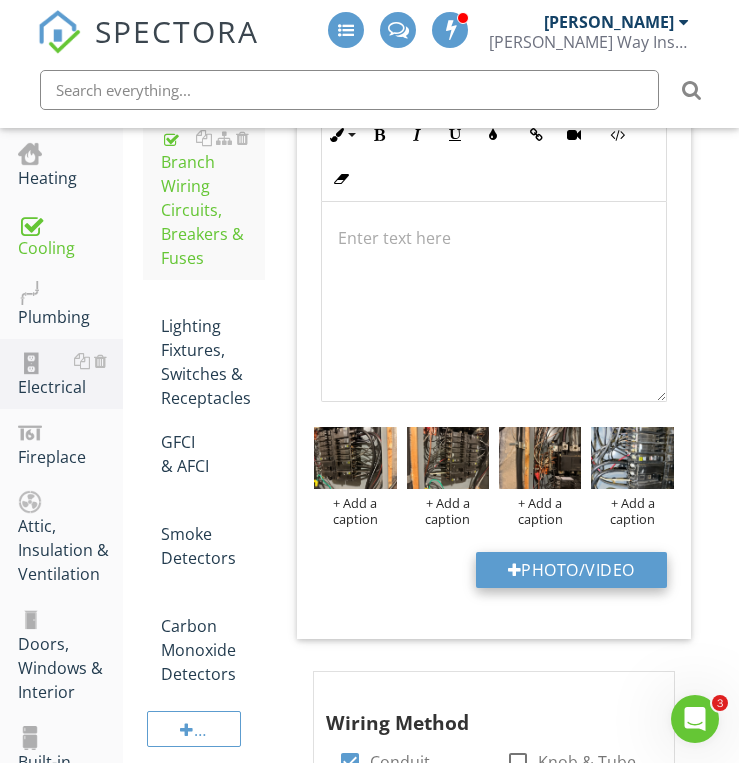 scroll, scrollTop: 677, scrollLeft: 0, axis: vertical 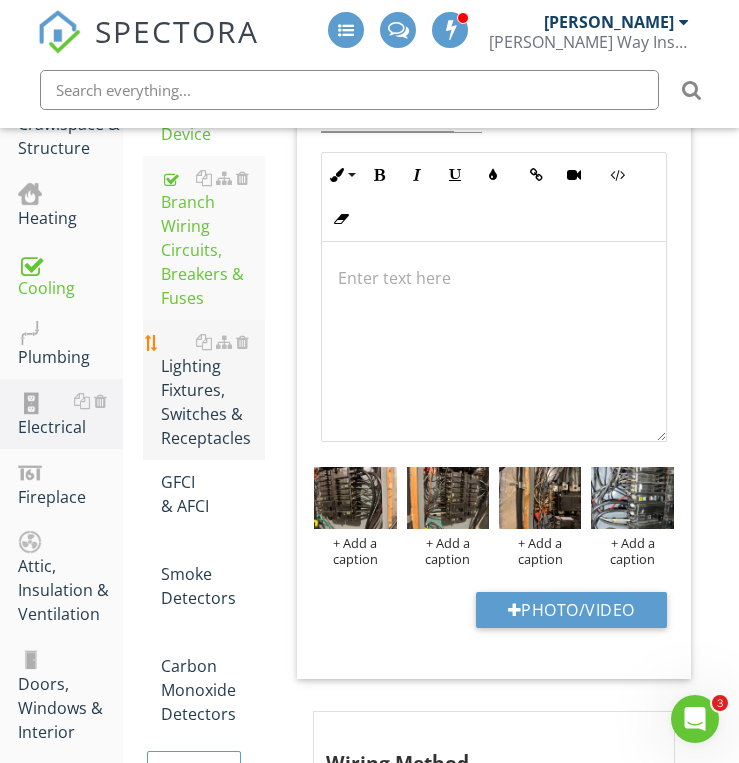 click on "Lighting Fixtures, Switches & Receptacles" at bounding box center (213, 390) 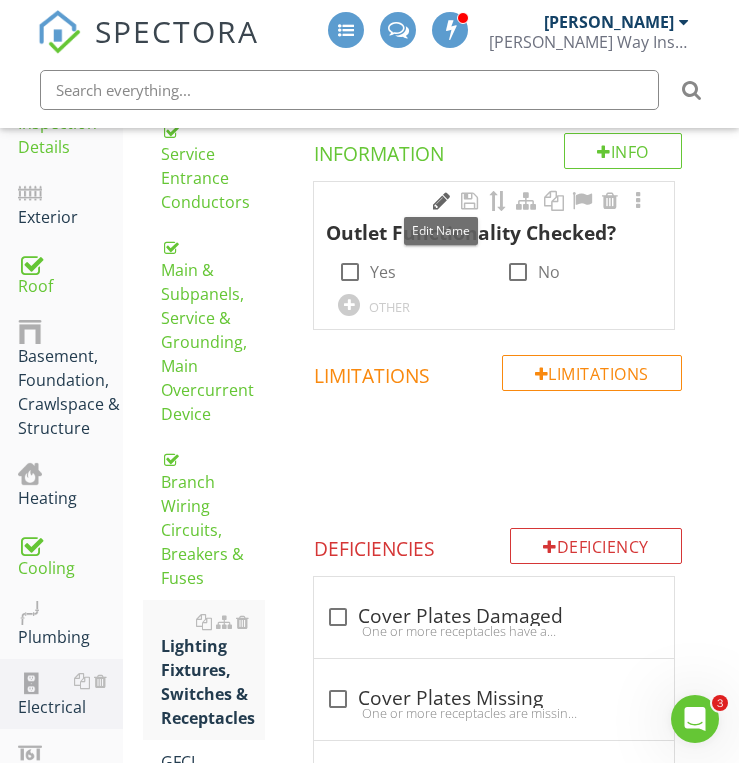 scroll, scrollTop: 437, scrollLeft: 0, axis: vertical 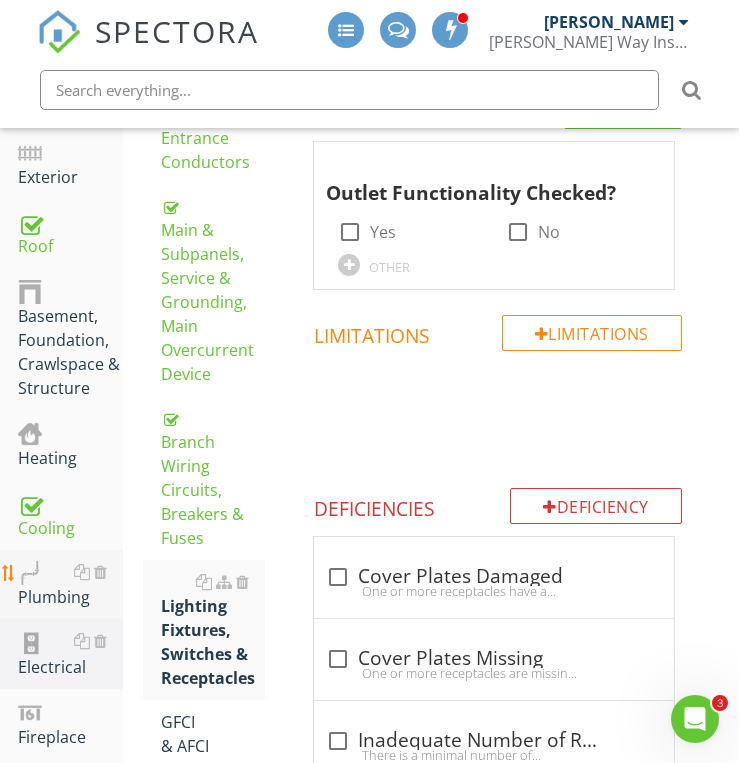 click on "Plumbing" at bounding box center [70, 585] 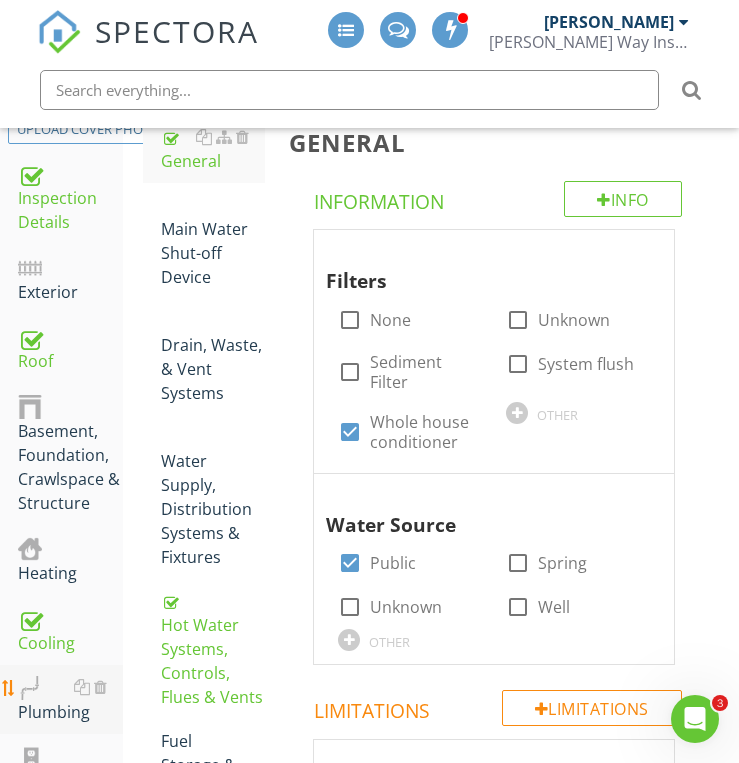 scroll, scrollTop: 317, scrollLeft: 0, axis: vertical 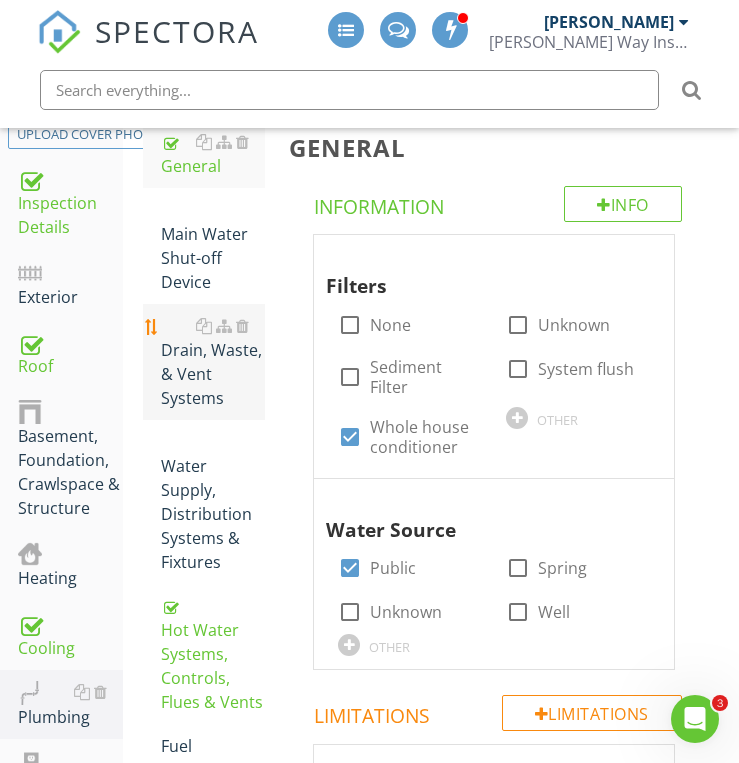 click on "Drain, Waste, & Vent Systems" at bounding box center (213, 362) 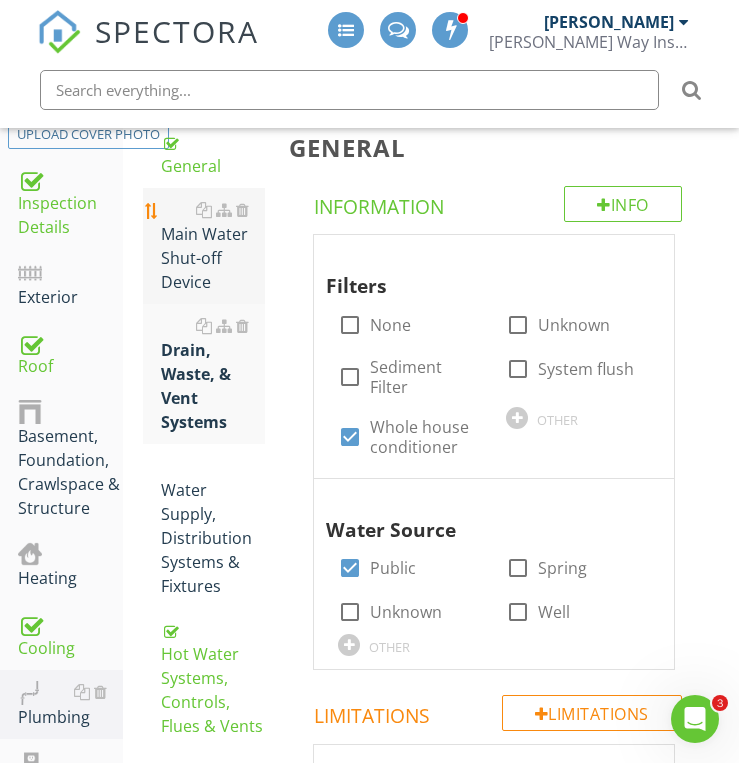 click on "Main Water Shut-off Device" at bounding box center (213, 246) 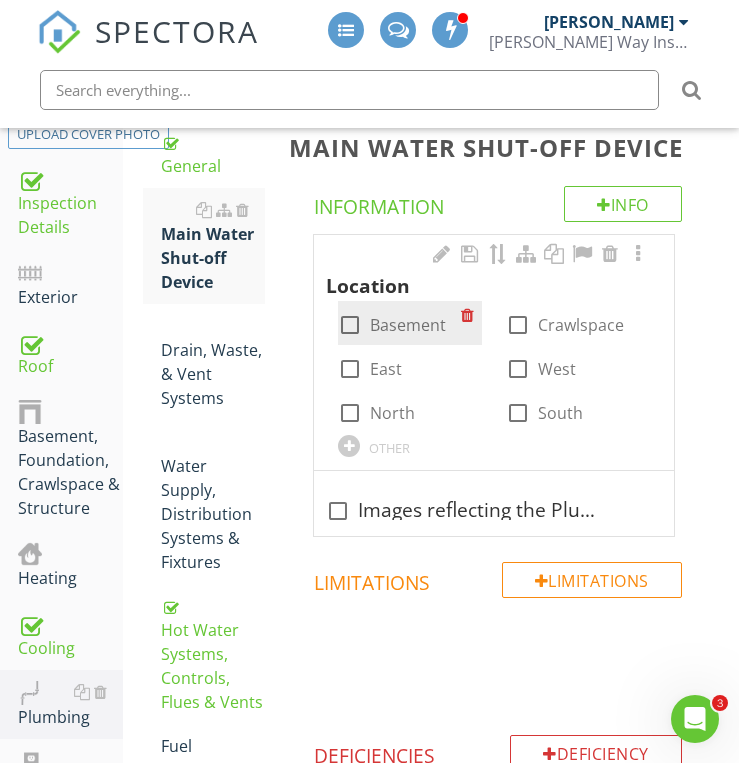 click at bounding box center [350, 325] 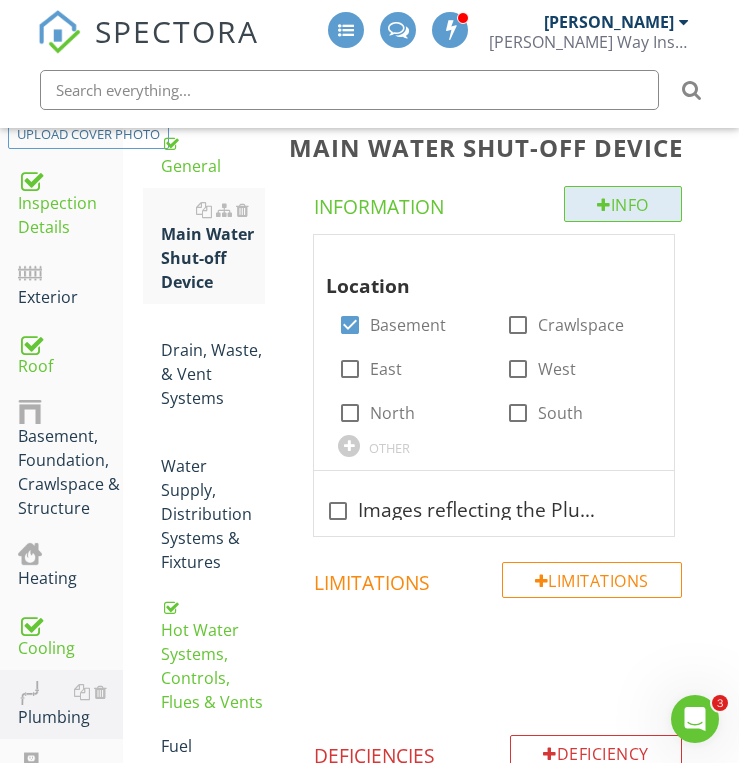 click on "Info" at bounding box center [623, 204] 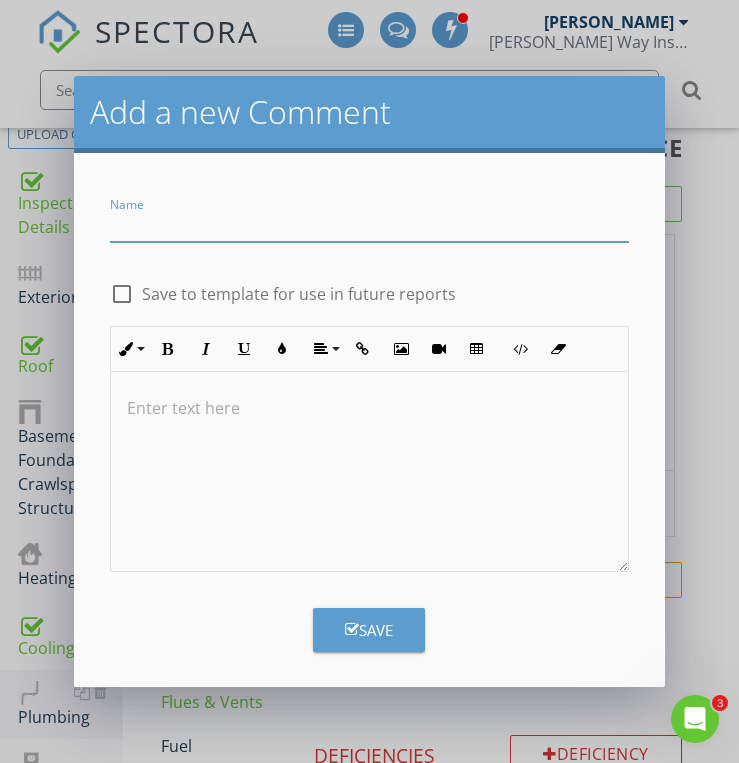 click on "Add a new Comment         Name   check_box_outline_blank Save to template for use in future reports       Inline Style XLarge Large Normal Small Light Small/Light Bold Italic Underline Colors Align Align Left Align Center Align Right Align Justify Insert Link Insert Image Insert Video Insert Table Code View Clear Formatting Ordered List Unordered List Enter text here
Save" at bounding box center (369, 381) 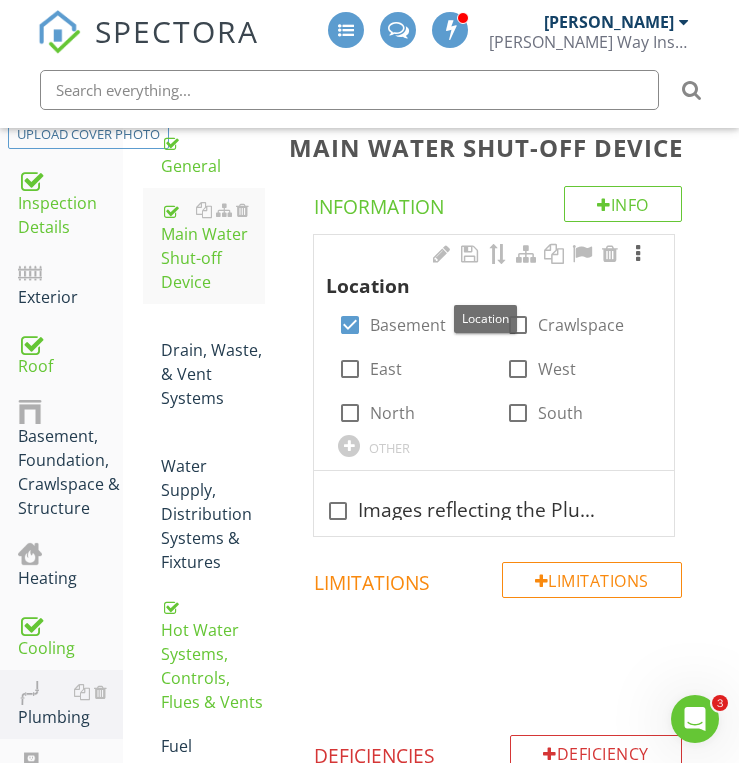 click at bounding box center [638, 254] 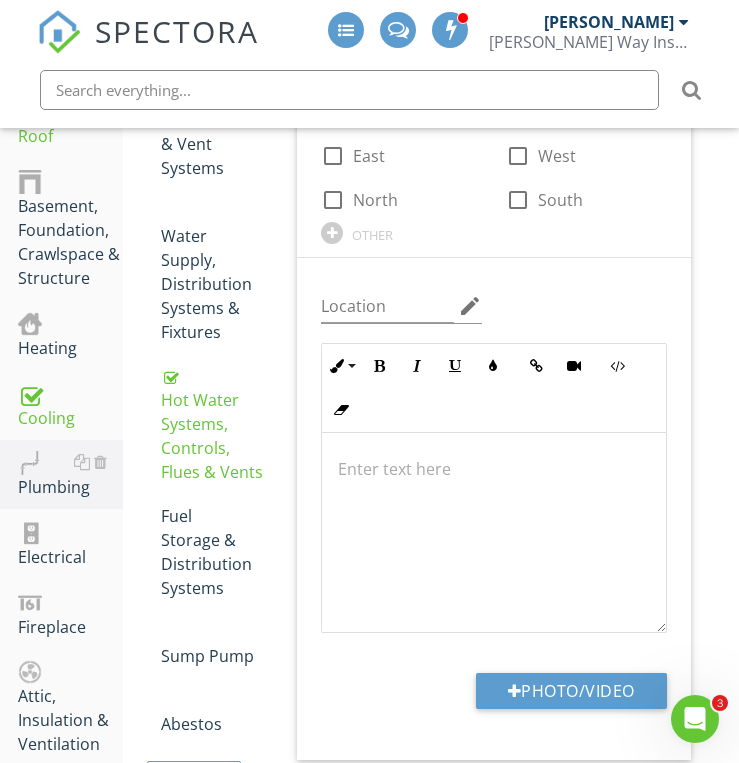scroll, scrollTop: 597, scrollLeft: 0, axis: vertical 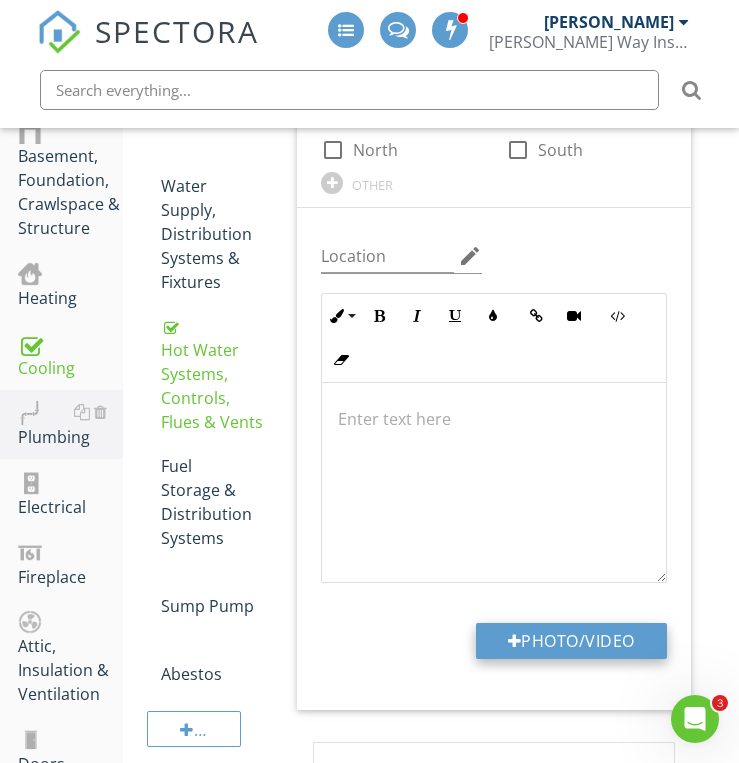 click on "Photo/Video" at bounding box center [571, 641] 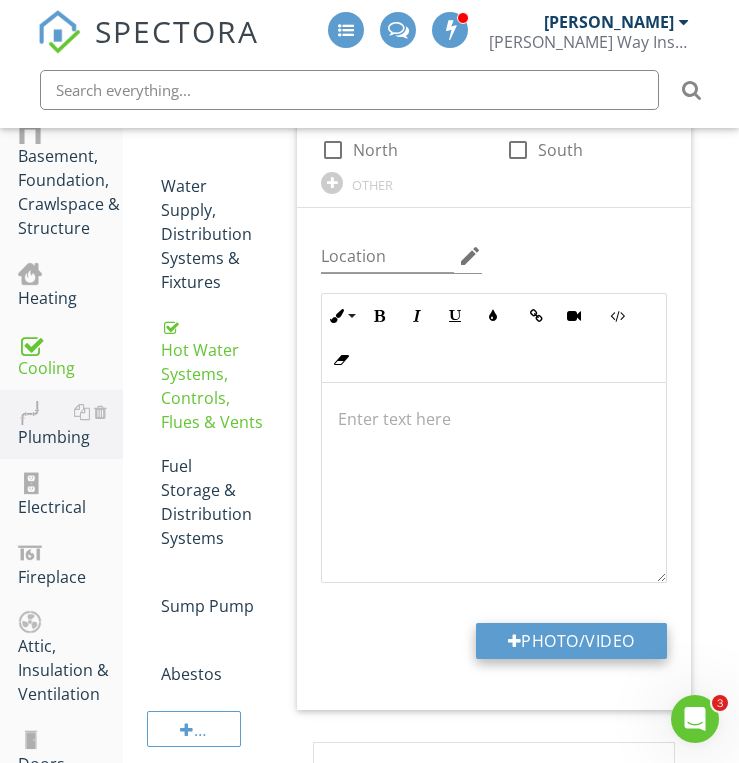 type on "C:\fakepath\IMG_6871.JPG" 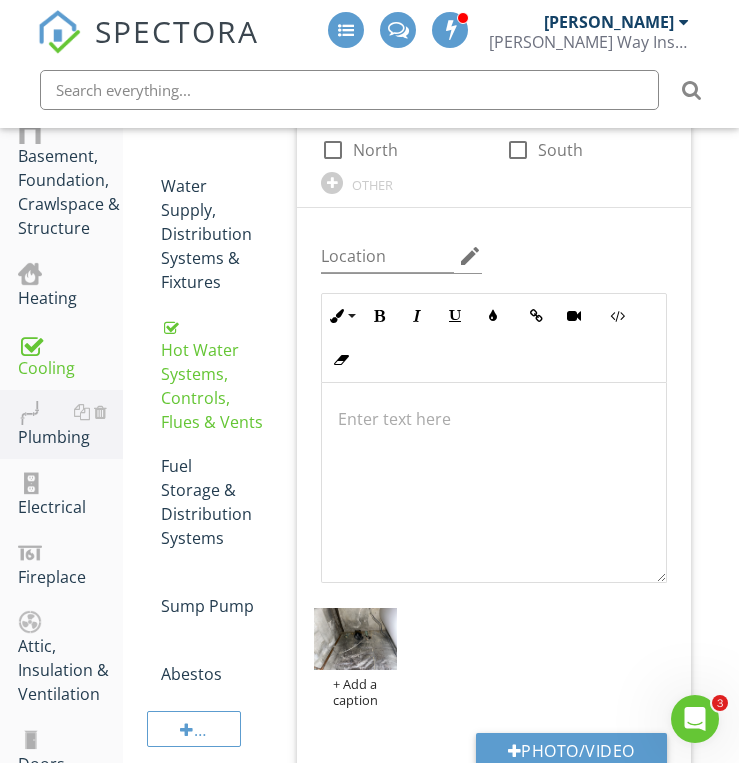 click at bounding box center (355, 639) 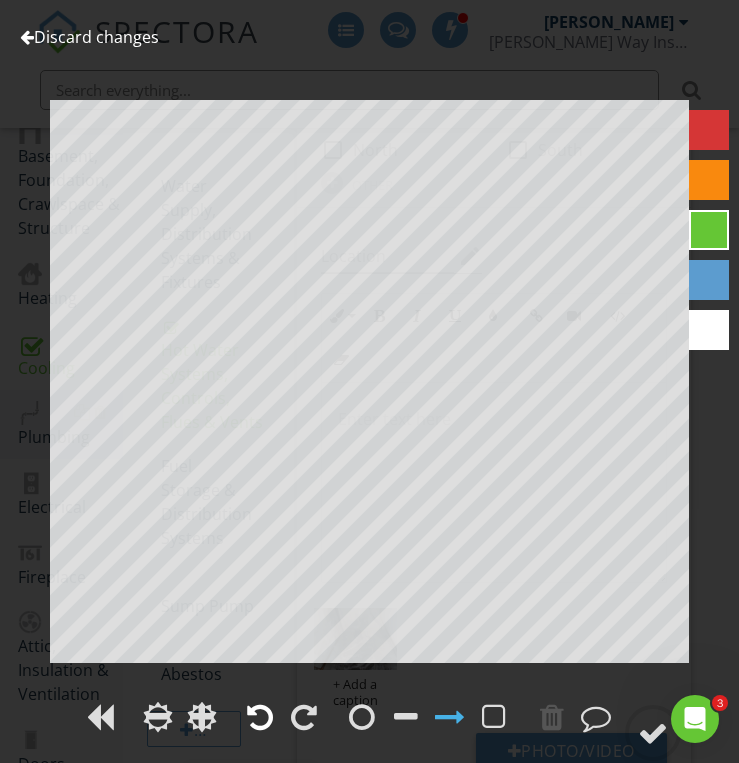 click at bounding box center (260, 717) 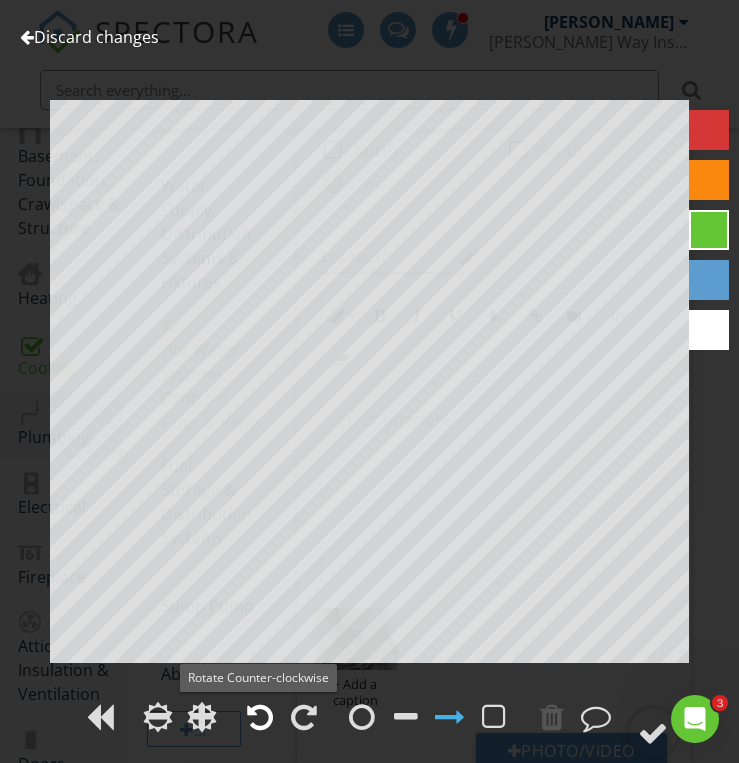 click at bounding box center [260, 717] 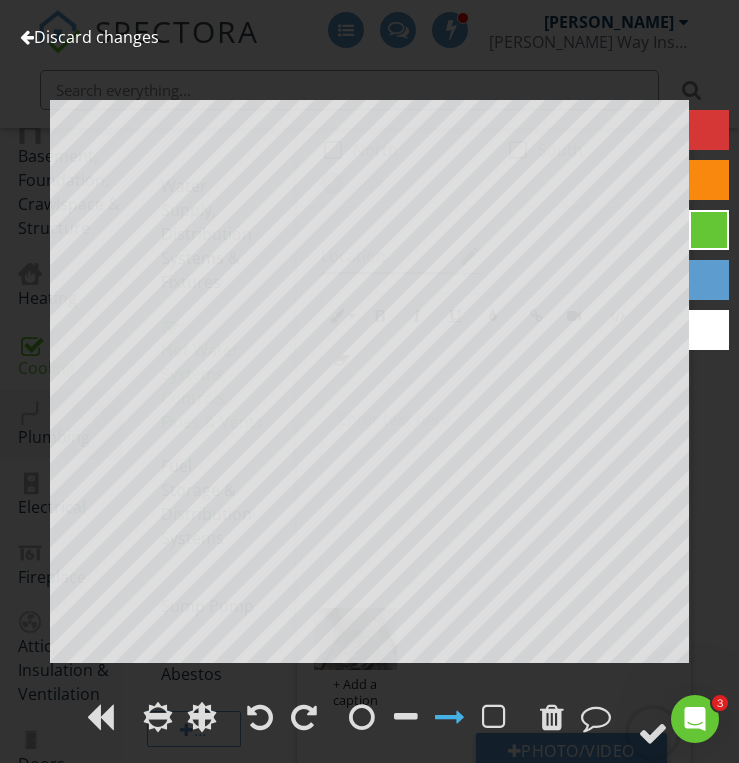 click on "Discard changes" at bounding box center [89, 37] 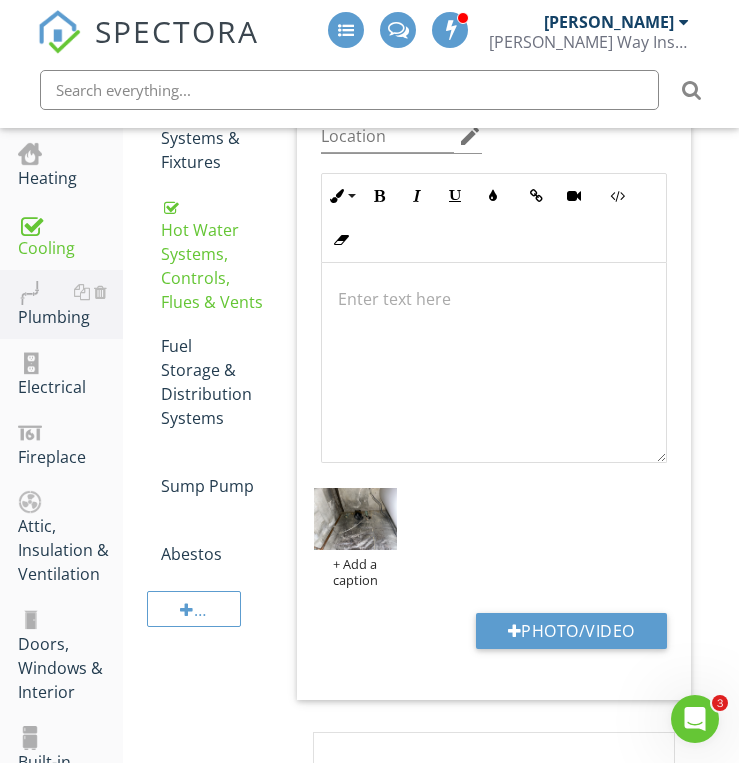 scroll, scrollTop: 757, scrollLeft: 0, axis: vertical 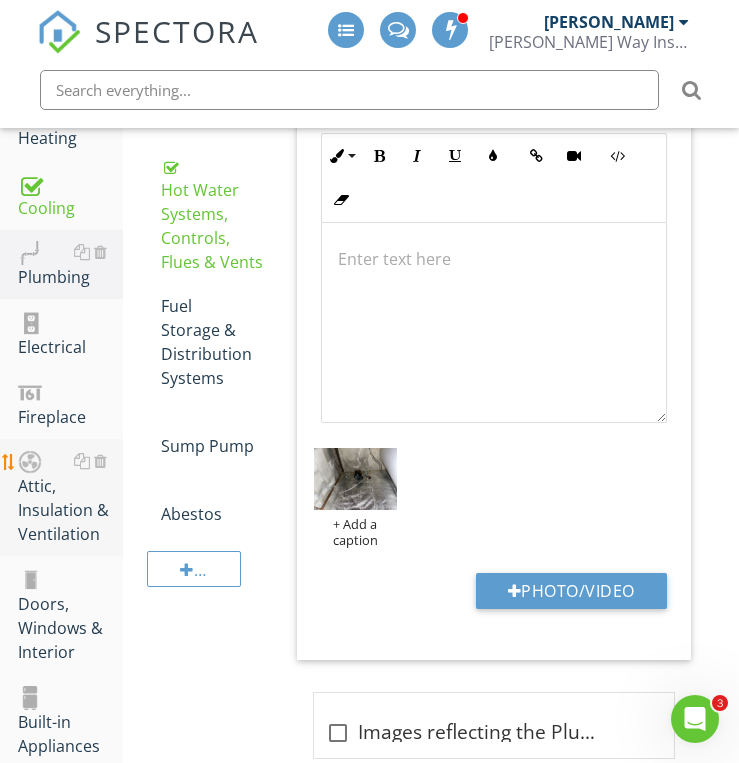 click on "Attic, Insulation & Ventilation" at bounding box center [70, 498] 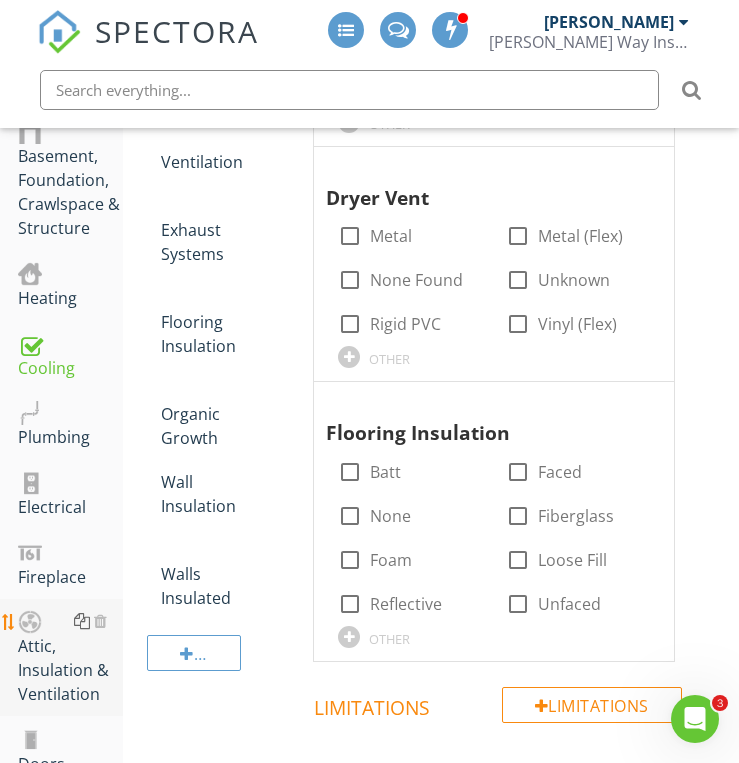 scroll, scrollTop: 557, scrollLeft: 0, axis: vertical 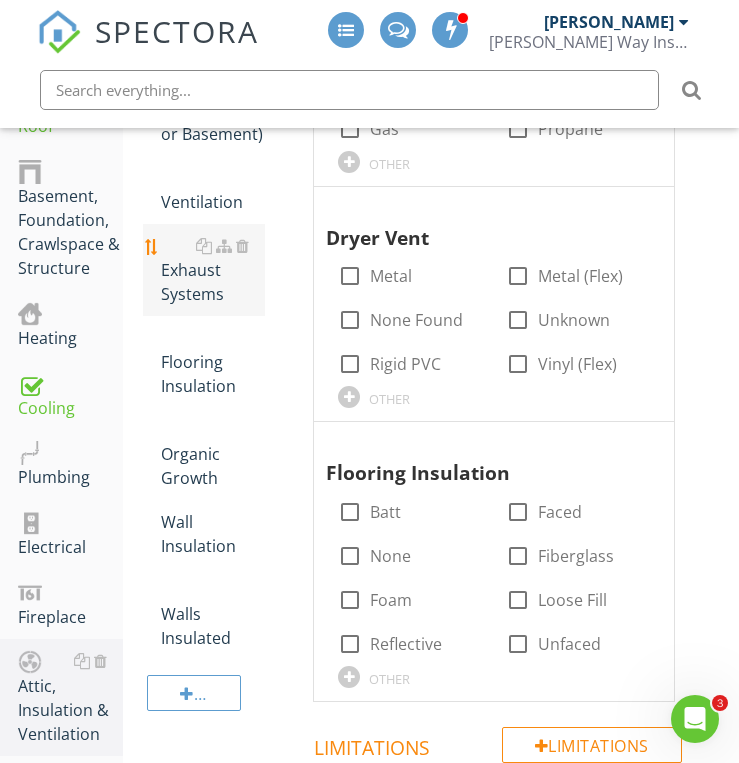 click on "Exhaust Systems" at bounding box center (213, 270) 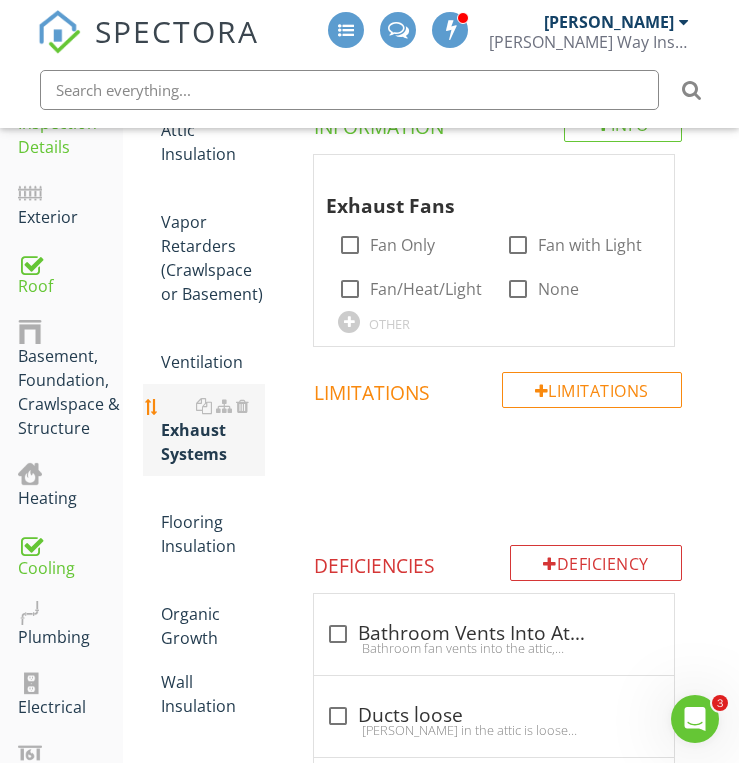 scroll, scrollTop: 357, scrollLeft: 0, axis: vertical 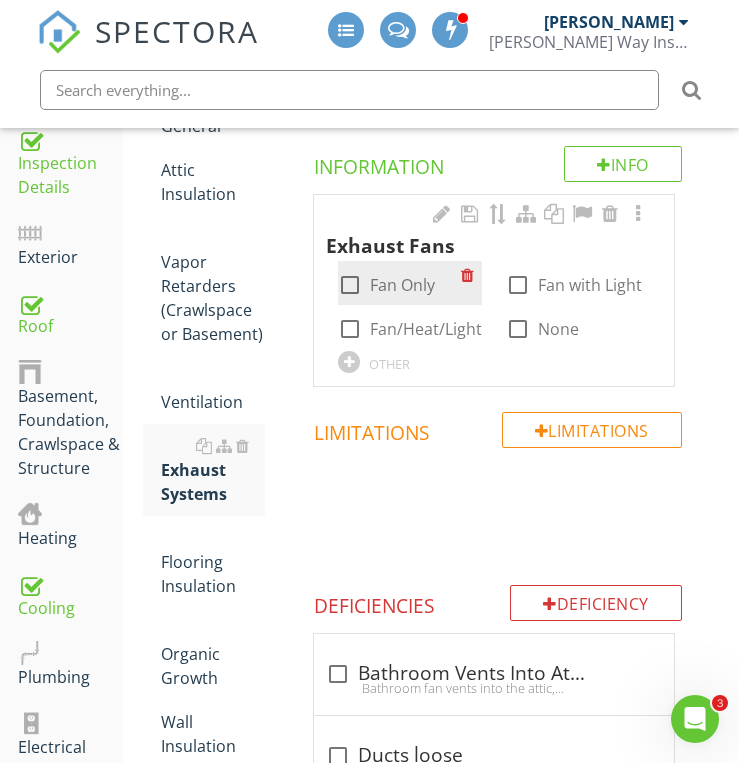 click at bounding box center [350, 285] 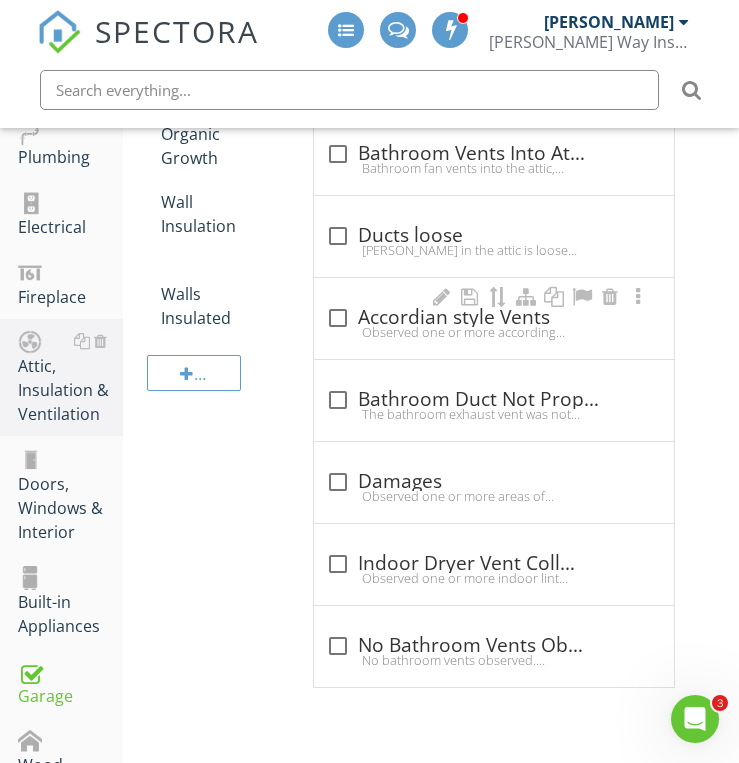 scroll, scrollTop: 917, scrollLeft: 0, axis: vertical 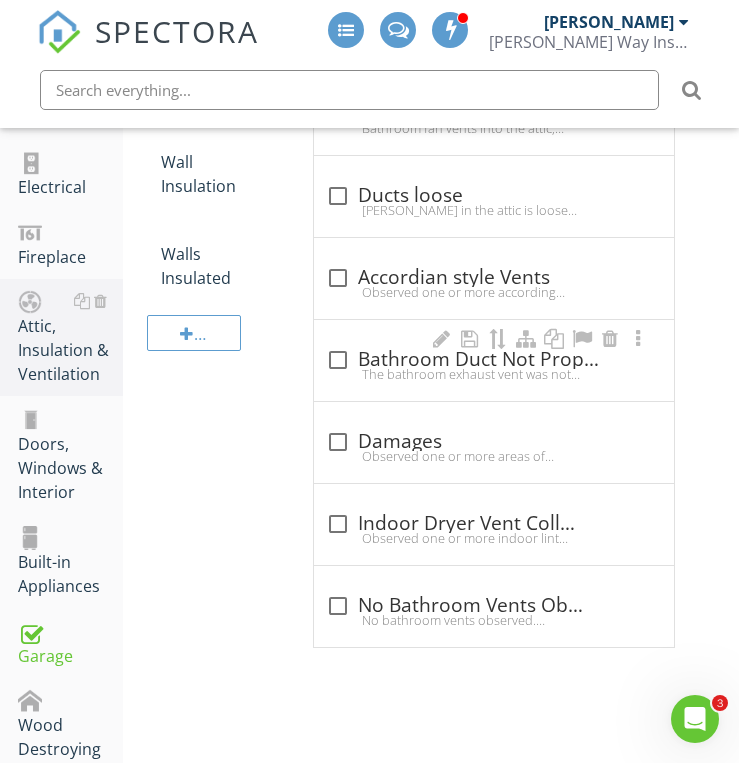 click on "The bathroom exhaust vent was not properly connected to the intended ventilation pipe on the roof. The bathroom exhaust vent should not have an air gap. The attachment should be plumb and sealed. Recommend repairs by a qualified person." at bounding box center (494, 374) 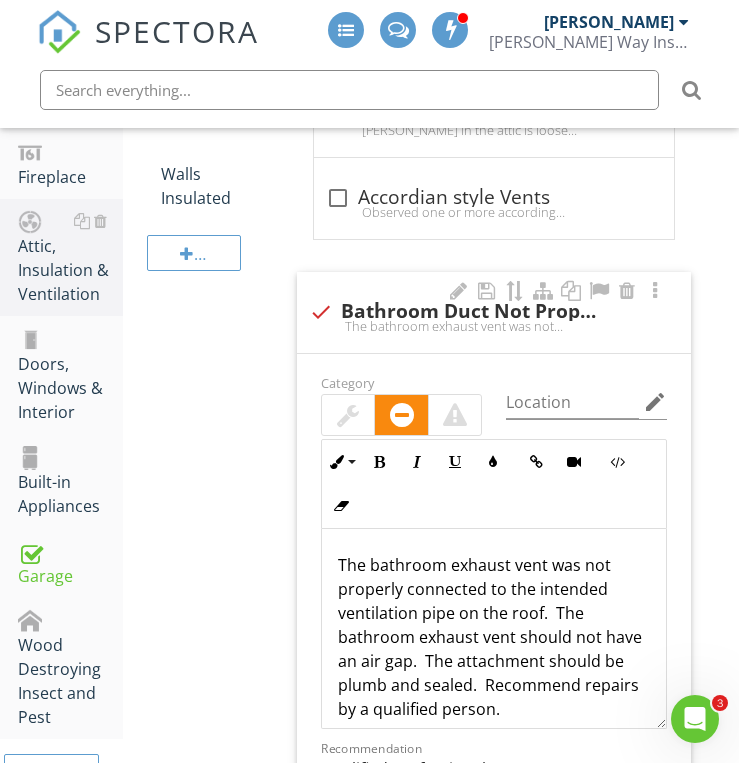 scroll, scrollTop: 957, scrollLeft: 0, axis: vertical 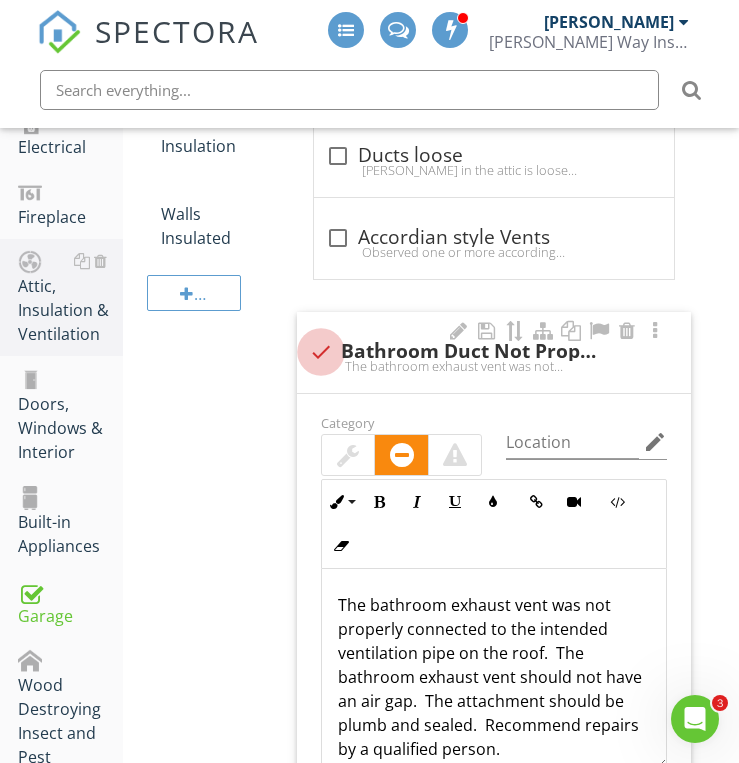click at bounding box center [321, 352] 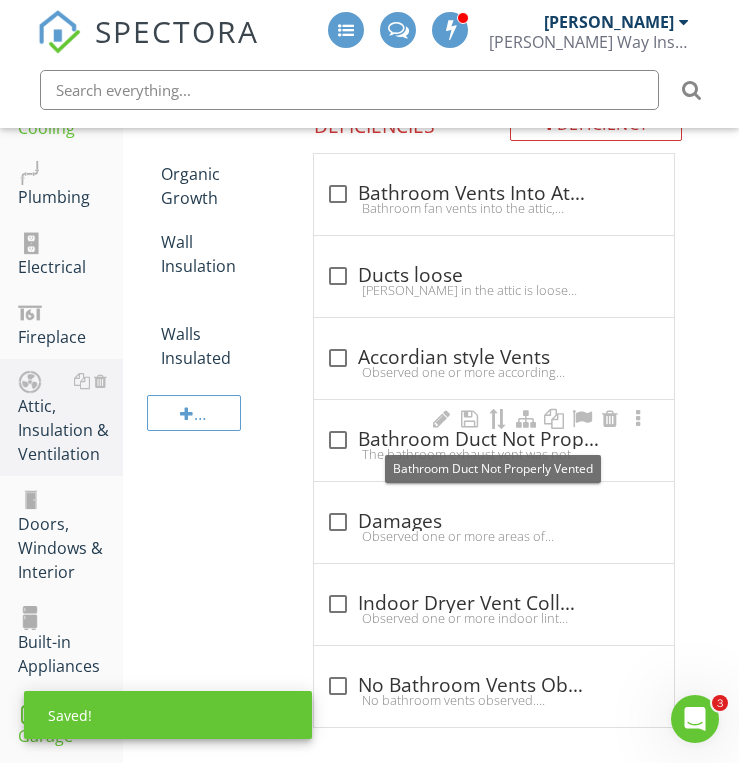 scroll, scrollTop: 797, scrollLeft: 0, axis: vertical 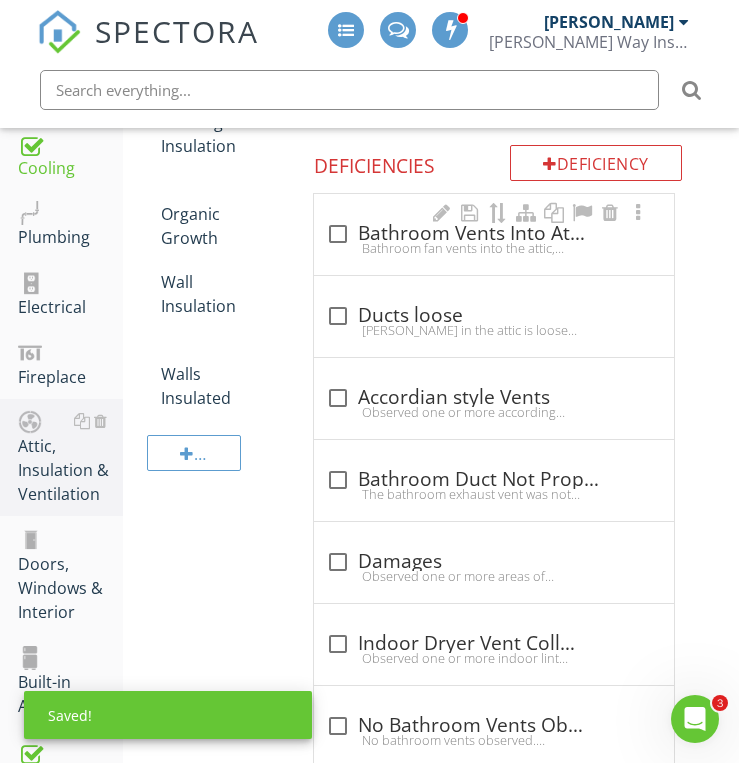 click on "Bathroom fan vents into the attic, which can cause moisture and mold. Recommend a qualified attic contractor property install exhaust fan to terminate to the exterior." at bounding box center [494, 248] 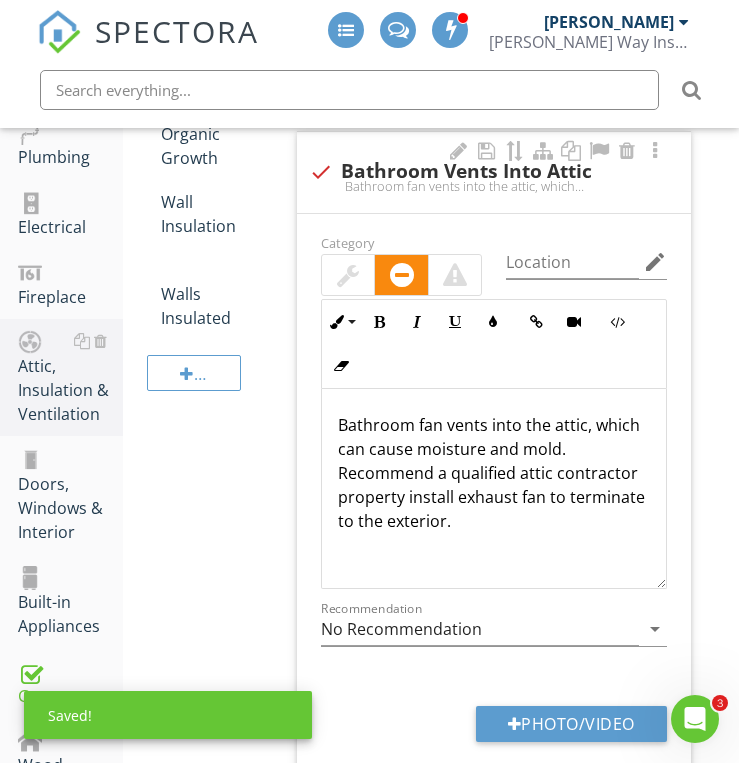 scroll, scrollTop: 917, scrollLeft: 0, axis: vertical 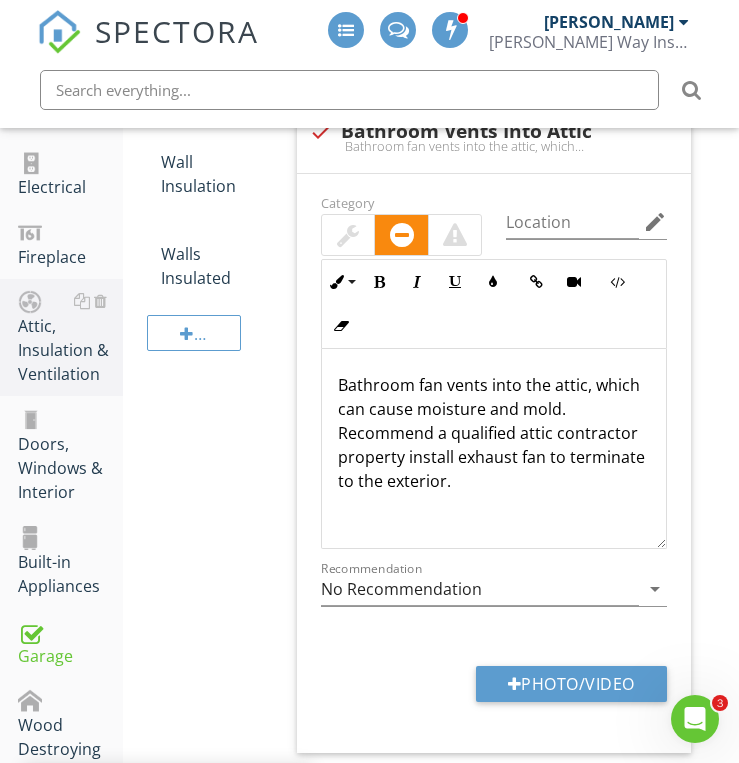 click on "Bathroom fan vents into the attic, which can cause moisture and mold. Recommend a qualified attic contractor property install exhaust fan to terminate to the exterior." at bounding box center [494, 433] 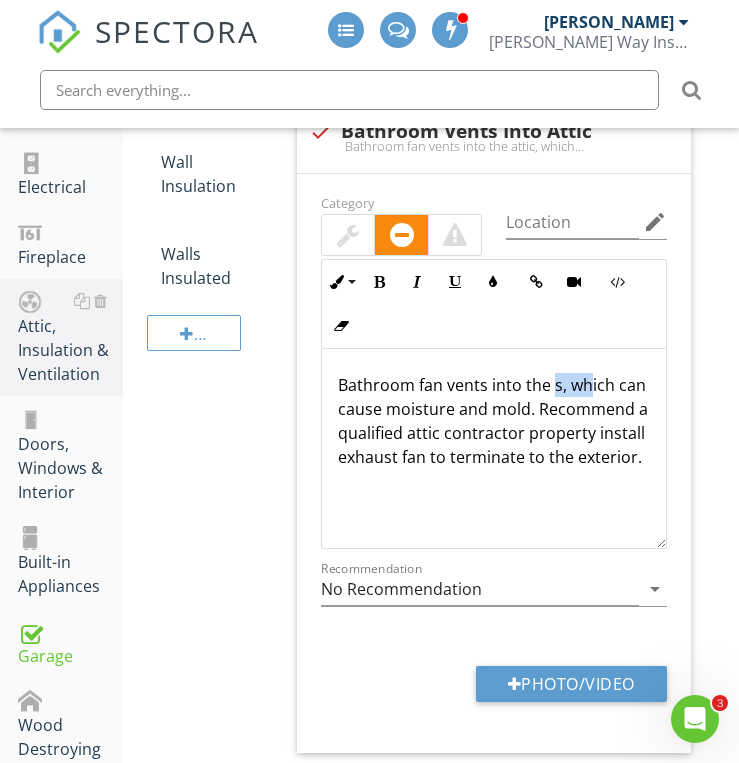 type 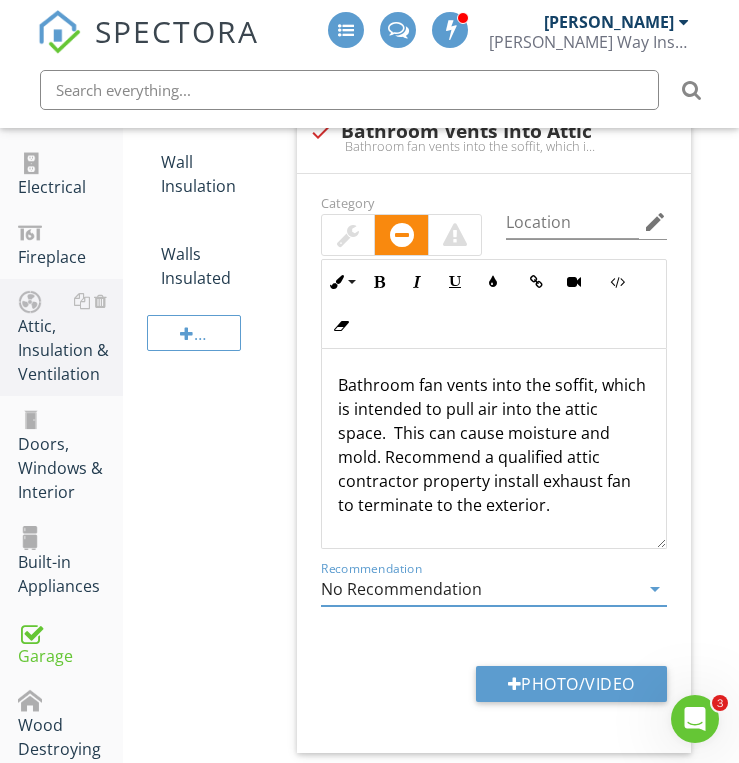 click on "No Recommendation" at bounding box center [480, 589] 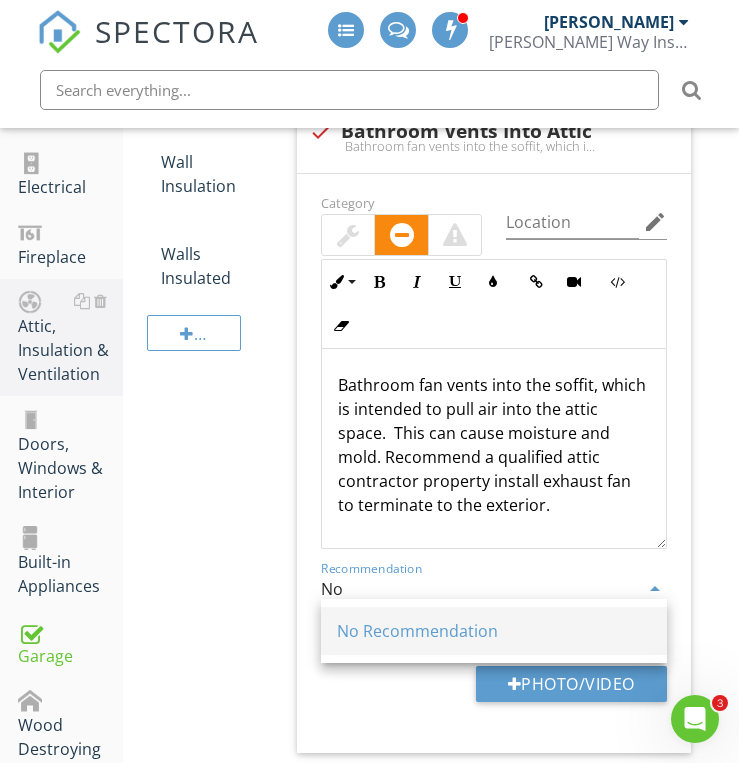 type on "N" 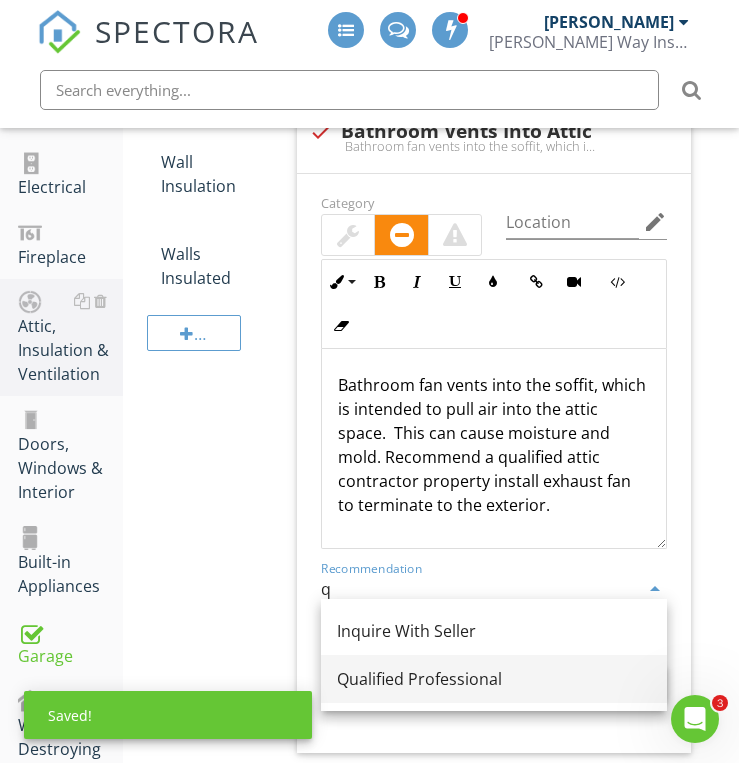 type on "Qualified Professional" 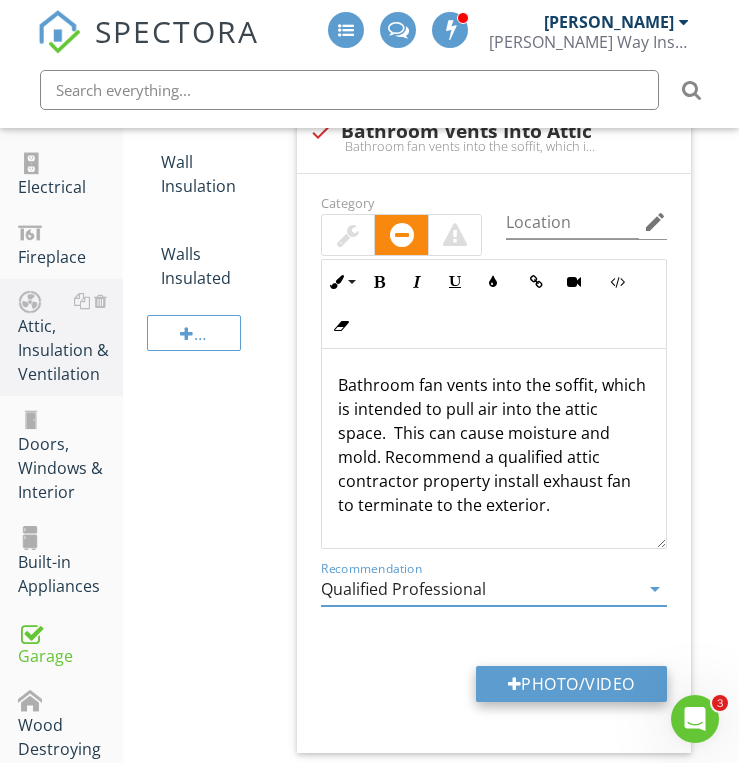 click on "Photo/Video" at bounding box center [571, 684] 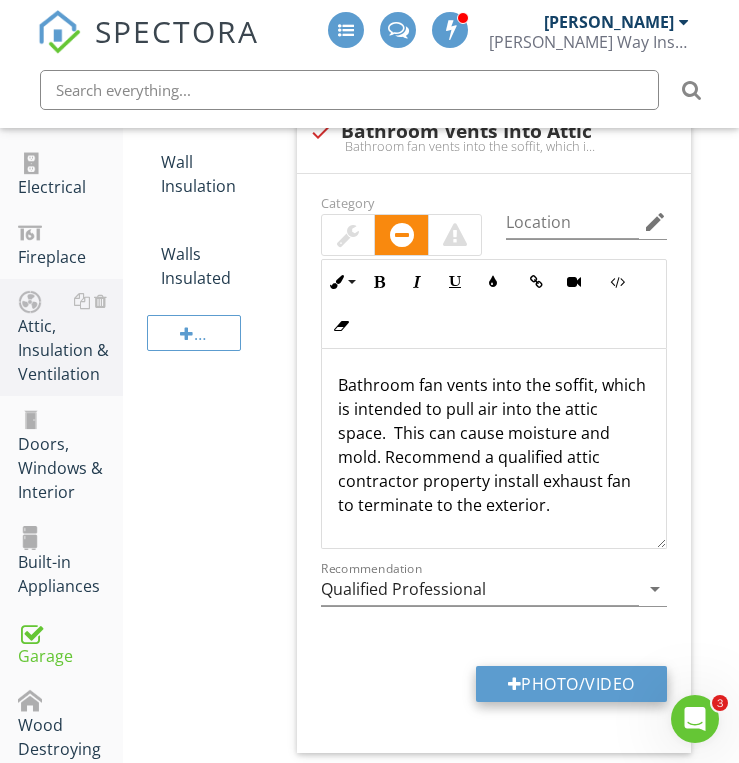 type on "C:\fakepath\IMG_6835.JPG" 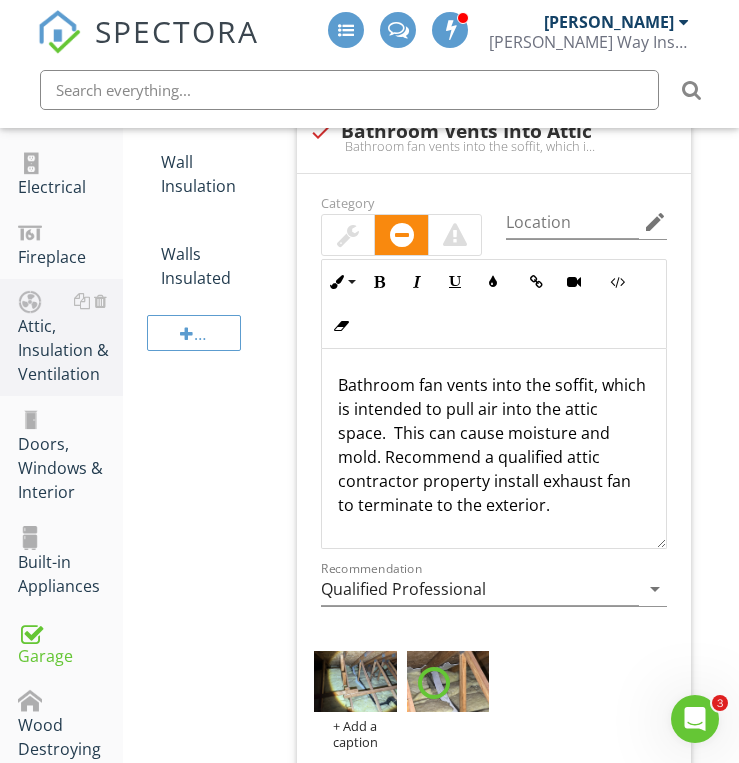 click on "+ Add a caption" at bounding box center (494, 701) 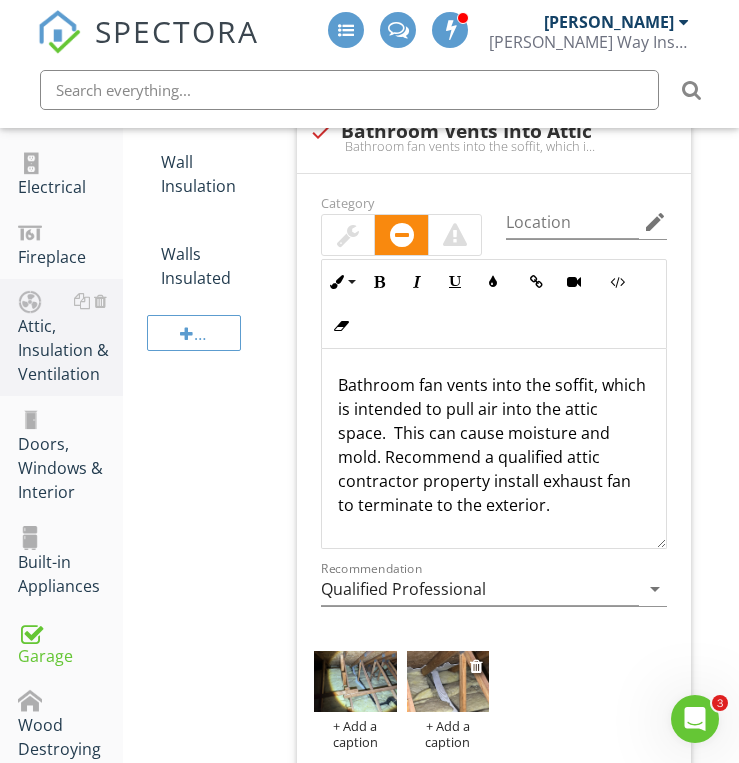 click at bounding box center [448, 682] 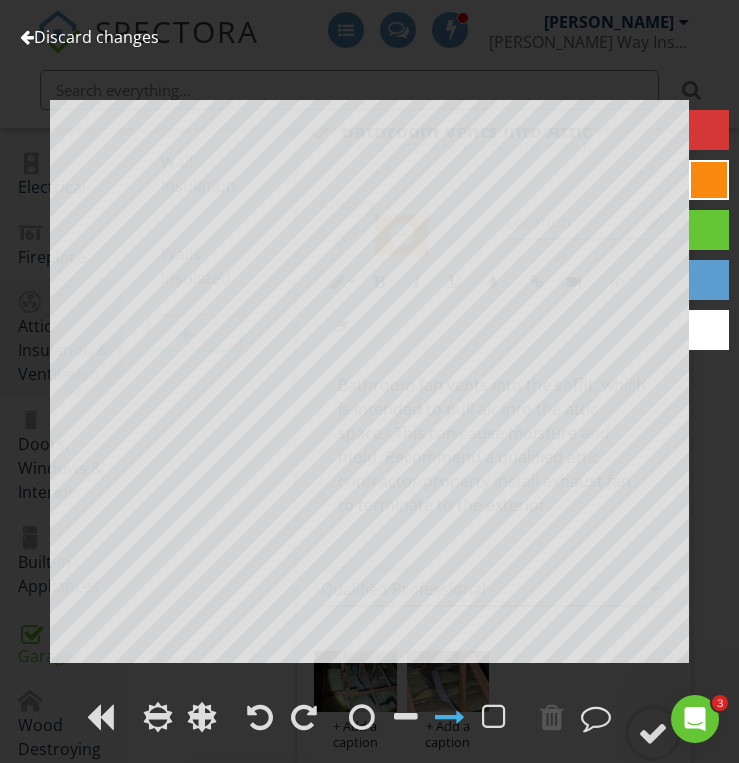 click at bounding box center (709, 130) 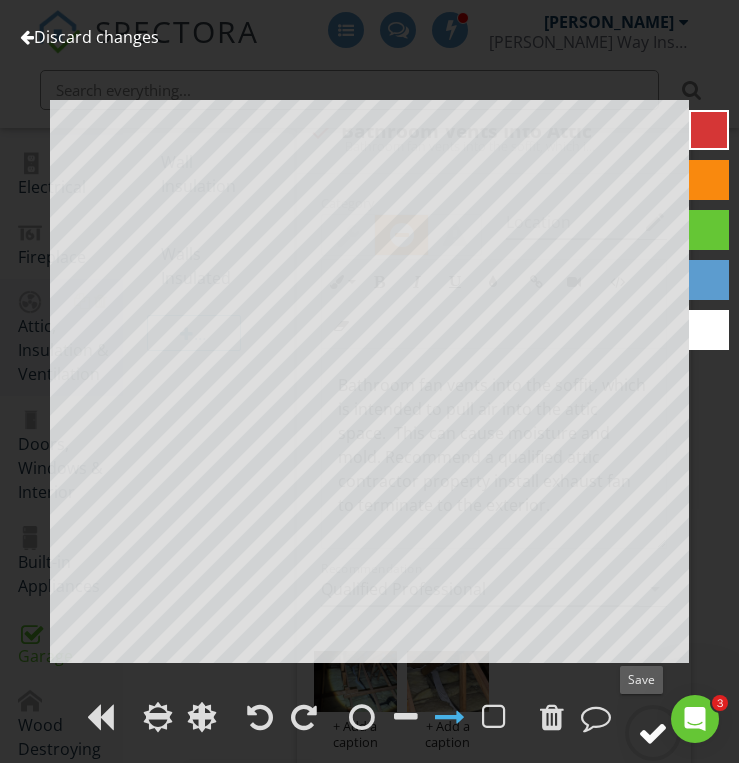 click at bounding box center (653, 733) 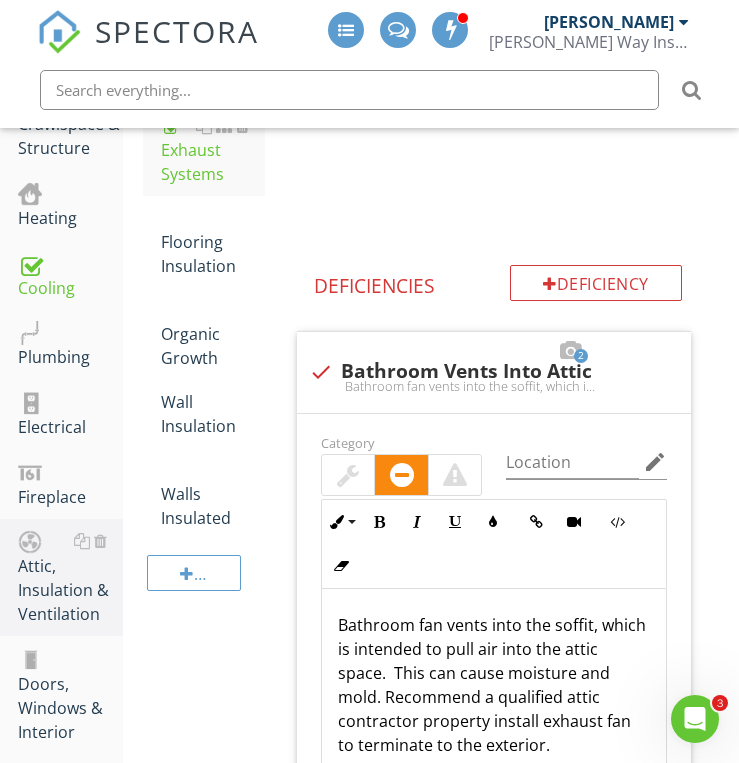 scroll, scrollTop: 637, scrollLeft: 0, axis: vertical 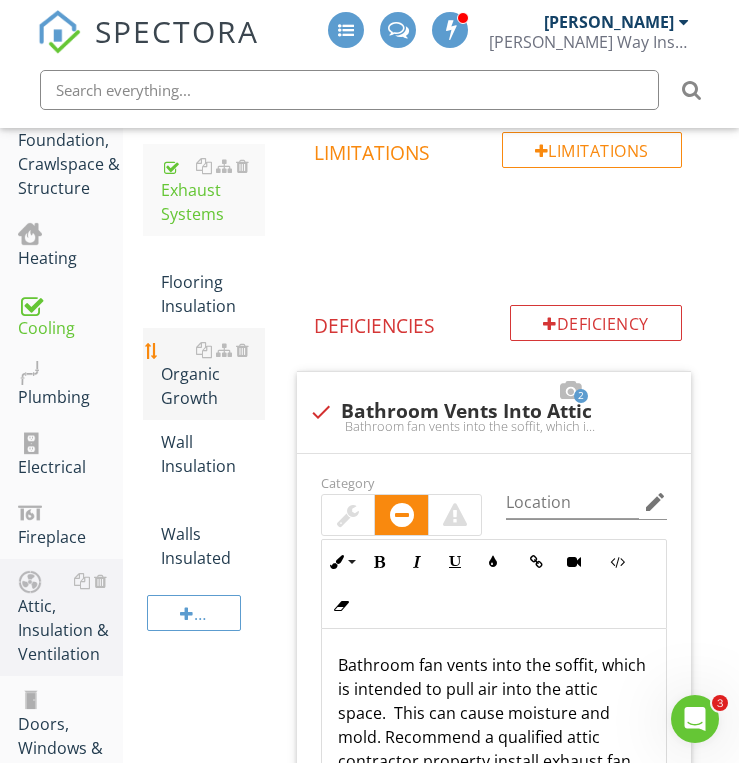 click on "Organic Growth" at bounding box center (213, 374) 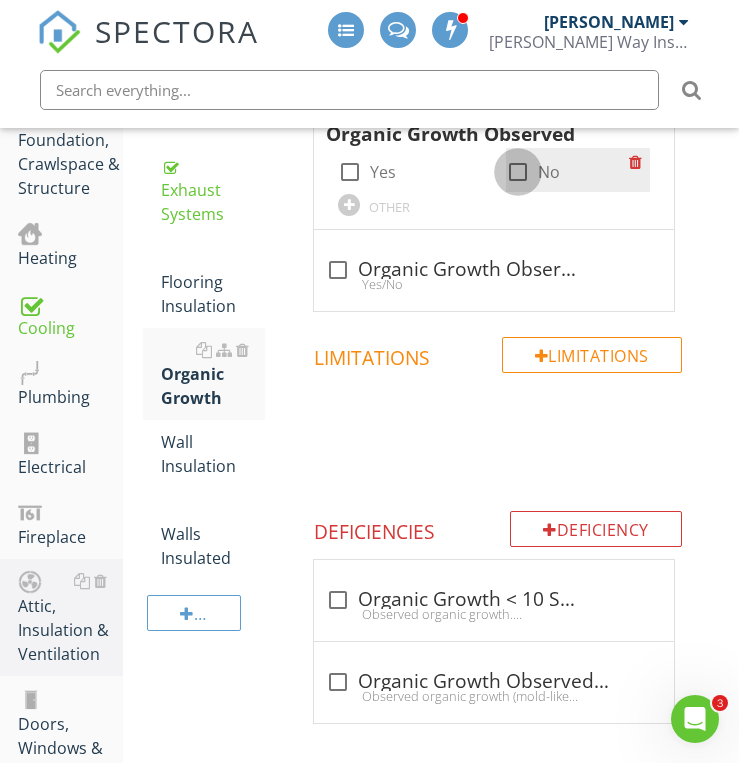 click at bounding box center [518, 172] 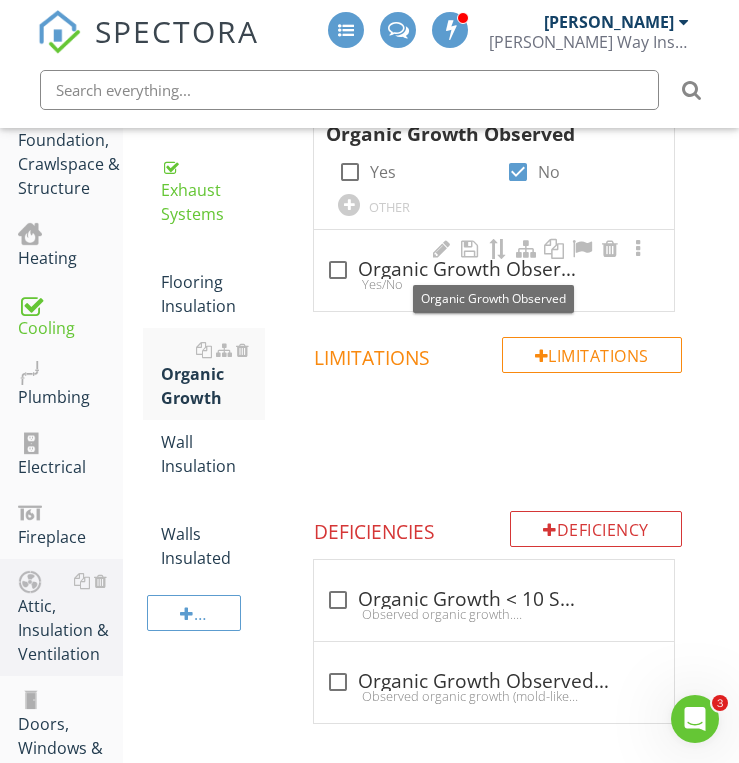 click at bounding box center [540, 250] 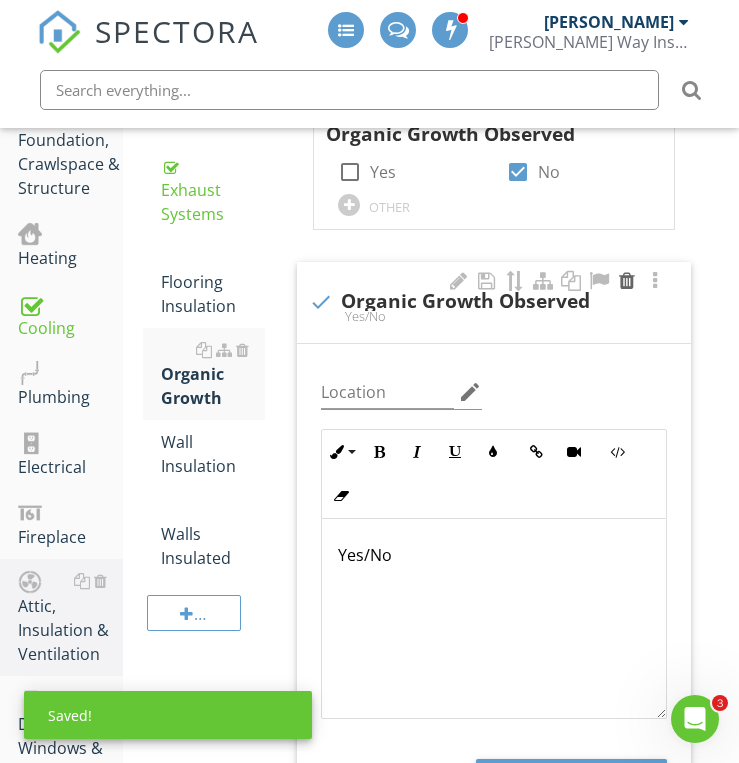 click at bounding box center [627, 281] 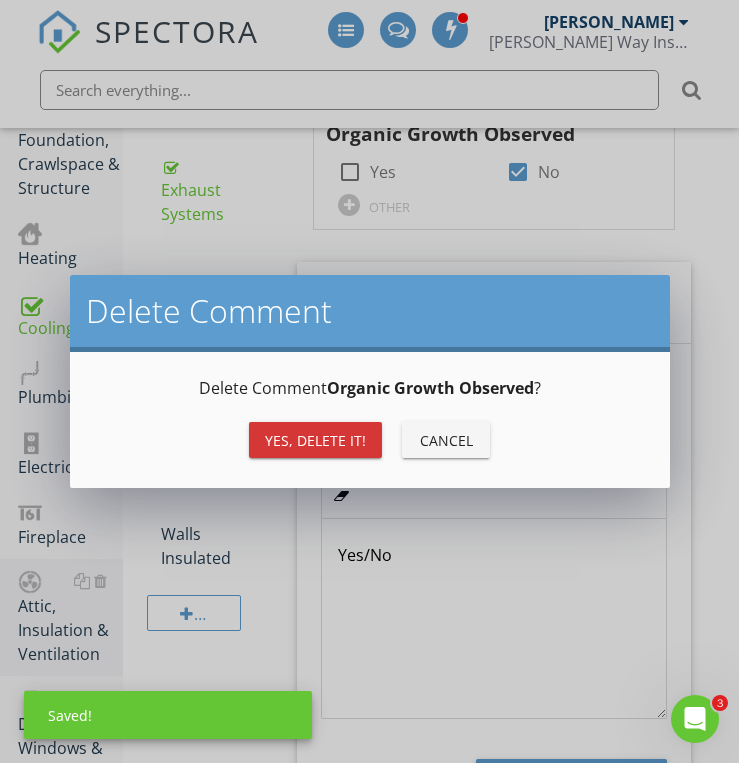 click on "Yes, Delete it!" at bounding box center [315, 440] 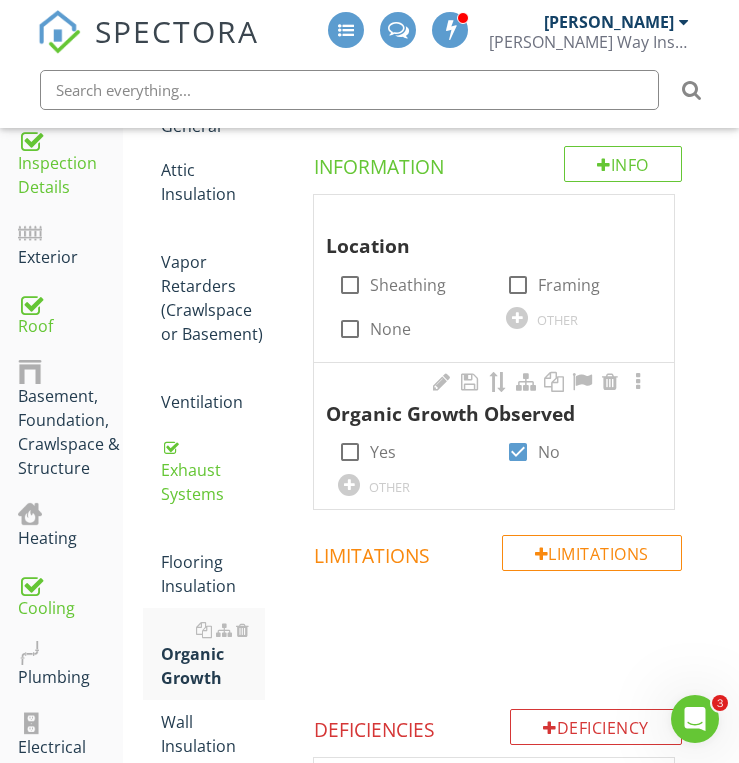 scroll, scrollTop: 317, scrollLeft: 0, axis: vertical 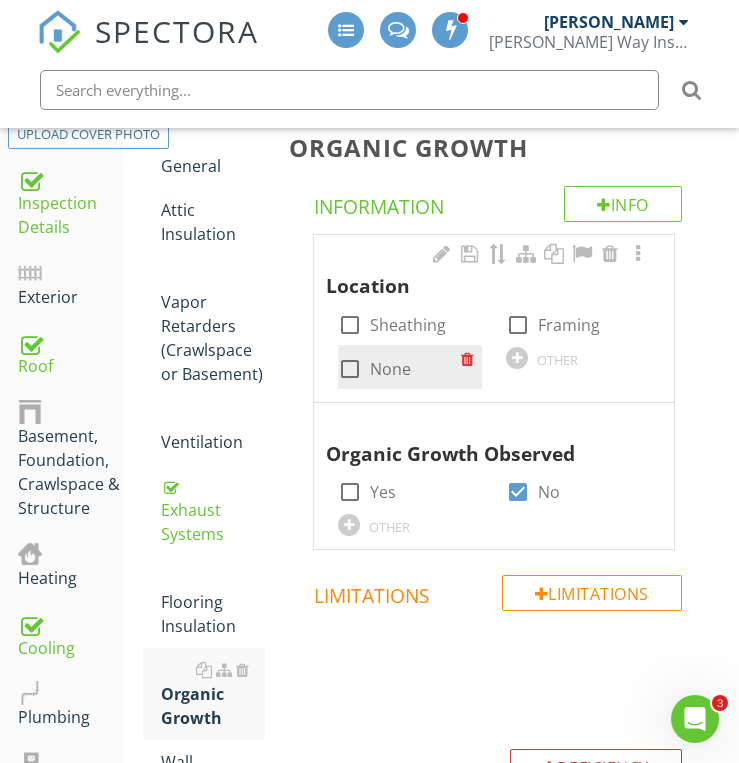 click at bounding box center (350, 369) 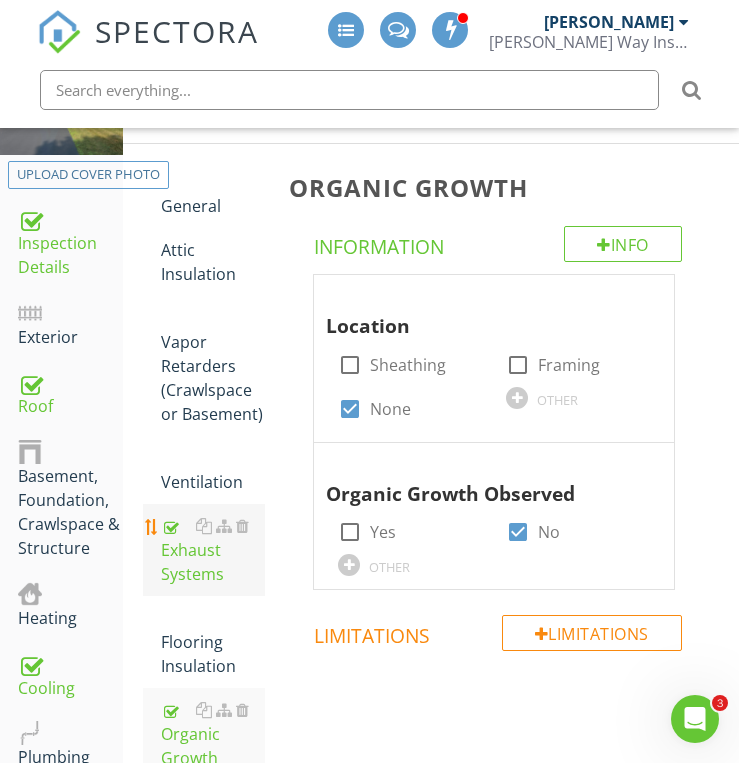 scroll, scrollTop: 237, scrollLeft: 0, axis: vertical 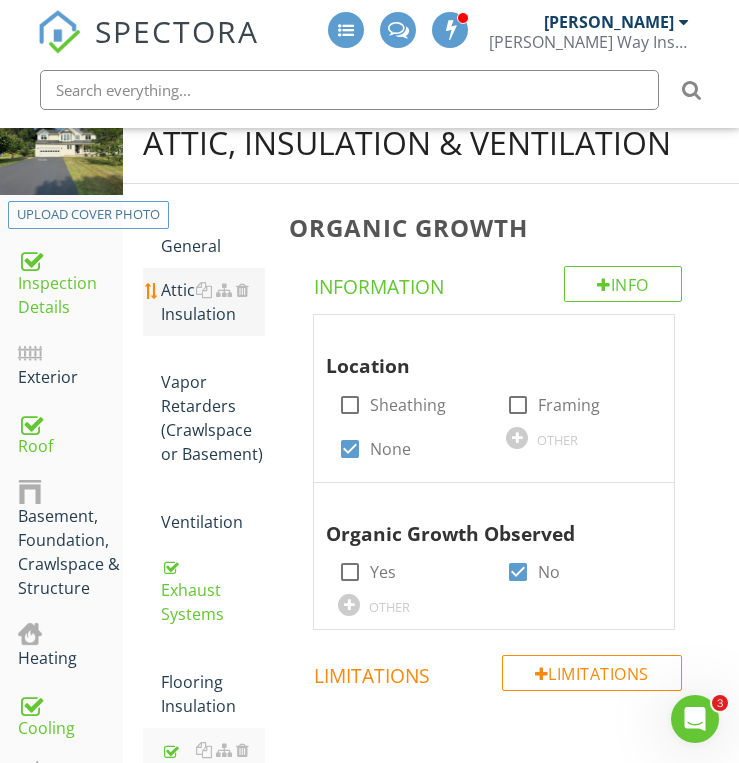 click on "Attic Insulation" at bounding box center [213, 302] 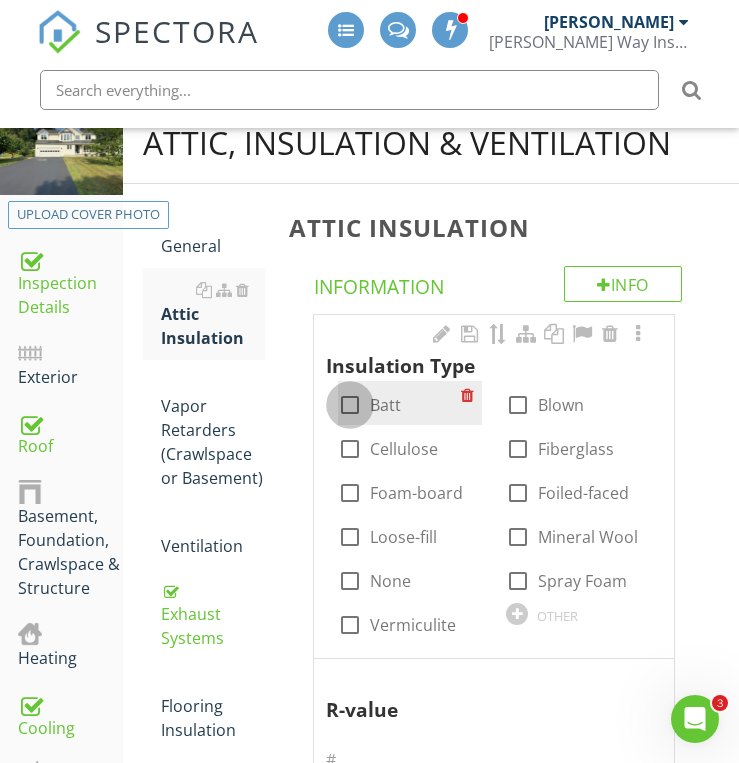 click at bounding box center (350, 405) 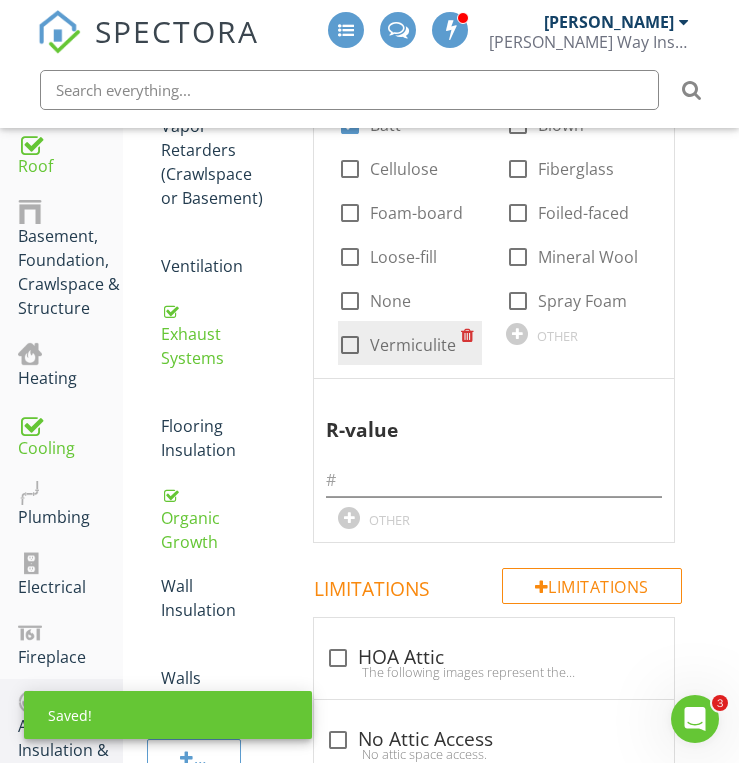 scroll, scrollTop: 557, scrollLeft: 0, axis: vertical 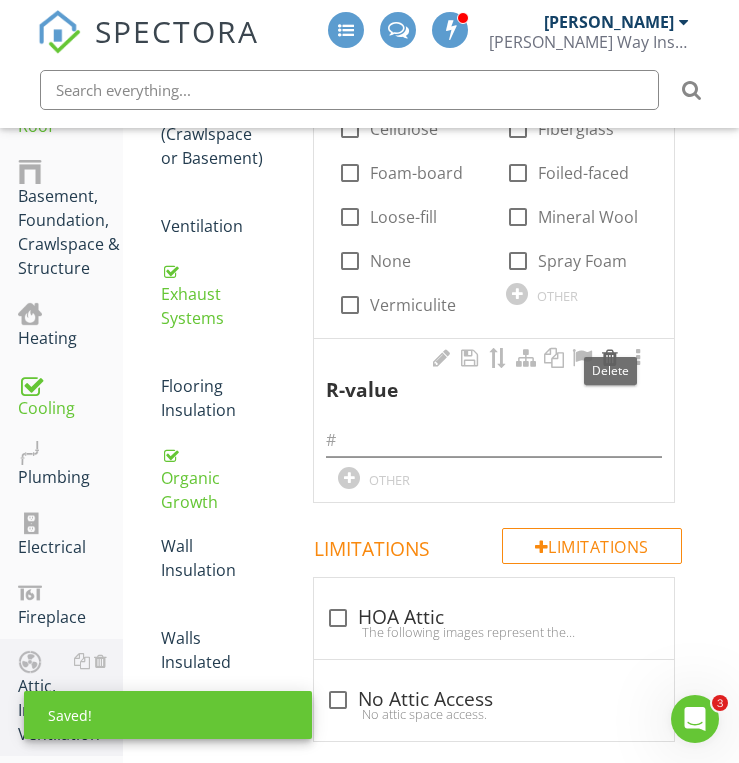 click at bounding box center (610, 358) 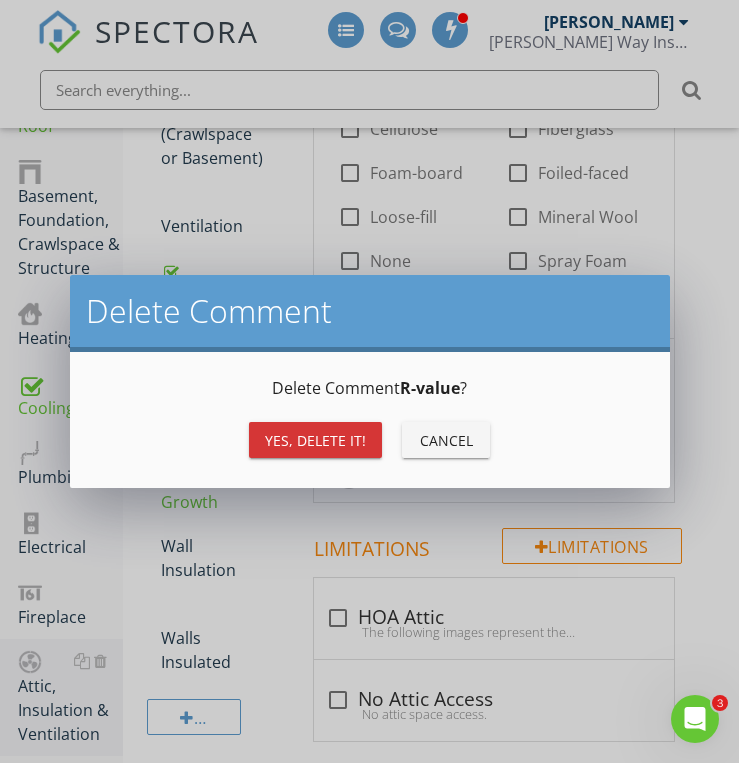 click on "Yes, Delete it!   Cancel" at bounding box center (370, 440) 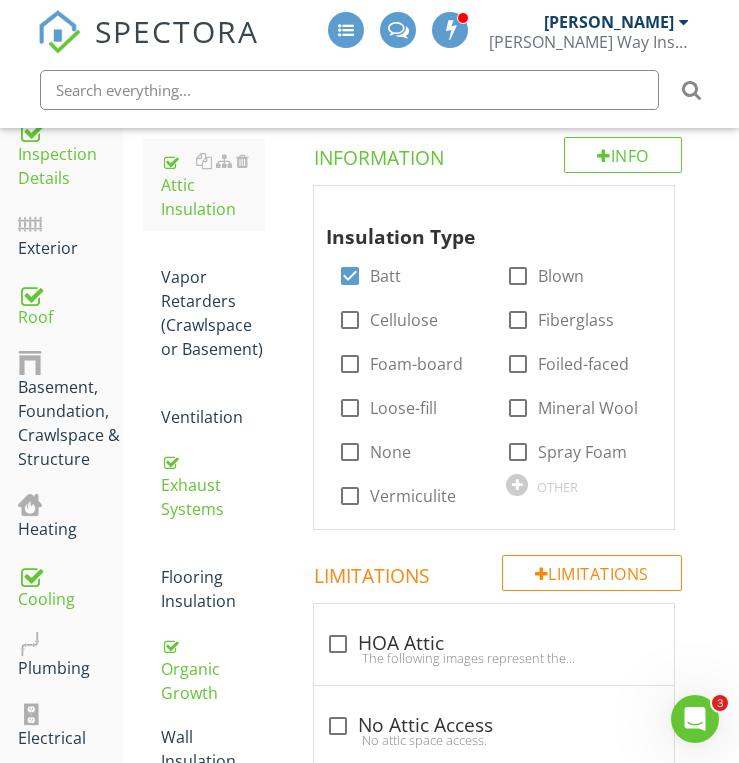 scroll, scrollTop: 357, scrollLeft: 0, axis: vertical 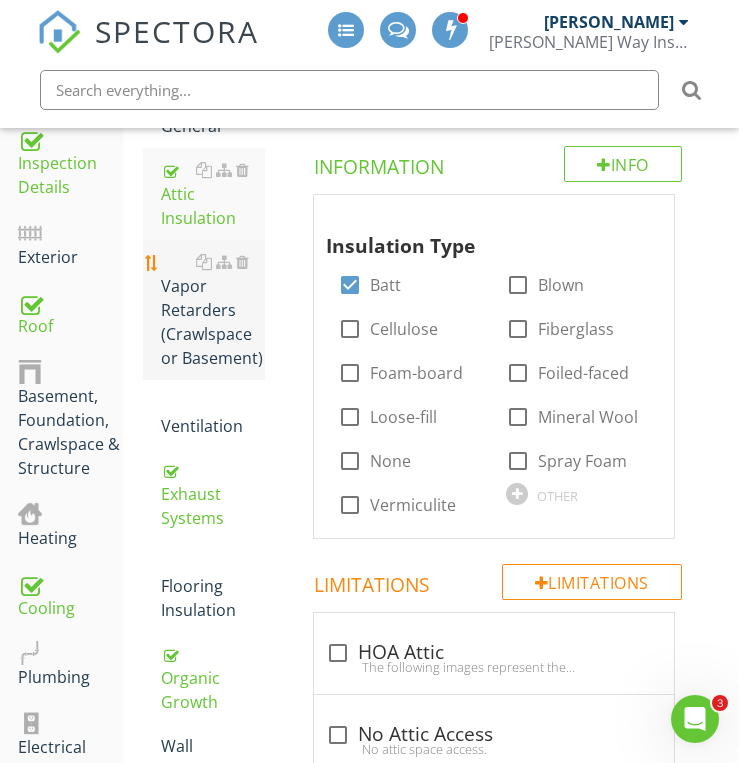 click on "Vapor Retarders (Crawlspace or Basement)" at bounding box center [213, 310] 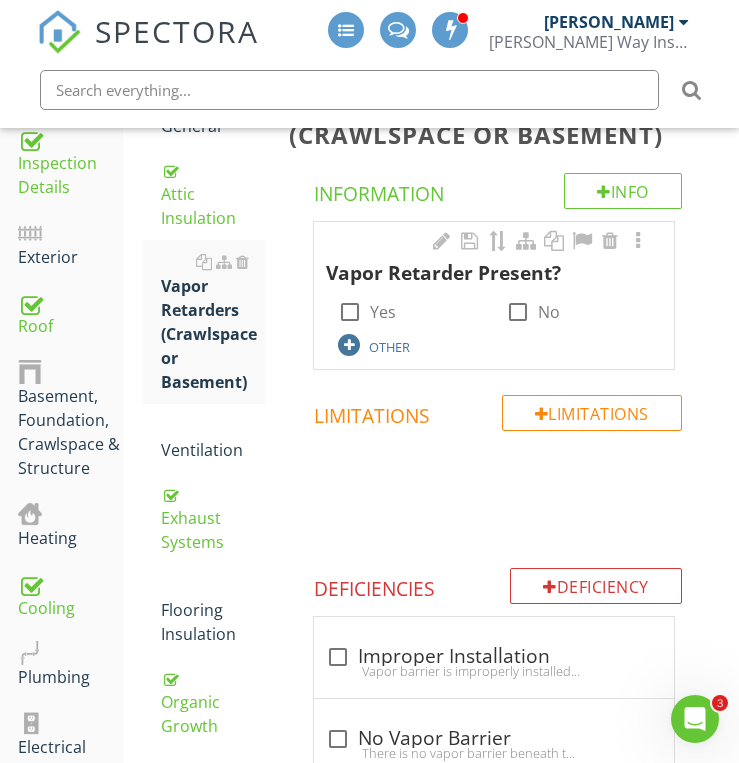 click on "OTHER" at bounding box center (389, 347) 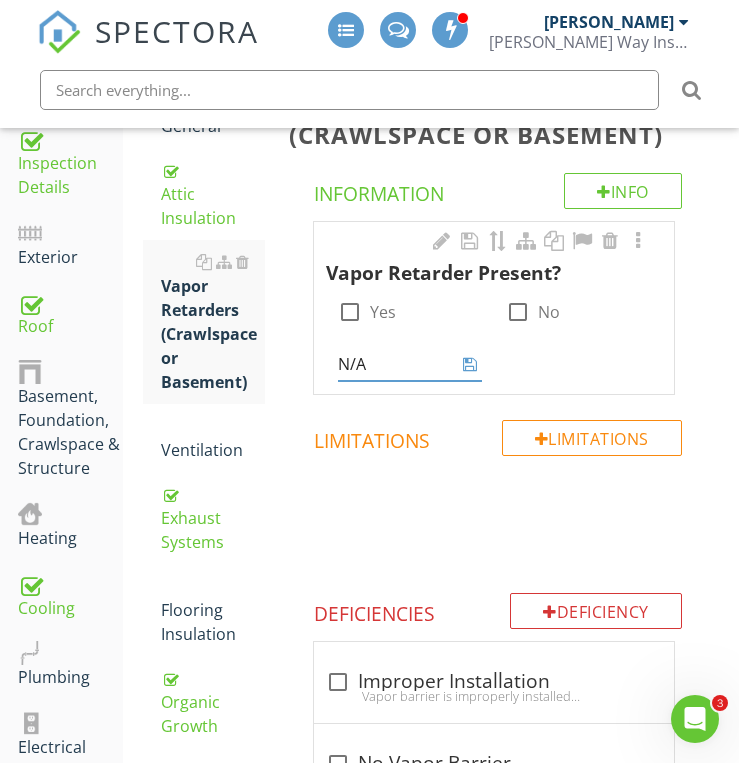 type on "N/A" 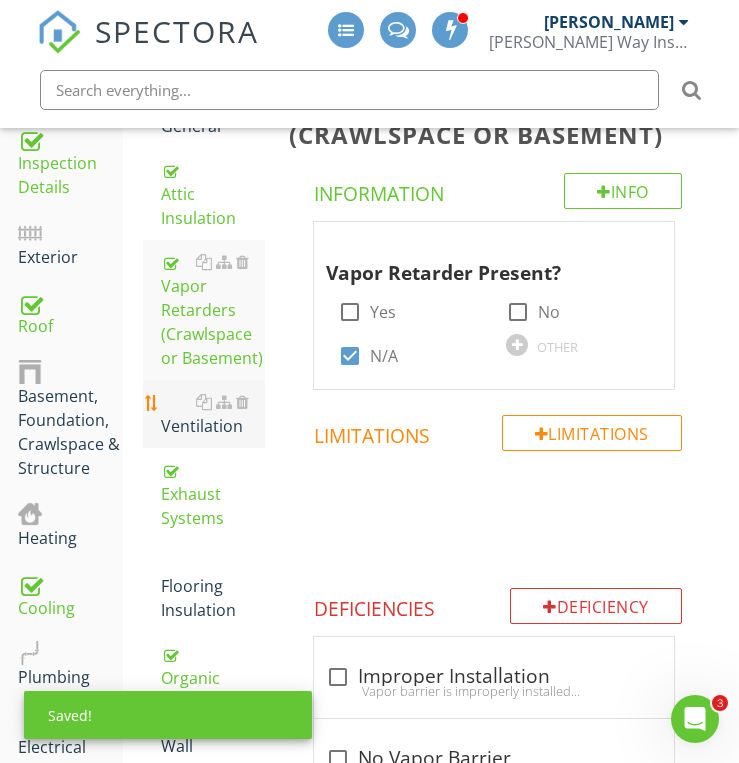 click on "Ventilation" at bounding box center (213, 414) 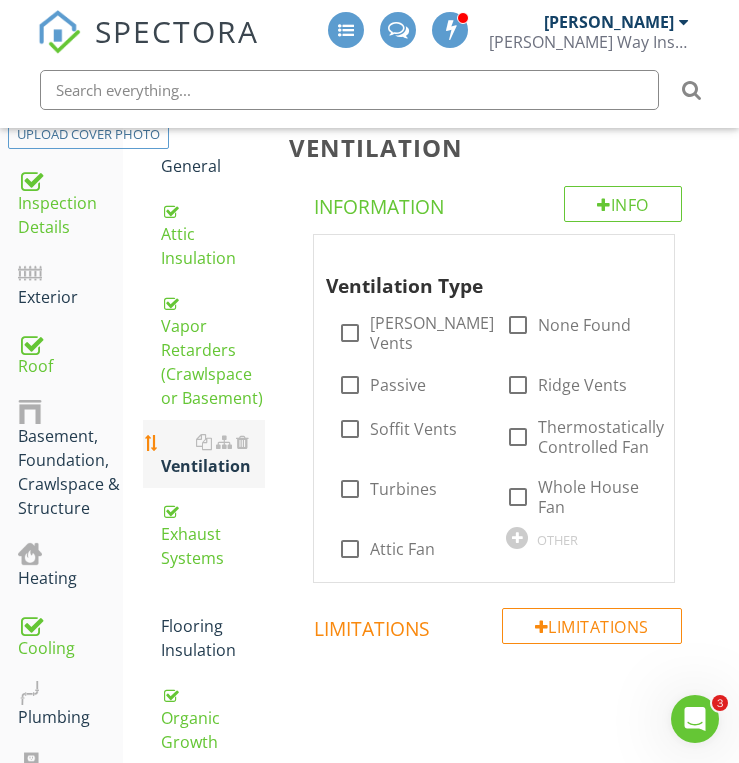scroll, scrollTop: 277, scrollLeft: 0, axis: vertical 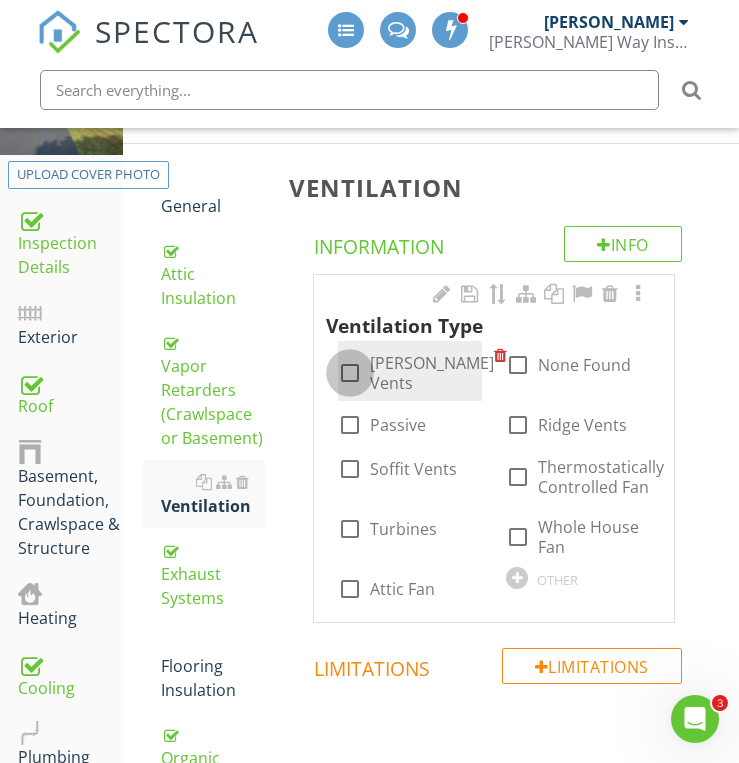 click at bounding box center (350, 373) 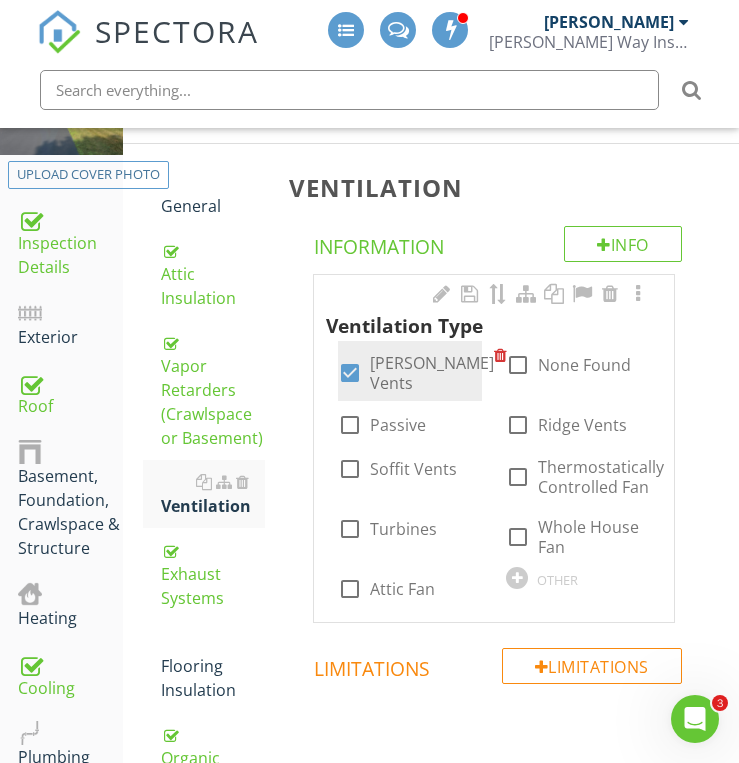 click at bounding box center [350, 373] 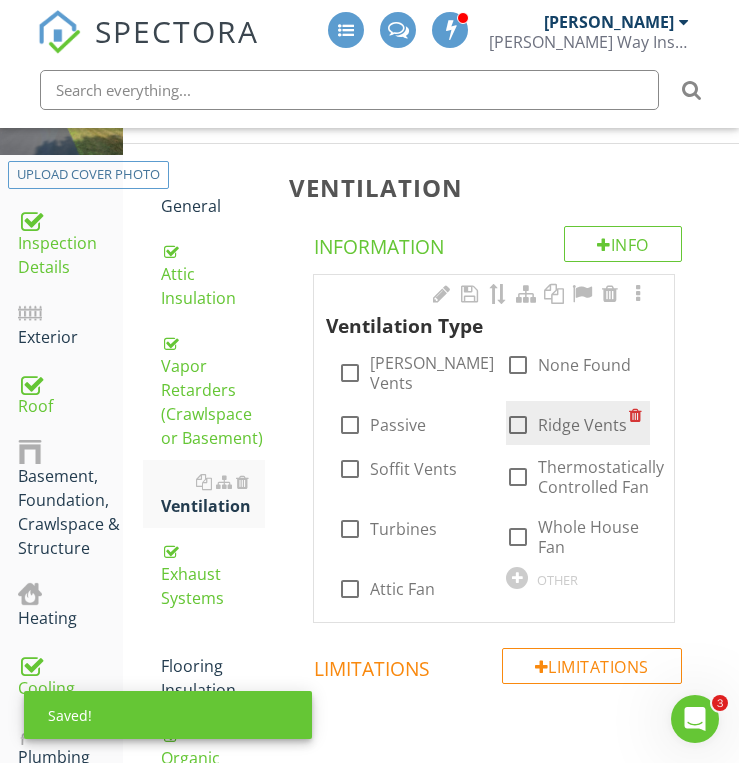 click at bounding box center (518, 425) 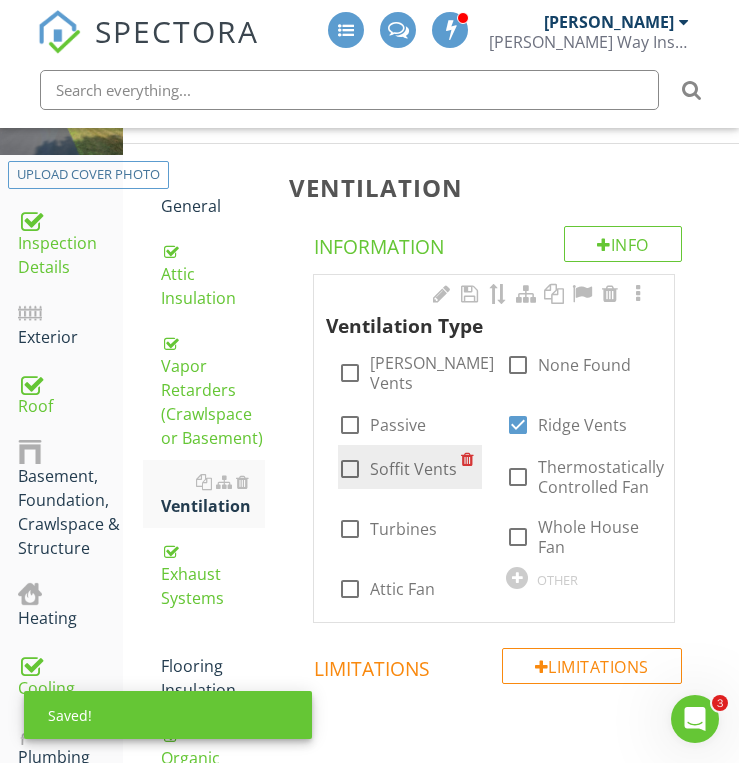 click at bounding box center (350, 469) 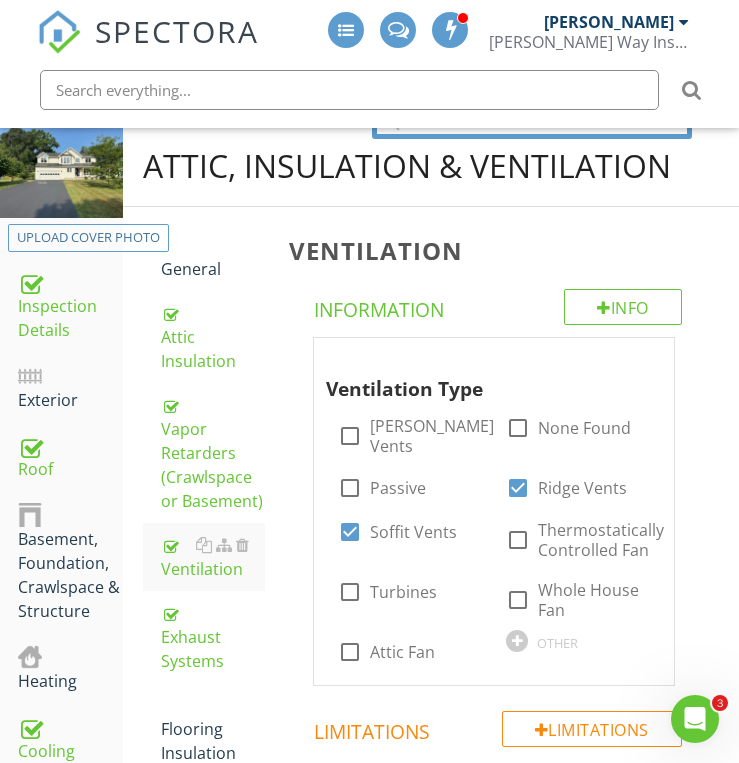 scroll, scrollTop: 197, scrollLeft: 0, axis: vertical 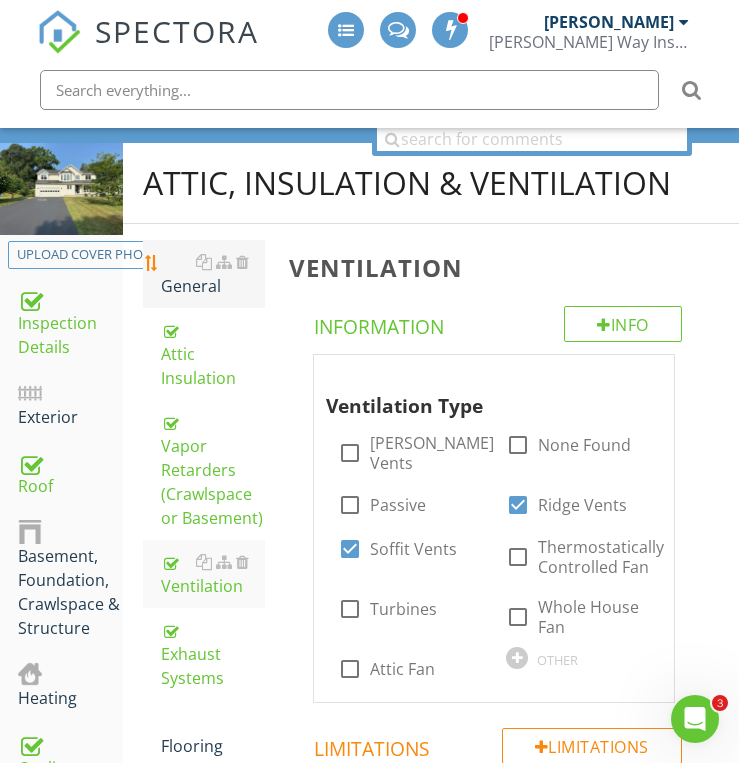 click on "General" at bounding box center [213, 274] 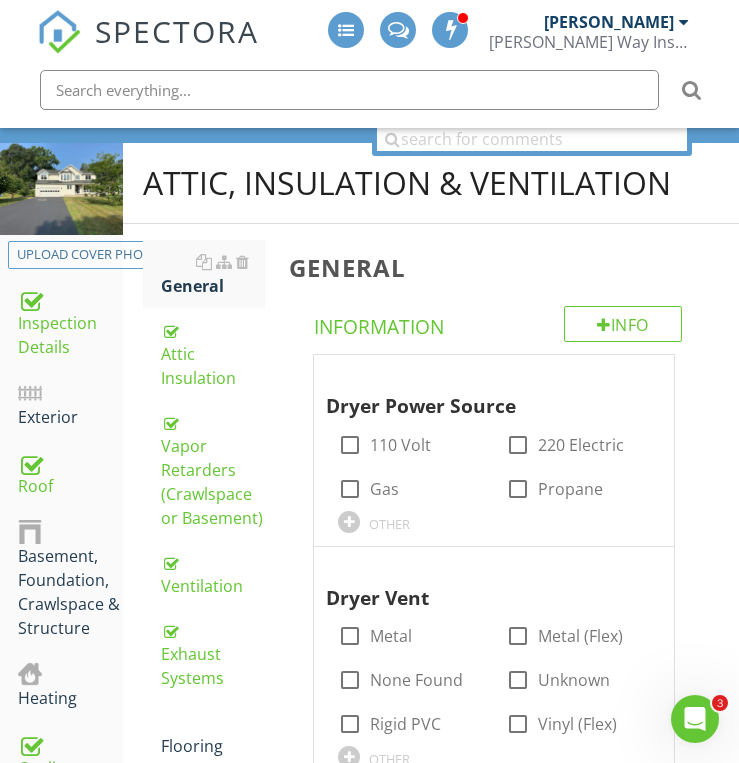 click on "General
Attic Insulation
Vapor Retarders (Crawlspace or Basement)
Ventilation
Exhaust Systems
Flooring Insulation
Organic Growth
Wall Insulation
Walls Insulated
Item" at bounding box center [200, 674] 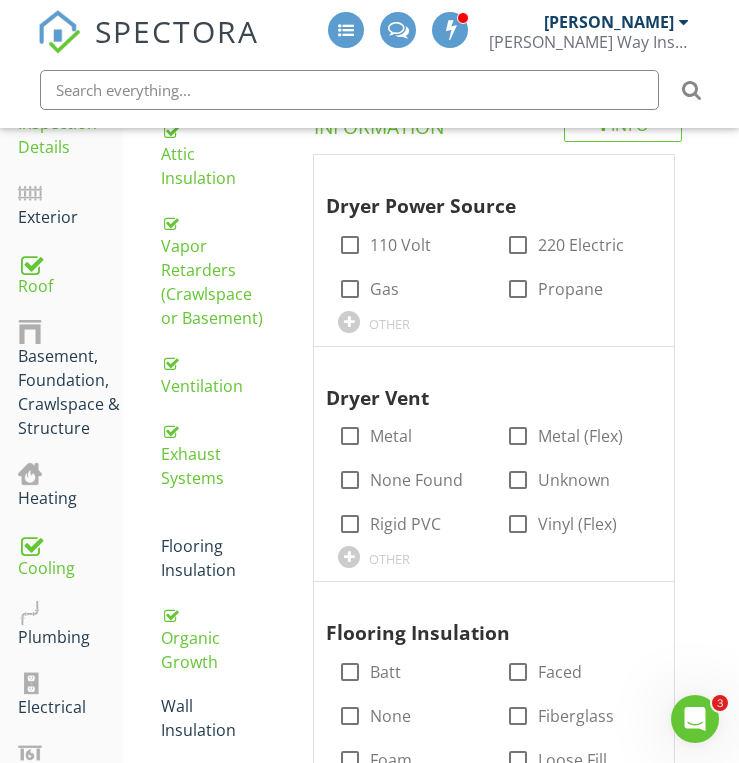 scroll, scrollTop: 517, scrollLeft: 0, axis: vertical 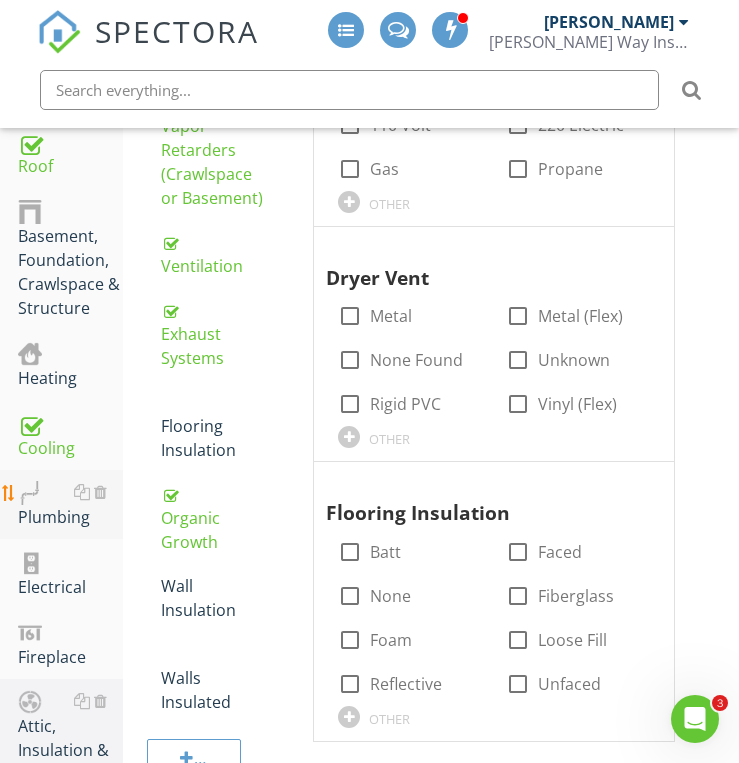 click on "Plumbing" at bounding box center [70, 505] 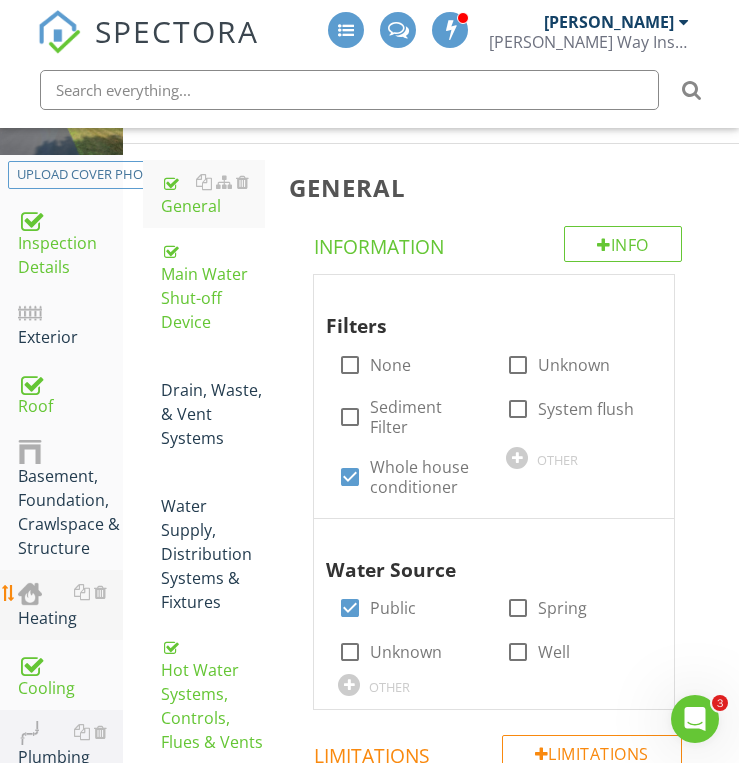 scroll, scrollTop: 237, scrollLeft: 0, axis: vertical 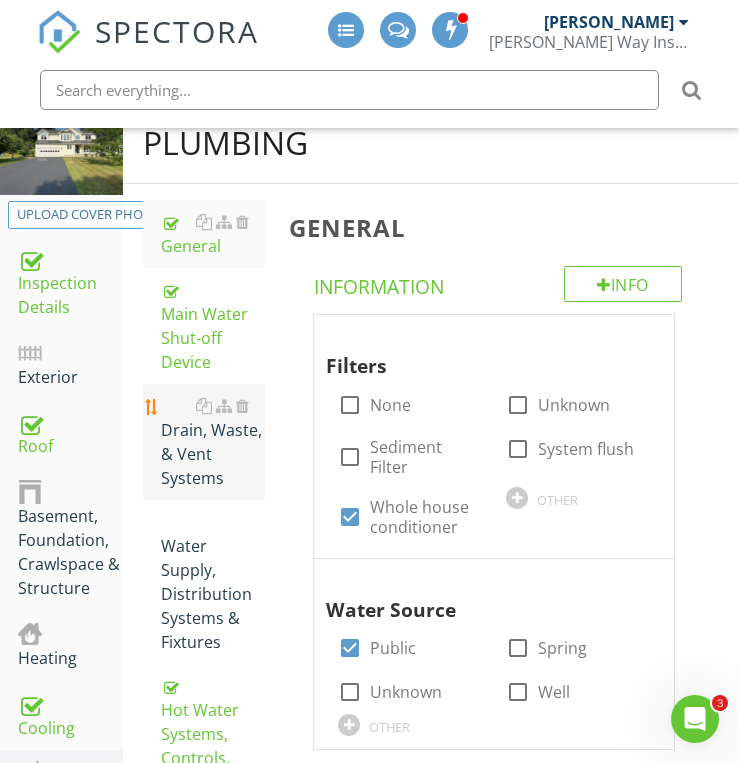click on "Drain, Waste, & Vent Systems" at bounding box center [213, 442] 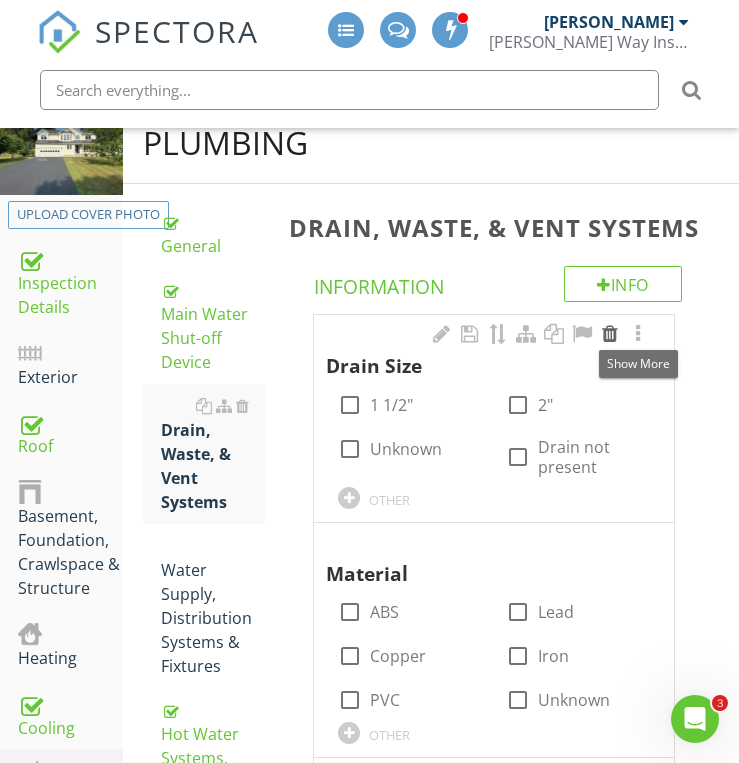 click at bounding box center (610, 334) 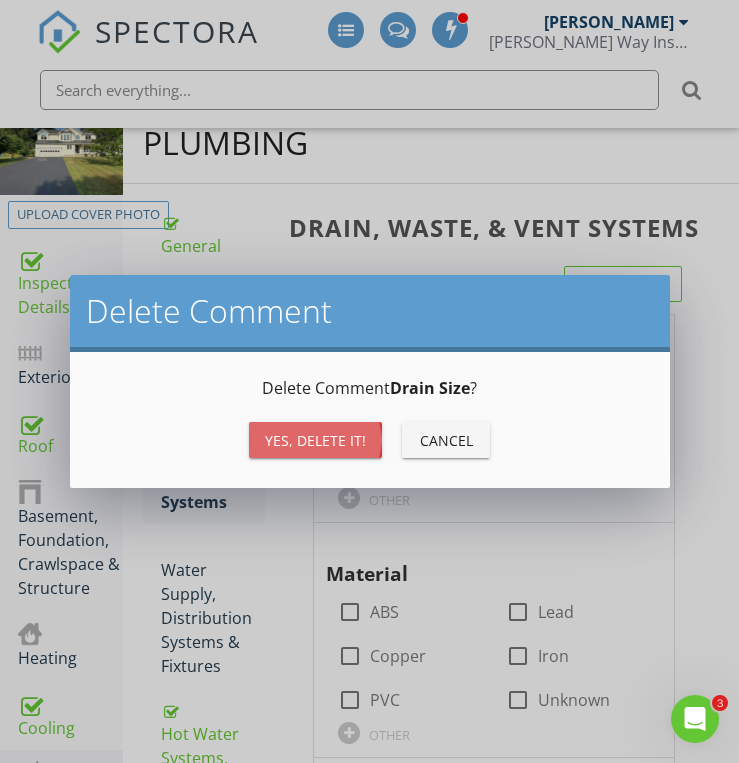 click on "Yes, Delete it!" at bounding box center (315, 440) 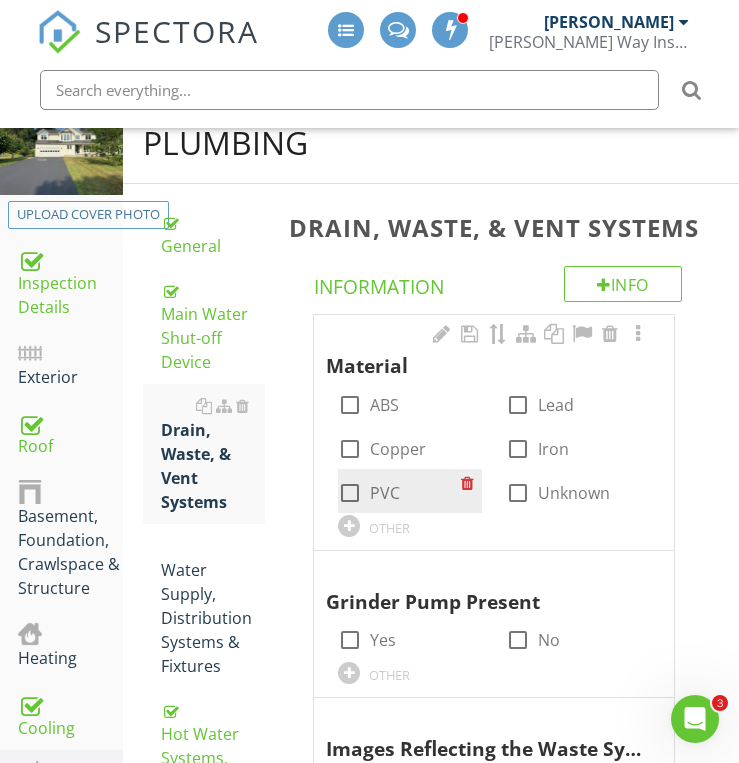click at bounding box center [350, 493] 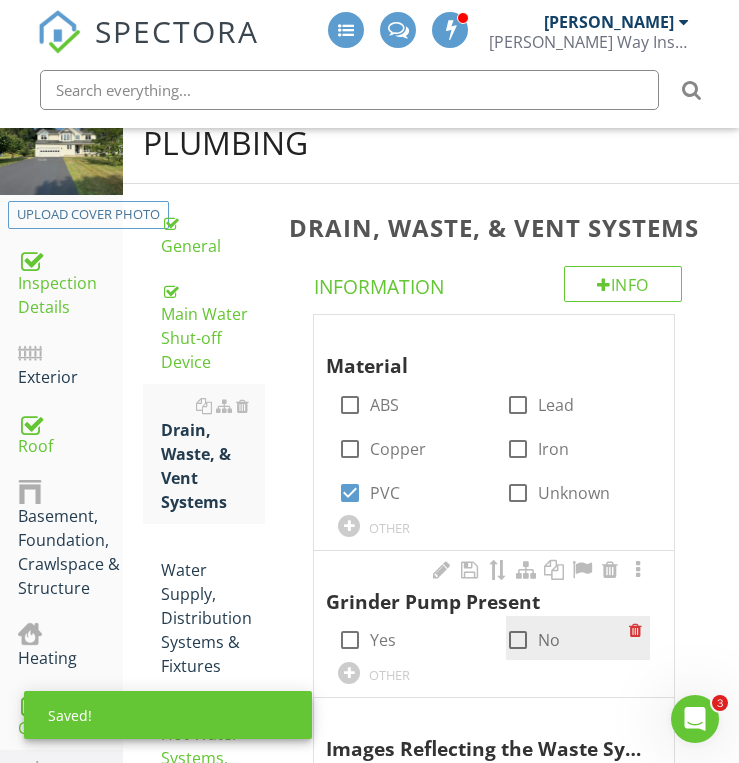 click at bounding box center (518, 640) 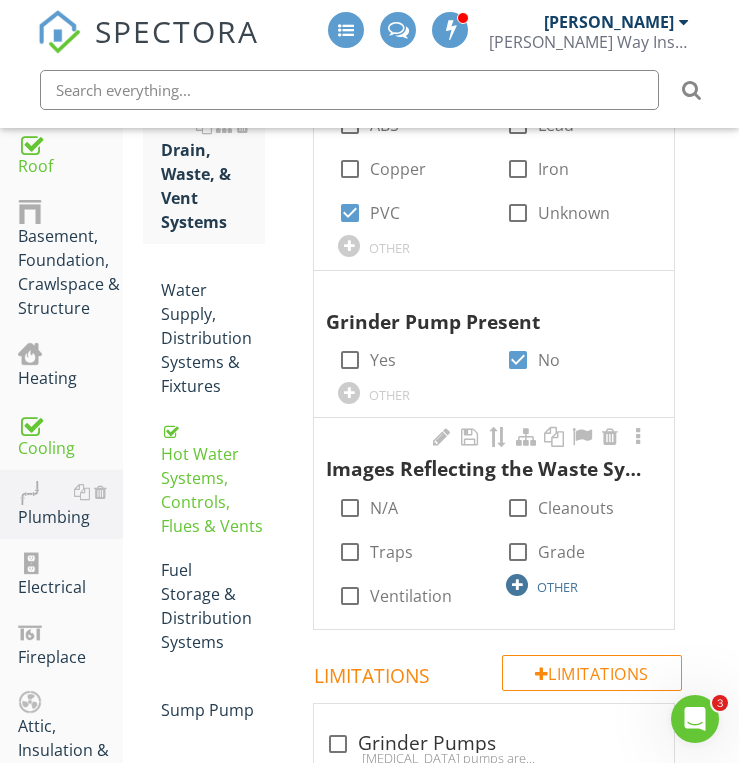 scroll, scrollTop: 557, scrollLeft: 0, axis: vertical 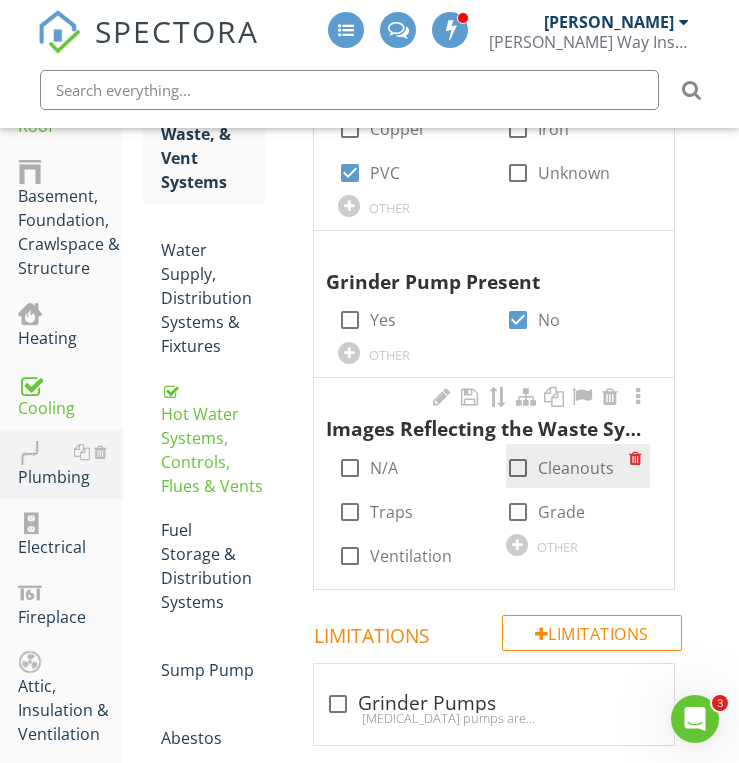 click at bounding box center [518, 468] 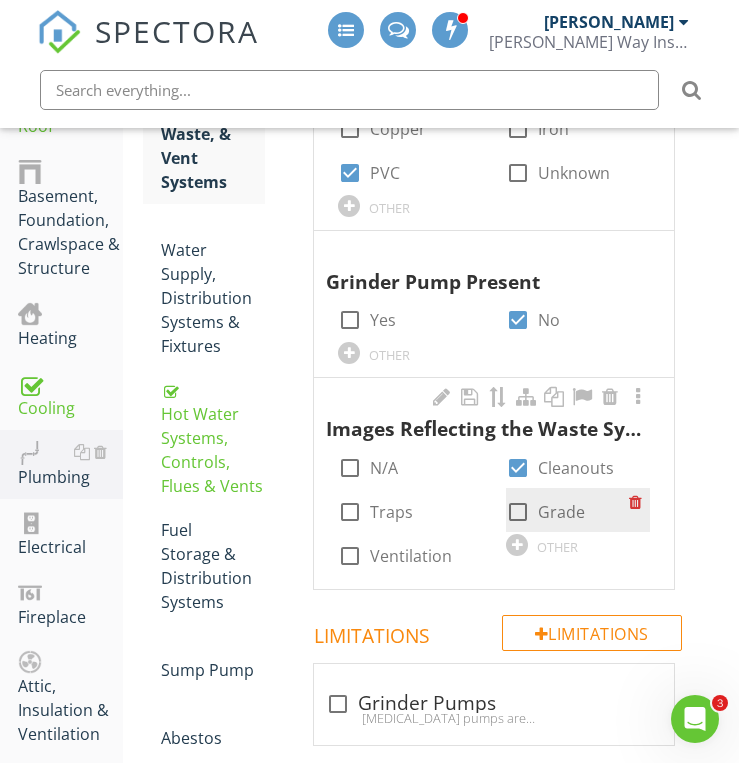 click at bounding box center [518, 512] 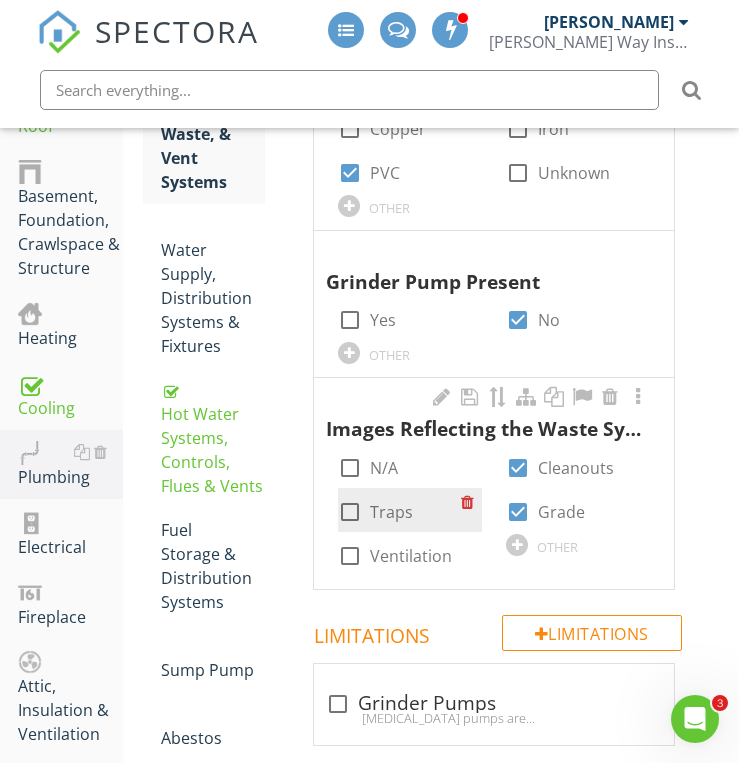 click on "Traps" at bounding box center (391, 512) 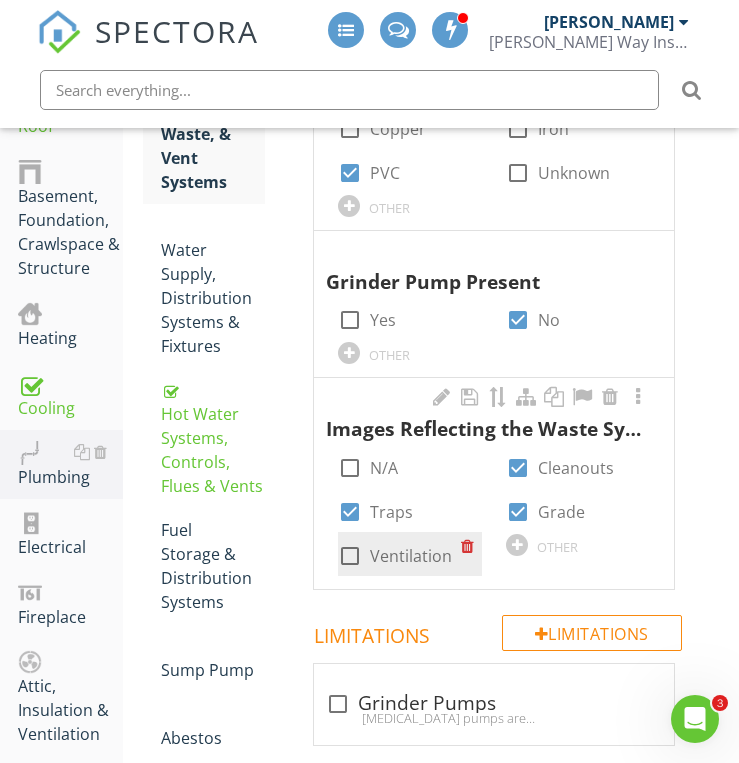 click on "Ventilation" at bounding box center [411, 556] 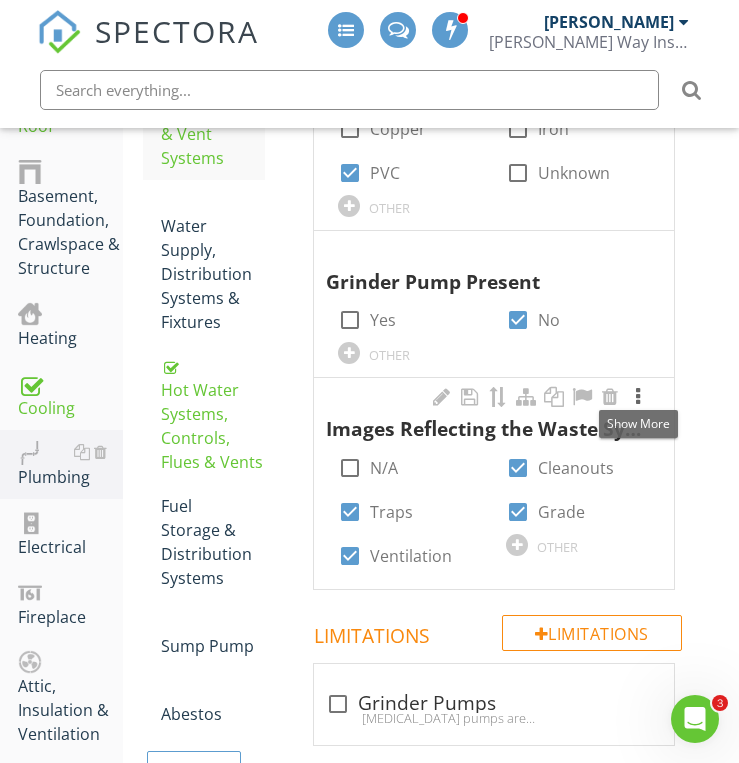 click at bounding box center [638, 397] 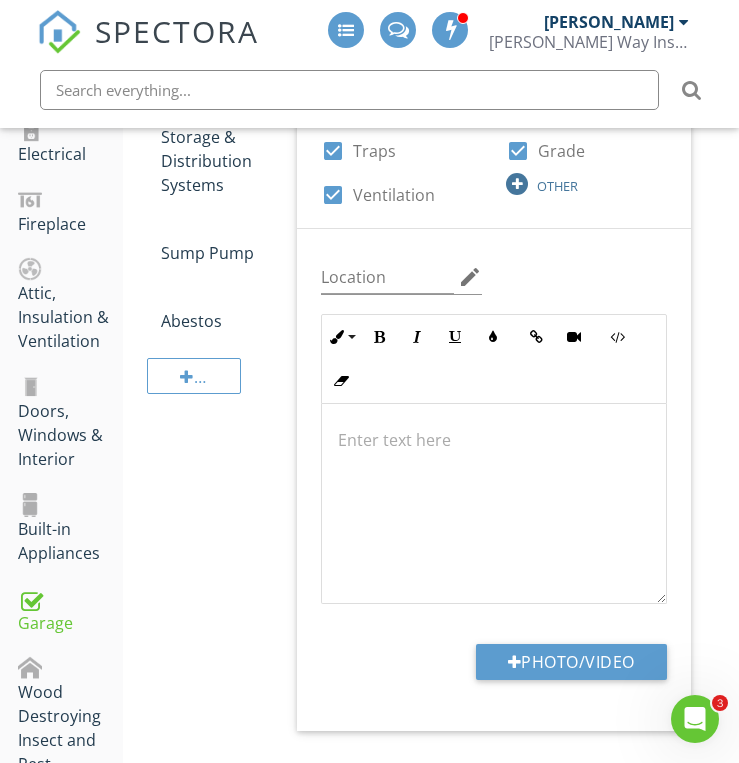 scroll, scrollTop: 997, scrollLeft: 0, axis: vertical 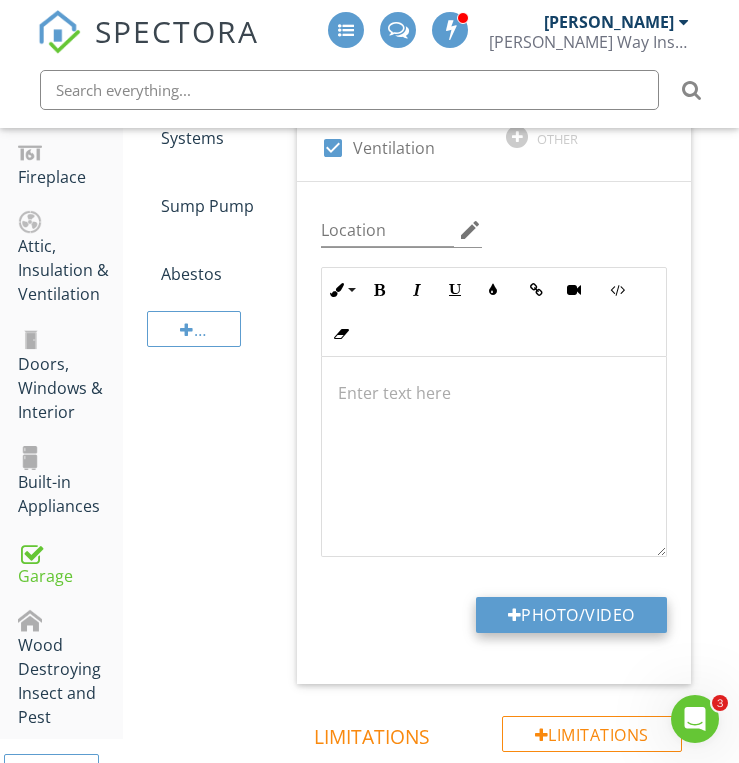 click on "Photo/Video" at bounding box center [571, 615] 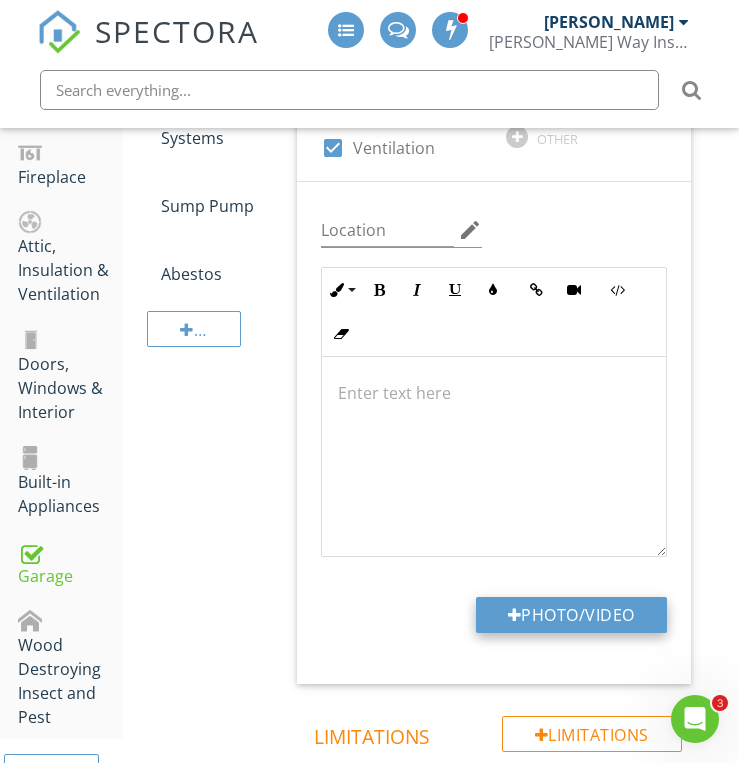 type on "C:\fakepath\IMG_6872.JPG" 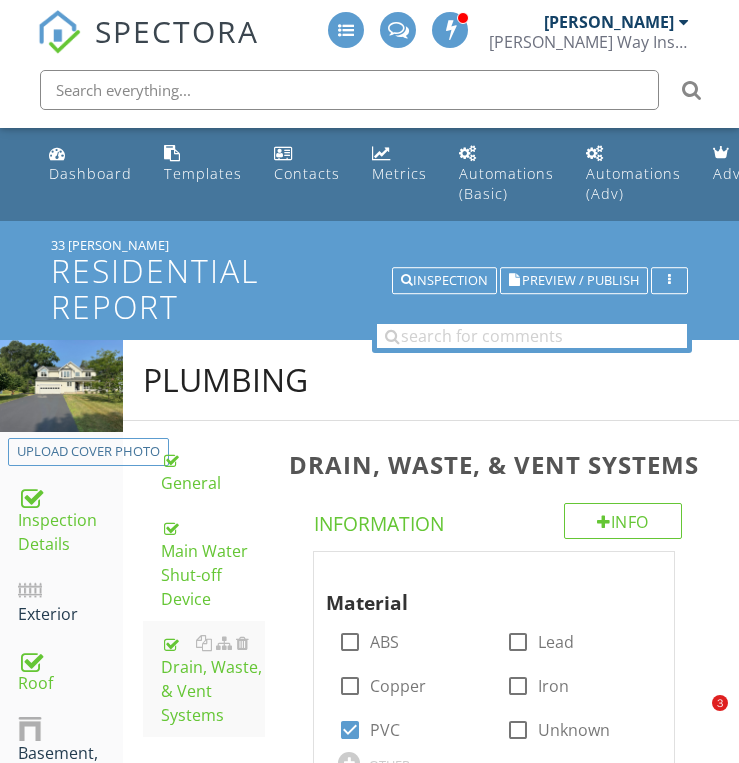 scroll, scrollTop: 1157, scrollLeft: 0, axis: vertical 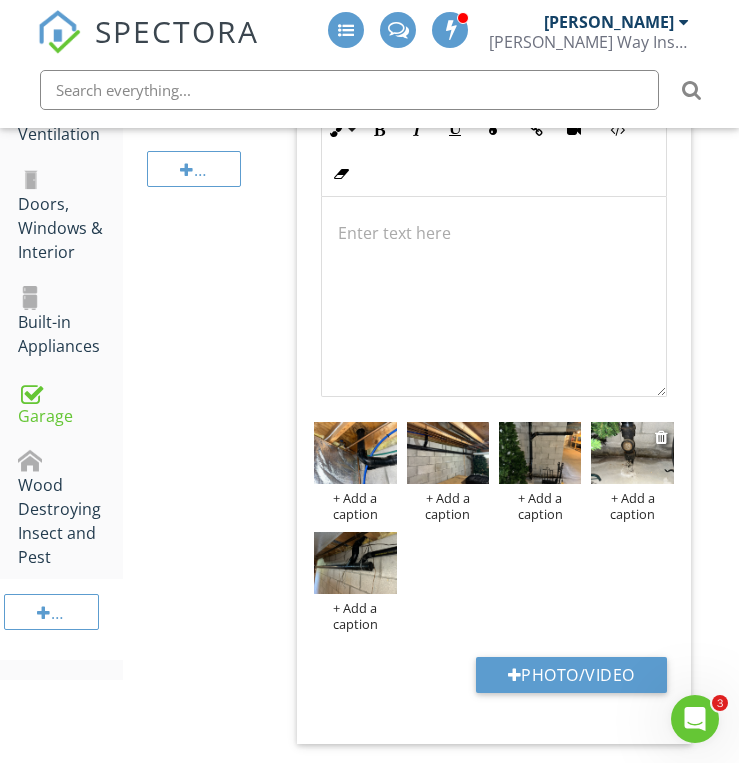 click at bounding box center (632, 453) 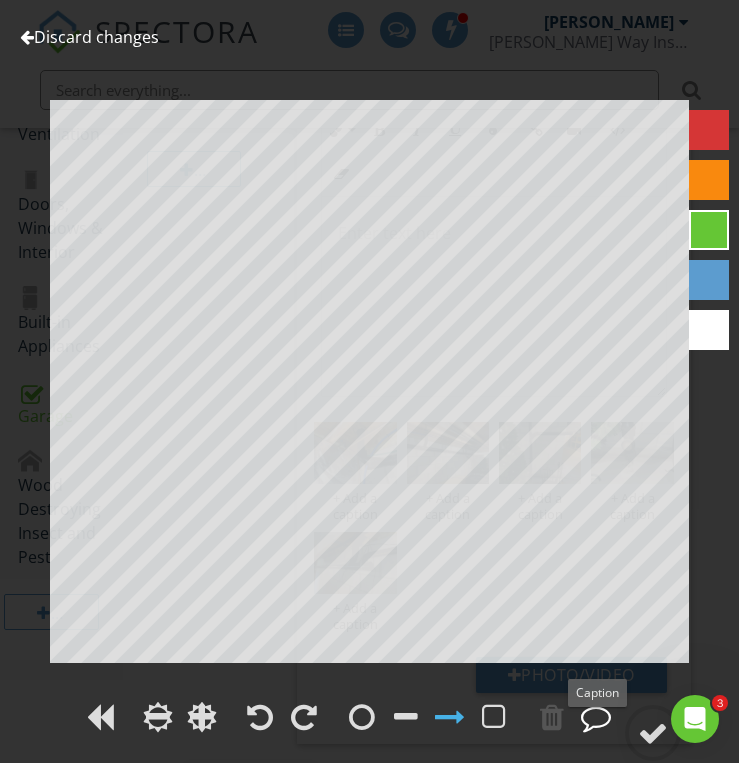 click at bounding box center [596, 717] 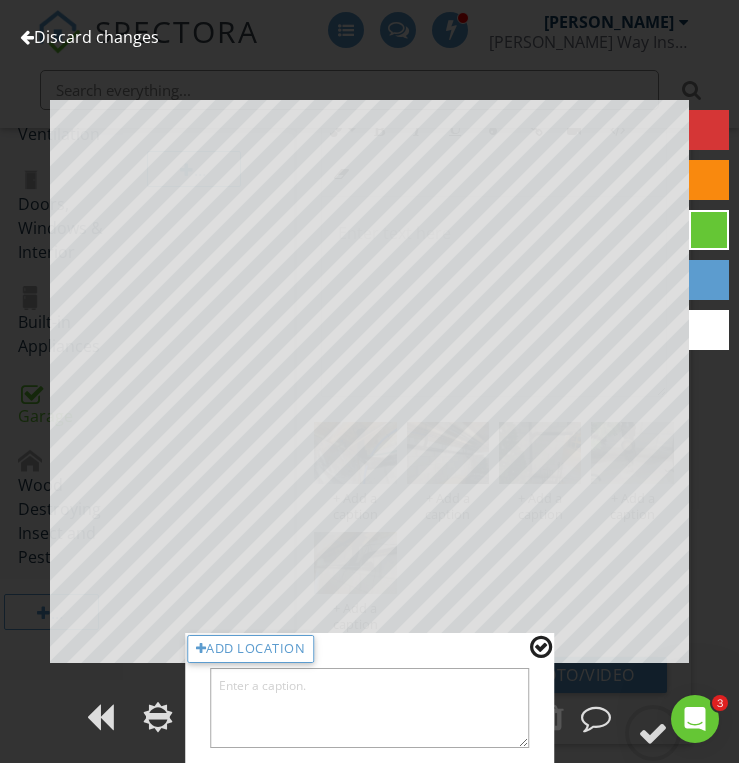 click at bounding box center (370, 708) 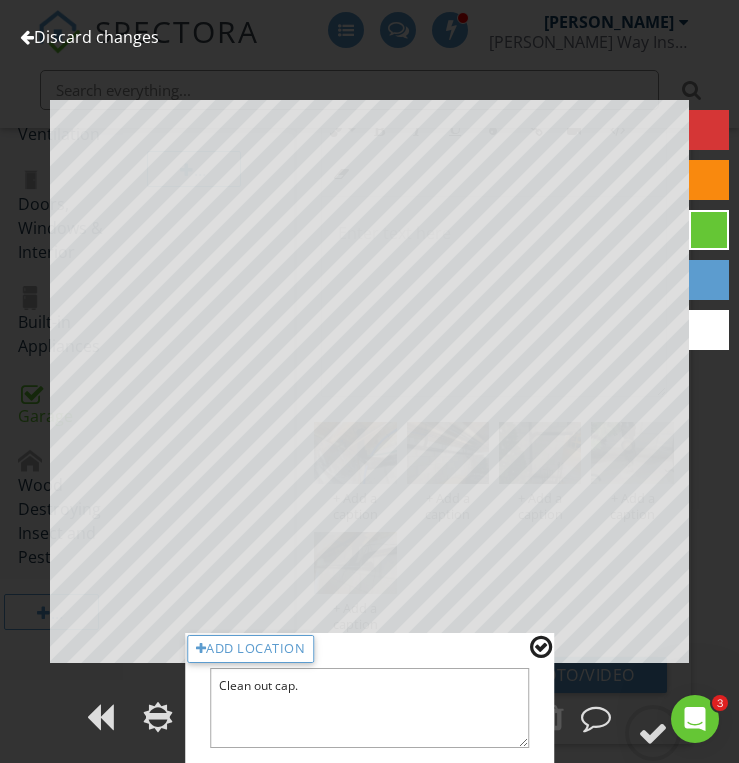 type on "Clean out cap." 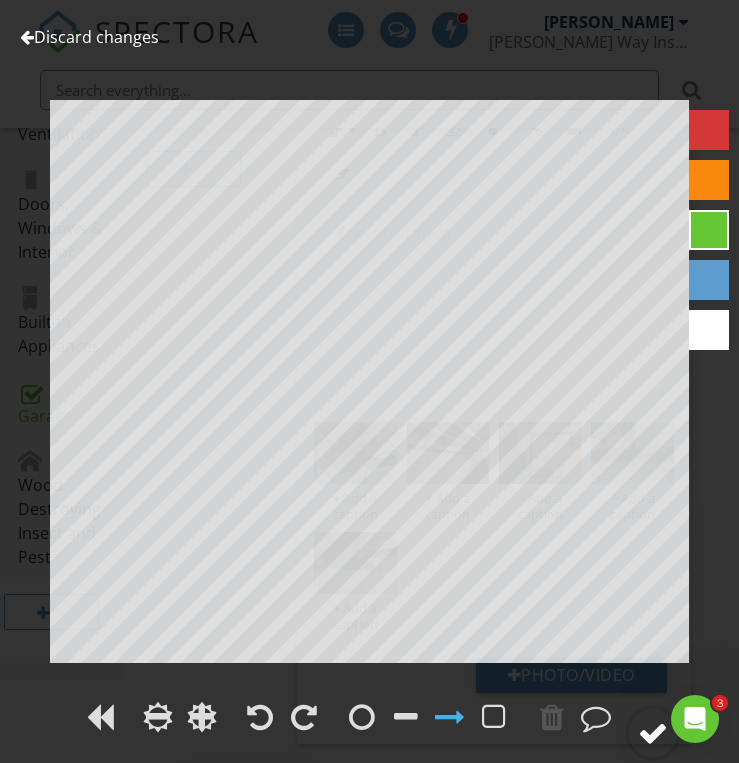 click at bounding box center (653, 733) 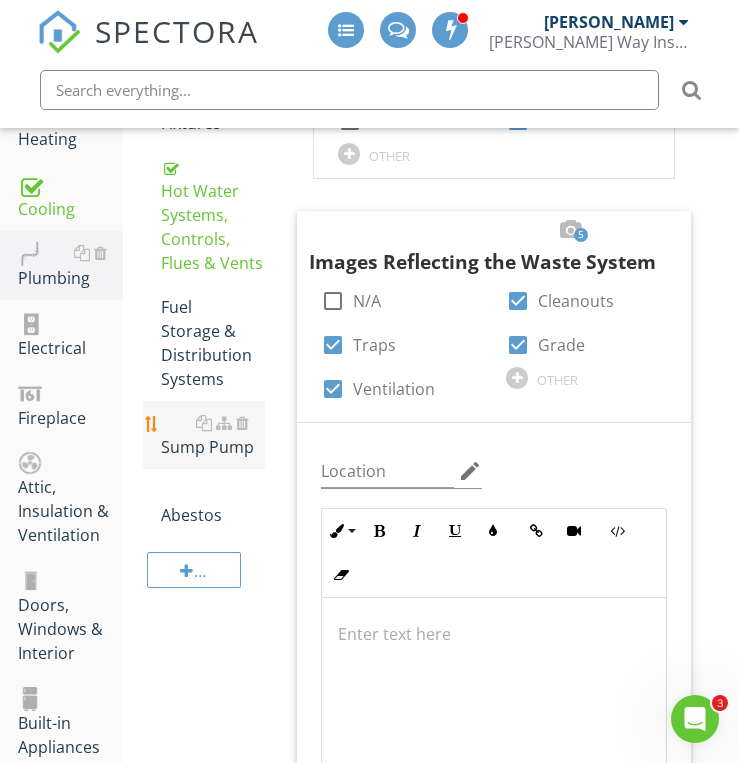 scroll, scrollTop: 717, scrollLeft: 0, axis: vertical 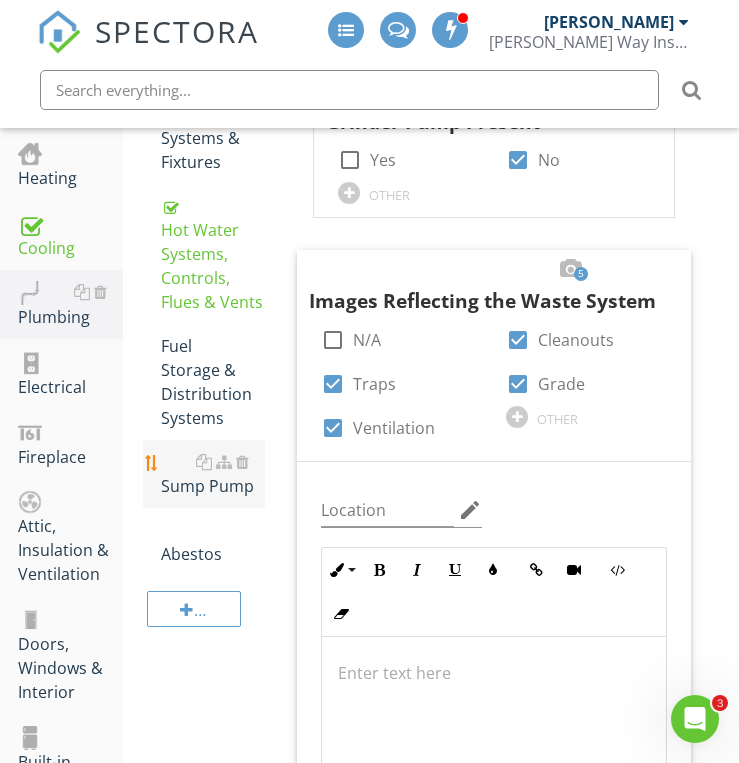 click on "Sump Pump" at bounding box center [213, 474] 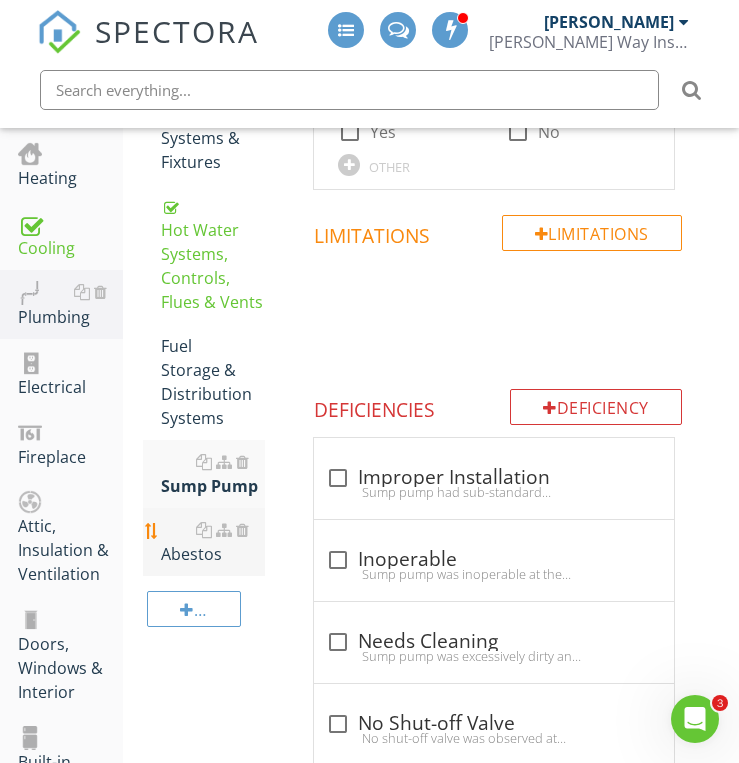 click on "Abestos" at bounding box center [213, 542] 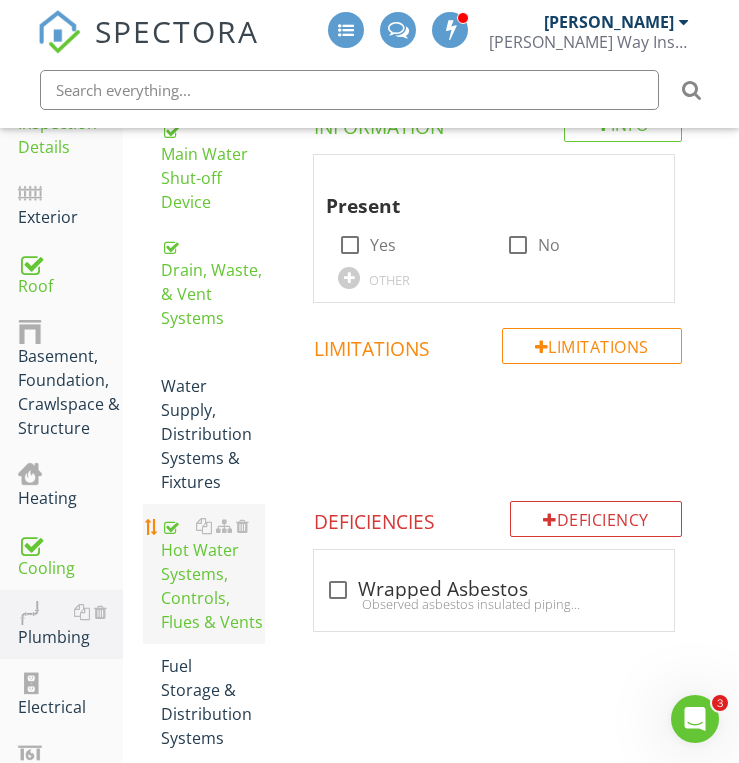 scroll, scrollTop: 357, scrollLeft: 0, axis: vertical 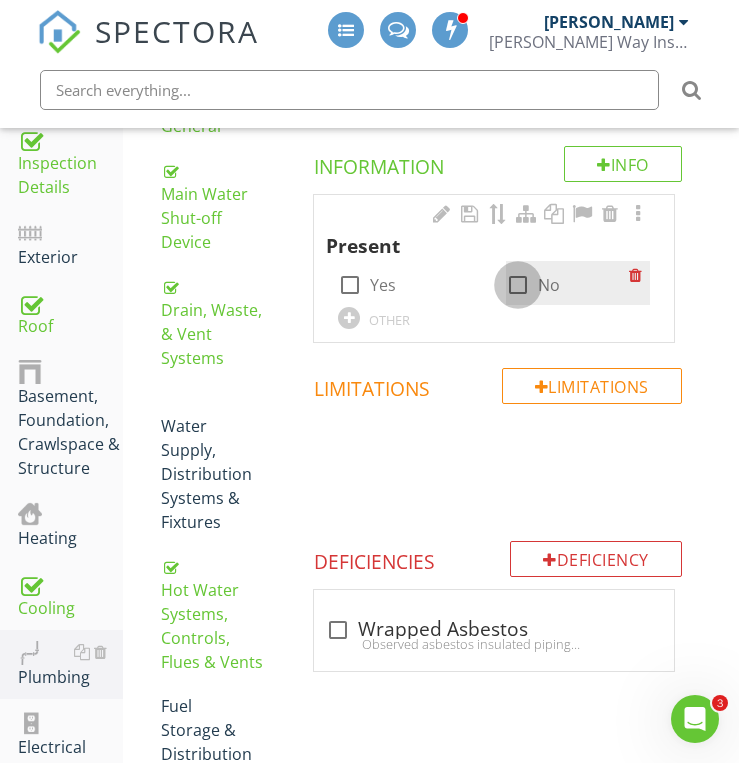 click at bounding box center (518, 285) 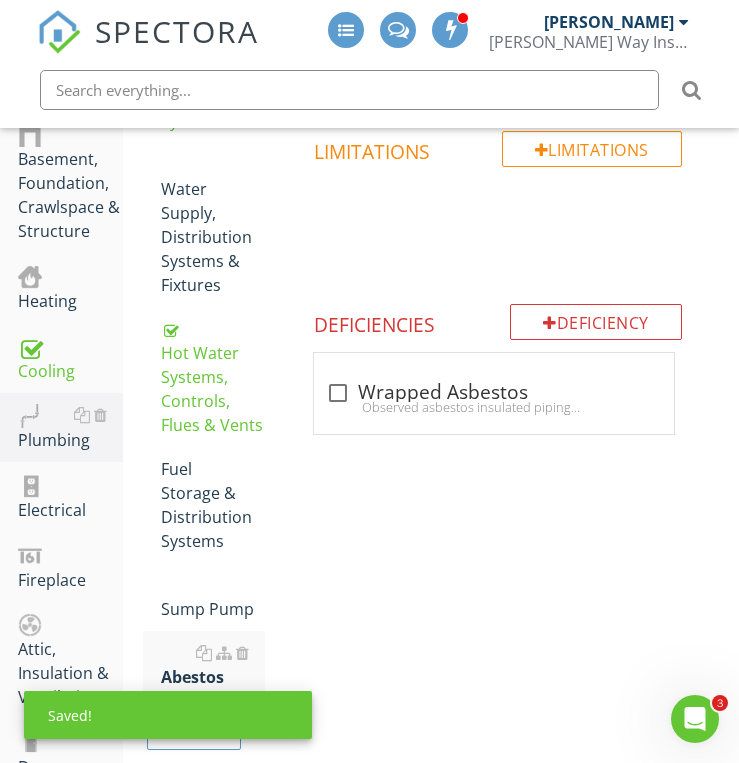 scroll, scrollTop: 677, scrollLeft: 0, axis: vertical 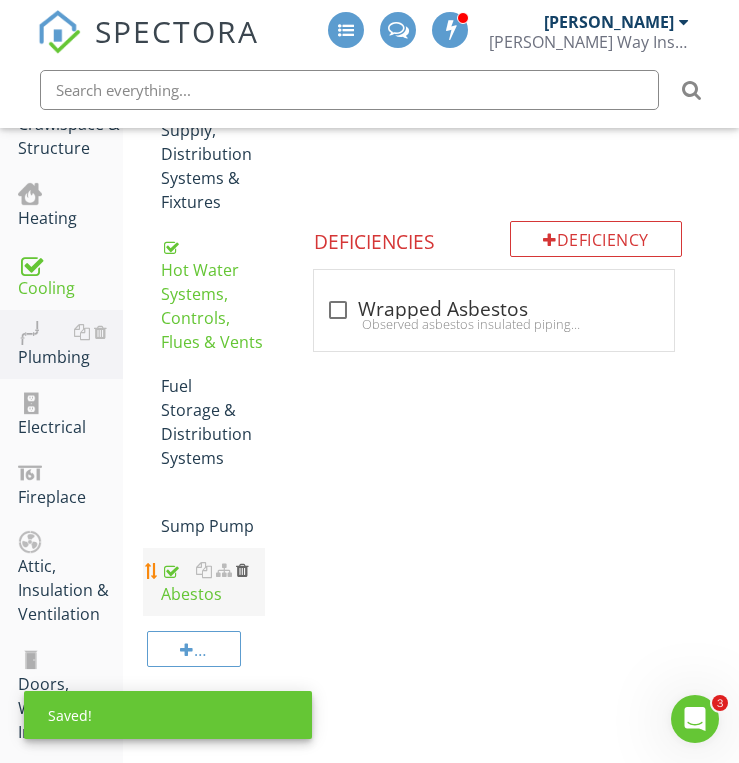 click at bounding box center (242, 570) 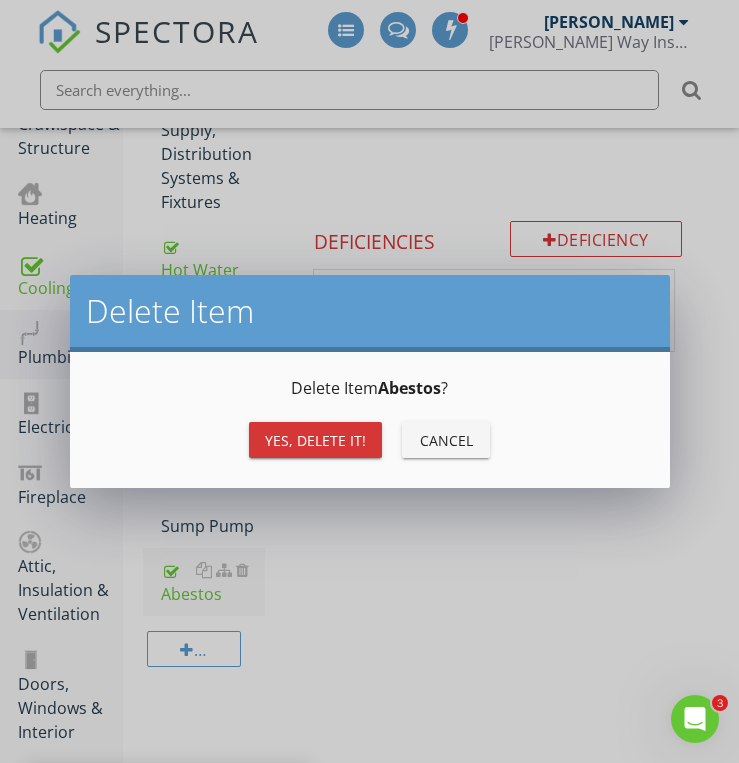 click on "Yes, Delete it!" at bounding box center [315, 440] 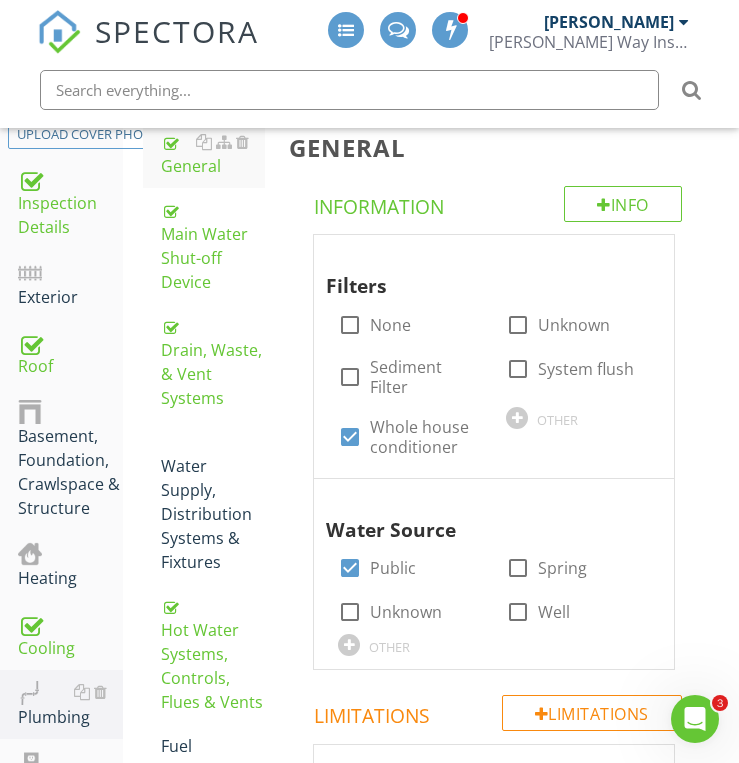 scroll, scrollTop: 357, scrollLeft: 0, axis: vertical 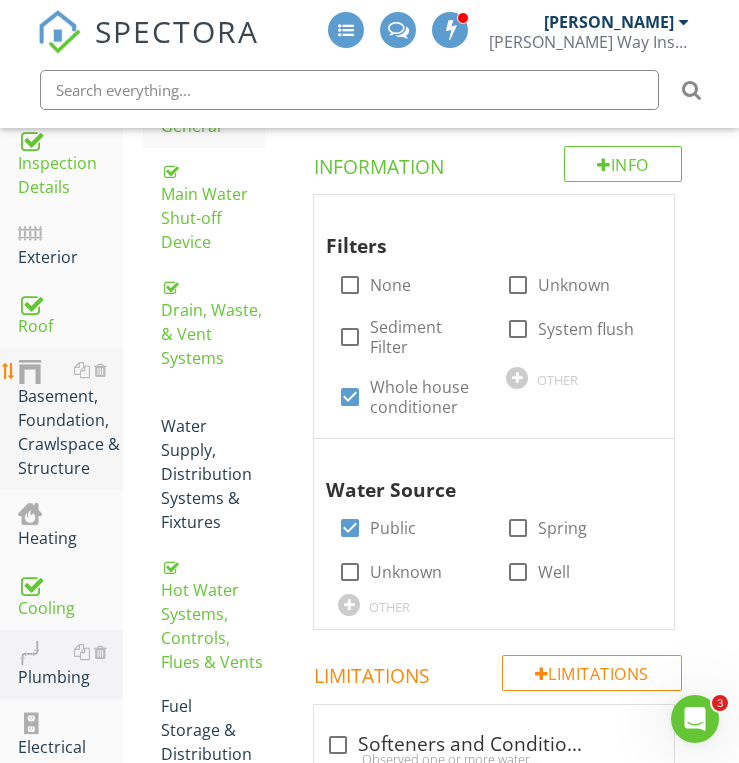 click on "Basement, Foundation, Crawlspace & Structure" at bounding box center (70, 419) 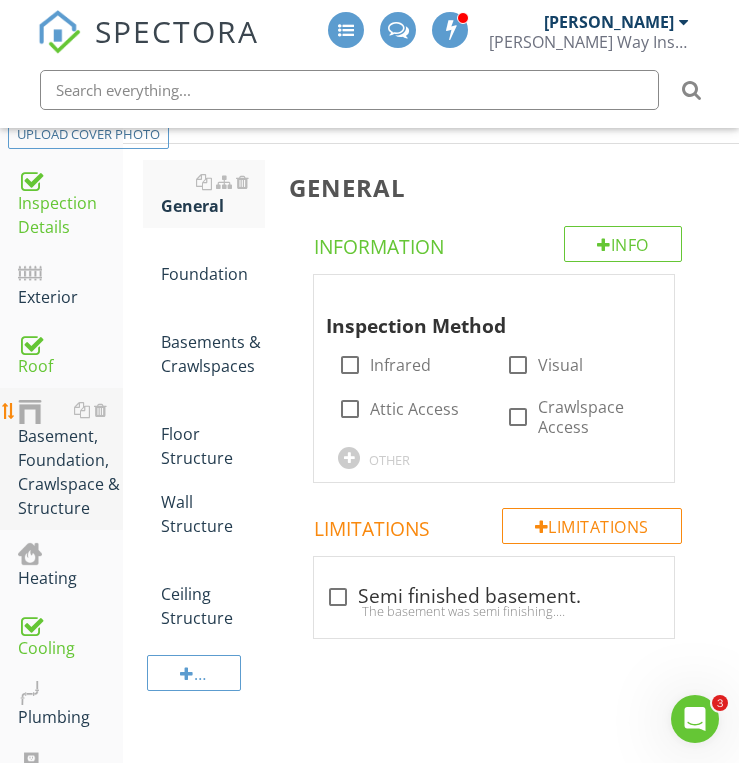 scroll, scrollTop: 277, scrollLeft: 0, axis: vertical 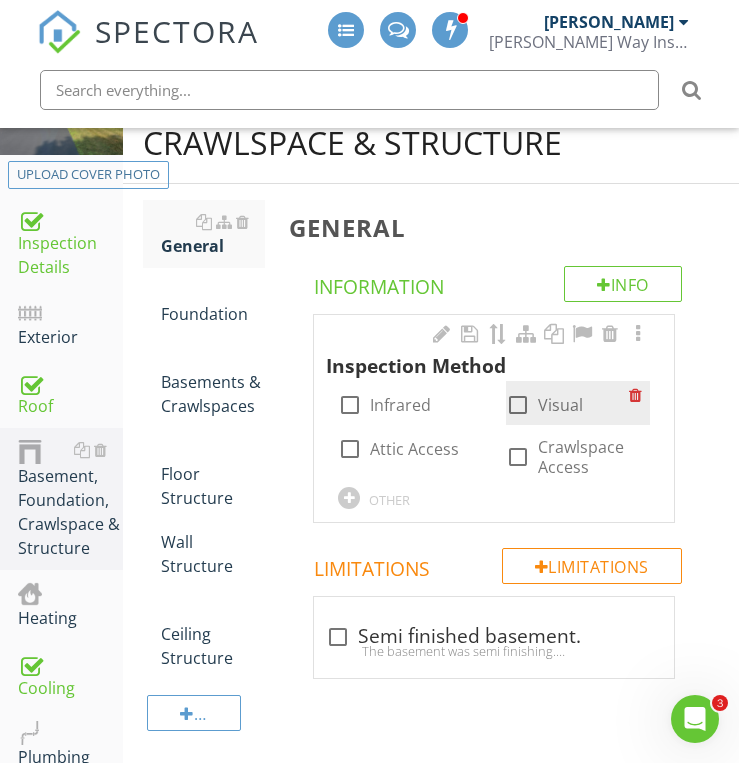 click at bounding box center (518, 405) 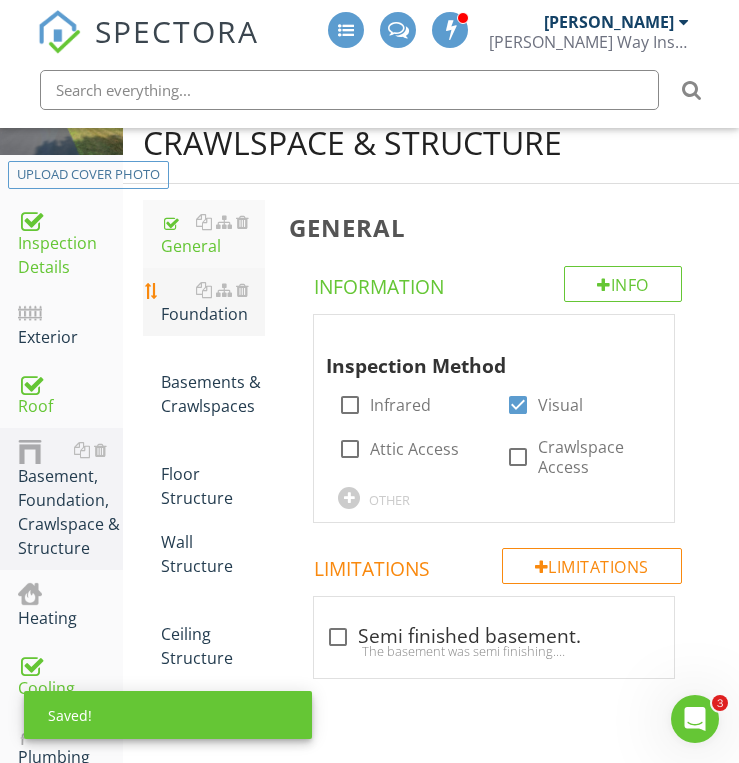 click on "Foundation" at bounding box center (213, 302) 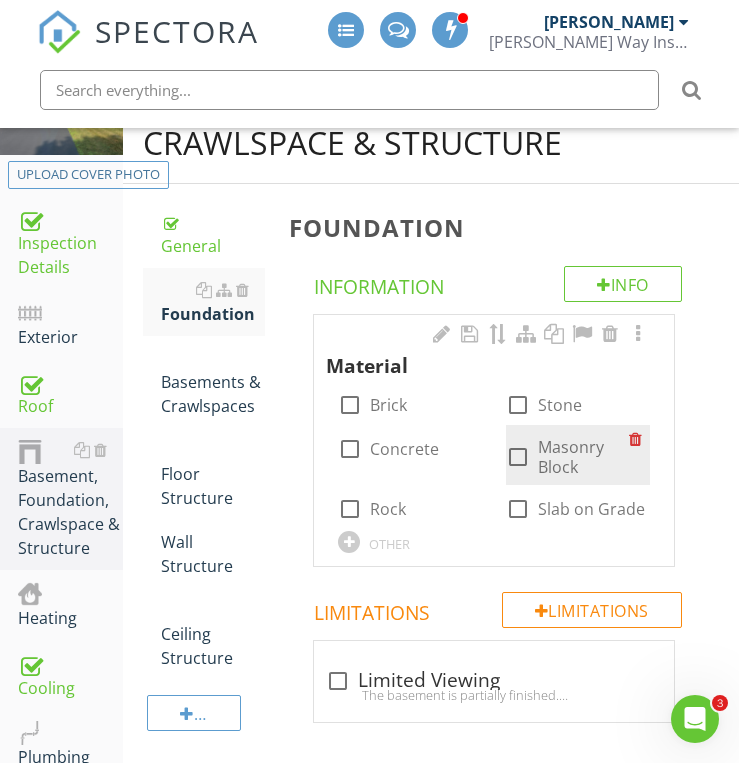 click at bounding box center [518, 457] 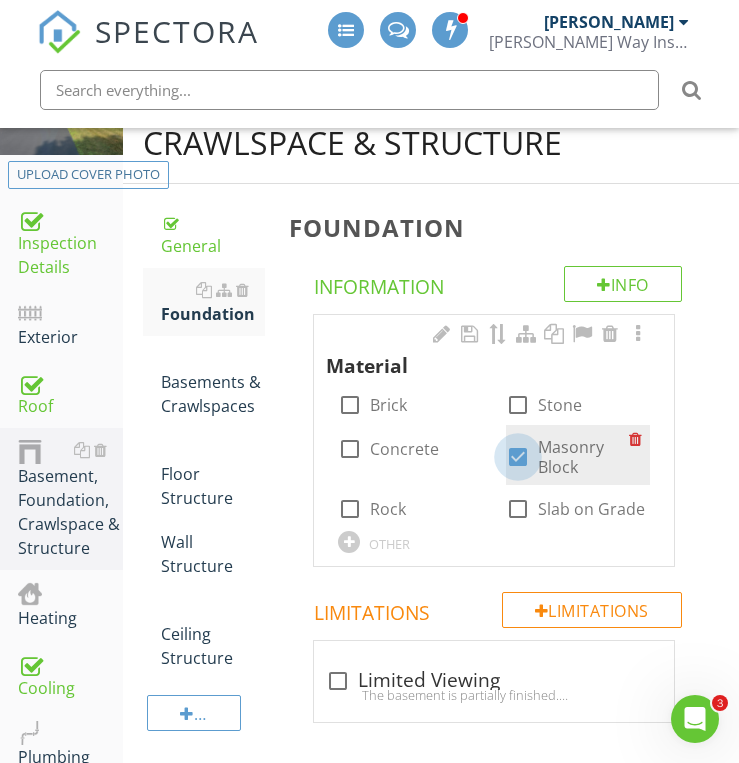 checkbox on "true" 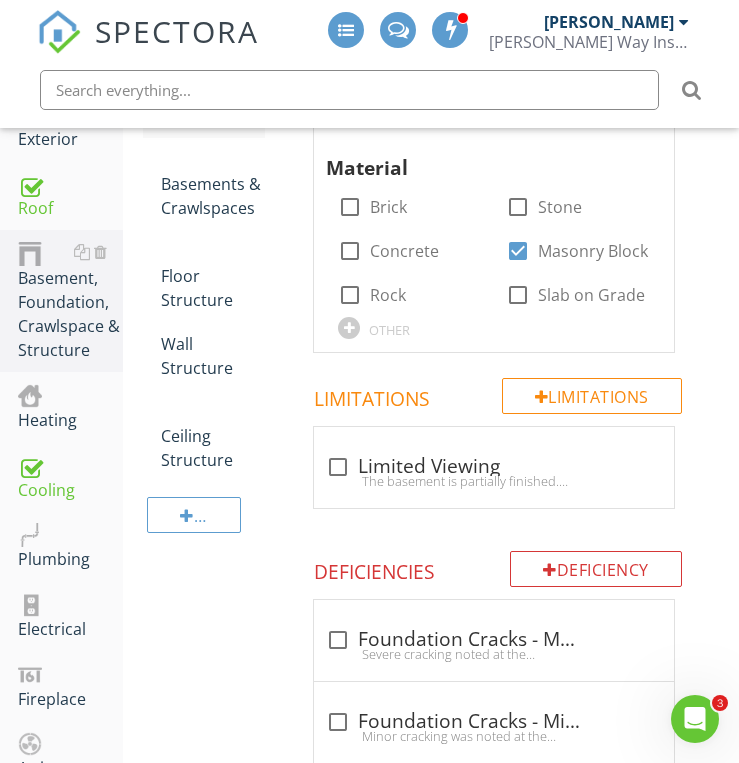 scroll, scrollTop: 355, scrollLeft: 0, axis: vertical 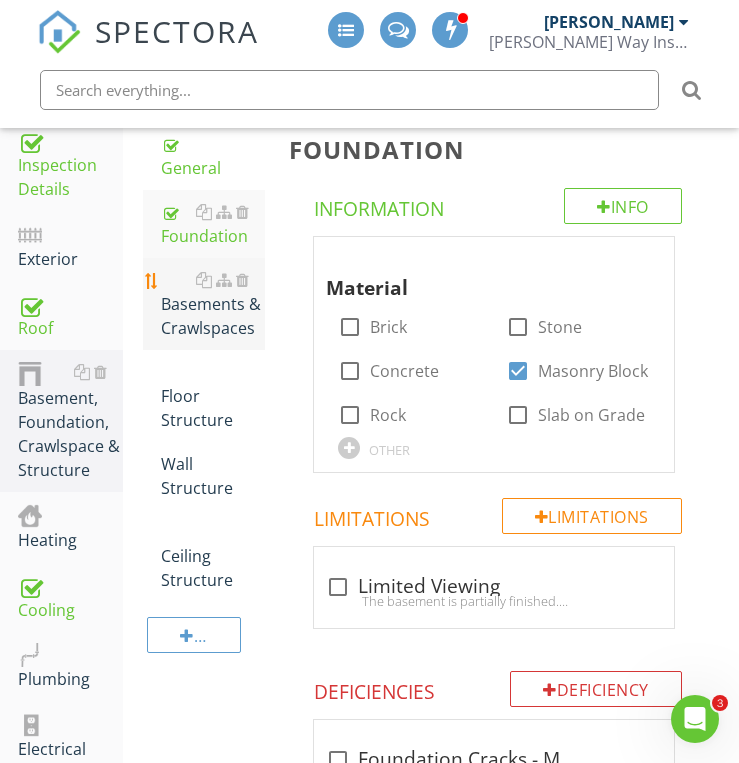 click on "Basements & Crawlspaces" at bounding box center (213, 304) 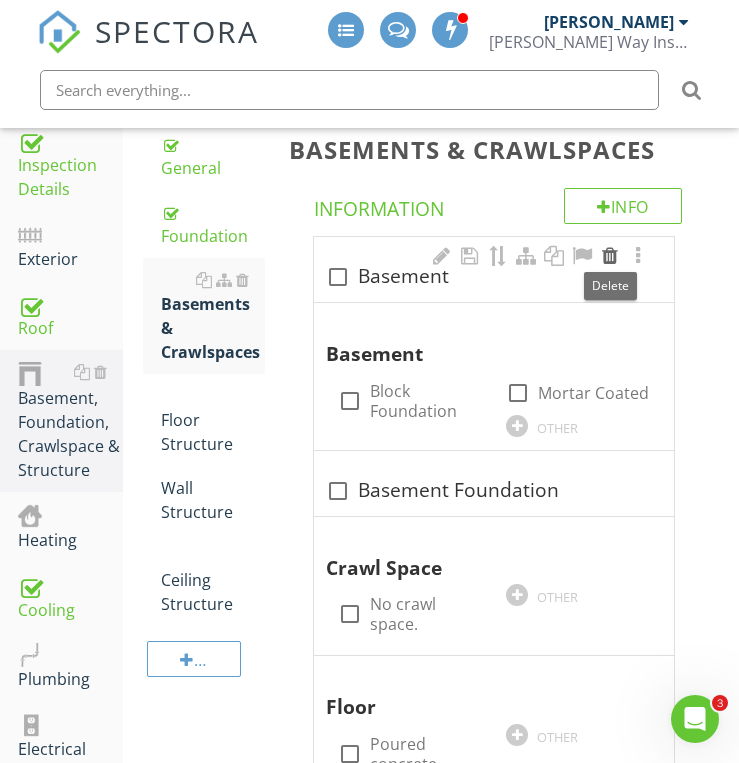 click at bounding box center (610, 256) 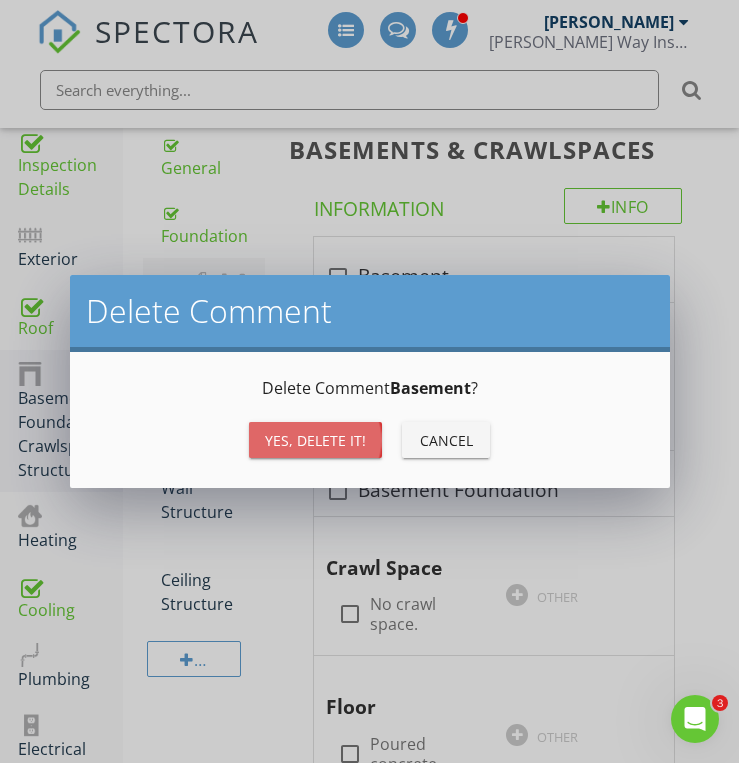 click on "Yes, Delete it!" at bounding box center (315, 440) 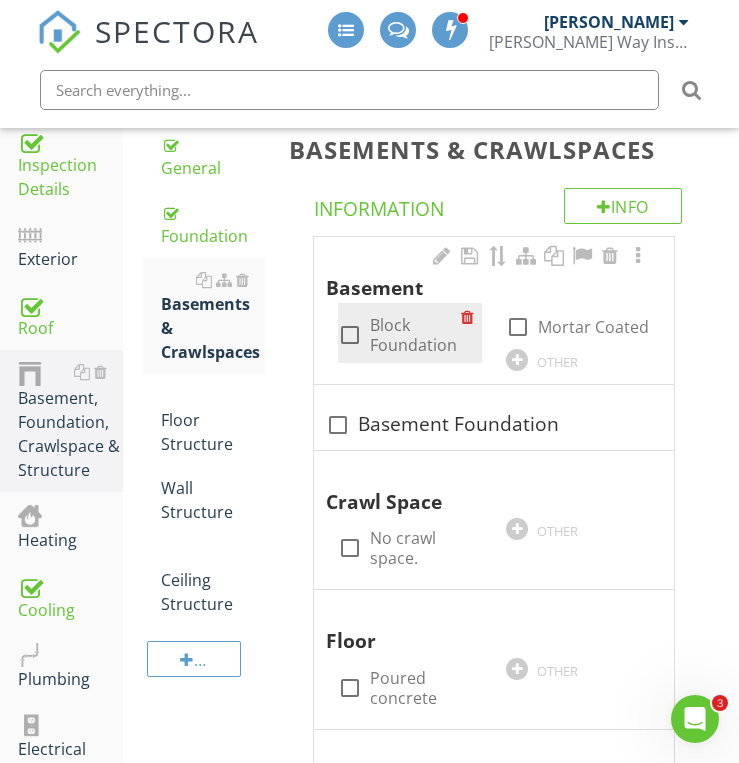 click at bounding box center [350, 335] 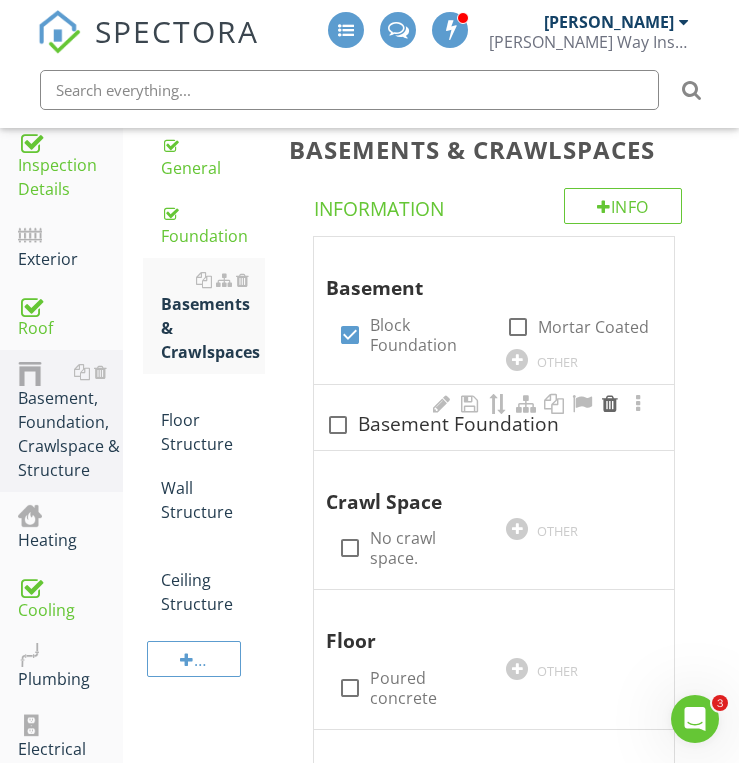 click at bounding box center [610, 404] 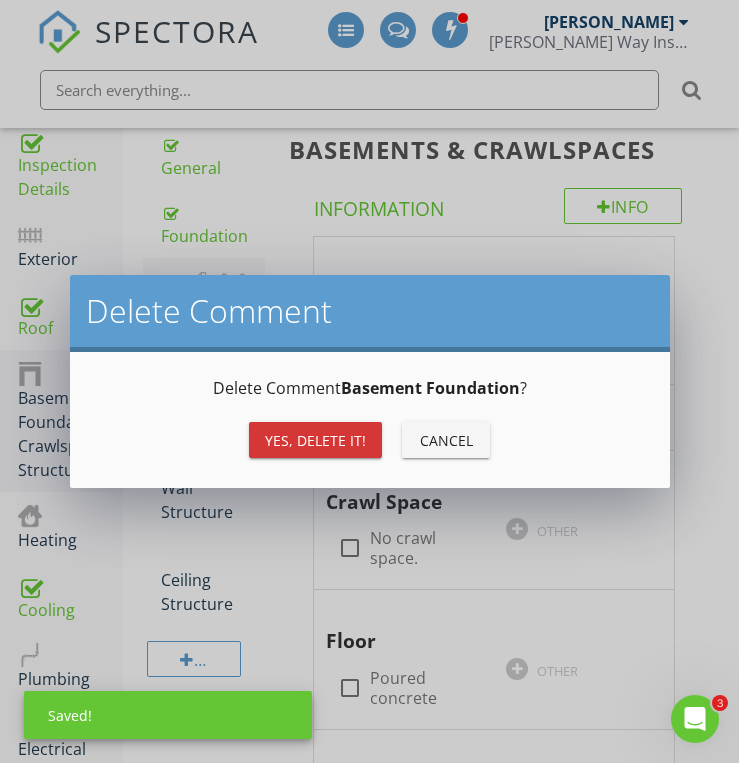 click on "Yes, Delete it!" at bounding box center [315, 440] 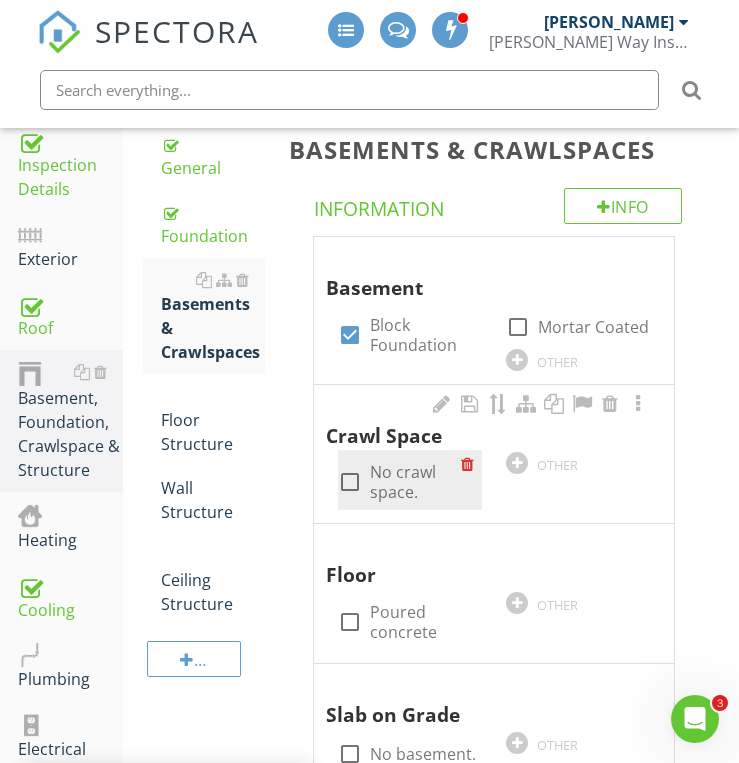 click at bounding box center [350, 482] 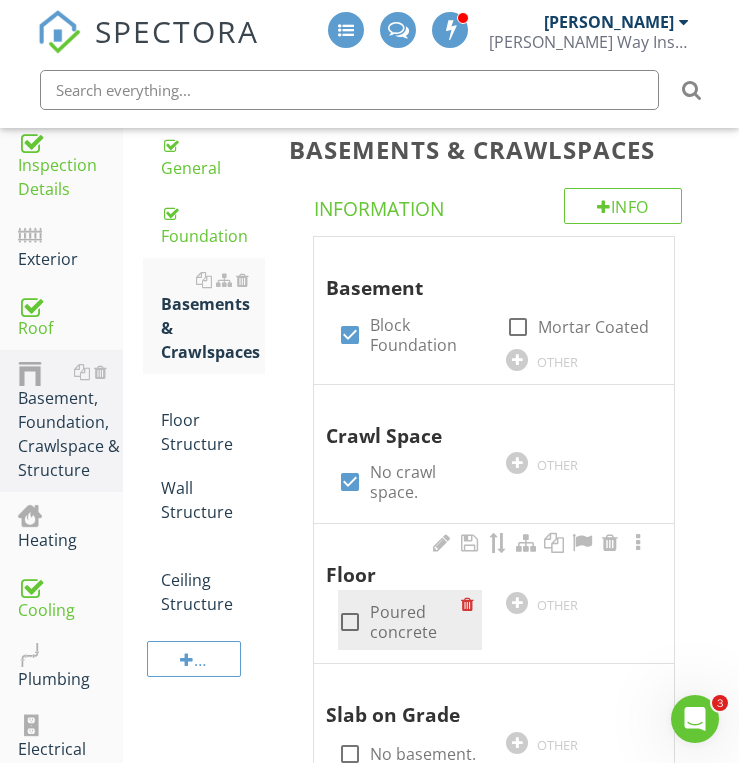 click at bounding box center [350, 622] 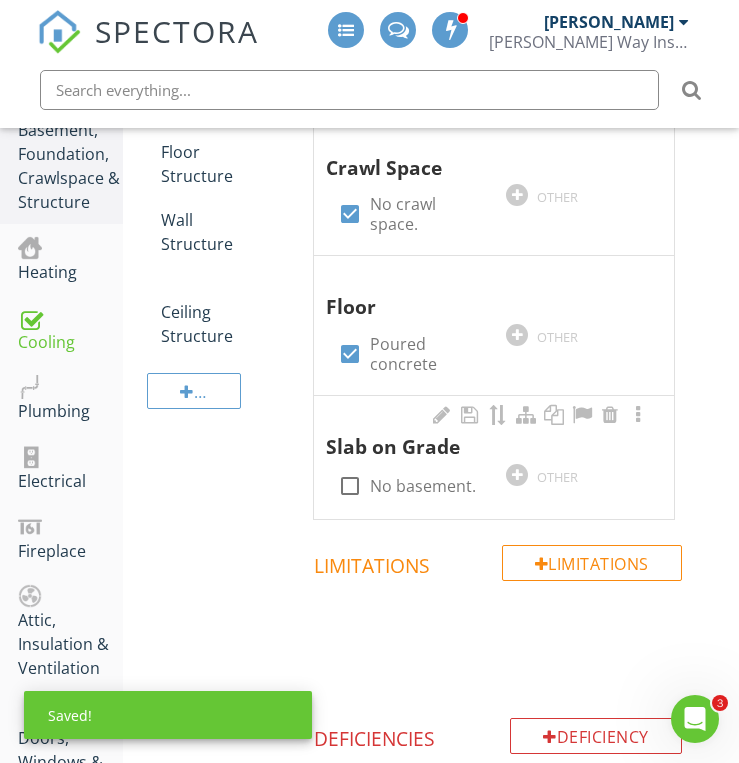 scroll, scrollTop: 635, scrollLeft: 0, axis: vertical 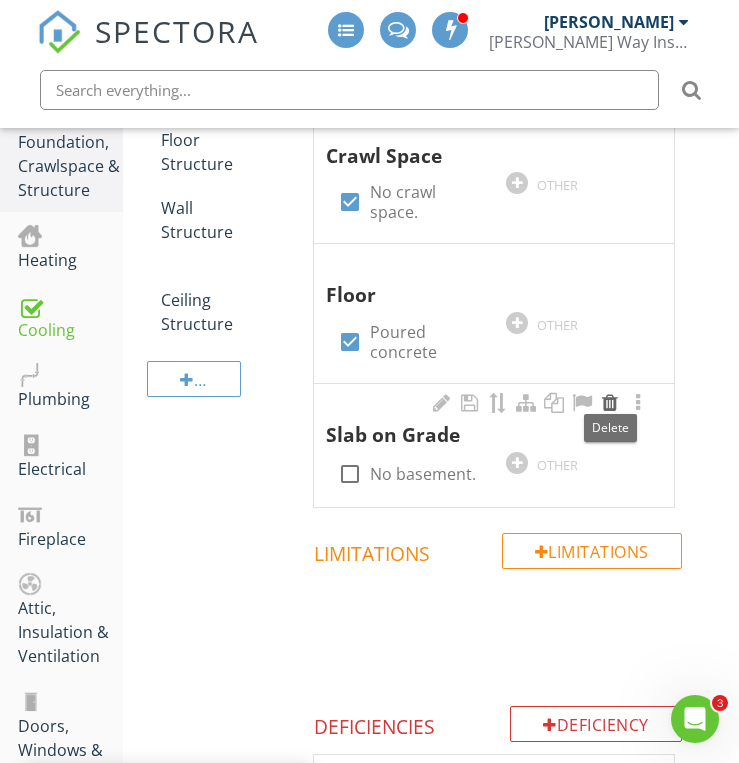 click at bounding box center (610, 403) 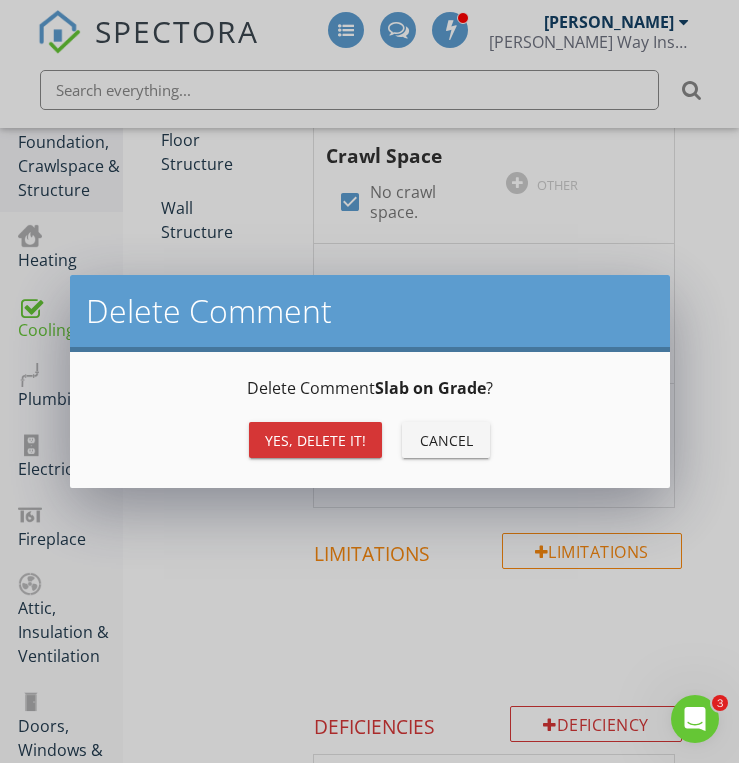 click on "Yes, Delete it!" at bounding box center [315, 440] 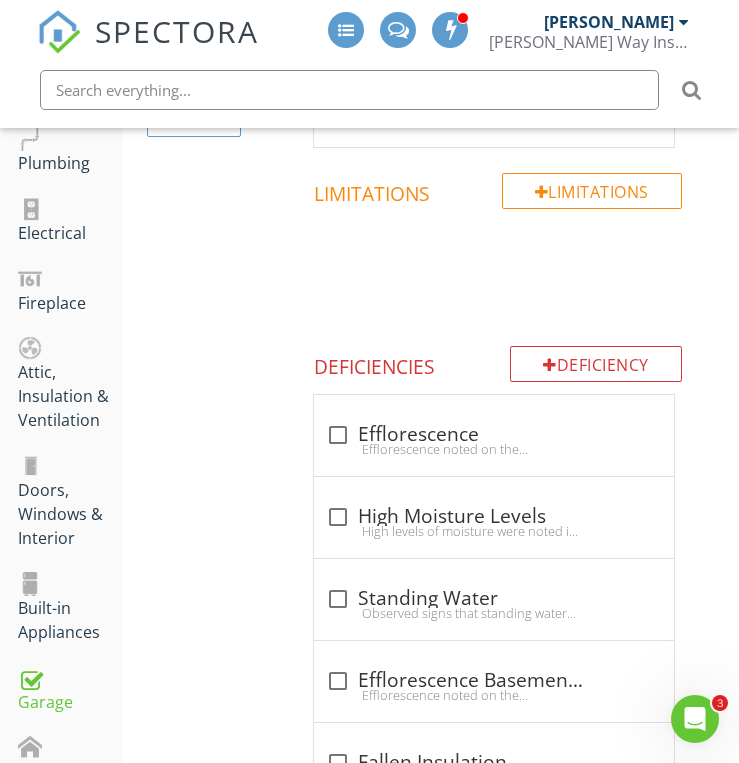 scroll, scrollTop: 875, scrollLeft: 0, axis: vertical 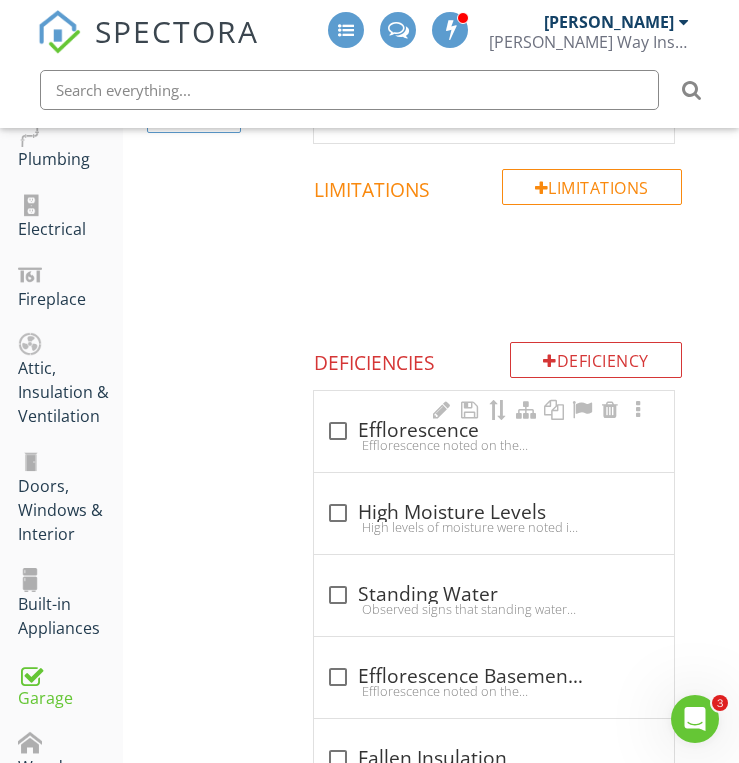 click on "check_box_outline_blank
Efflorescence" at bounding box center (494, 431) 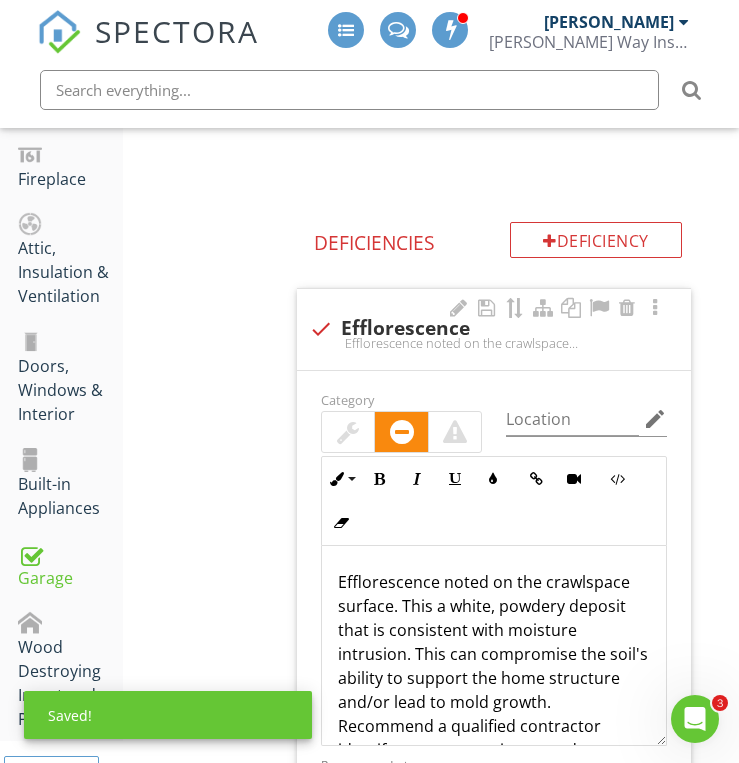 scroll, scrollTop: 1075, scrollLeft: 0, axis: vertical 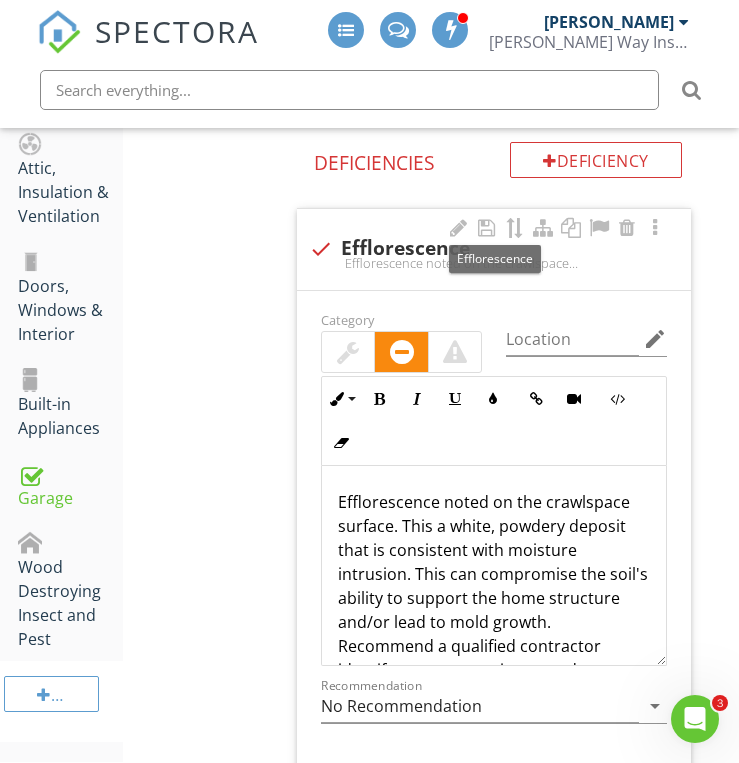 click at bounding box center (321, 249) 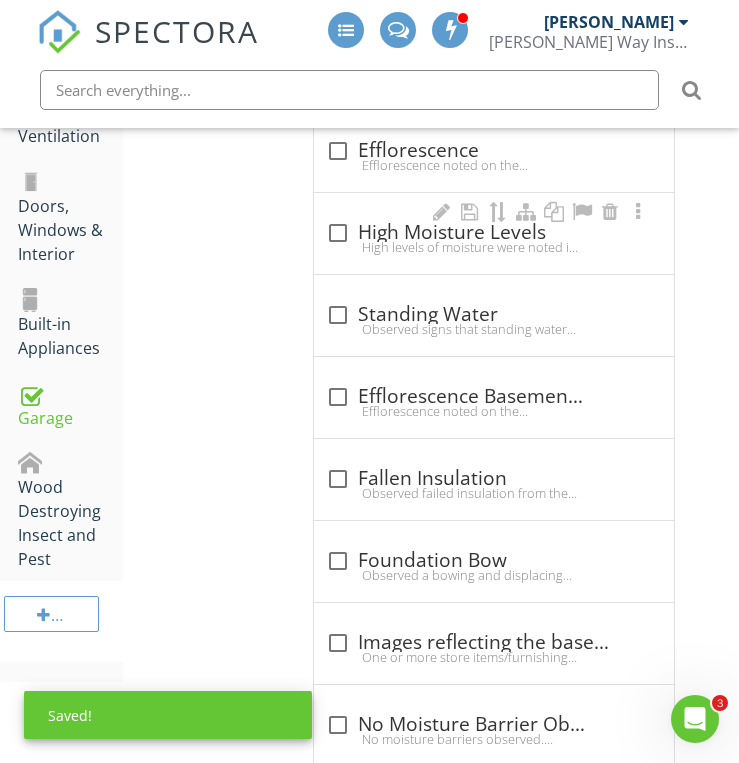 scroll, scrollTop: 1195, scrollLeft: 0, axis: vertical 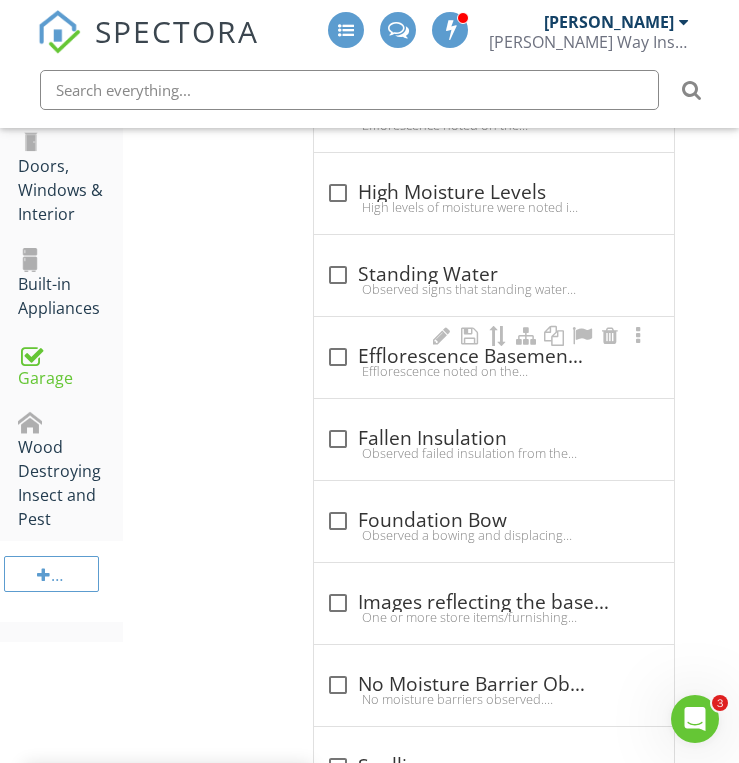 click on "Efflorescence noted on the foundation walls. This a white, powdery deposit that is consistent with moisture intrusion. This can compromise the soil's ability to support the home structure and/or lead to mold growth. Recommend a qualified contractor identify source or moisture and correct." at bounding box center (494, 371) 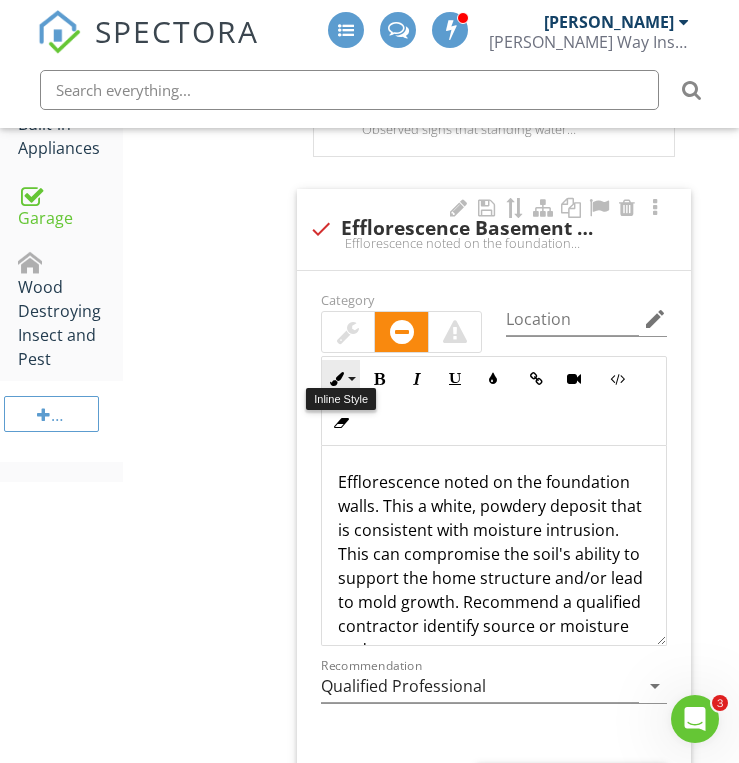 scroll, scrollTop: 1395, scrollLeft: 0, axis: vertical 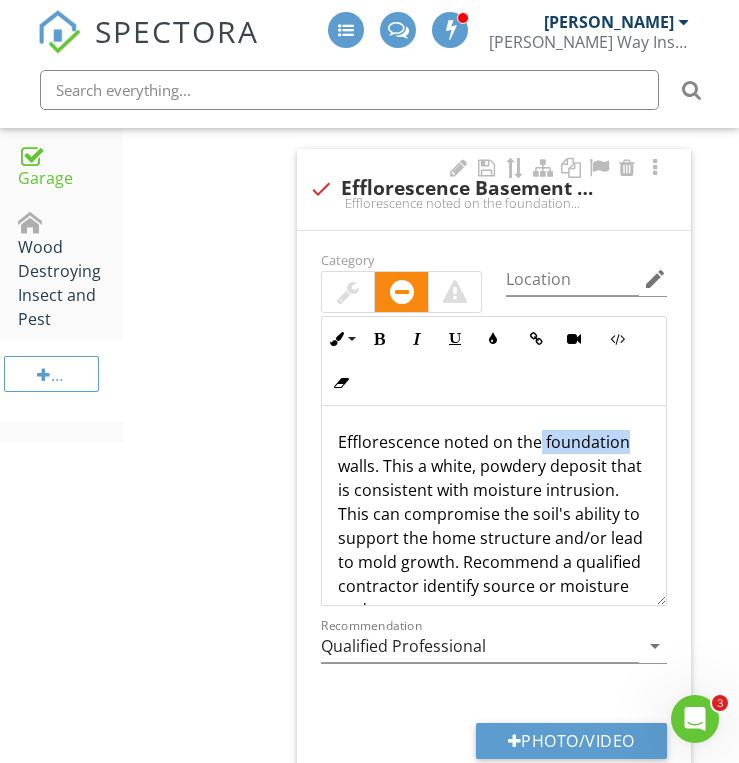 drag, startPoint x: 540, startPoint y: 429, endPoint x: 625, endPoint y: 439, distance: 85.58621 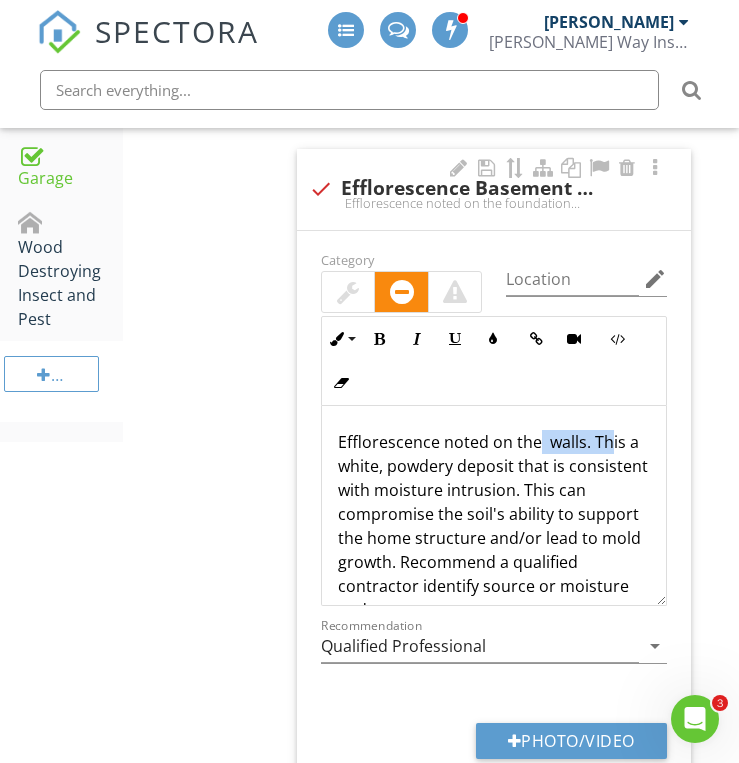 type 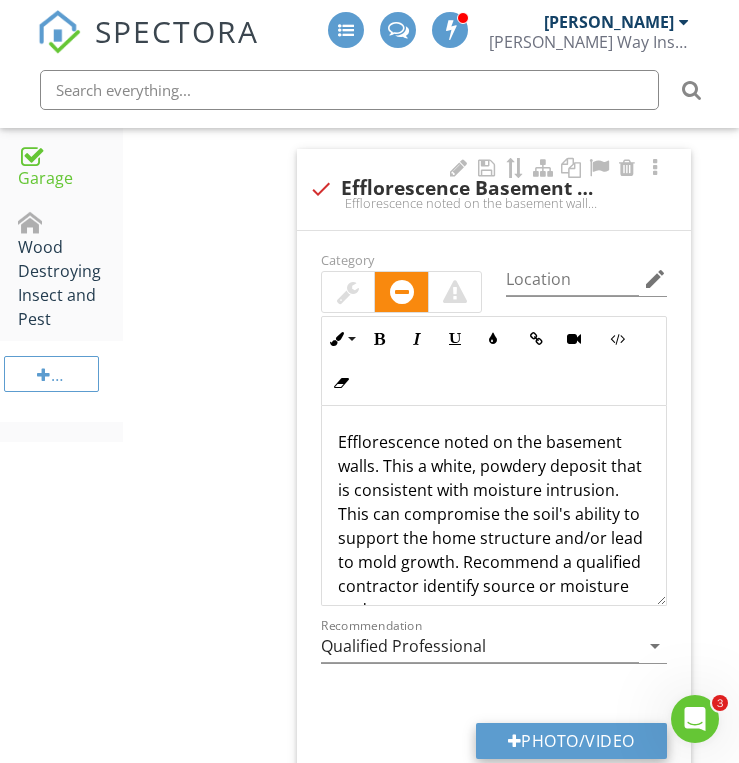 click on "Photo/Video" at bounding box center [571, 741] 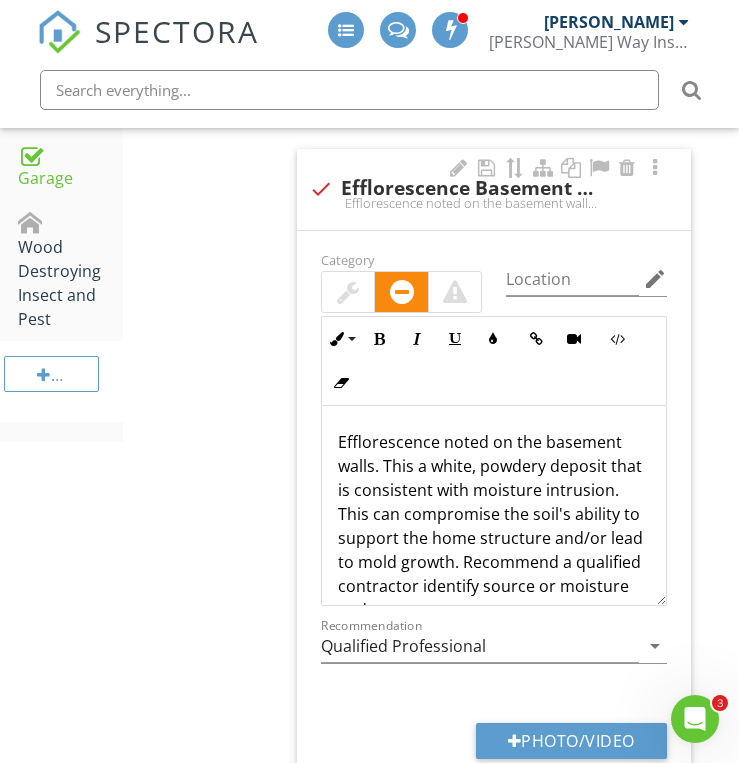 click on "Category                 Location edit       Inline Style XLarge Large Normal Small Light Small/Light Bold Italic Underline Colors Insert Link Insert Video Code View Clear Formatting Ordered List Unordered List Insert Image Insert Table Efflorescence noted on the basement walls. This a white, powdery deposit that is consistent with moisture intrusion. This can compromise the soil's ability to support the home structure and/or lead to mold growth. Recommend a qualified contractor identify source or moisture and correct. Enter text here <p>Efflorescence noted on the basement walls. This a white, powdery deposit that is consistent with moisture intrusion. This can compromise the soil's ability to support the home structure and/or lead to mold growth. Recommend a qualified contractor identify source or moisture and correct.</p>   Recommendation Qualified Professional arrow_drop_down
Photo/Video" at bounding box center [494, 520] 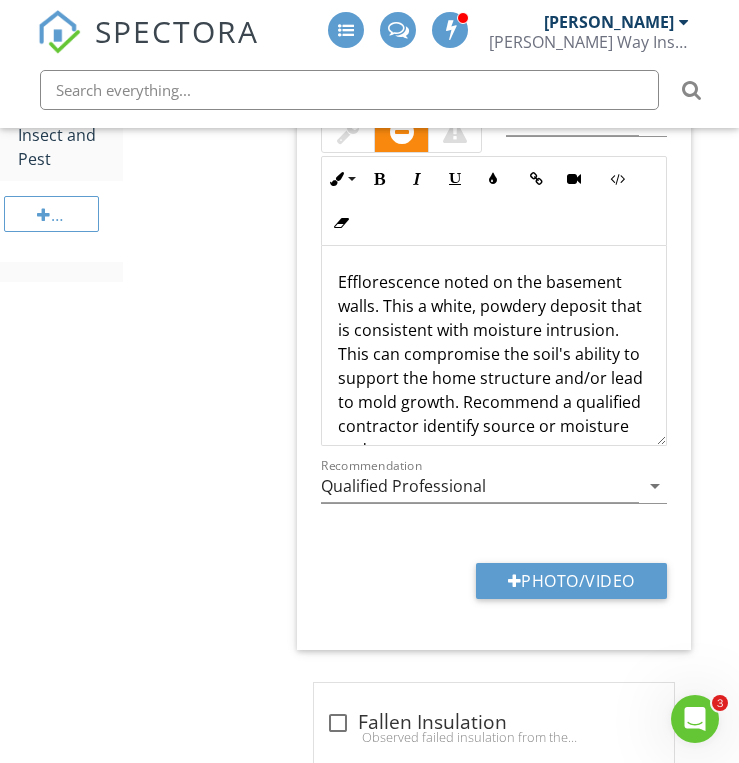 scroll, scrollTop: 1595, scrollLeft: 0, axis: vertical 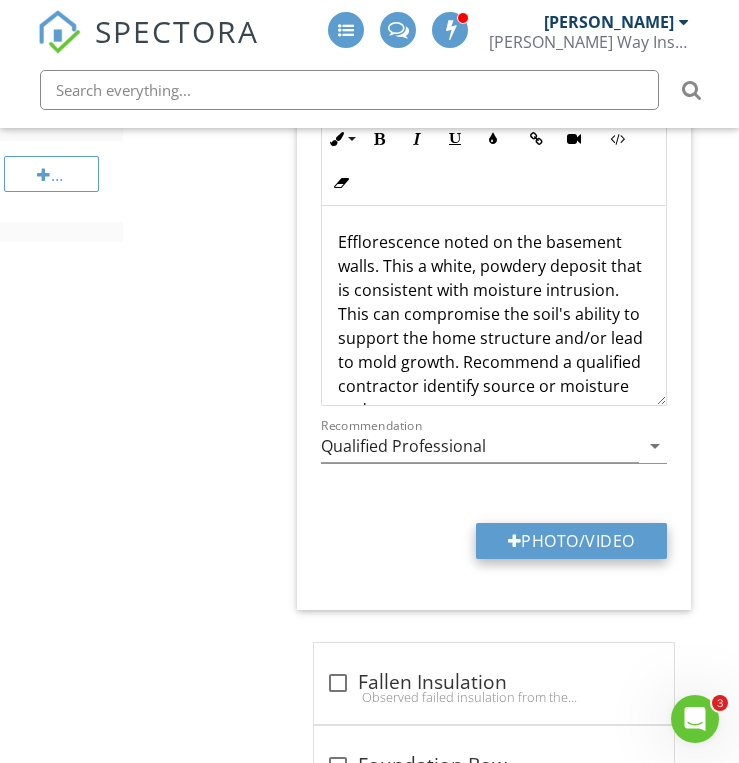 click on "Photo/Video" at bounding box center [571, 541] 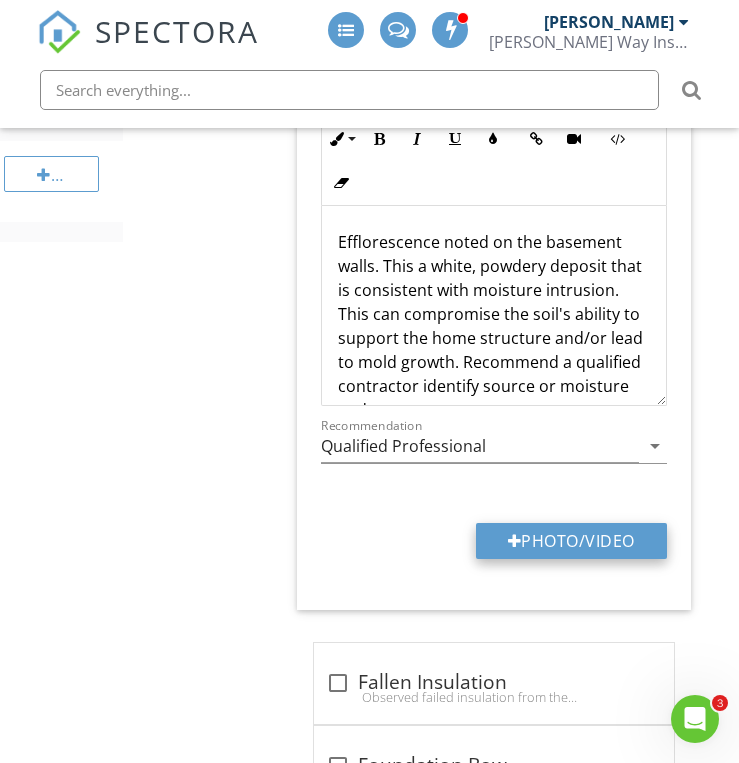 type on "C:\fakepath\IMG_6891.JPG" 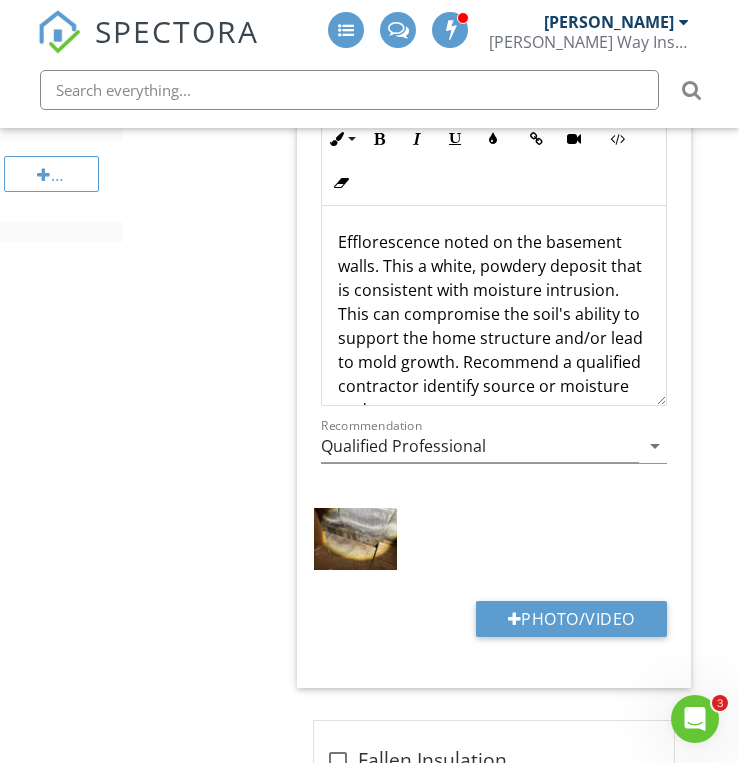 click on "Upload cover photo
Inspection Details
Exterior
Roof
Basement, Foundation, Crawlspace & Structure
Heating
Cooling
Plumbing
Electrical
Fireplace
Attic, Insulation & Ventilation
Doors, Windows & Interior
Built-in Appliances
Garage
Wood Destroying Insect and [GEOGRAPHIC_DATA]
Section
Basement, Foundation, Crawlspace & Structure
General
Foundation
Basements & Crawlspaces
Floor Structure
Wall Structure
Ceiling Structure
Information" at bounding box center [369, 48] 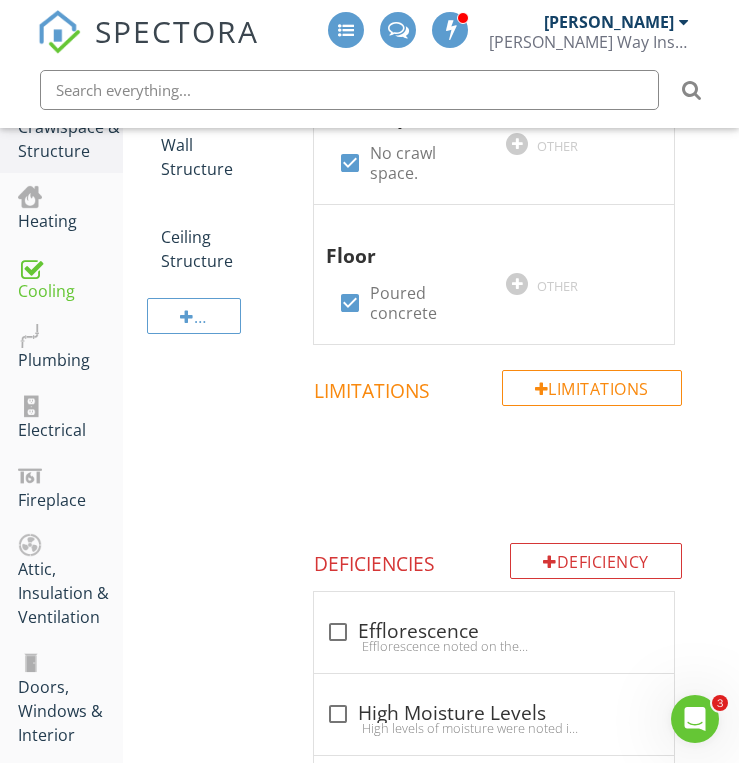 scroll, scrollTop: 634, scrollLeft: 0, axis: vertical 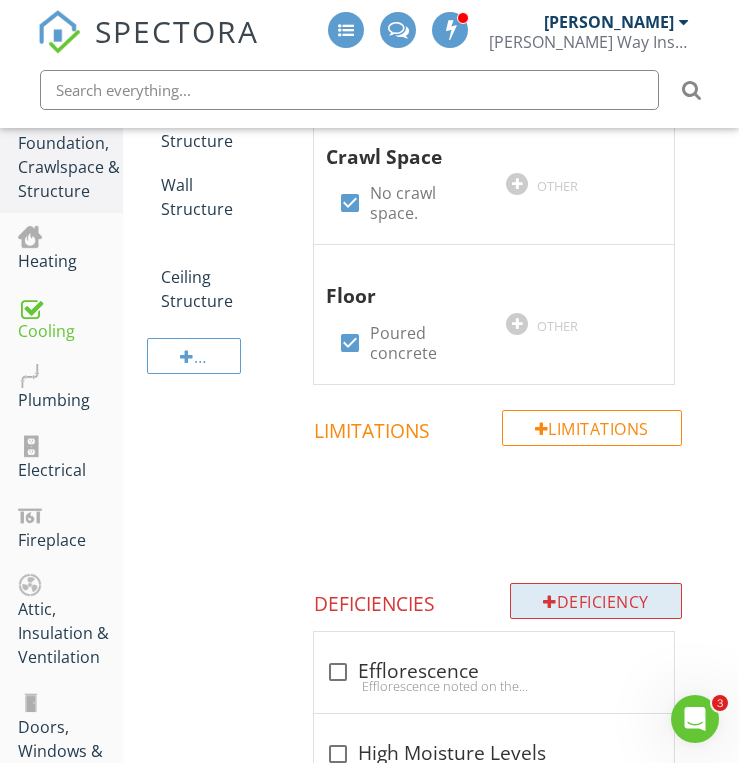 click at bounding box center (550, 602) 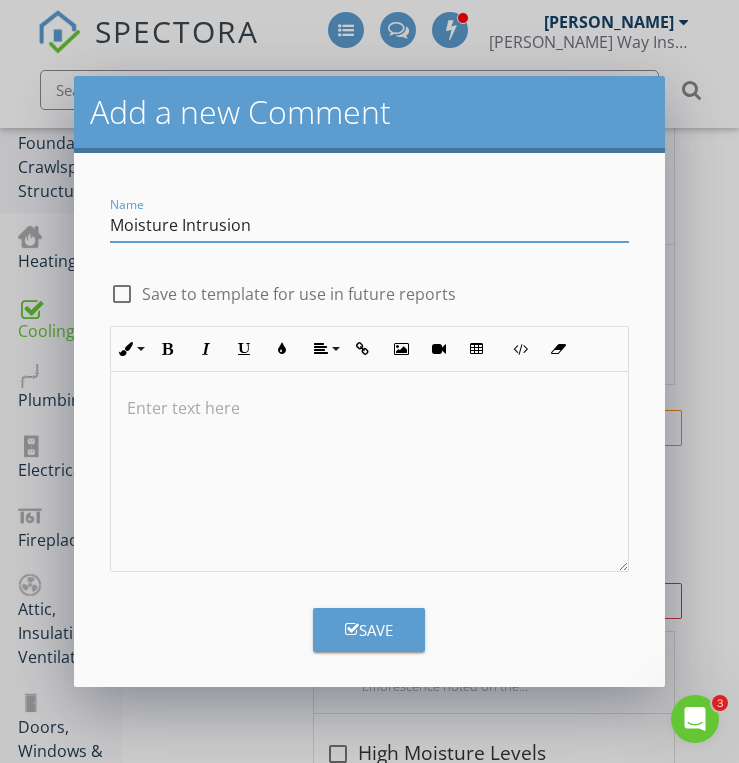 type on "Moisture Intrusion" 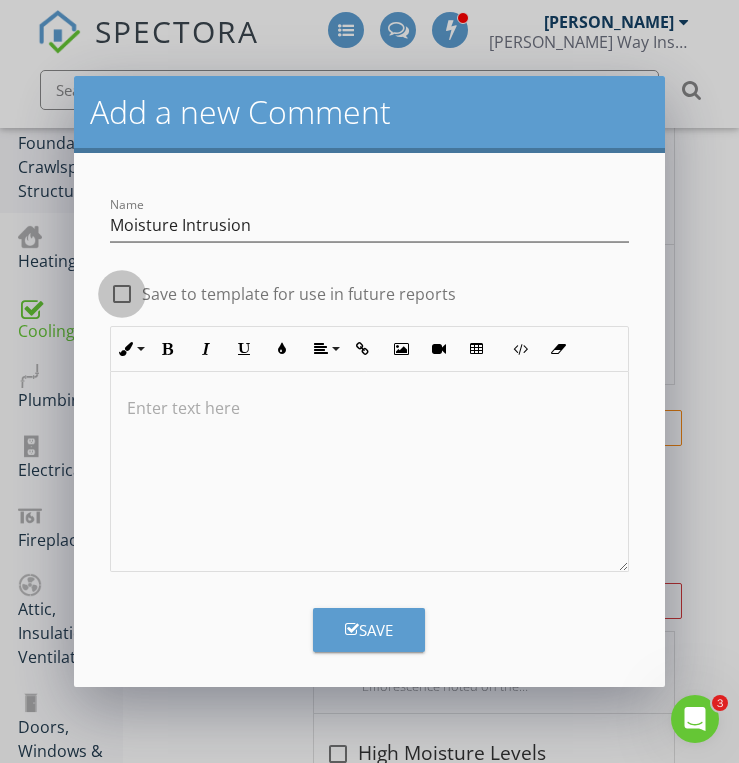 click at bounding box center [122, 294] 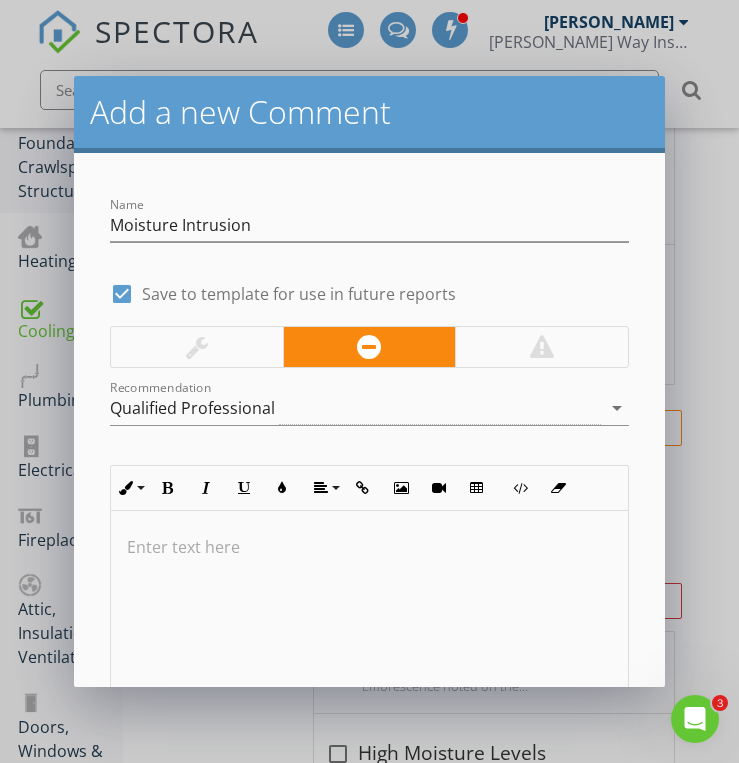 click at bounding box center (369, 611) 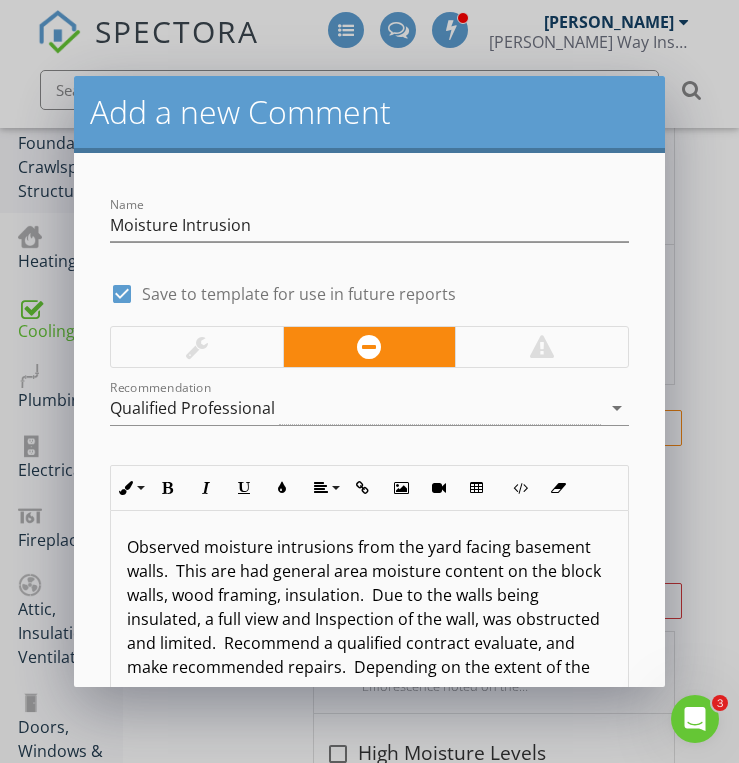 scroll, scrollTop: 15, scrollLeft: 0, axis: vertical 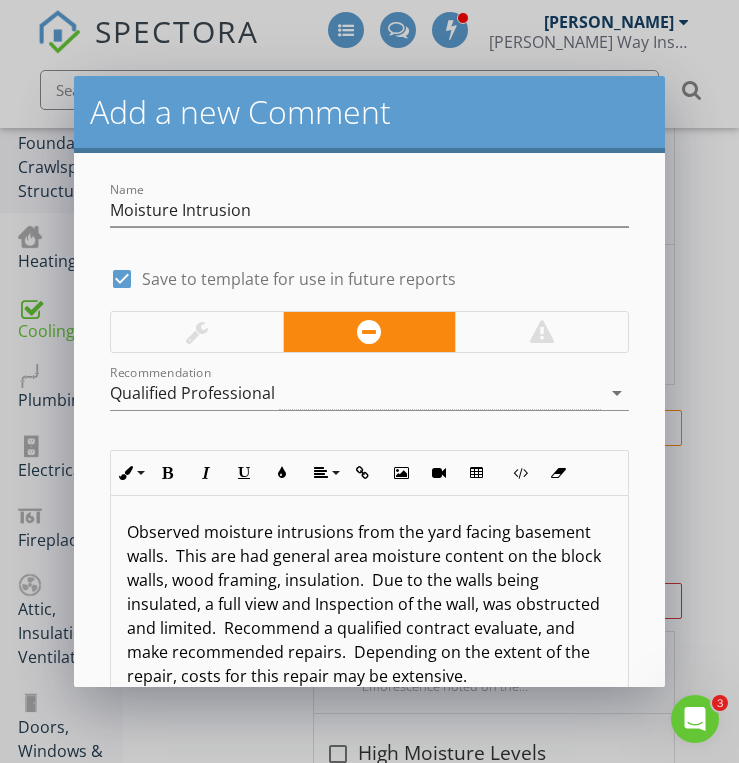 click on "Name Moisture Intrusion   check_box Save to template for use in future reports             Recommendation Qualified Professional arrow_drop_down   Inline Style XLarge Large Normal Small Light Small/Light Bold Italic Underline Colors Align Align Left Align Center Align Right Align Justify Insert Link Insert Image Insert Video Insert Table Code View Clear Formatting Ordered List Unordered List Observed moisture intrusions from the yard facing basement walls.  This are had general area moisture content on the block walls, wood framing, insulation.  Due to the walls being insulated, a full view and Inspection of the wall, was obstructed and limited.  Recommend a qualified contract evaluate, and make recommended repairs.  Depending on the extent of the repair, costs for this repair may be extensive.  Enter text here
Save" at bounding box center (369, 420) 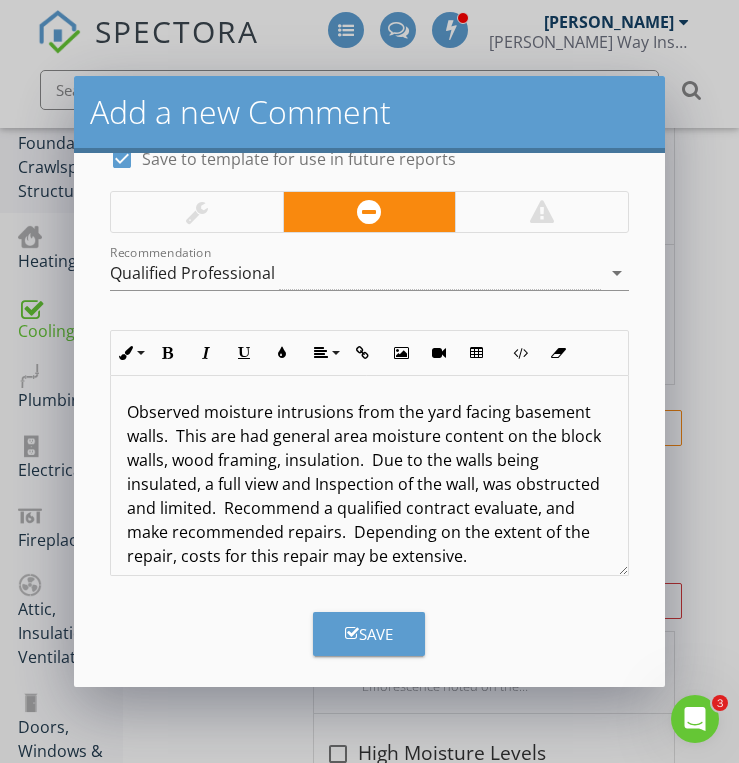 scroll, scrollTop: 148, scrollLeft: 0, axis: vertical 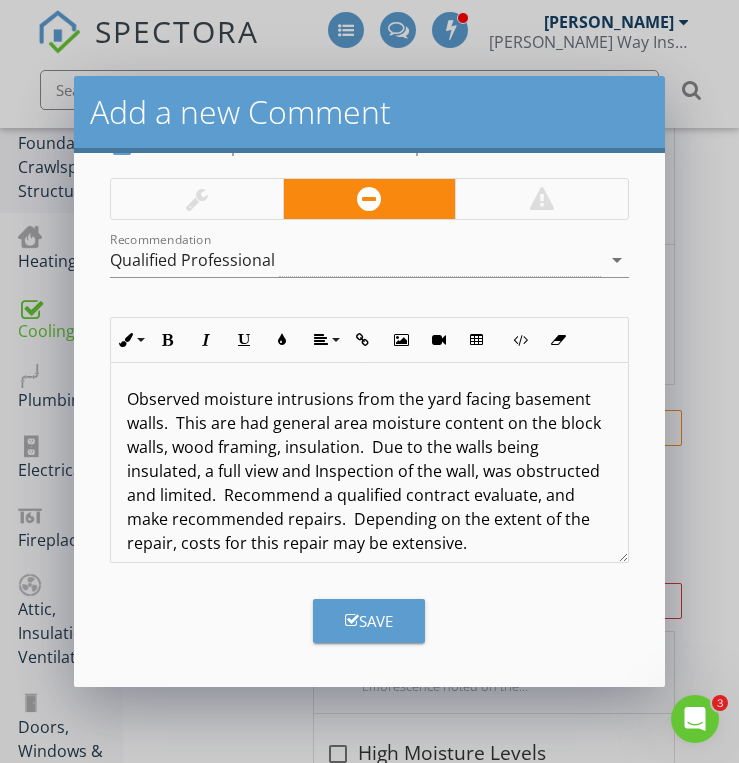 click on "Save" at bounding box center (369, 621) 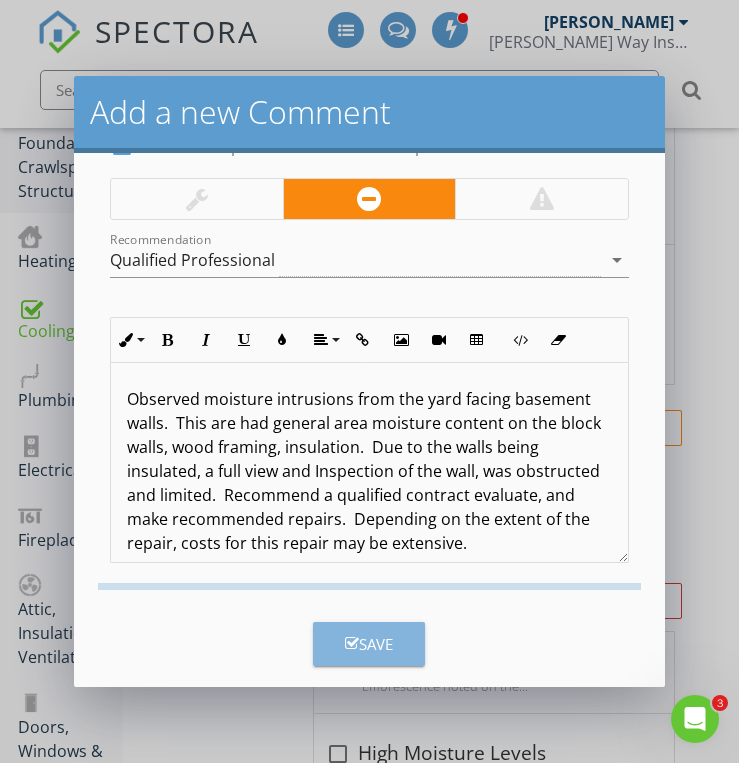 checkbox on "false" 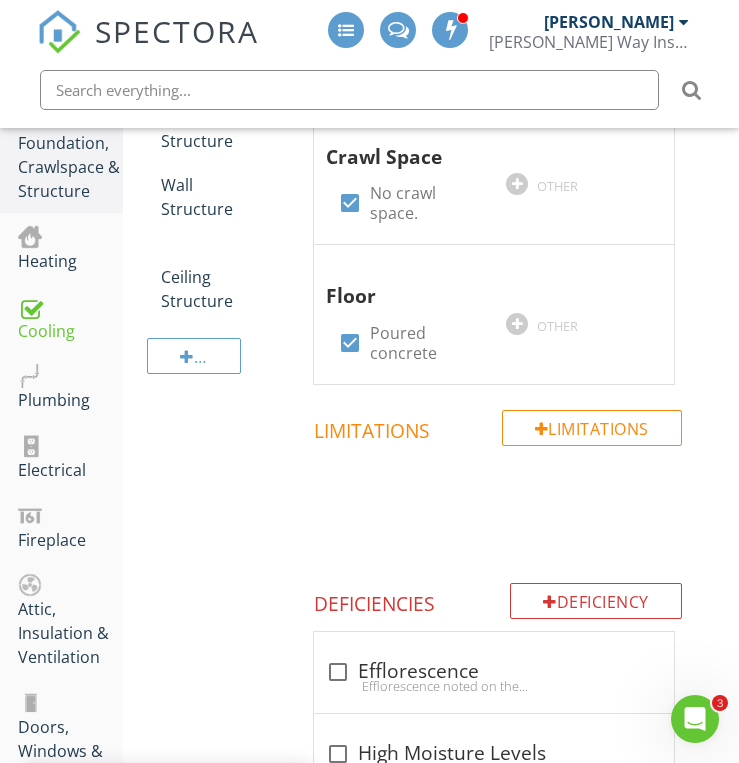 scroll, scrollTop: 0, scrollLeft: 0, axis: both 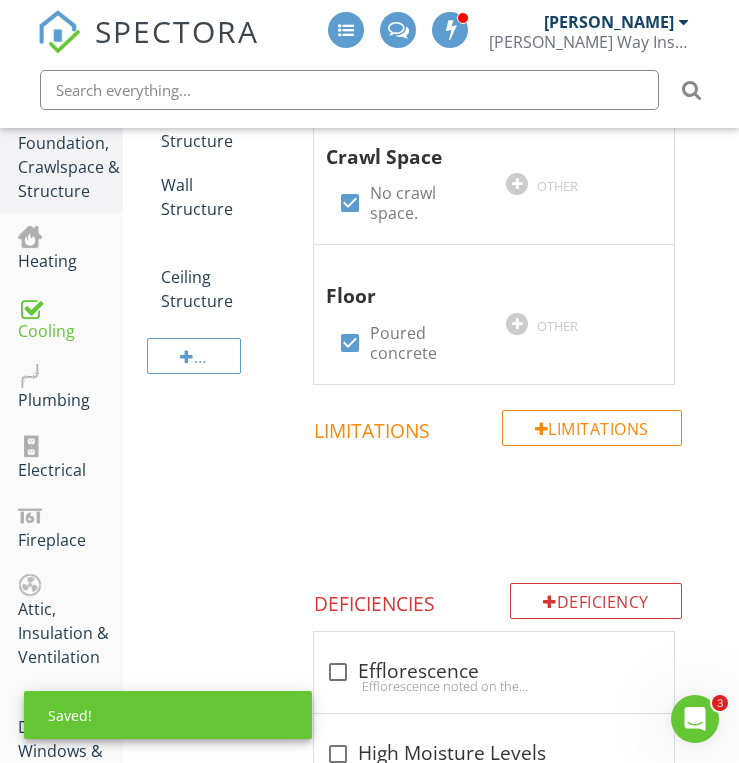 click on "Basements & Crawlspaces
Info
Information
Basement
check_box Block Foundation   check_box_outline_blank Mortar Coated         OTHER
Crawl Space
check_box No crawl space.         OTHER
Floor
check_box Poured concrete         OTHER
Limitations
Limitations
Deficiency
Deficiencies
check_box_outline_blank
Efflorescence
check_box_outline_blank
High Moisture Levels
check_box_outline_blank
Standing Water" at bounding box center (508, 1423) 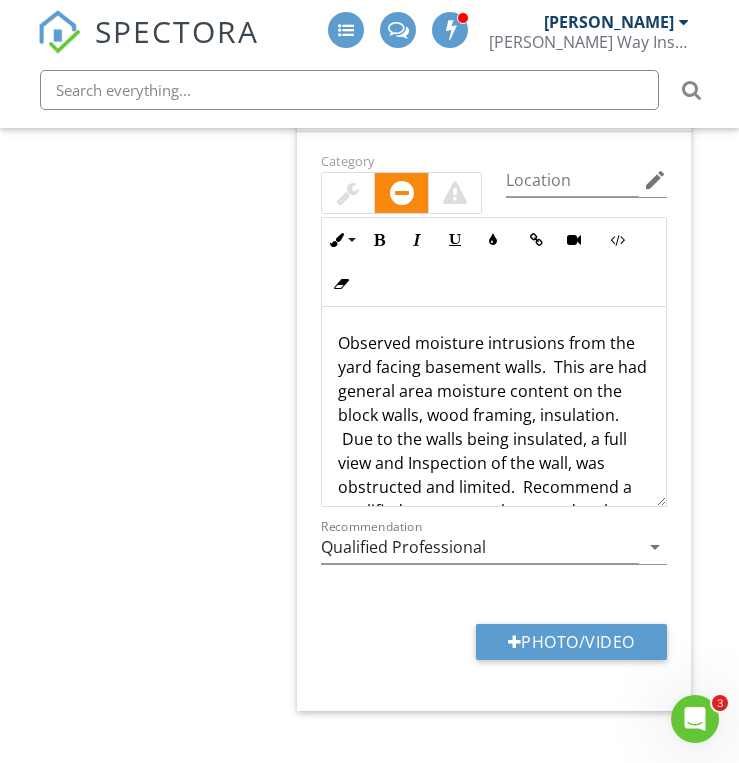 scroll, scrollTop: 2931, scrollLeft: 0, axis: vertical 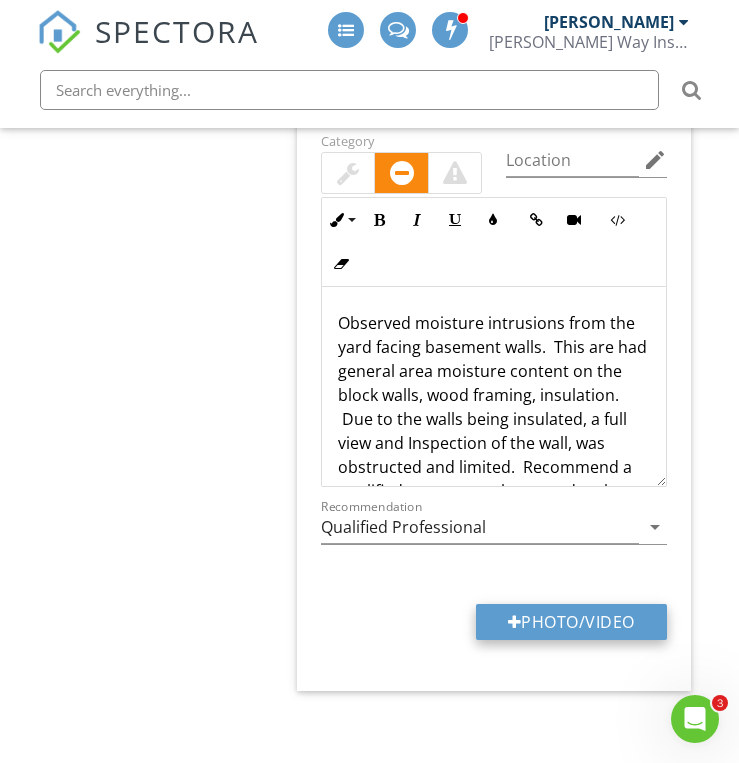 click on "Photo/Video" at bounding box center [571, 622] 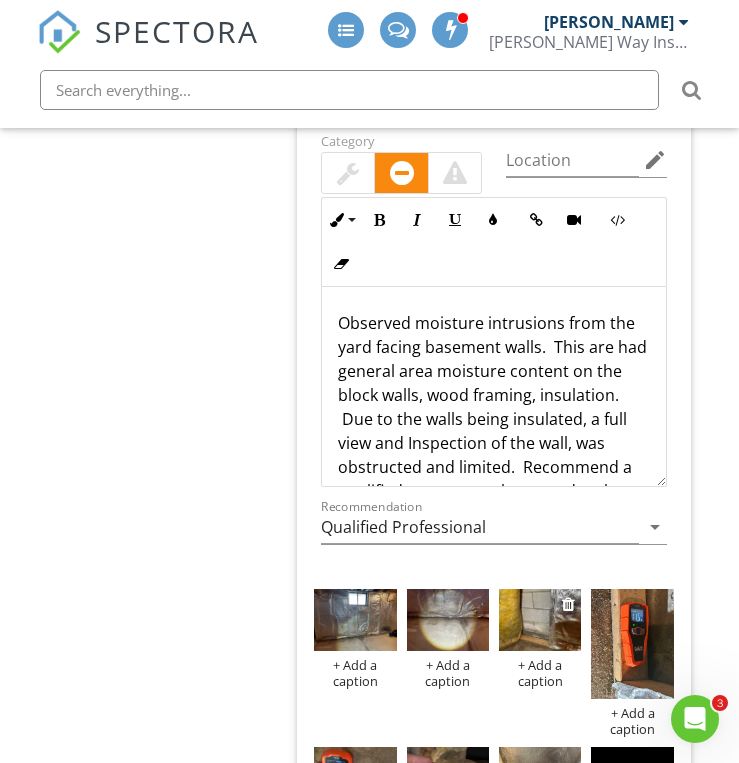 click at bounding box center [540, 620] 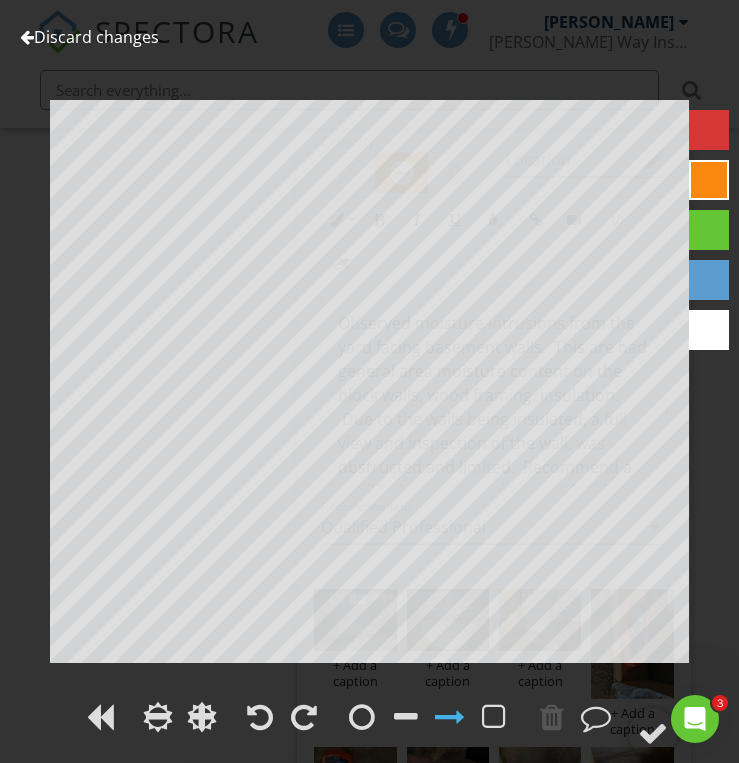 click on "Discard changes" at bounding box center [89, 37] 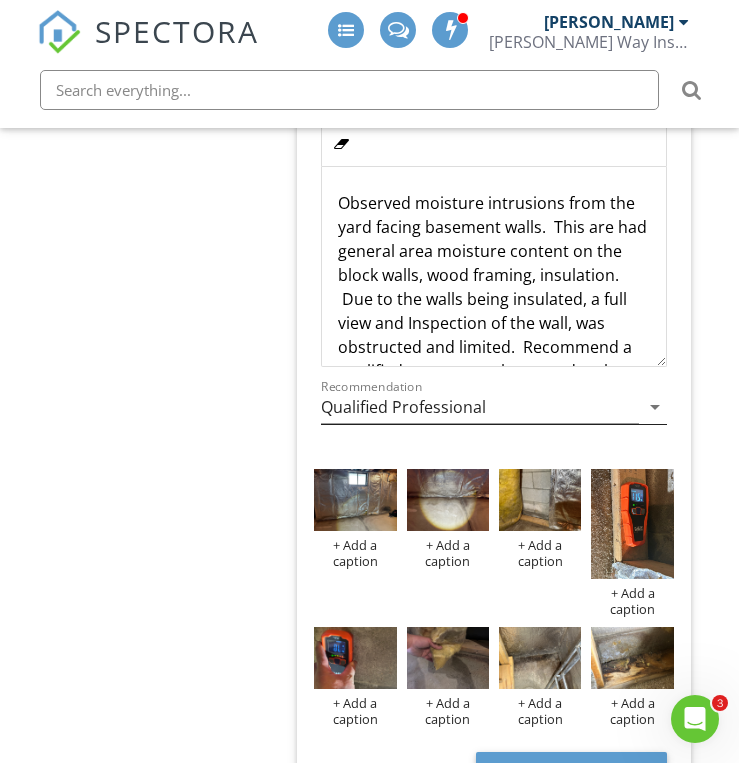 scroll, scrollTop: 3091, scrollLeft: 0, axis: vertical 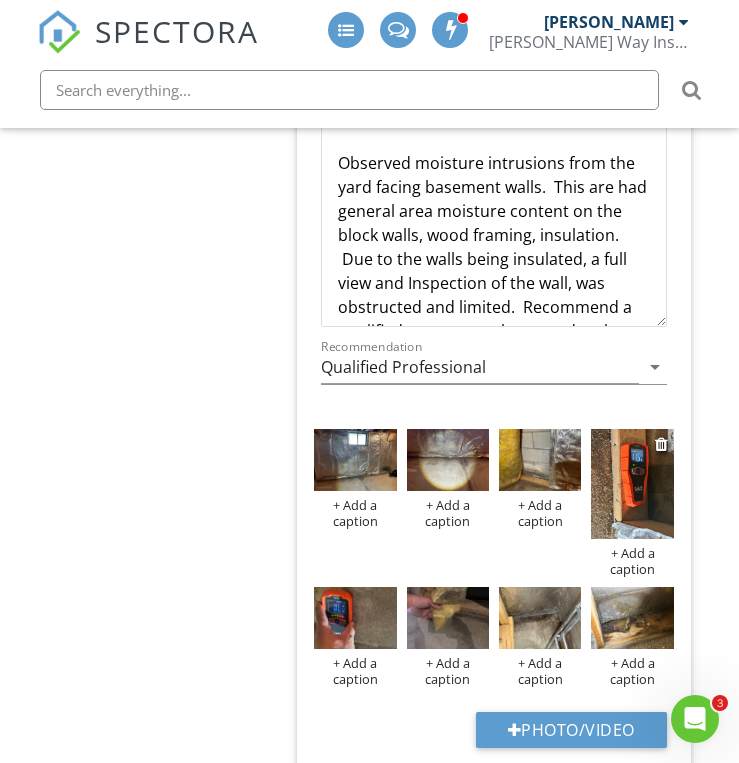 click at bounding box center (632, 484) 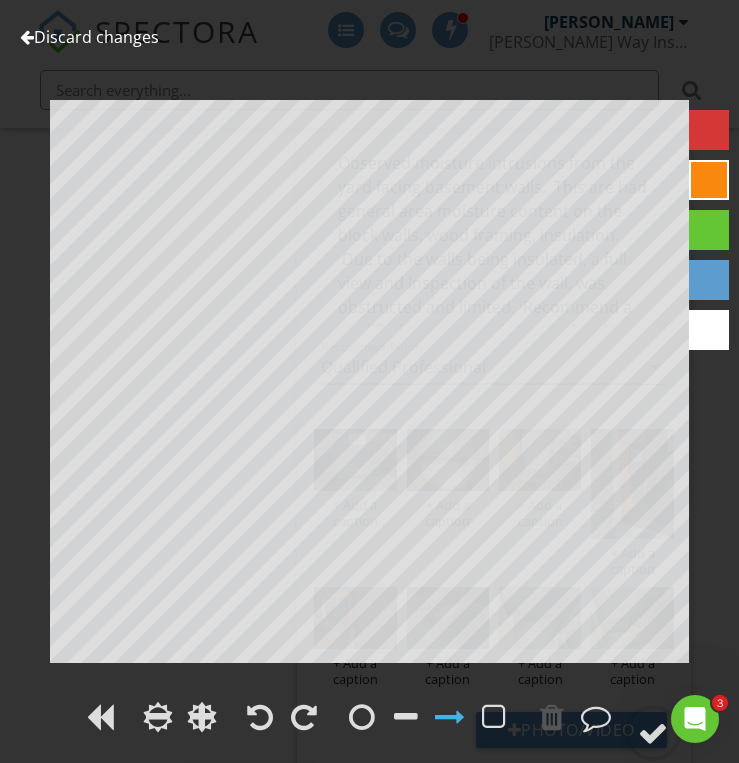 click on "Discard changes" at bounding box center (89, 37) 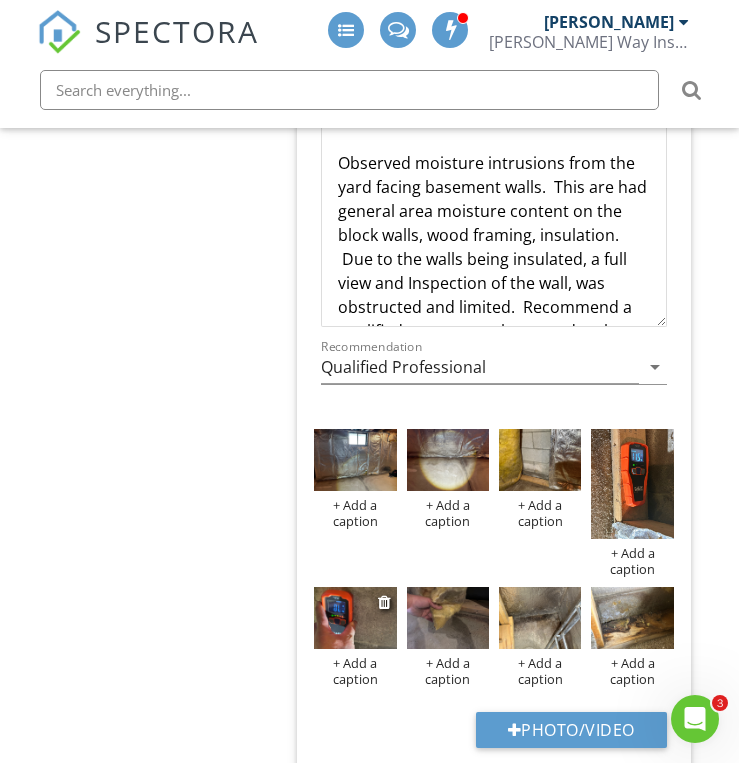 click at bounding box center [355, 618] 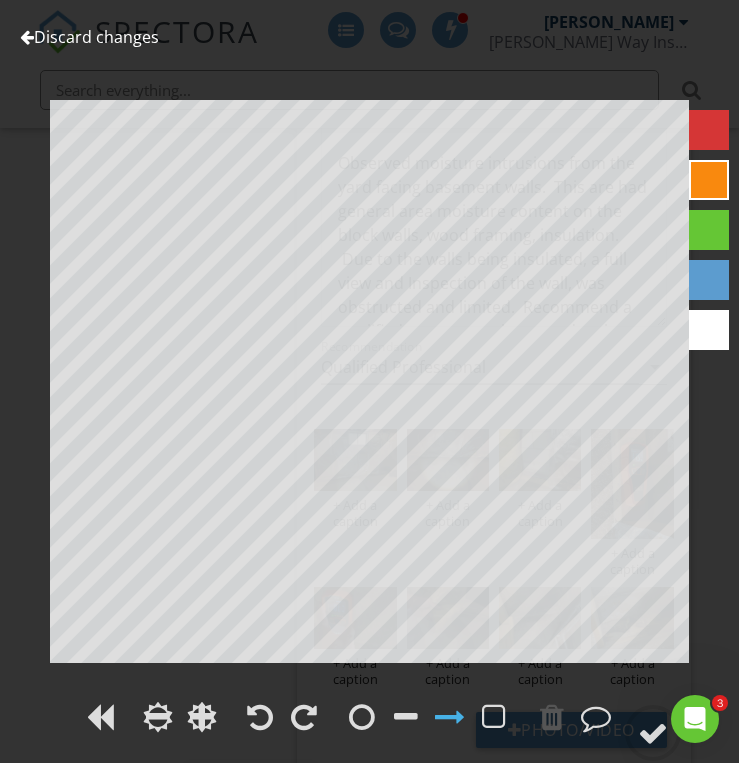 click on "Discard changes" at bounding box center (89, 37) 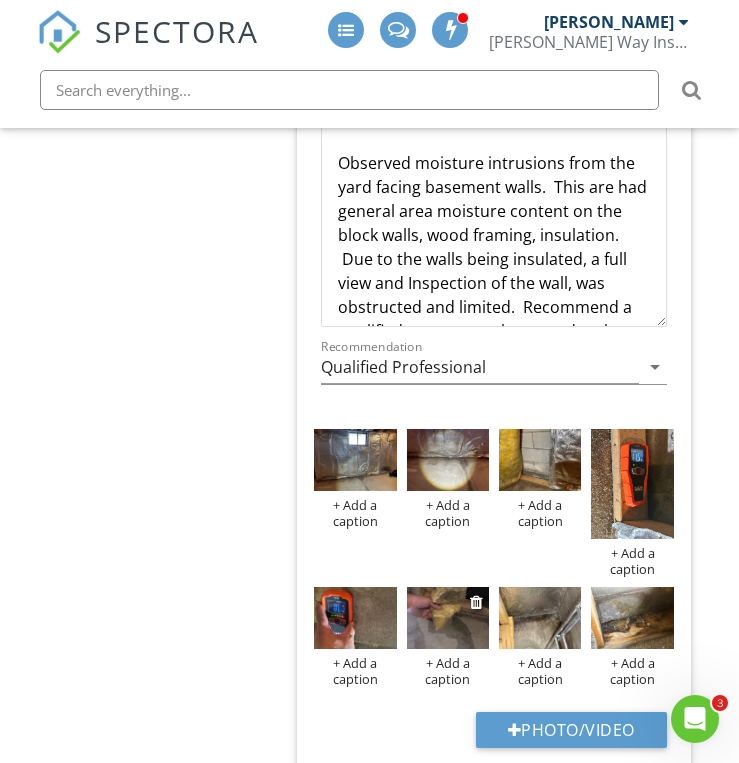 click at bounding box center [448, 618] 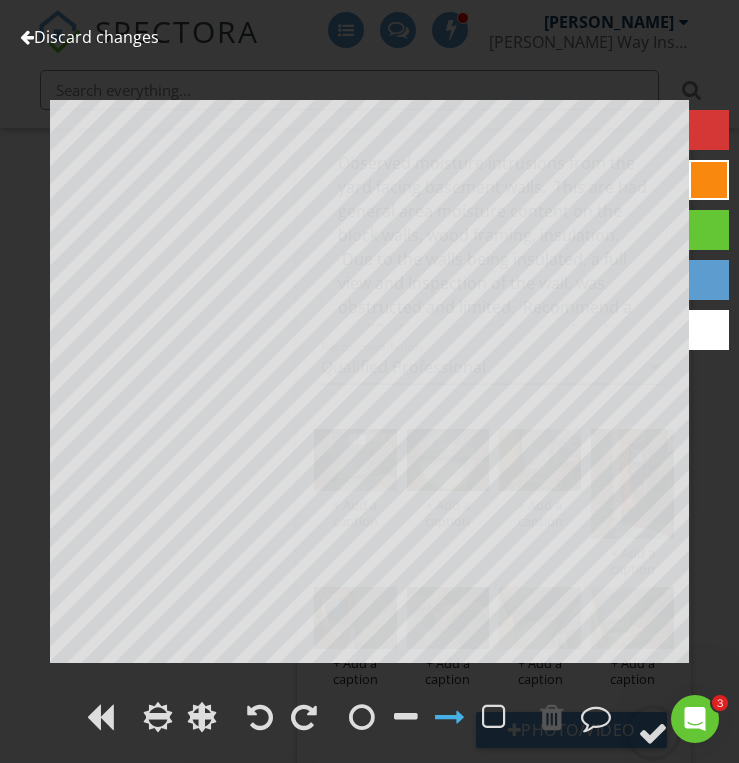click on "Discard changes" at bounding box center [89, 37] 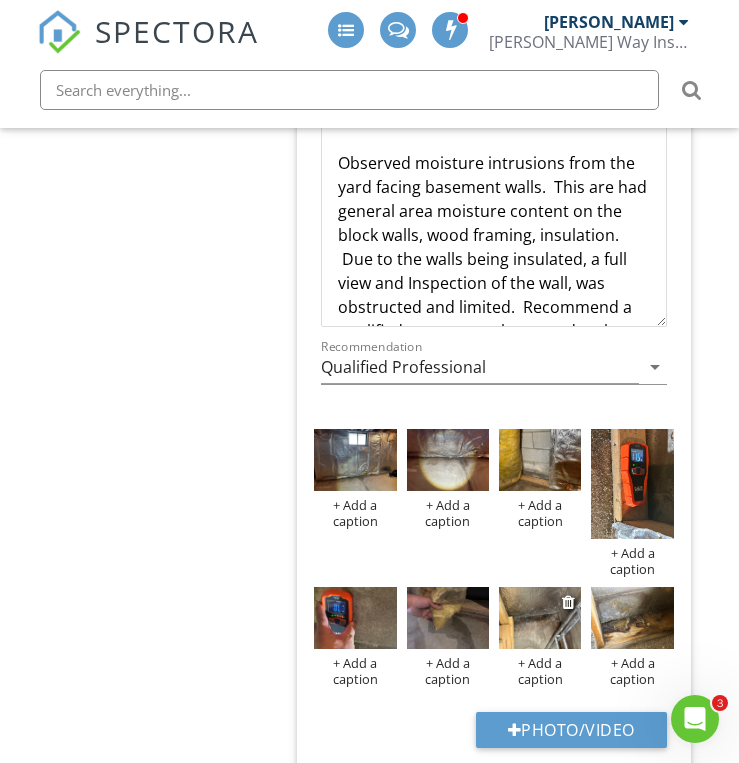 click at bounding box center [540, 618] 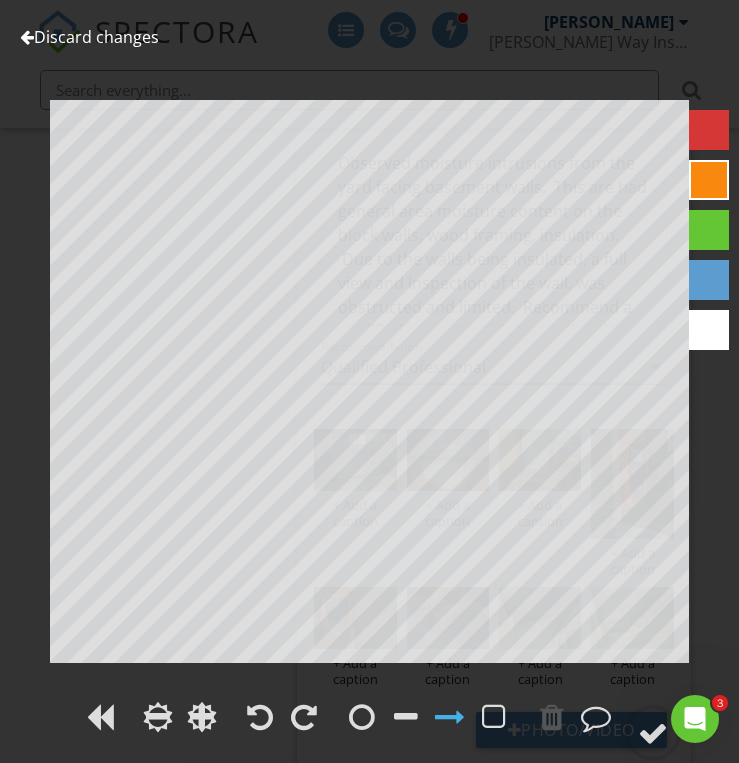 click on "Discard changes" at bounding box center [89, 37] 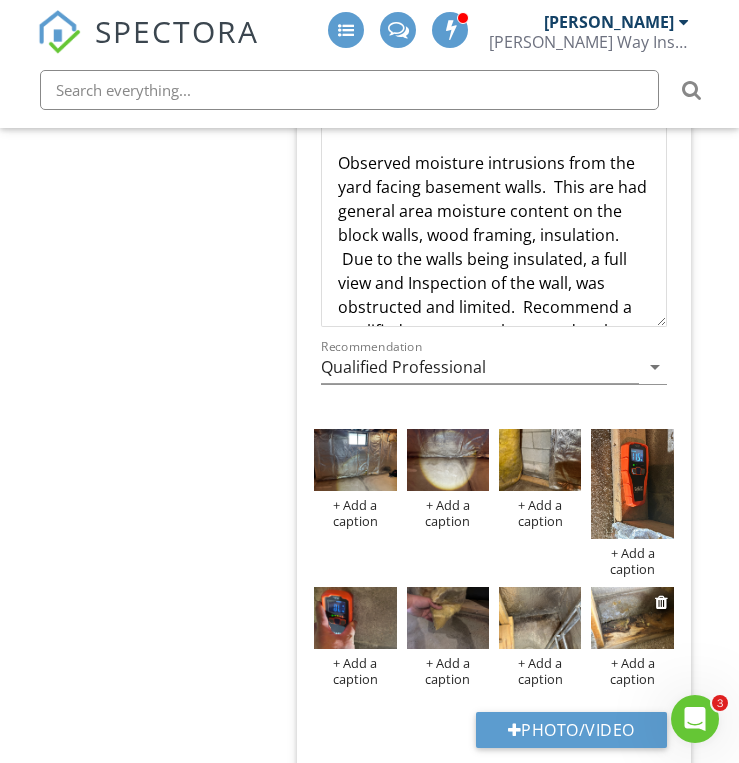 click at bounding box center (632, 618) 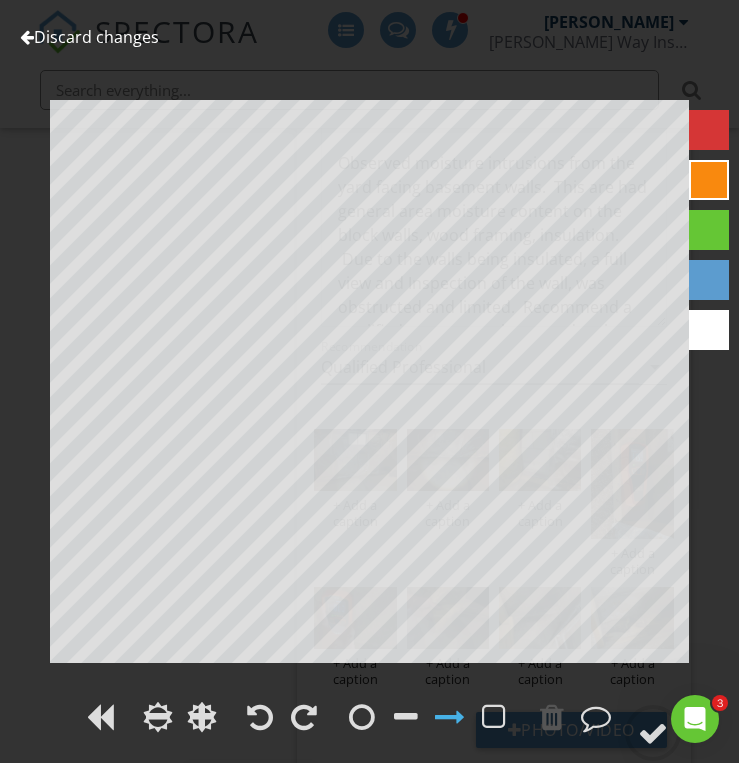 click on "Discard changes" at bounding box center [89, 37] 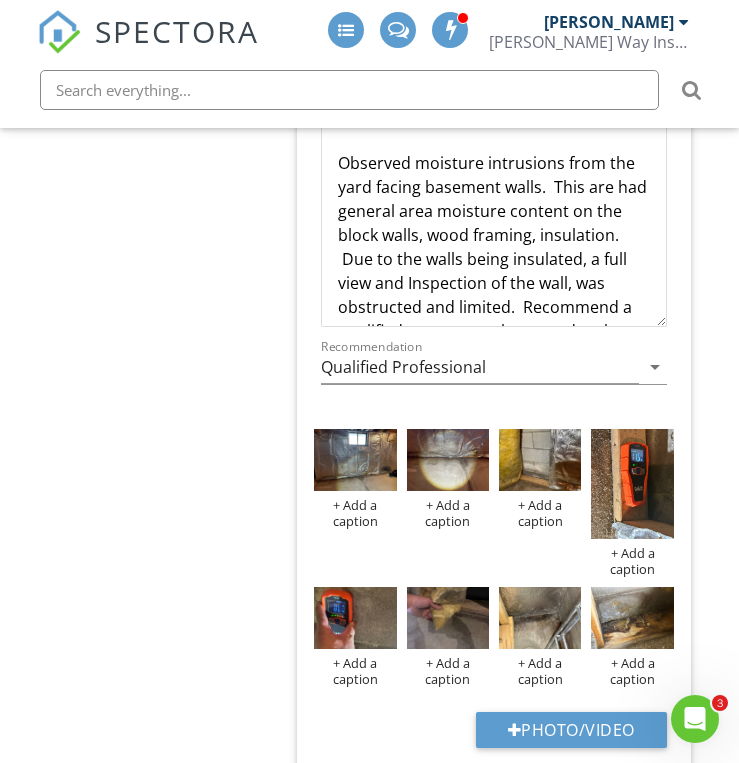click on "Basement, Foundation, Crawlspace & Structure
General
Foundation
Basements & Crawlspaces
Floor Structure
Wall Structure
Ceiling Structure
Item
Basements & Crawlspaces
Info
Information
Basement
check_box Block Foundation   check_box_outline_blank Mortar Coated         OTHER
Crawl Space
check_box No crawl space.         OTHER
Floor
check_box Poured concrete         OTHER
Limitations
Limitations                             check_box_outline_blank" at bounding box center [431, -935] 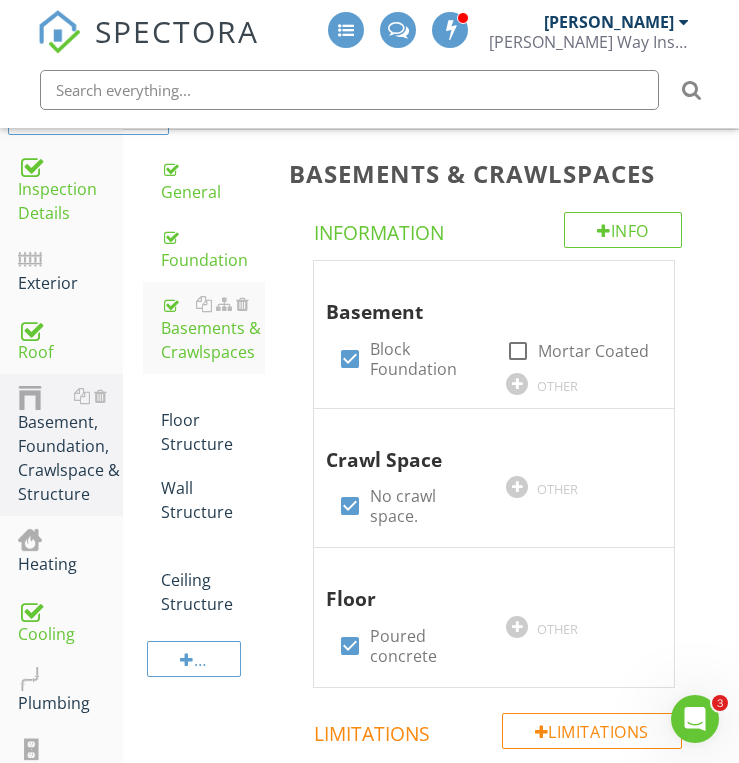 scroll, scrollTop: 371, scrollLeft: 0, axis: vertical 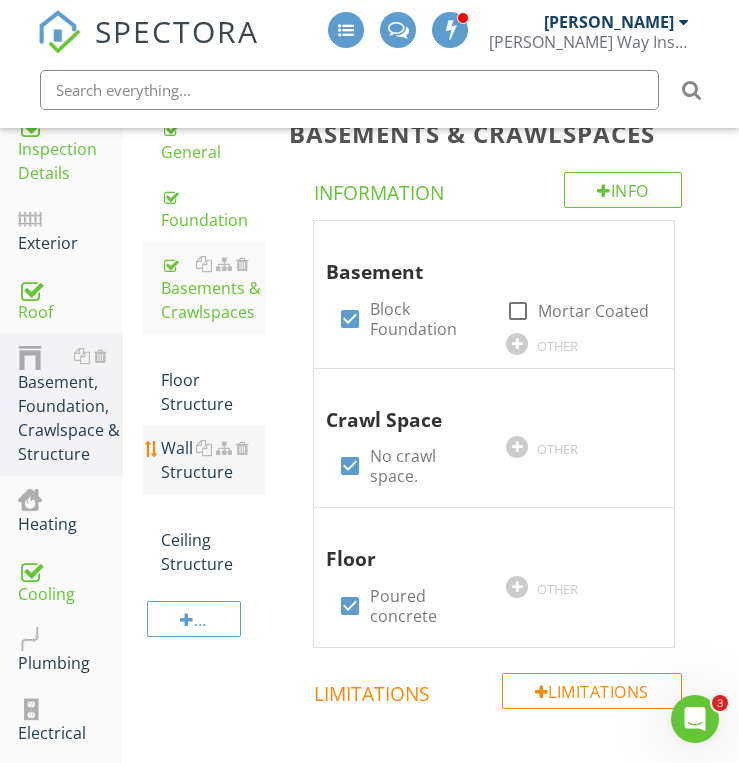 click on "Wall Structure" at bounding box center (213, 460) 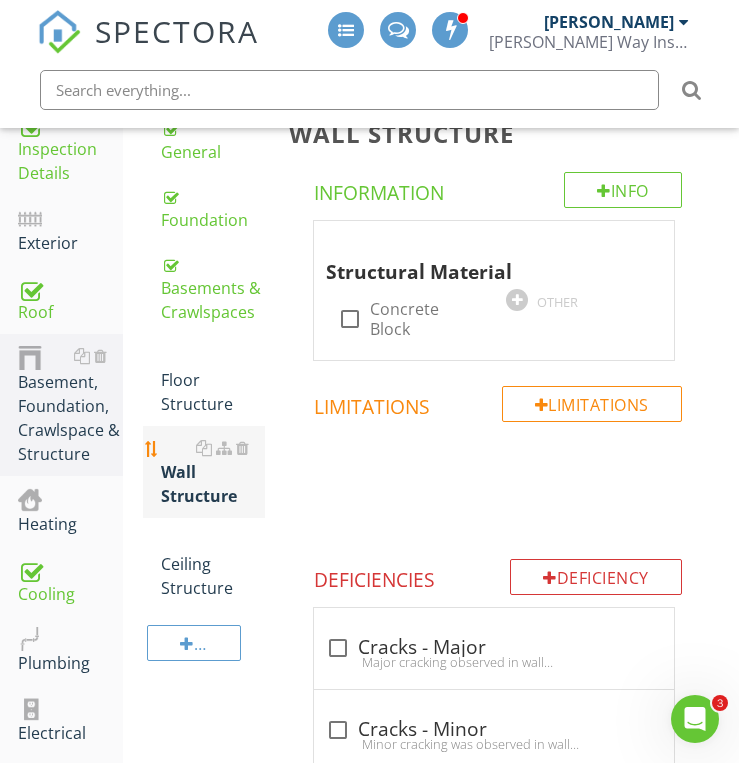 scroll, scrollTop: 331, scrollLeft: 0, axis: vertical 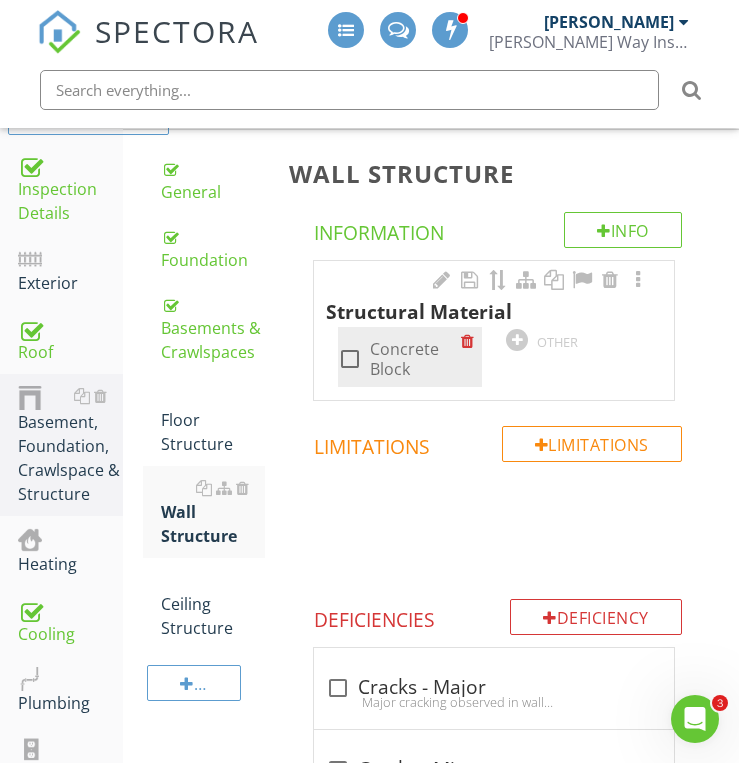 click at bounding box center (350, 359) 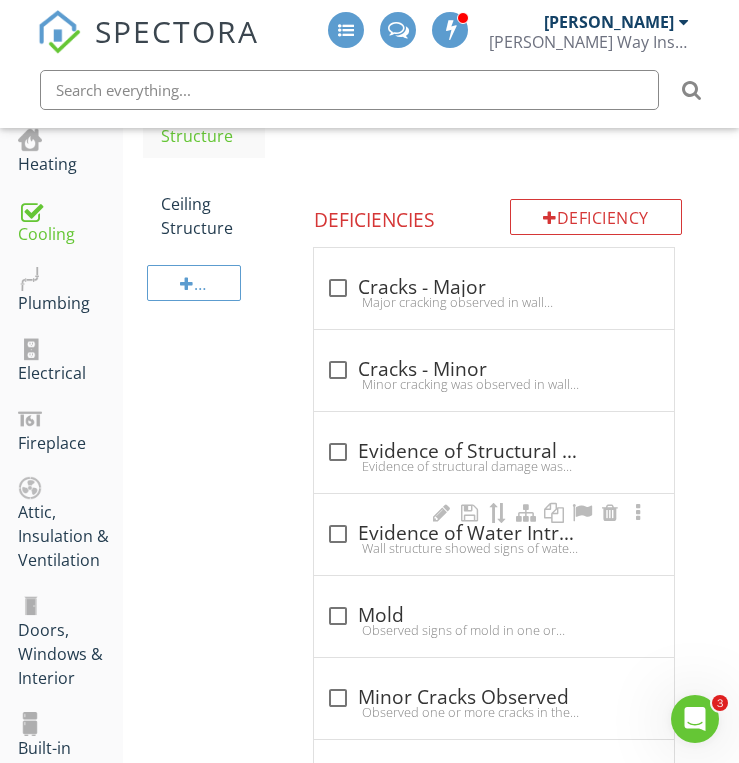 scroll, scrollTop: 691, scrollLeft: 0, axis: vertical 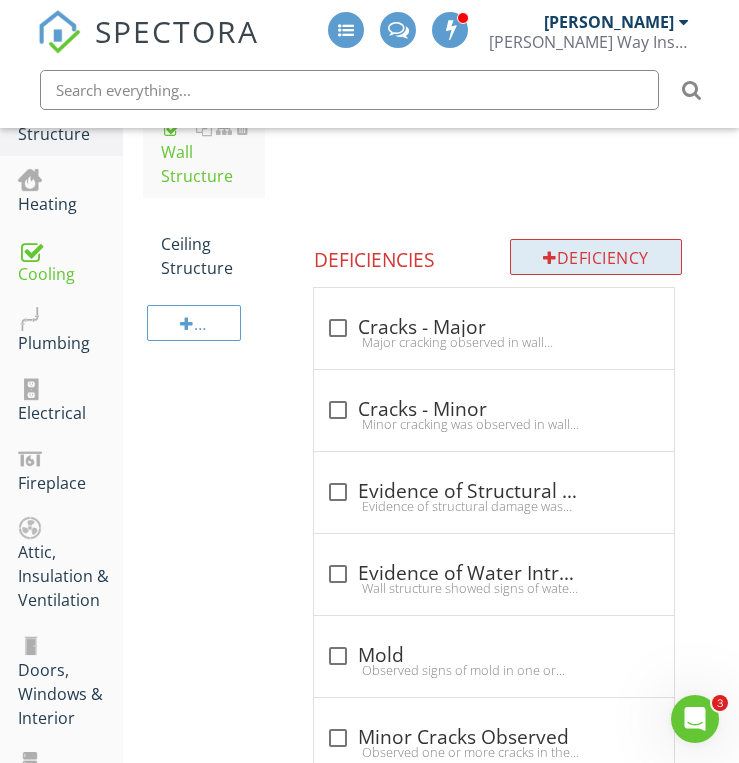click at bounding box center [550, 258] 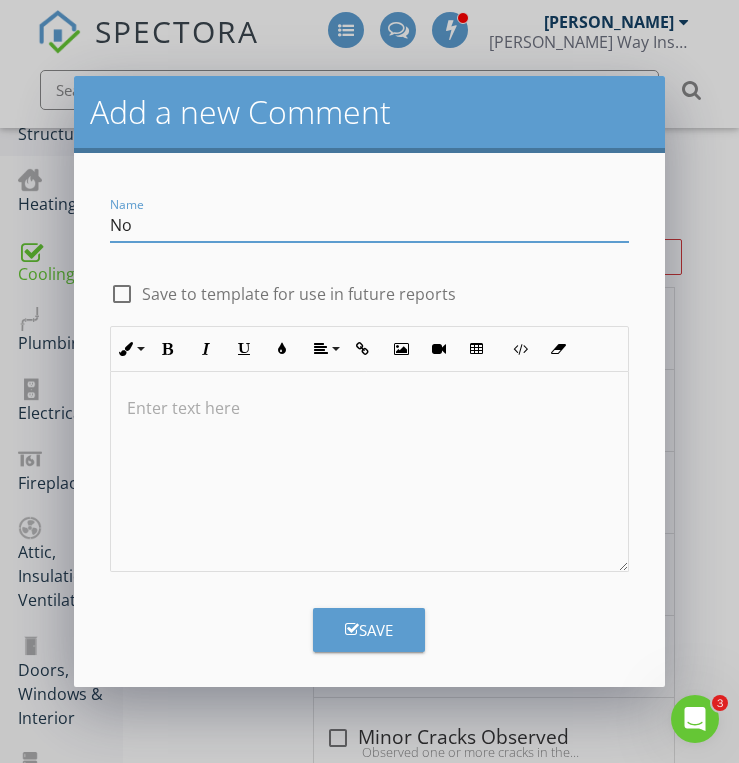 type on "N" 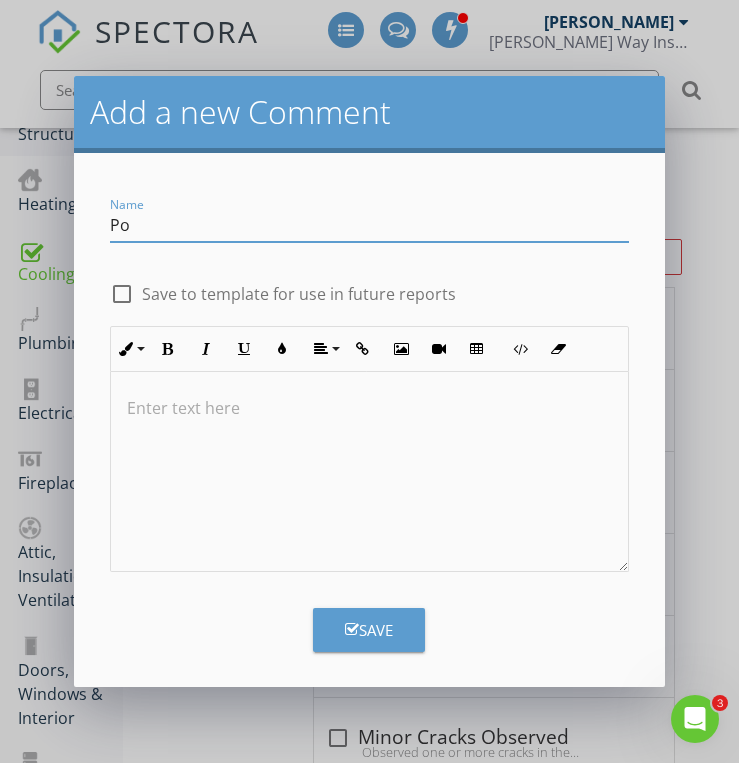 type on "P" 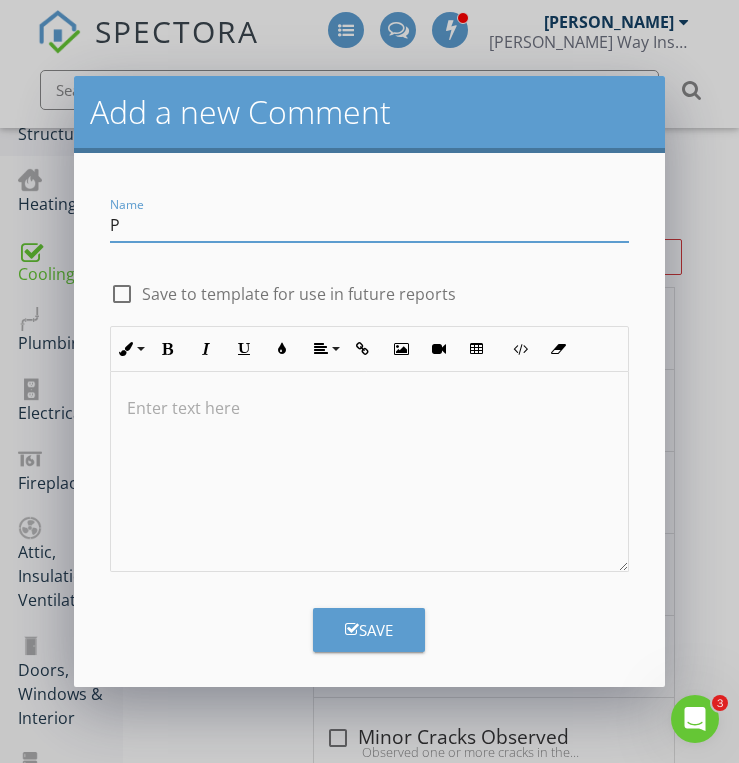 type 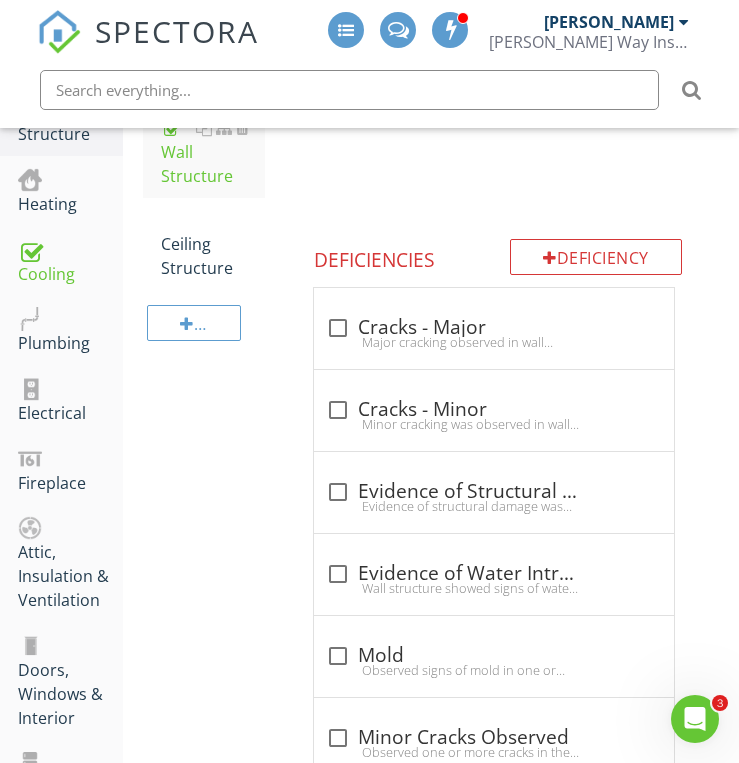 click at bounding box center [369, 381] 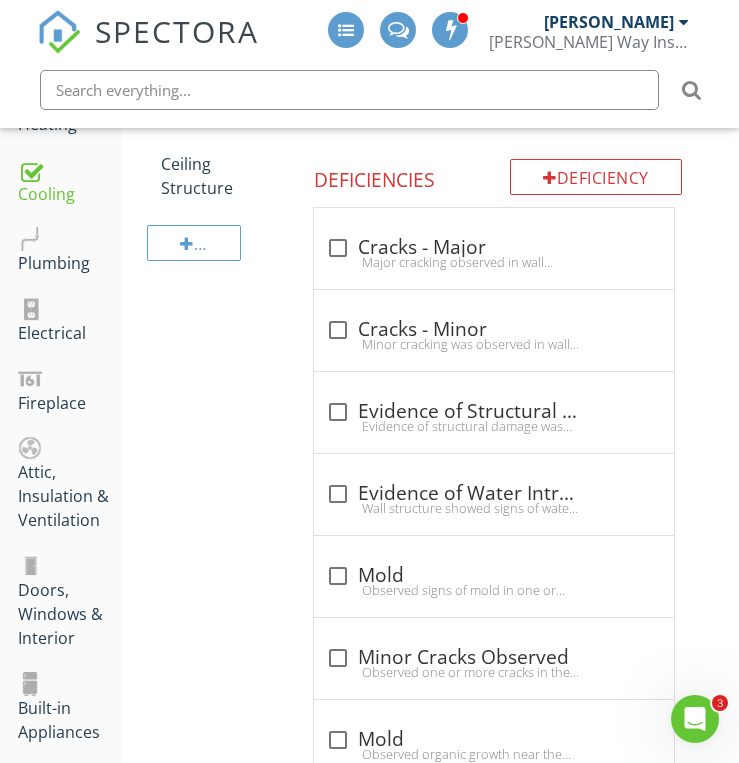 scroll, scrollTop: 851, scrollLeft: 0, axis: vertical 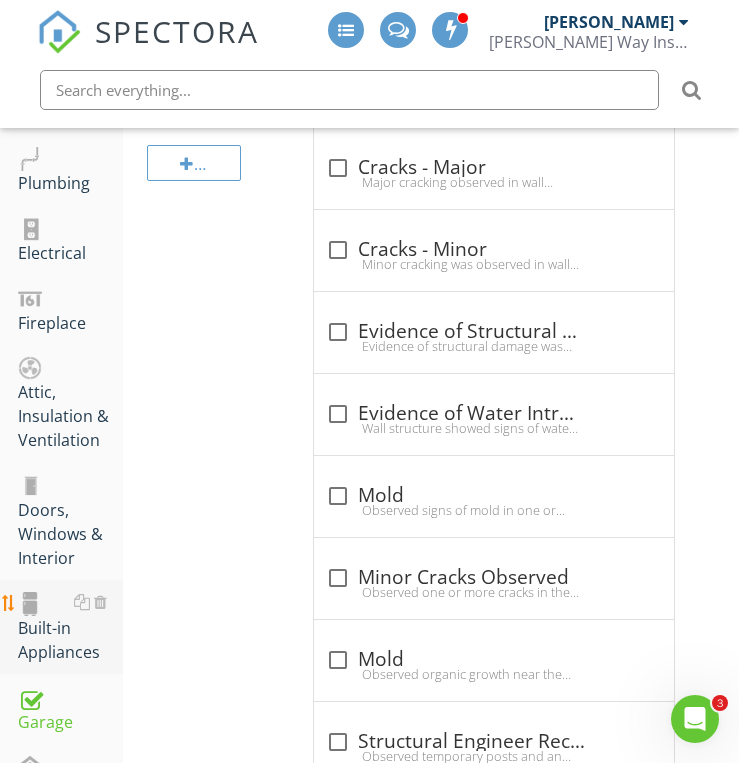 click on "Built-in Appliances" at bounding box center (70, 627) 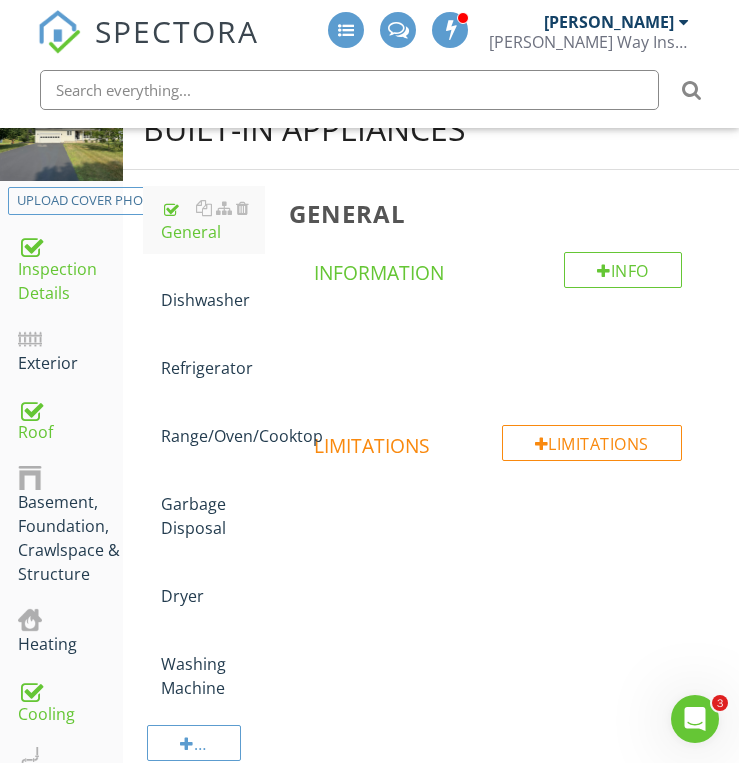 scroll, scrollTop: 131, scrollLeft: 0, axis: vertical 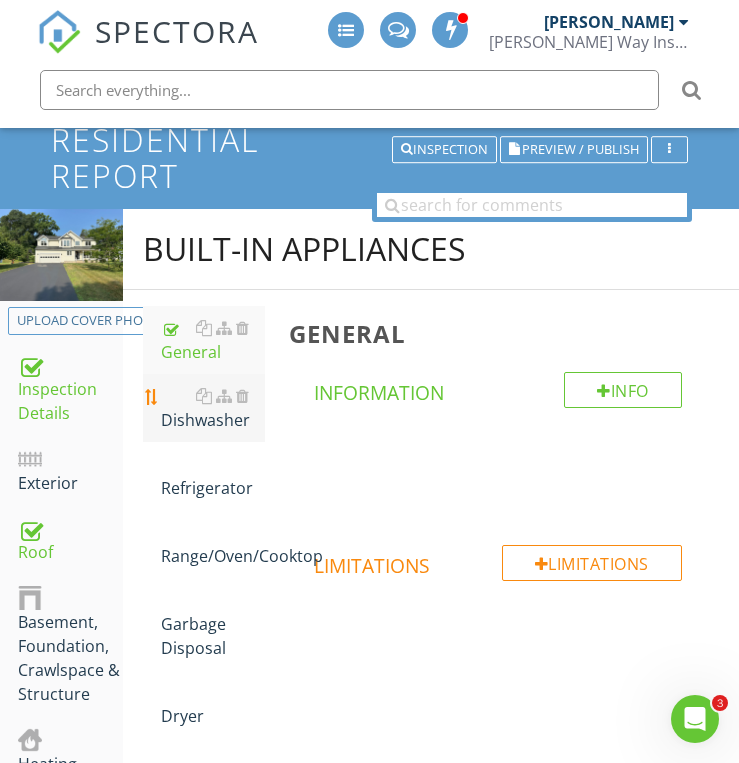 click on "Dishwasher" at bounding box center [213, 408] 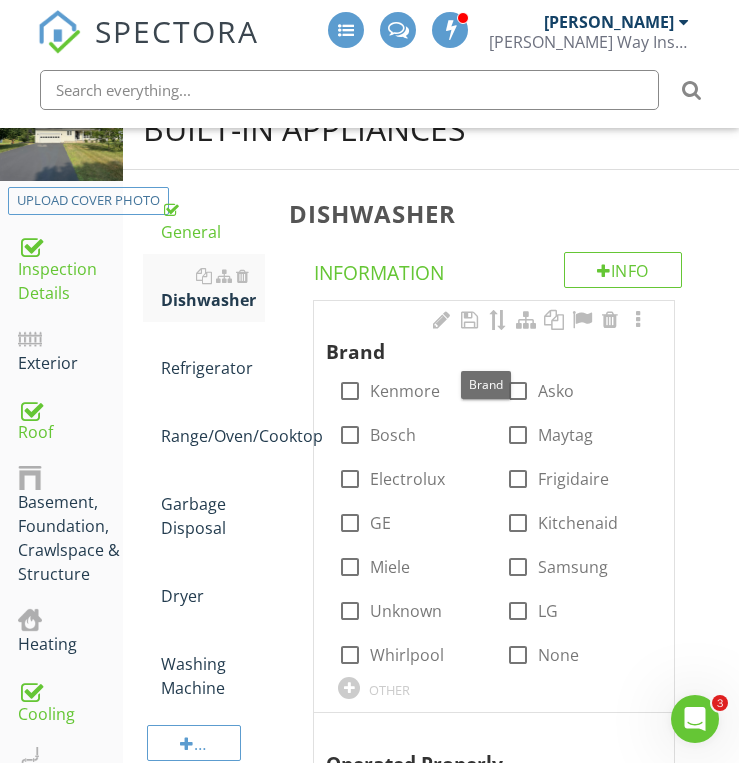scroll, scrollTop: 291, scrollLeft: 0, axis: vertical 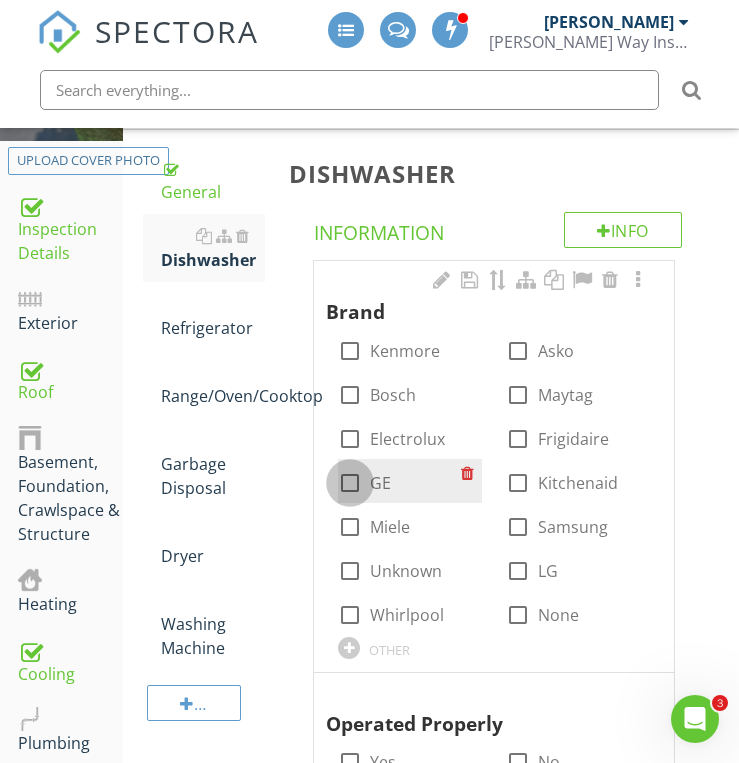 click at bounding box center [350, 483] 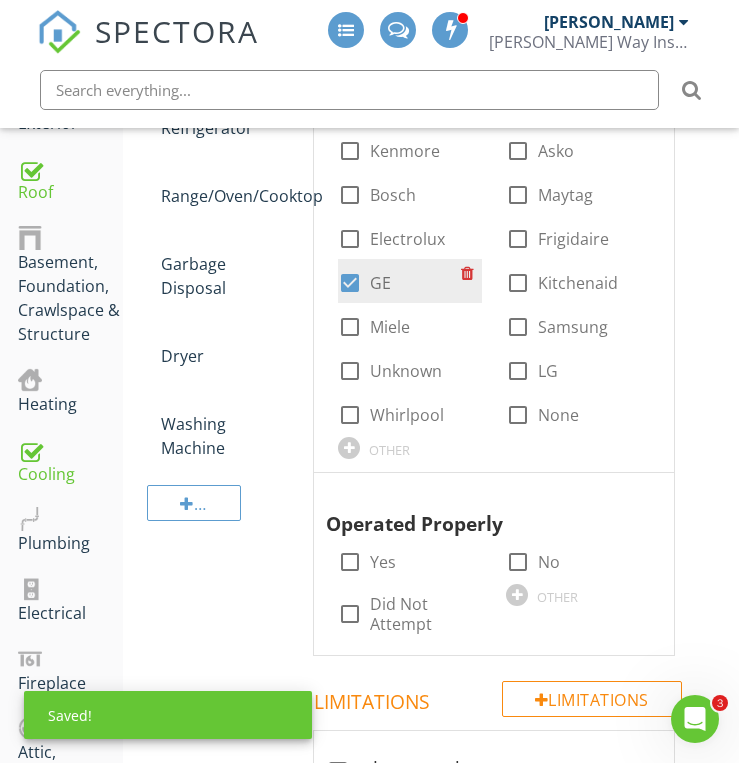 scroll, scrollTop: 531, scrollLeft: 0, axis: vertical 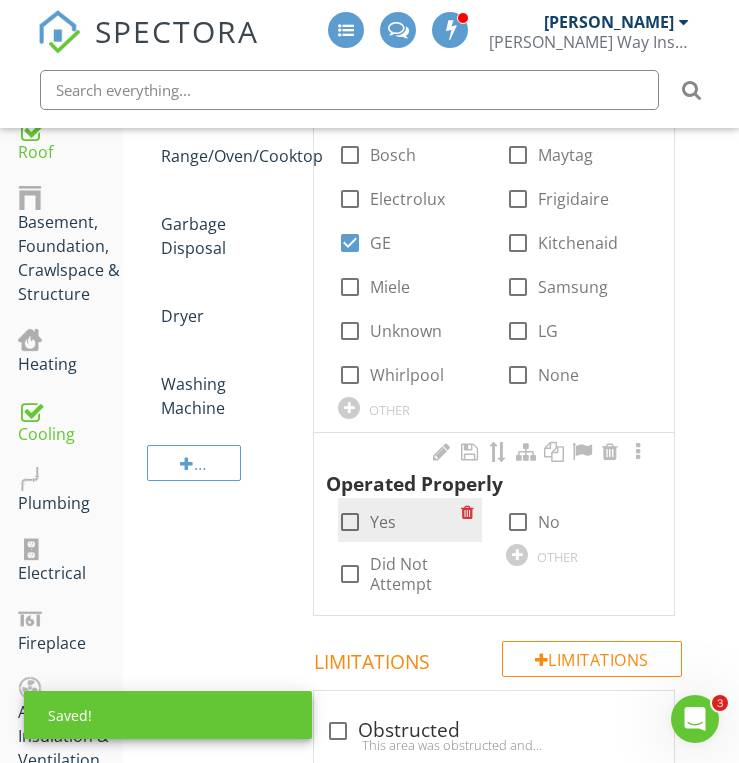 click at bounding box center (350, 522) 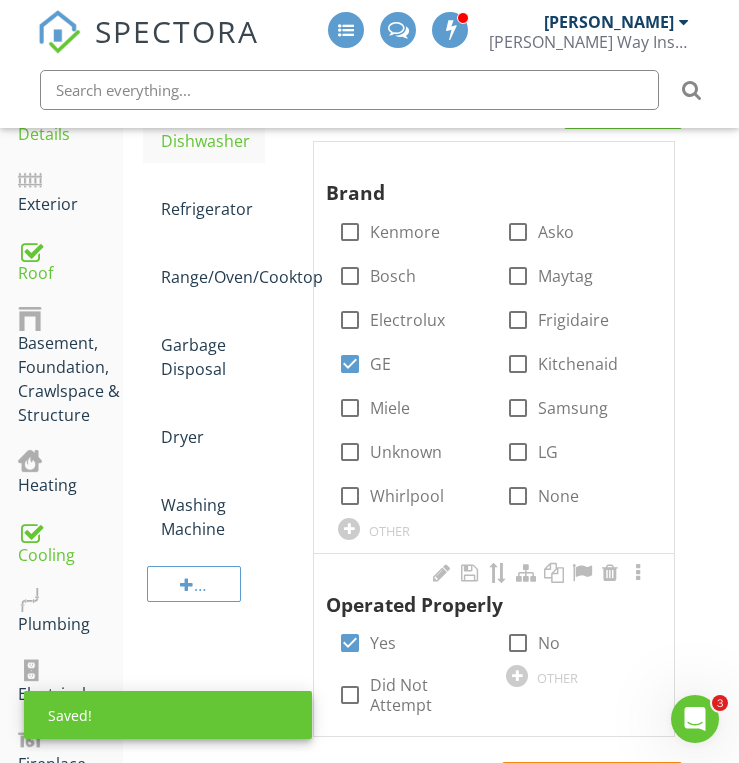 scroll, scrollTop: 371, scrollLeft: 0, axis: vertical 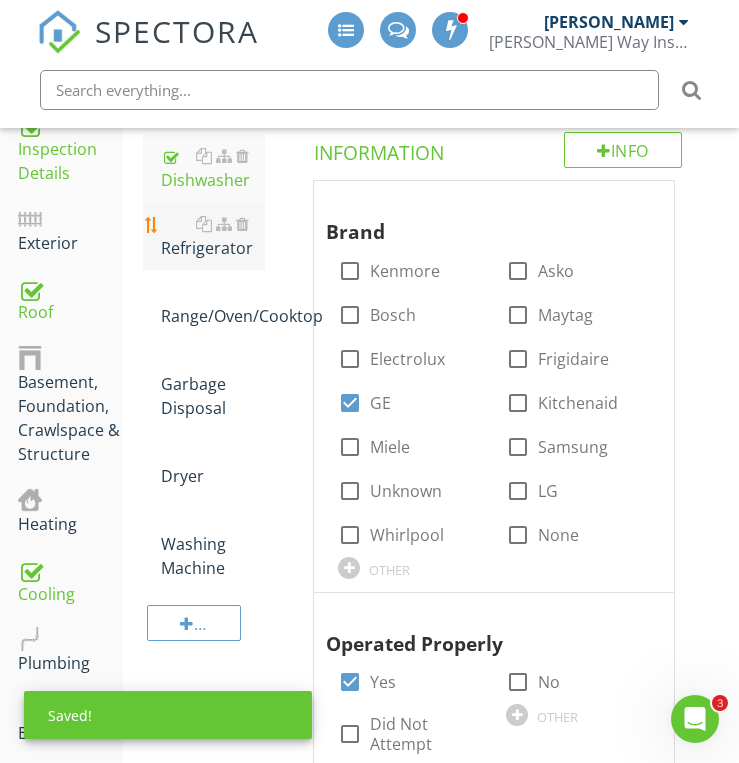 click on "Refrigerator" at bounding box center [213, 236] 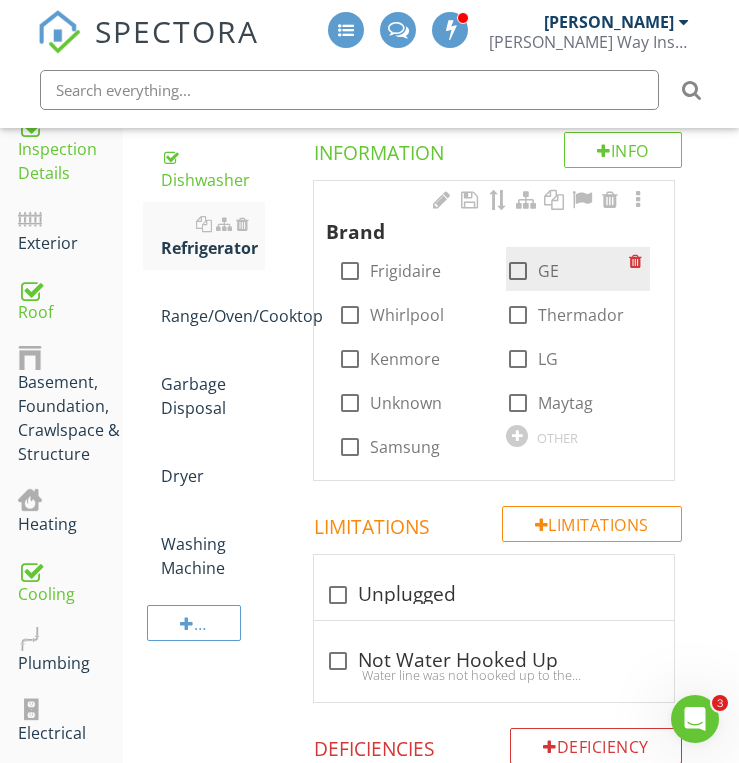 click at bounding box center (518, 271) 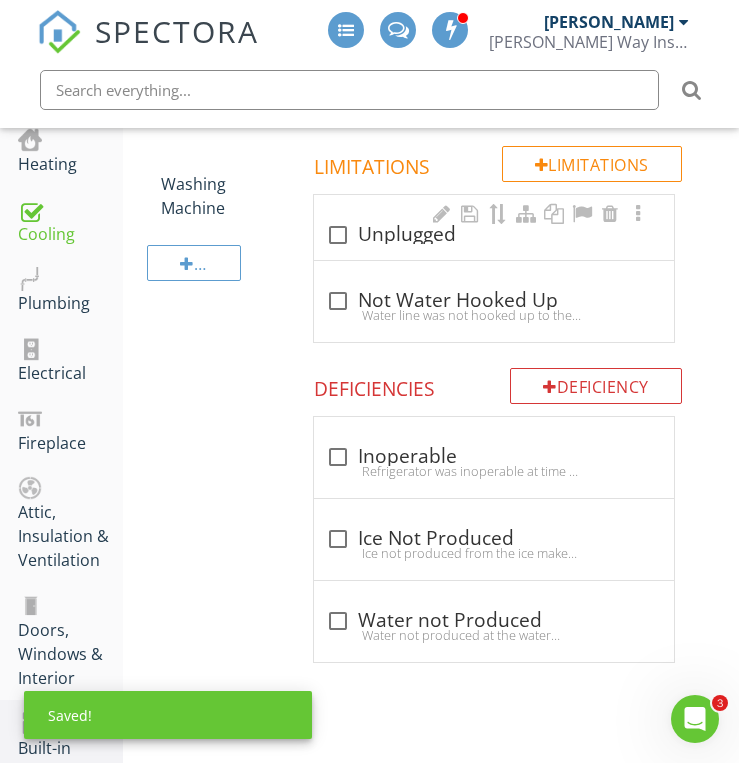 scroll, scrollTop: 771, scrollLeft: 0, axis: vertical 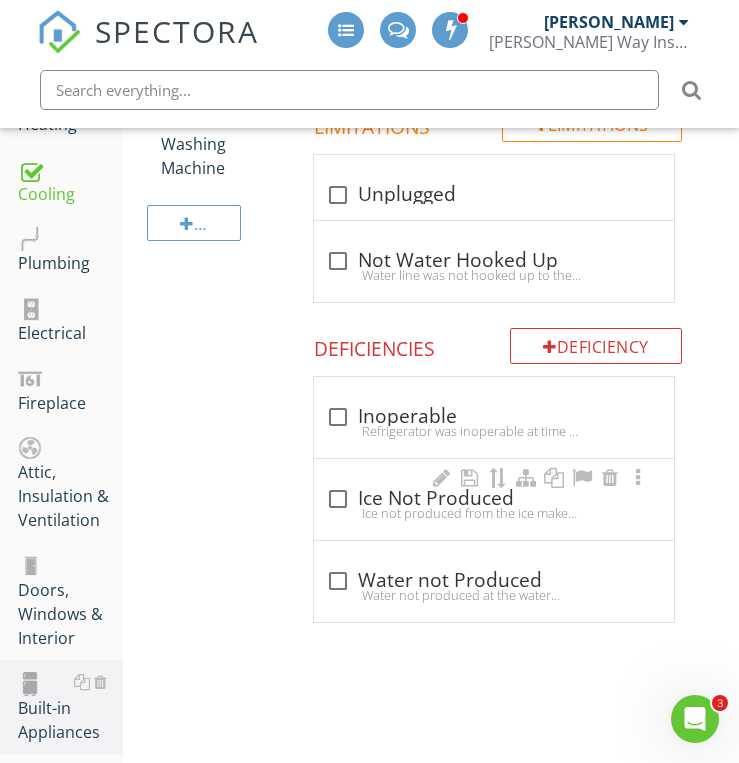 click at bounding box center (338, 499) 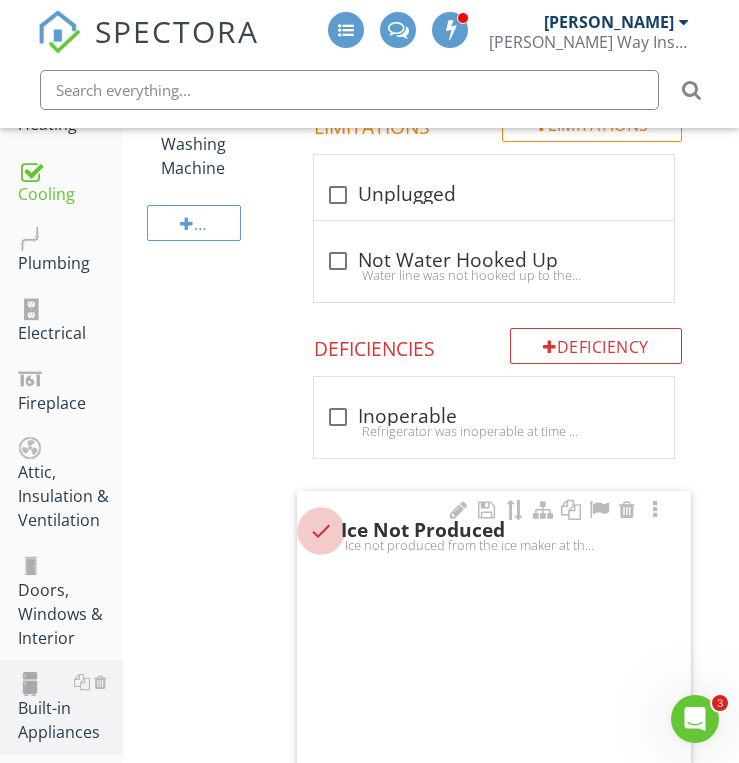 checkbox on "true" 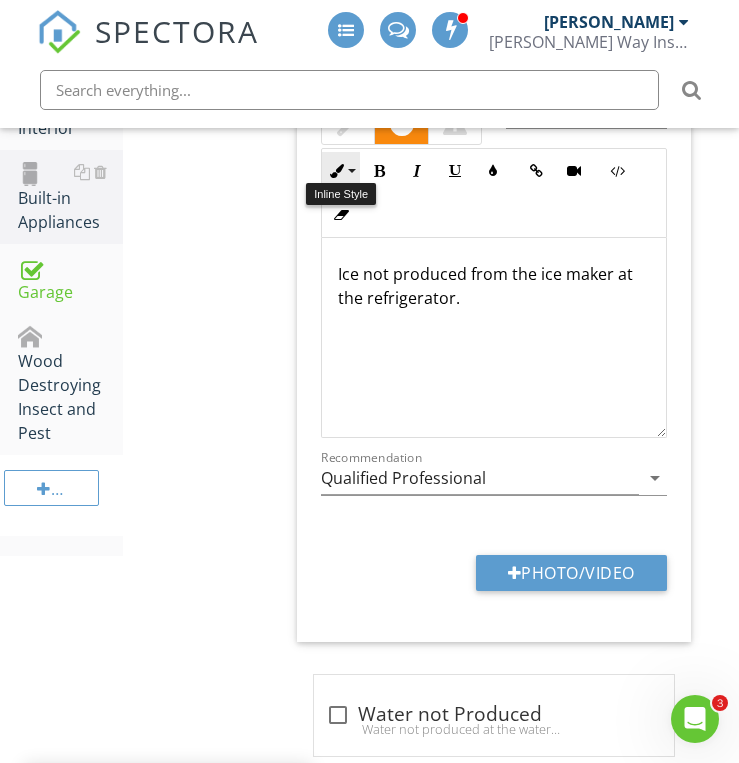 scroll, scrollTop: 1318, scrollLeft: 0, axis: vertical 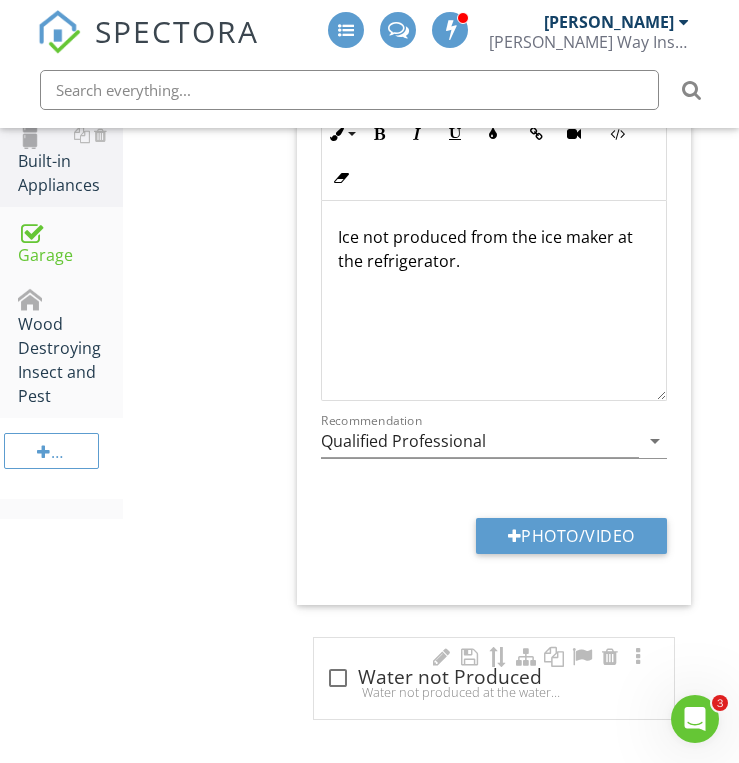 click at bounding box center (338, 678) 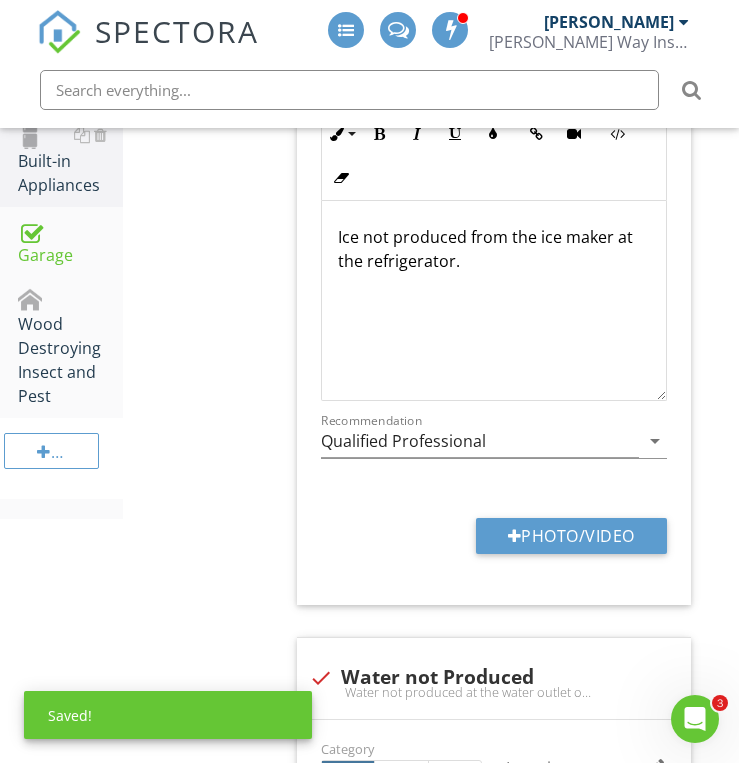 click on "Built-in Appliances
General
[GEOGRAPHIC_DATA]
Refrigerator
Range/Oven/Cooktop
Garbage Disposal
Dryer
Washing Machine
Item
Refrigerator
Info
Information
Brand
check_box_outline_blank Frigidaire   check_box GE   check_box_outline_blank Whirlpool   check_box_outline_blank Thermador   check_box_outline_blank Kenmore   check_box_outline_blank LG   check_box_outline_blank Unknown   check_box_outline_blank Maytag   check_box_outline_blank Samsung         OTHER
Limitations
Limitations                       check_box_outline_blank" at bounding box center [431, 201] 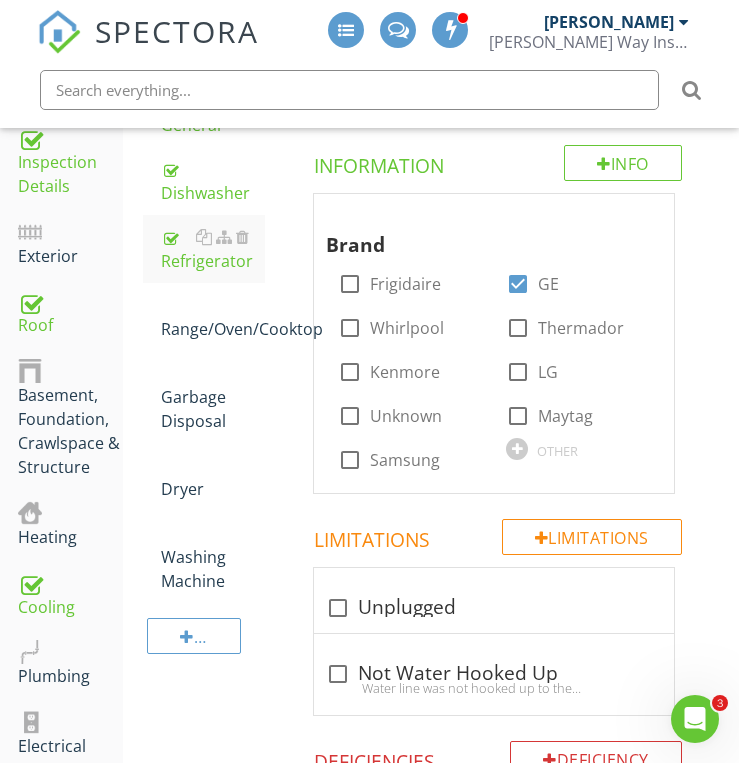 scroll, scrollTop: 318, scrollLeft: 0, axis: vertical 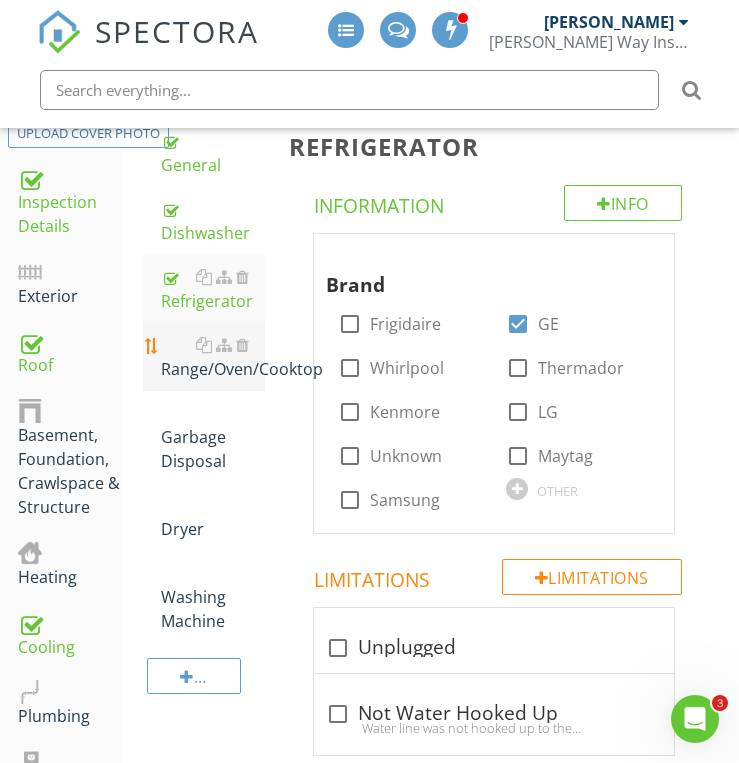 click on "Range/Oven/Cooktop" at bounding box center (213, 357) 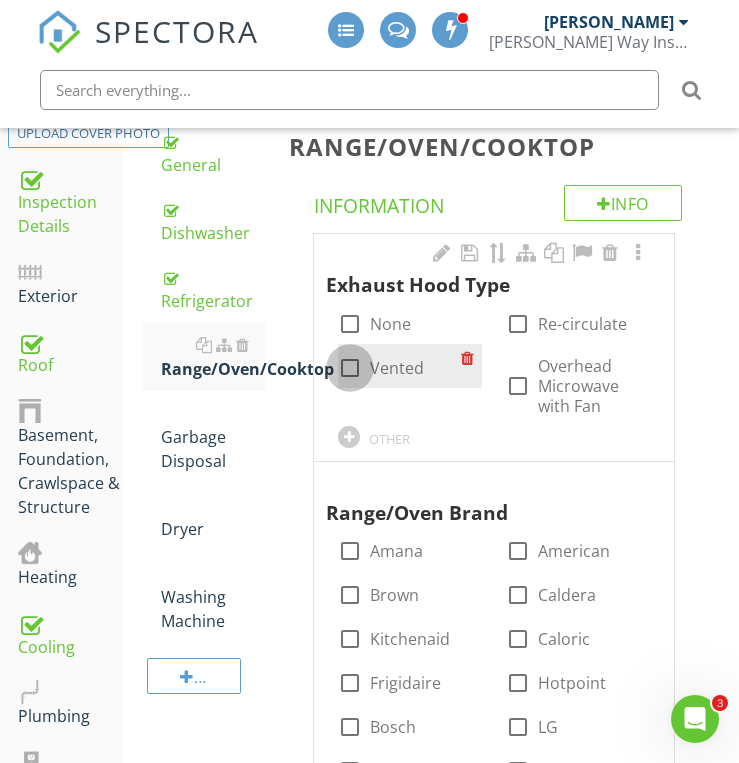 click at bounding box center (350, 368) 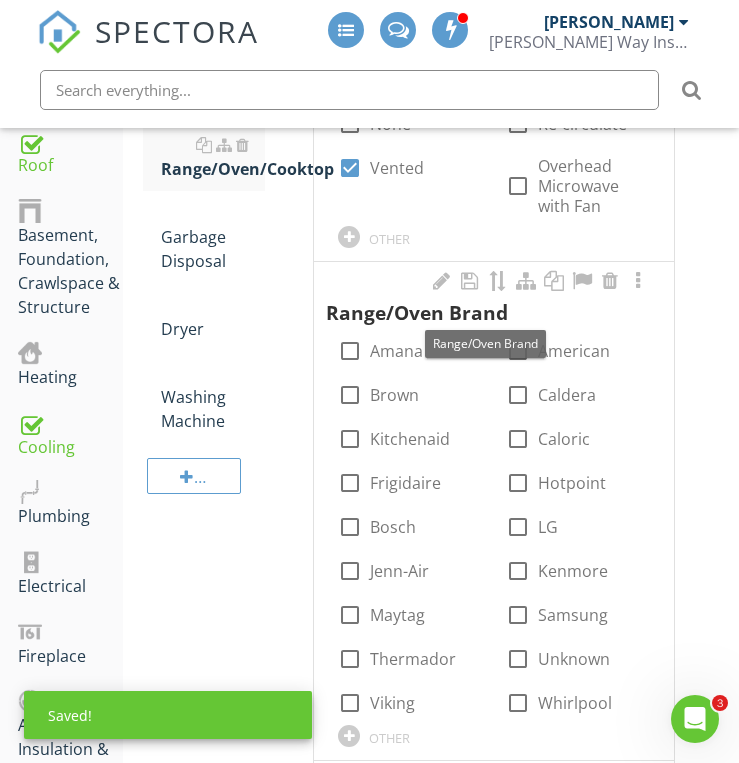 scroll, scrollTop: 558, scrollLeft: 0, axis: vertical 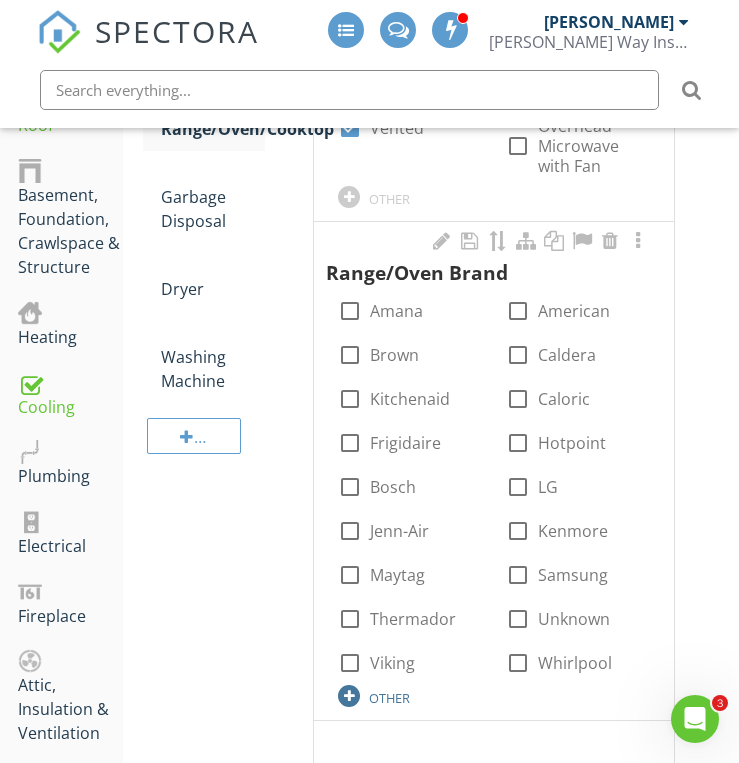click at bounding box center [349, 696] 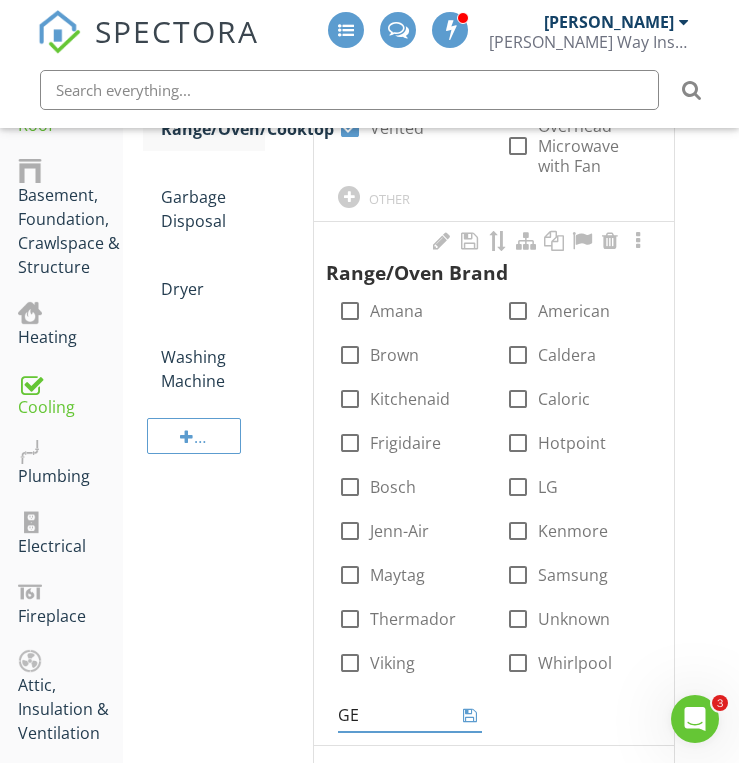 type on "GE" 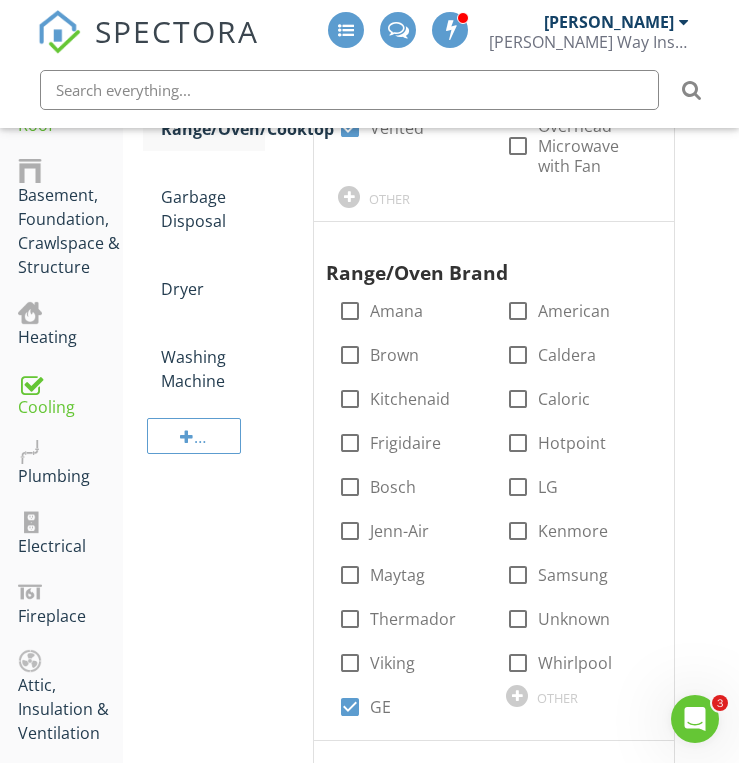 click on "Built-in Appliances
General
[GEOGRAPHIC_DATA]
Refrigerator
Range/Oven/Cooktop
Garbage Disposal
Dryer
Washing Machine
Item
Range/Oven/Cooktop
Info
Information
Exhaust Hood Type
check_box_outline_blank None   check_box_outline_blank Re-circulate   check_box Vented   check_box_outline_blank Overhead Microwave with Fan         OTHER
Range/Oven Brand
check_box_outline_blank Amana   check_box_outline_blank American   check_box_outline_blank Brown   check_box_outline_blank Caldera   check_box_outline_blank Kitchenaid   check_box_outline_blank Caloric   Frigidaire       LG" at bounding box center [431, 1121] 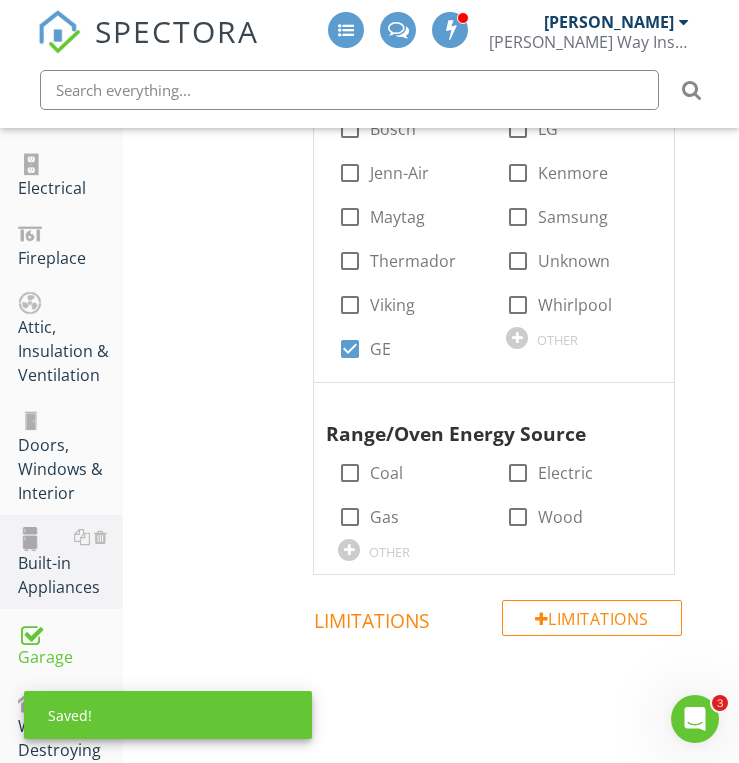 scroll, scrollTop: 958, scrollLeft: 0, axis: vertical 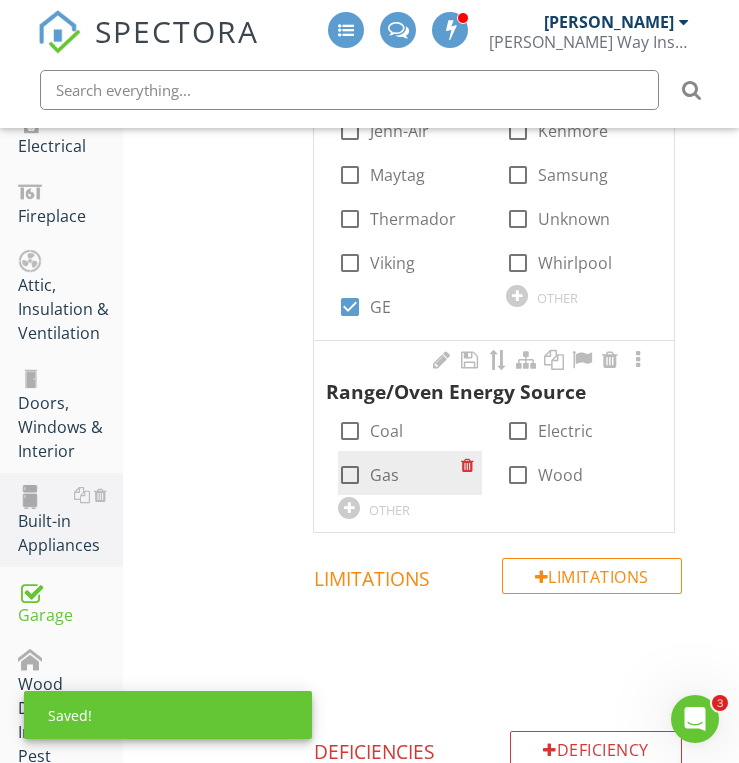 click at bounding box center [350, 475] 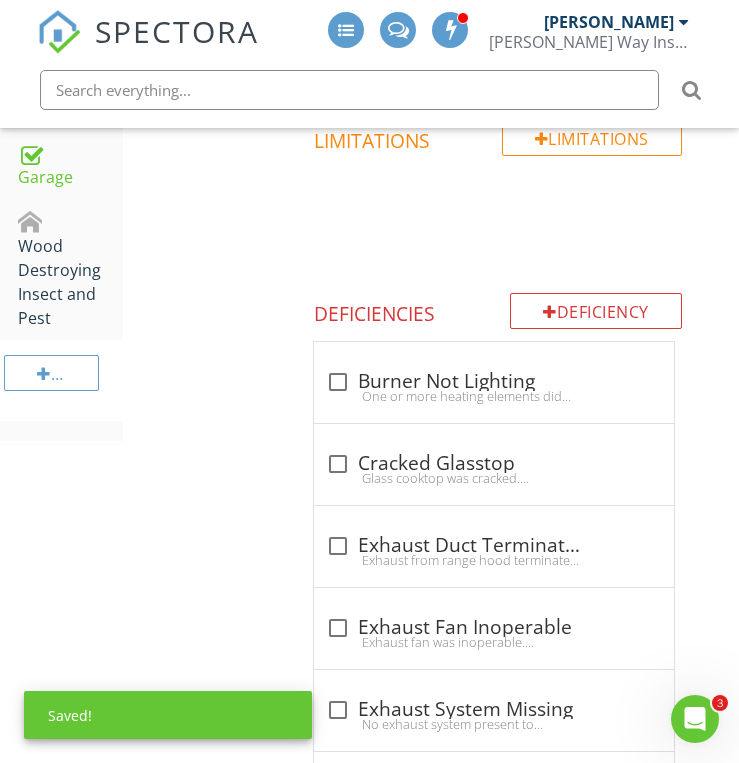 scroll, scrollTop: 1398, scrollLeft: 0, axis: vertical 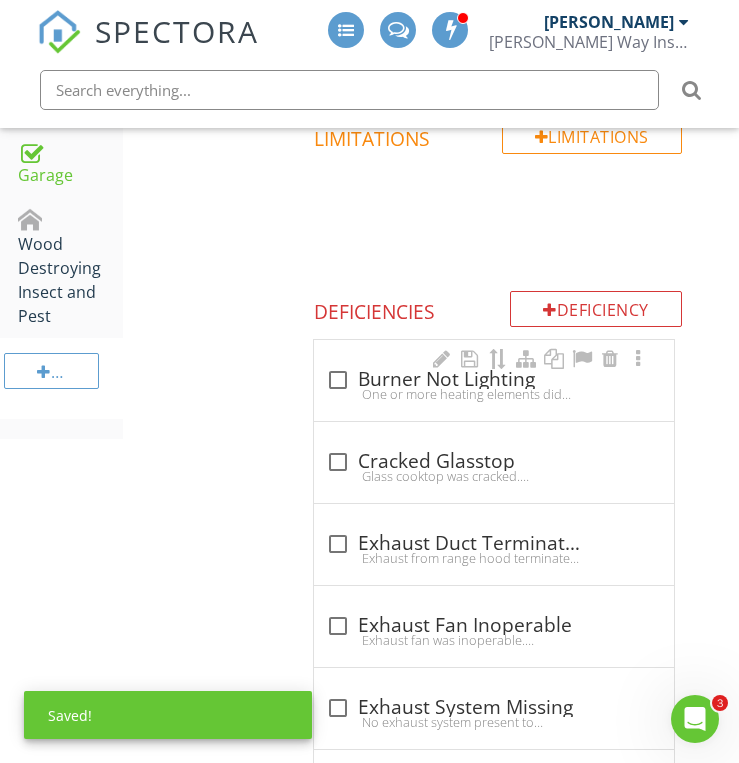 click on "One or more heating elements did not heat up when turned on. Recommend qualified professional evaluate  repair.
Here is a DIY resource on possible solutions." at bounding box center (494, 394) 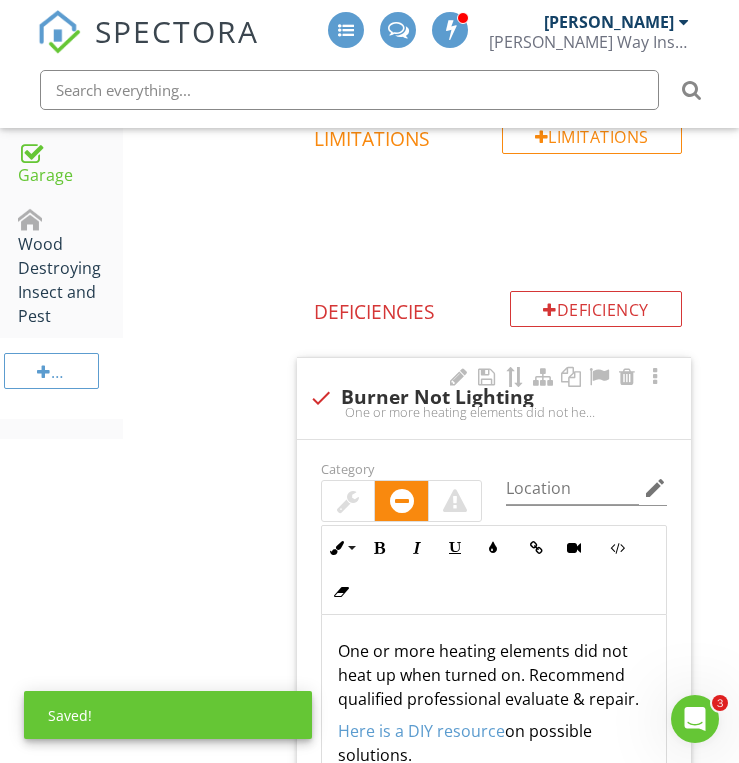 scroll, scrollTop: 1438, scrollLeft: 0, axis: vertical 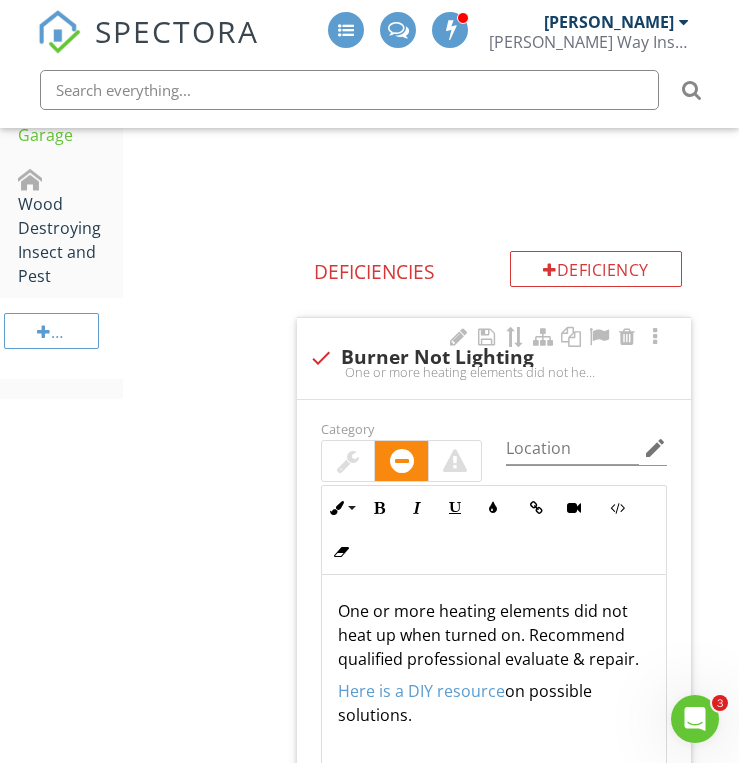 click at bounding box center [321, 358] 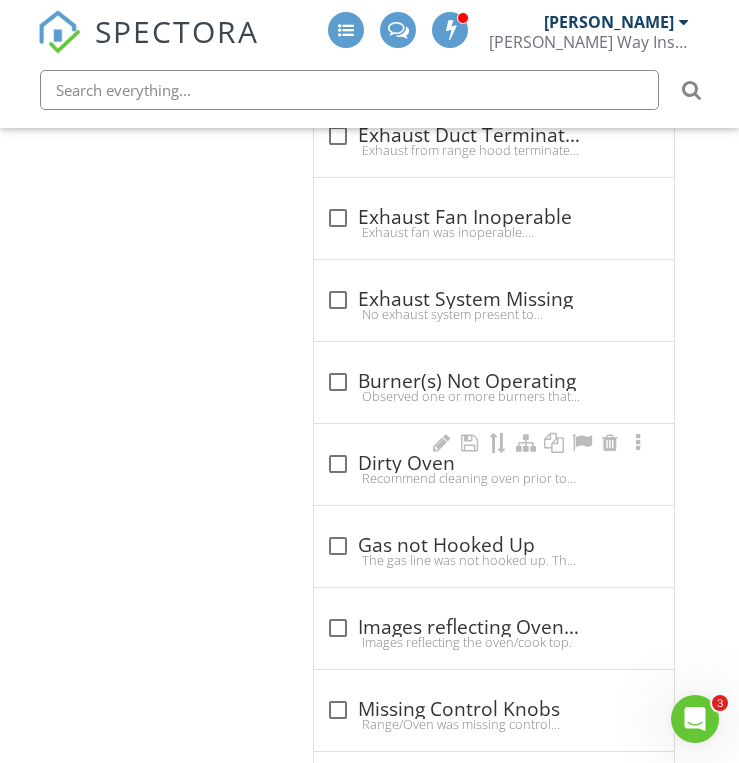 scroll, scrollTop: 1805, scrollLeft: 0, axis: vertical 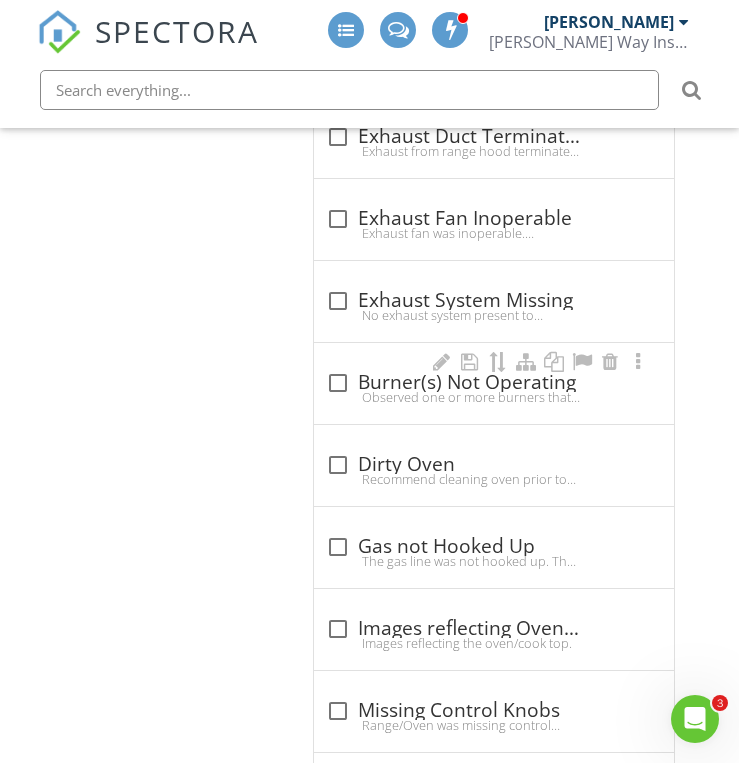 click on "check_box_outline_blank
Burner(s) Not Operating" at bounding box center [494, 381] 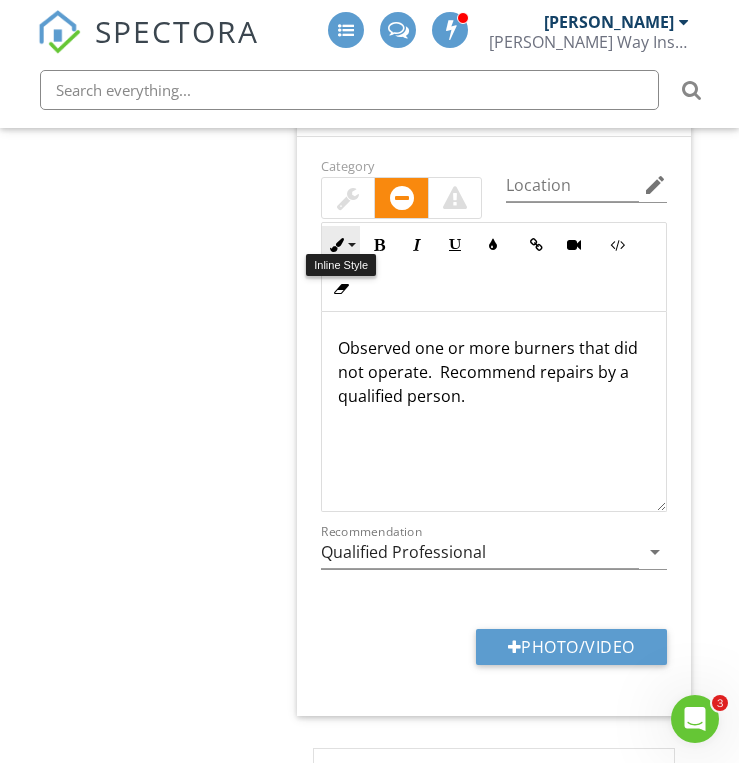 scroll, scrollTop: 2165, scrollLeft: 0, axis: vertical 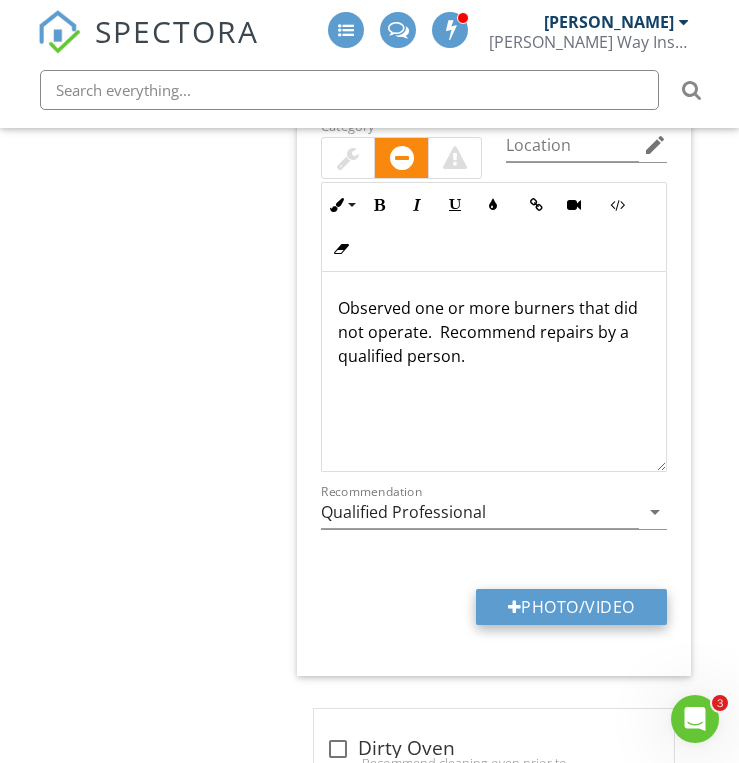 click on "Photo/Video" at bounding box center [571, 607] 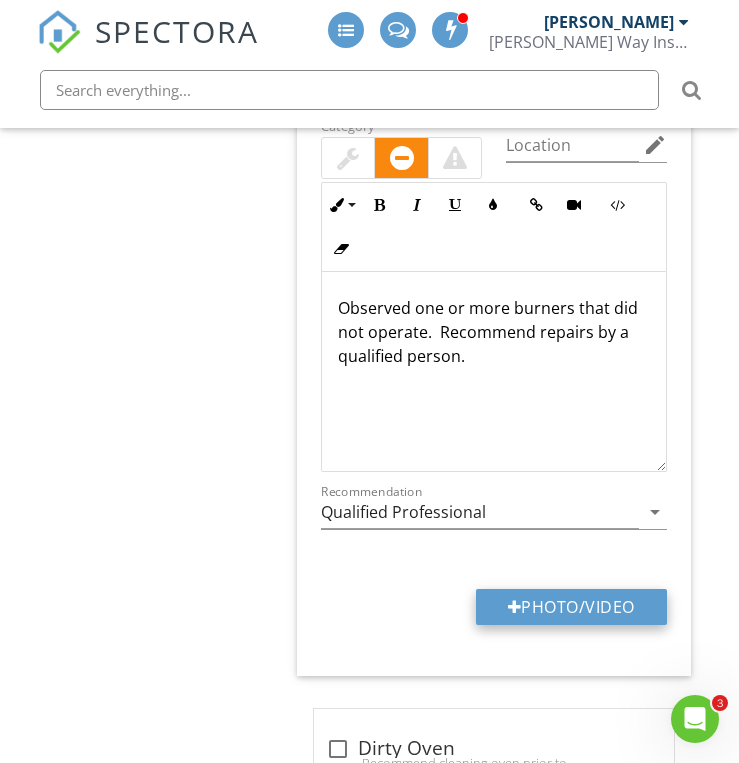 type on "C:\fakepath\IMG_6921.JPG" 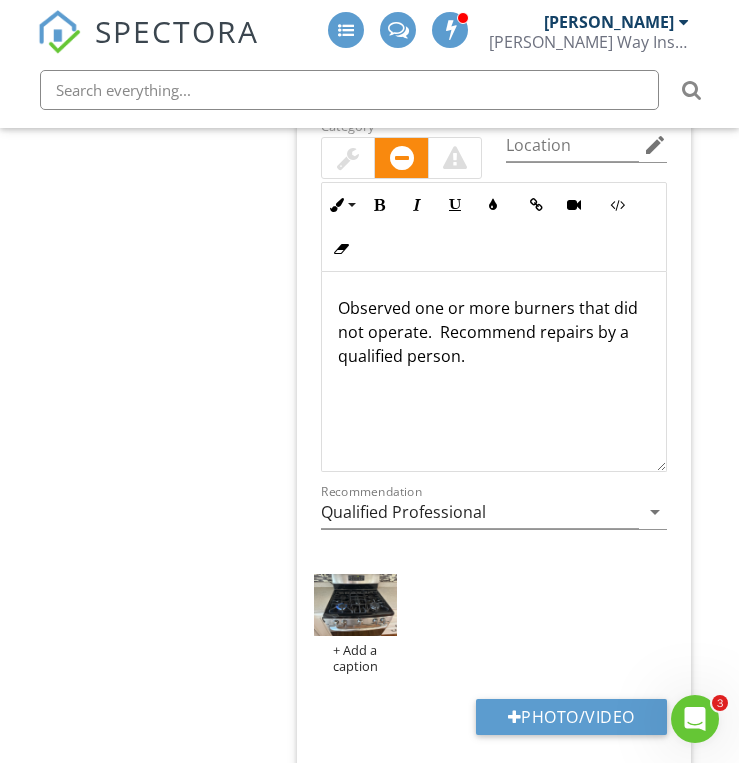 click on "Built-in Appliances
General
[GEOGRAPHIC_DATA]
Refrigerator
Range/Oven/Cooktop
Garbage Disposal
Dryer
Washing Machine
Item
Range/Oven/Cooktop
Info
Information
Exhaust Hood Type
check_box_outline_blank None   check_box_outline_blank Re-circulate   check_box Vented   check_box_outline_blank Overhead Microwave with Fan         OTHER
Range/Oven Brand
check_box_outline_blank Amana   check_box_outline_blank American   check_box_outline_blank Brown   check_box_outline_blank Caldera   check_box_outline_blank Kitchenaid   check_box_outline_blank Caloric   Frigidaire       LG" at bounding box center (431, -105) 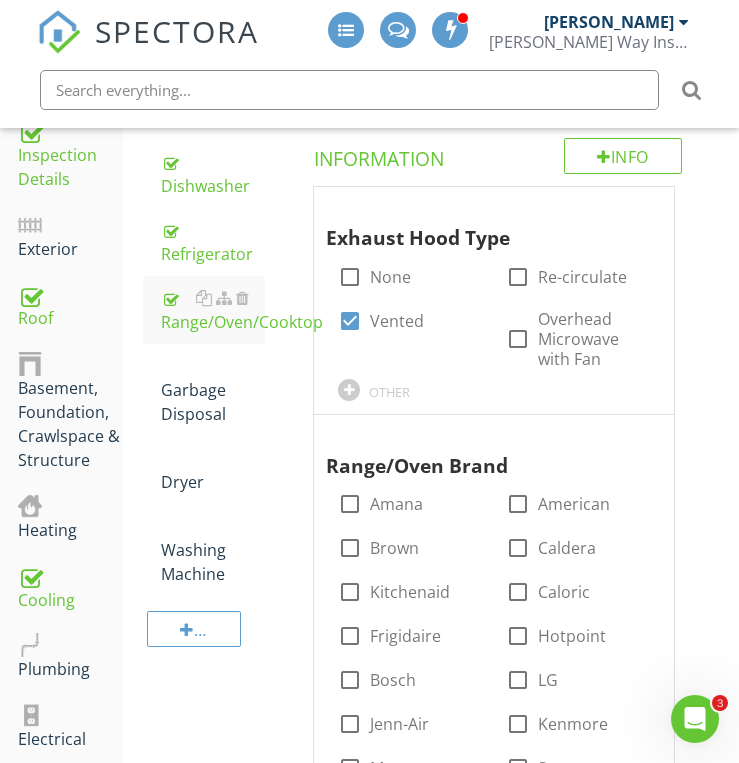 scroll, scrollTop: 325, scrollLeft: 0, axis: vertical 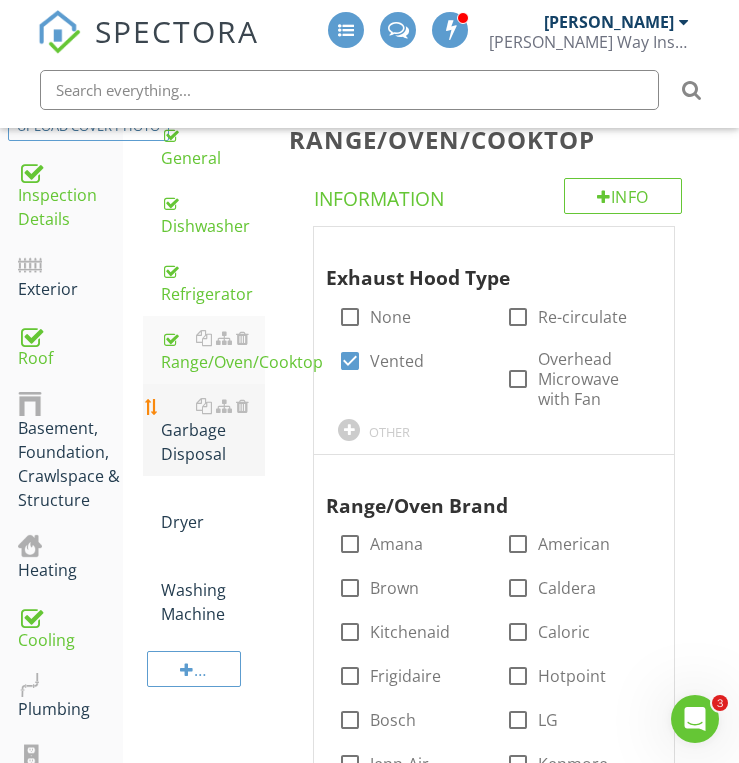 click on "Garbage Disposal" at bounding box center (213, 430) 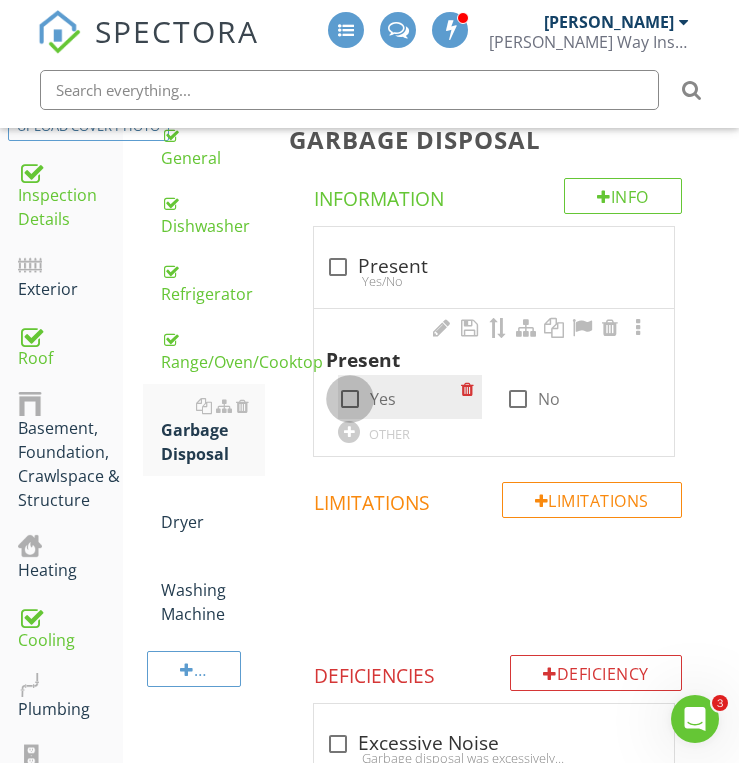 click at bounding box center [350, 399] 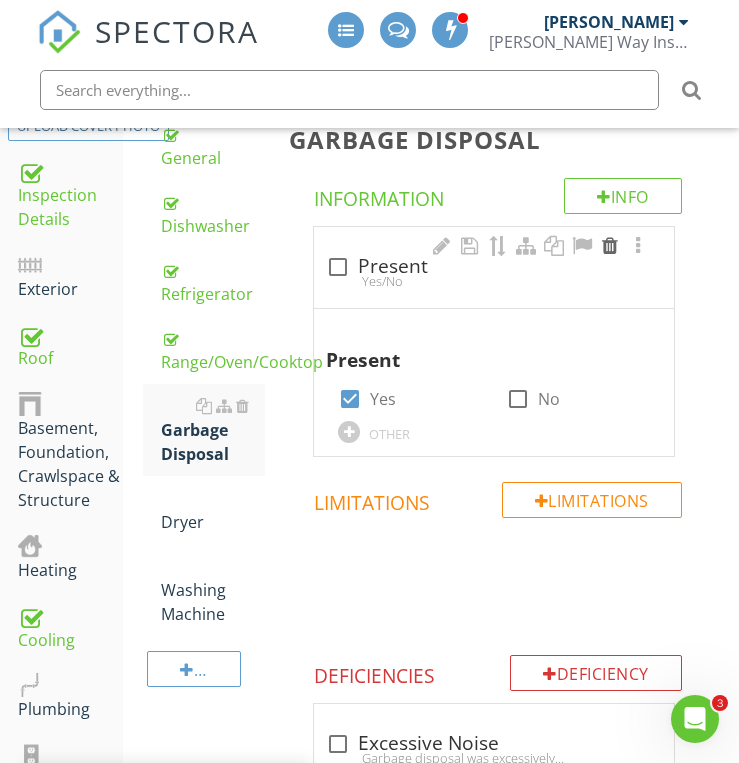 click at bounding box center [610, 246] 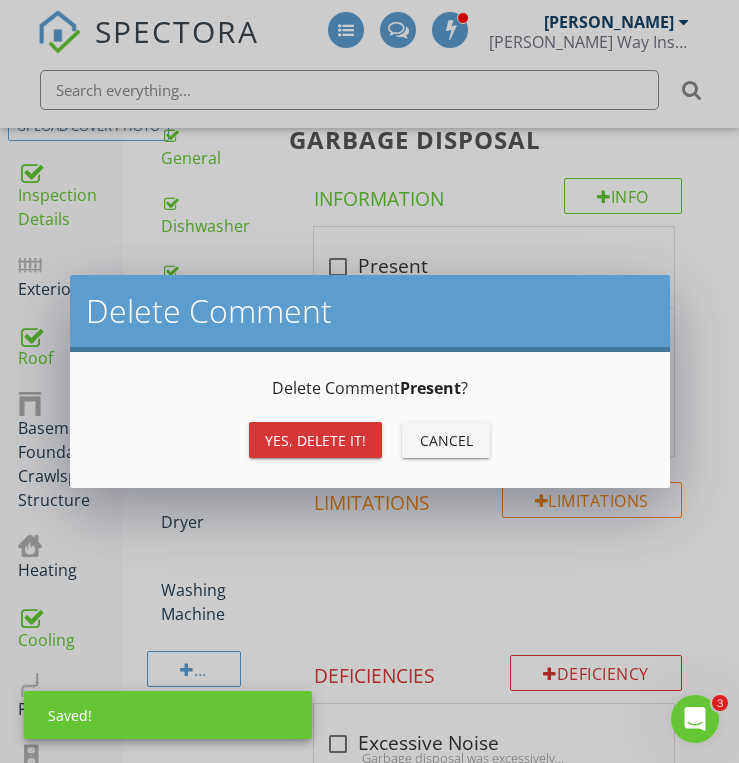 click on "Yes, Delete it!" at bounding box center (315, 440) 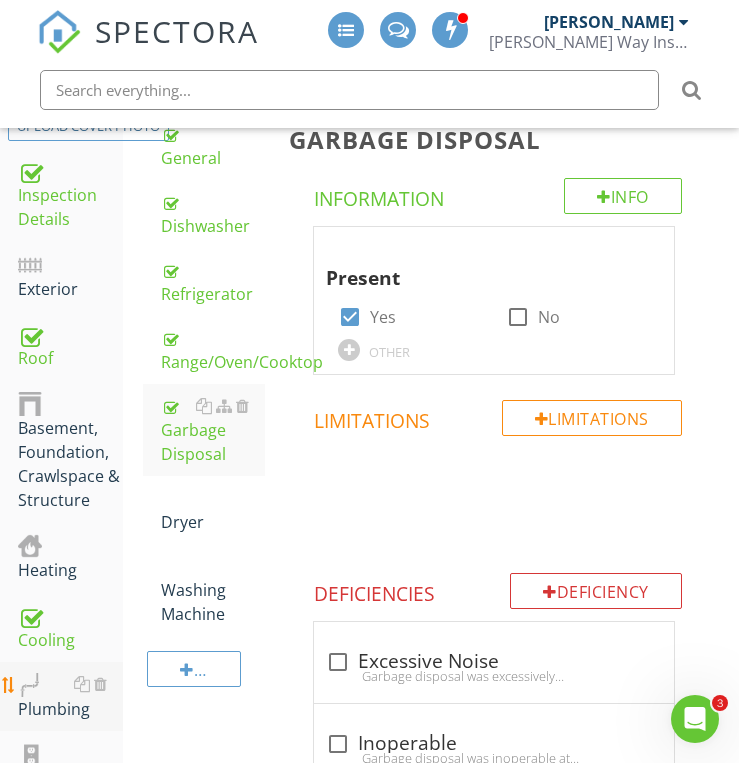 click on "Plumbing" at bounding box center [70, 697] 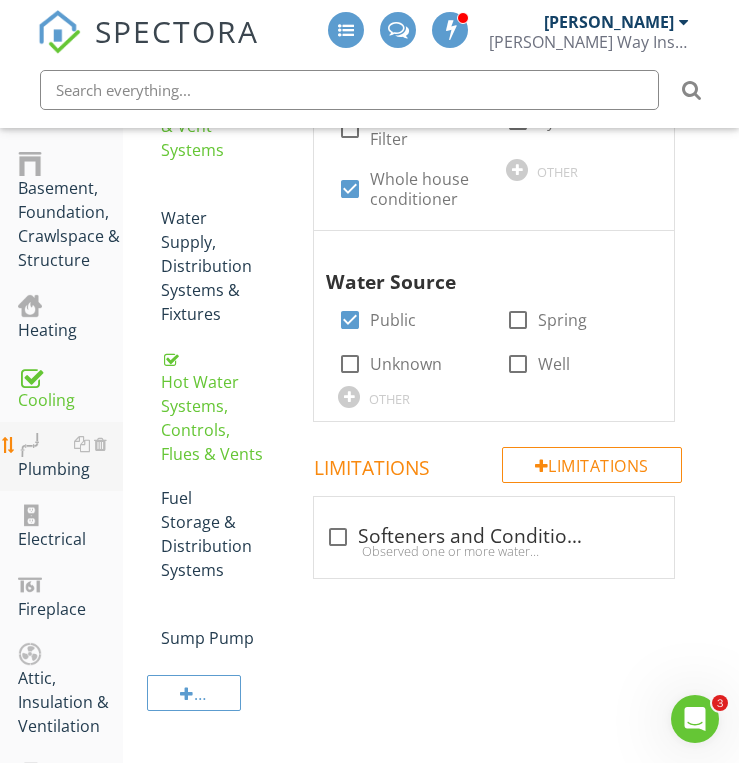 scroll, scrollTop: 605, scrollLeft: 0, axis: vertical 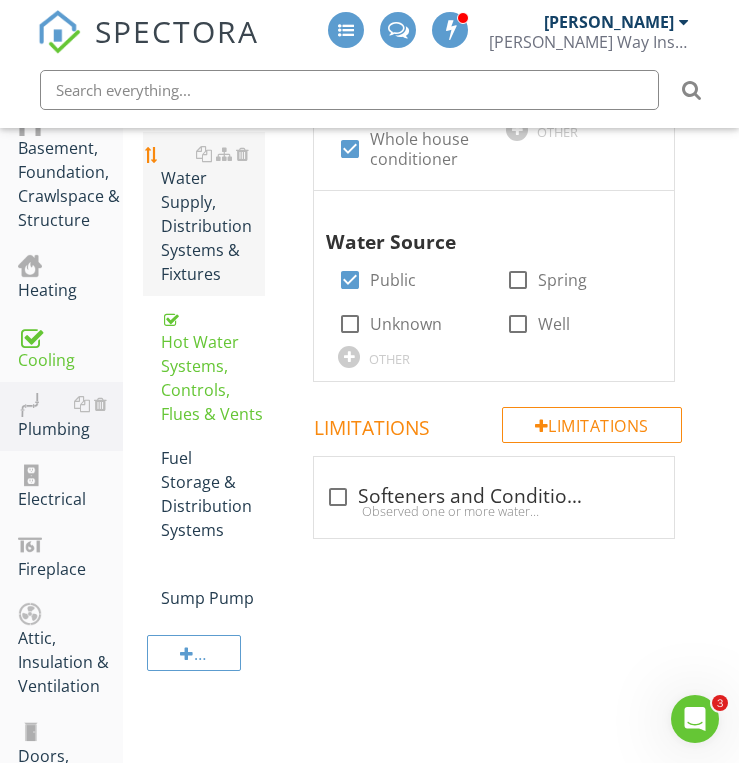 click on "Water Supply, Distribution Systems & Fixtures" at bounding box center [213, 214] 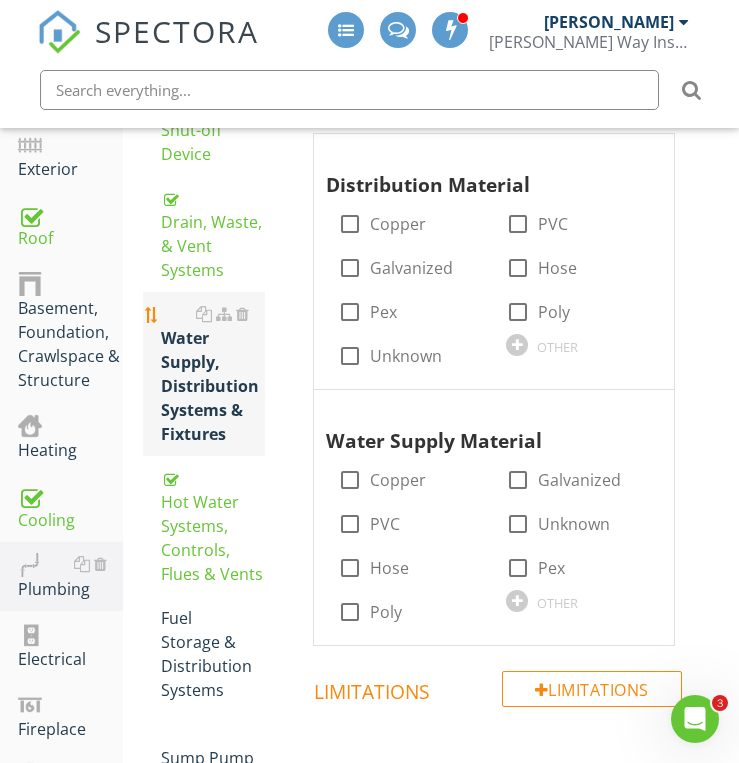 scroll, scrollTop: 405, scrollLeft: 0, axis: vertical 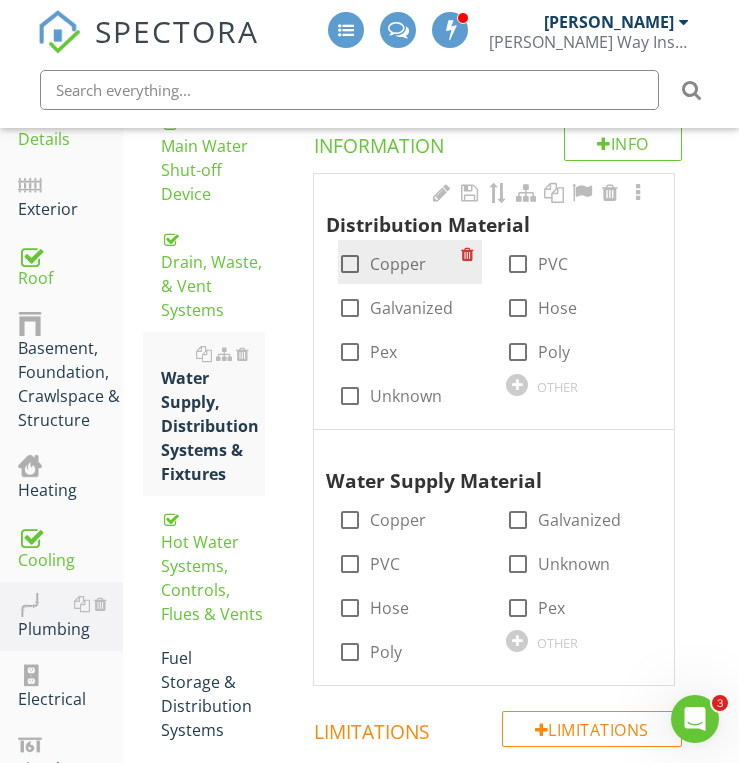 click at bounding box center [350, 264] 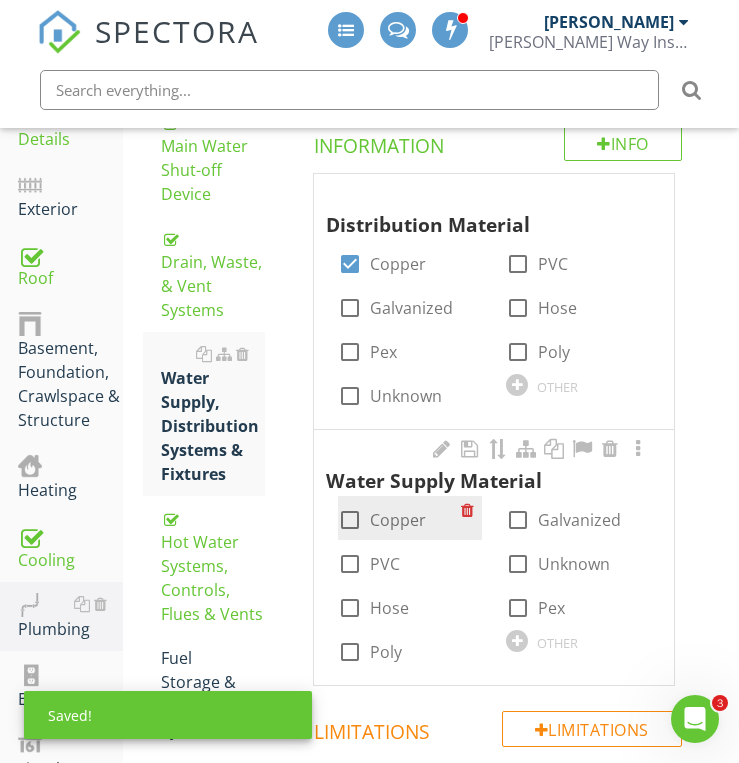 click at bounding box center (350, 520) 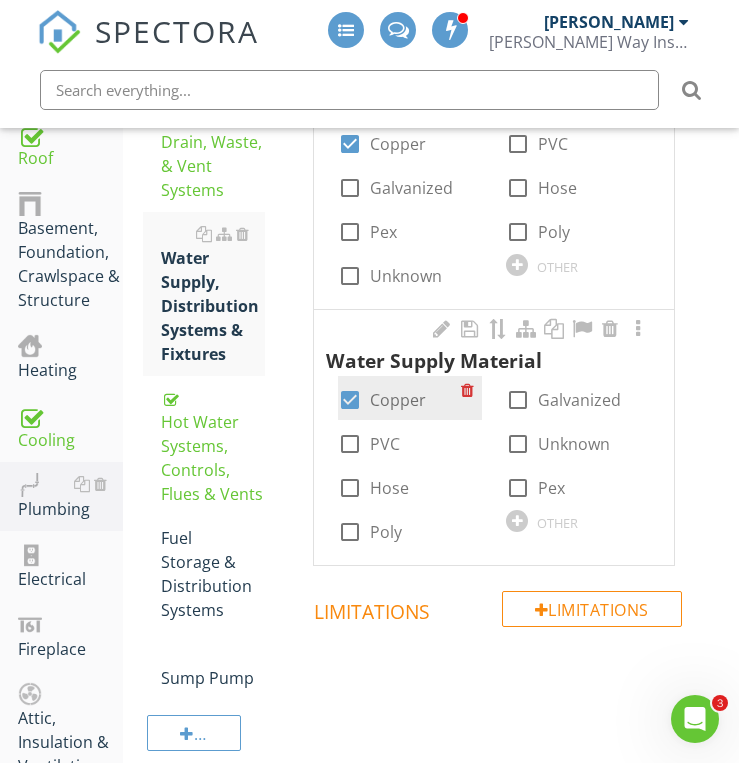 scroll, scrollTop: 565, scrollLeft: 0, axis: vertical 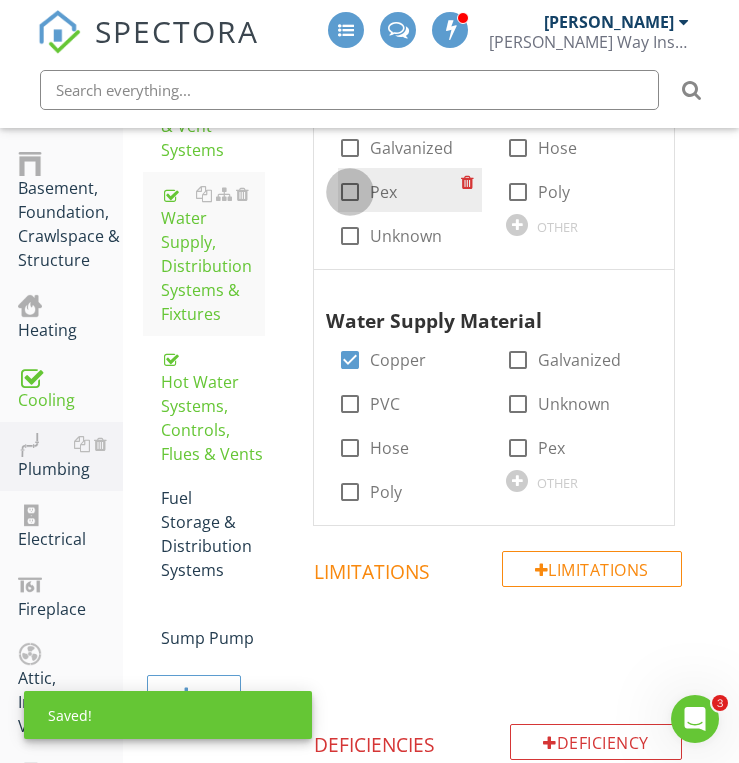 click at bounding box center (350, 192) 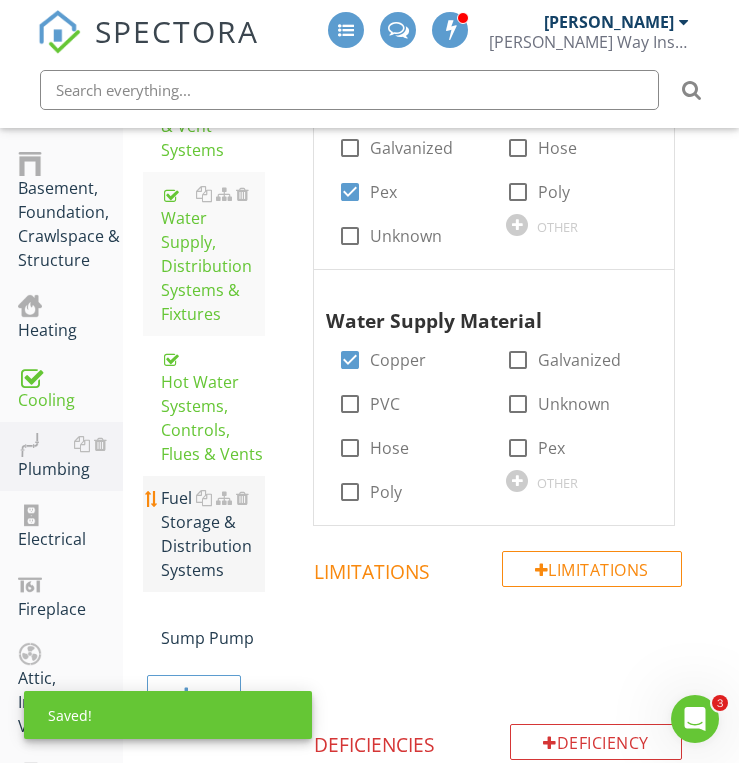 click on "Fuel Storage & Distribution Systems" at bounding box center (213, 534) 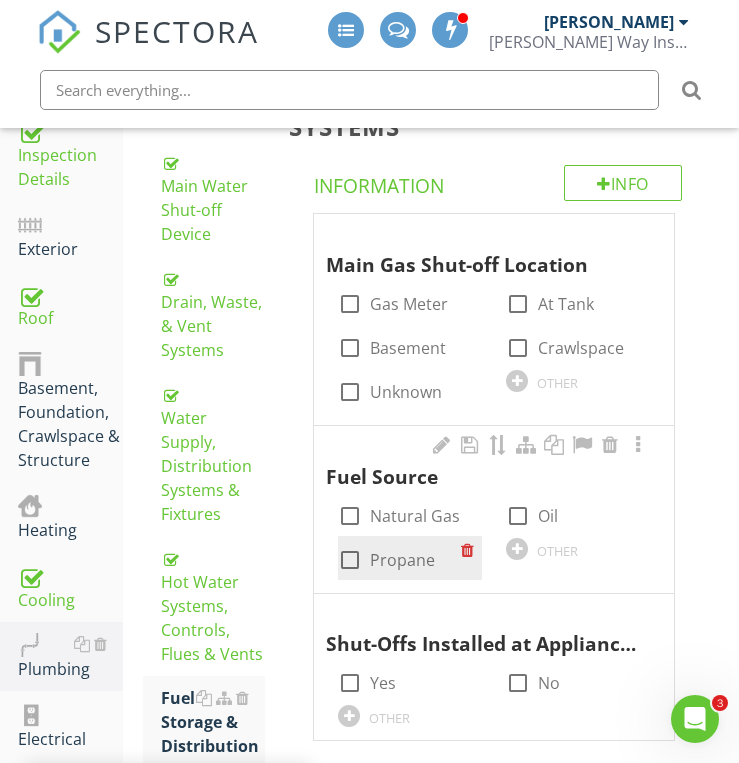 scroll, scrollTop: 325, scrollLeft: 0, axis: vertical 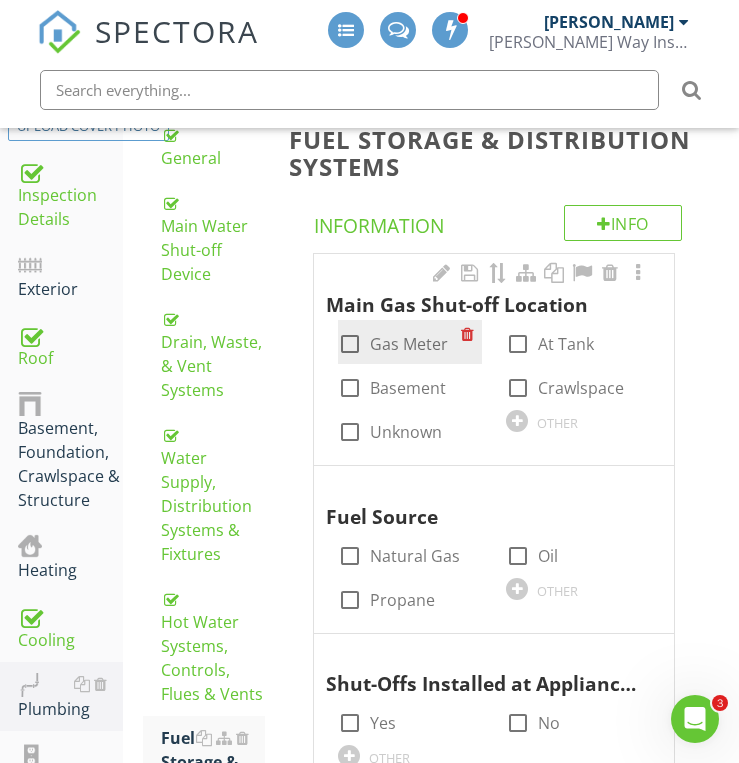 click at bounding box center (350, 344) 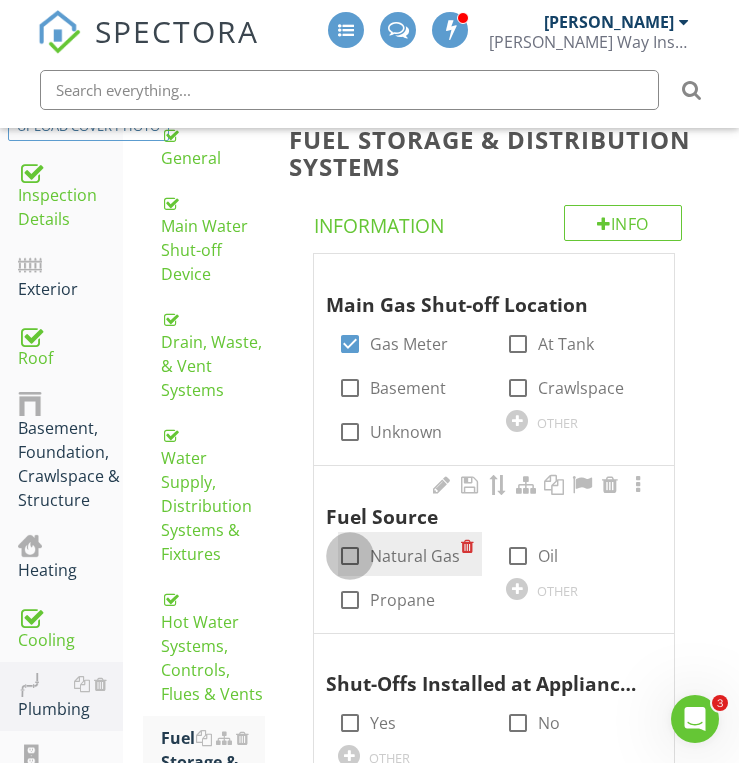 click at bounding box center (350, 556) 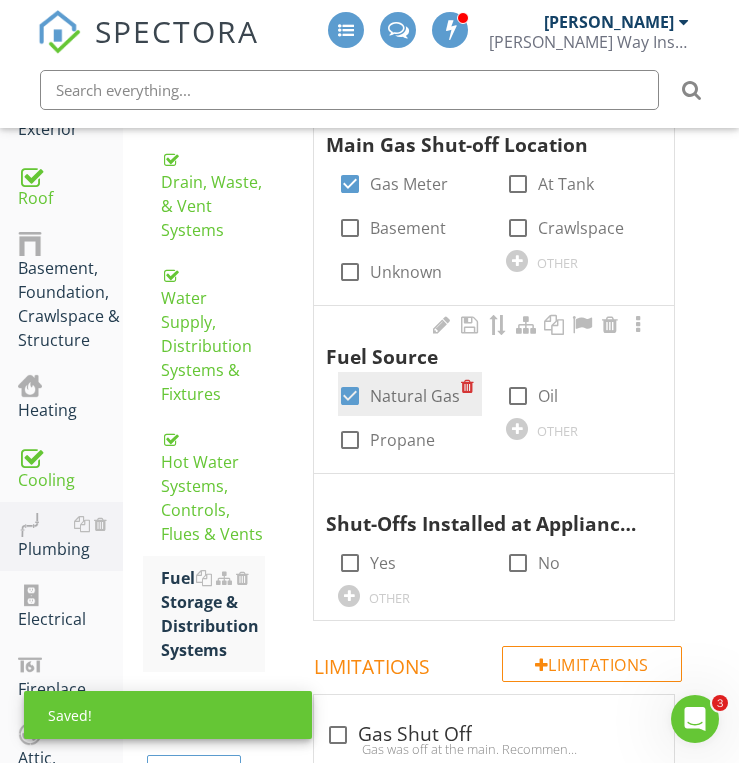 scroll, scrollTop: 525, scrollLeft: 0, axis: vertical 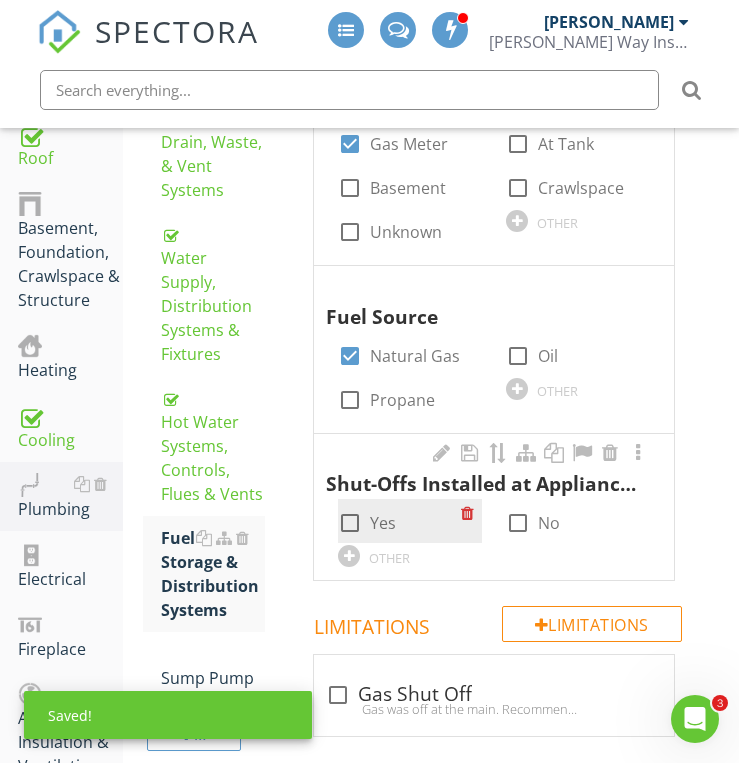 click at bounding box center (350, 523) 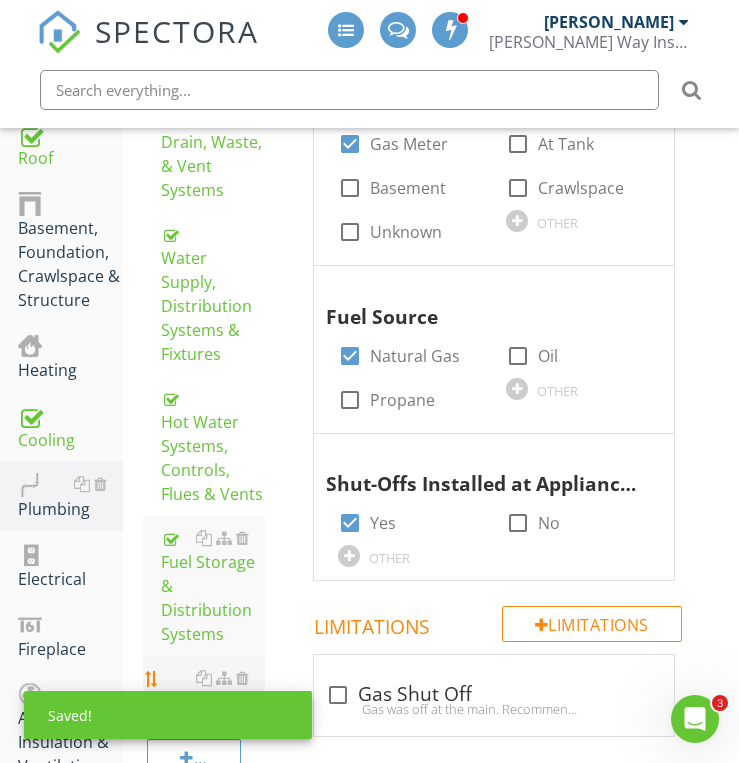 click on "Sump Pump" at bounding box center [213, 690] 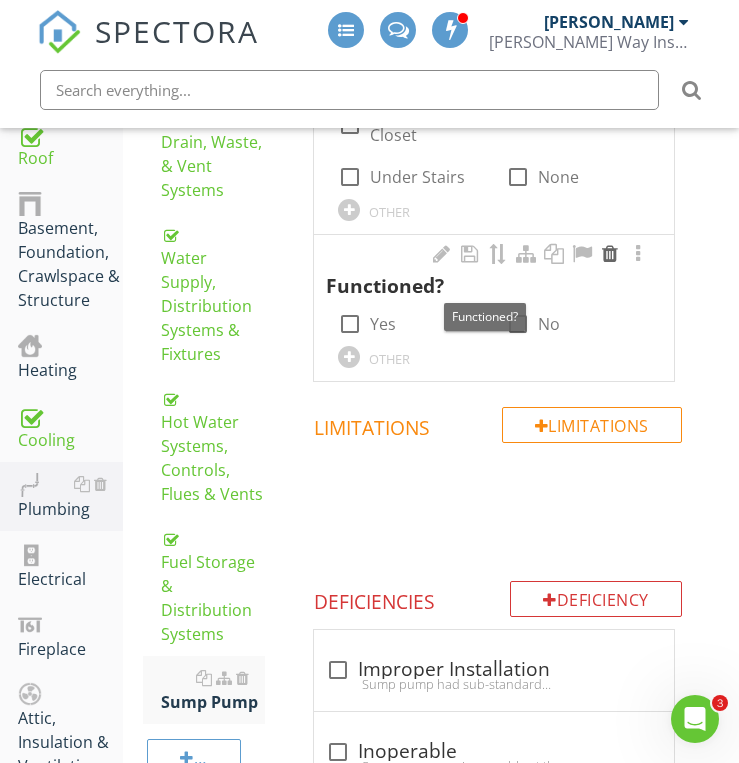 click at bounding box center (610, 254) 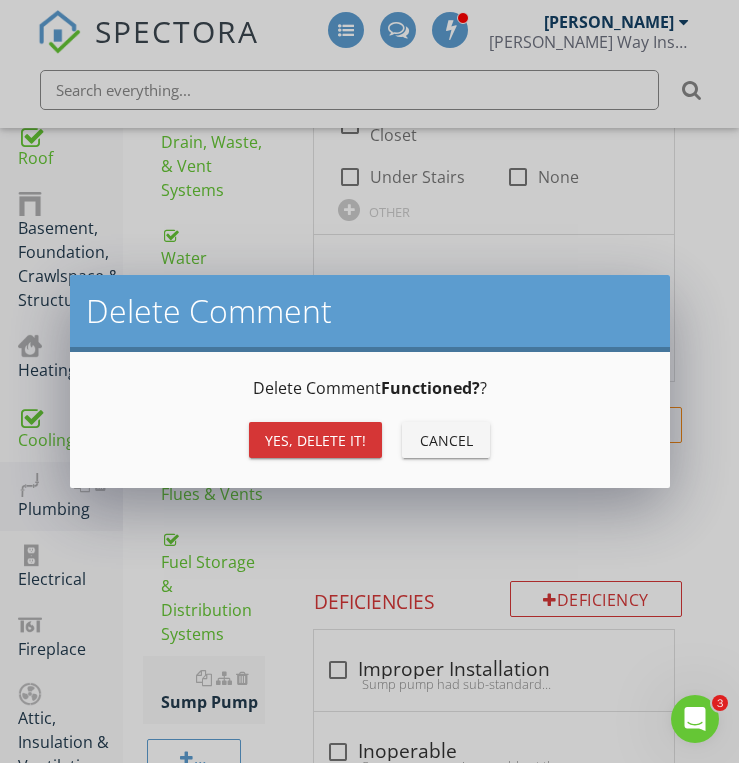 click on "Yes, Delete it!" at bounding box center (315, 440) 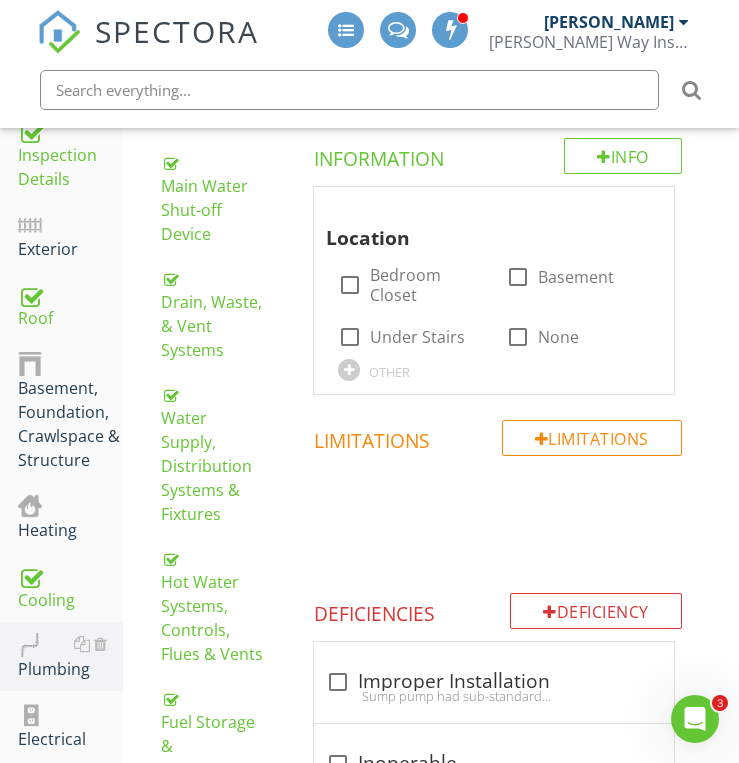 scroll, scrollTop: 325, scrollLeft: 0, axis: vertical 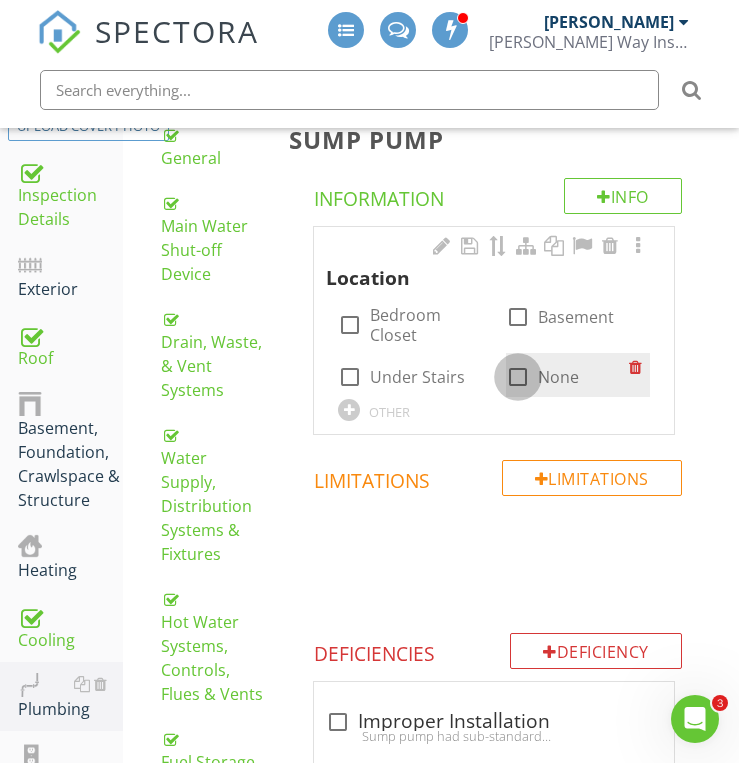 click at bounding box center [518, 377] 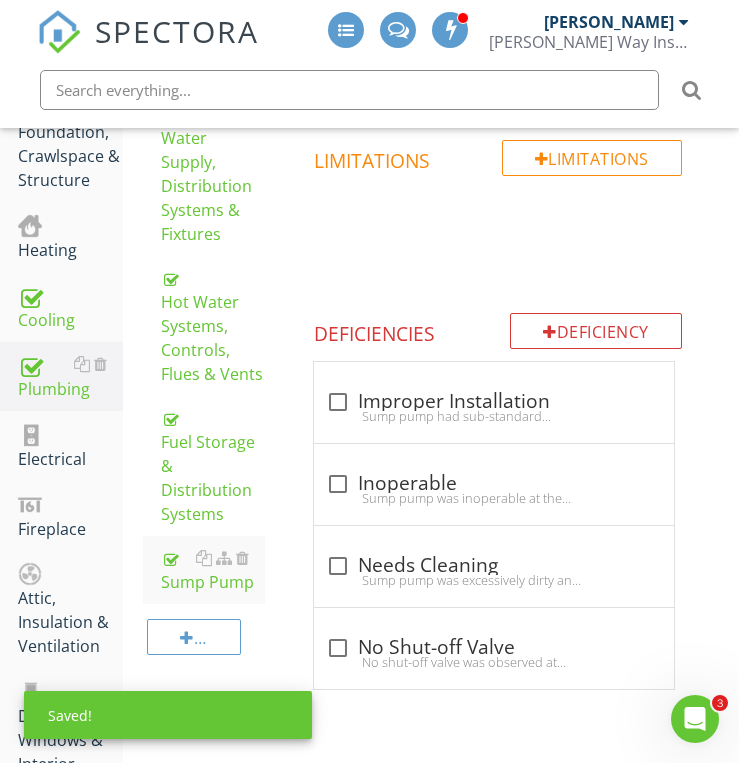 scroll, scrollTop: 685, scrollLeft: 0, axis: vertical 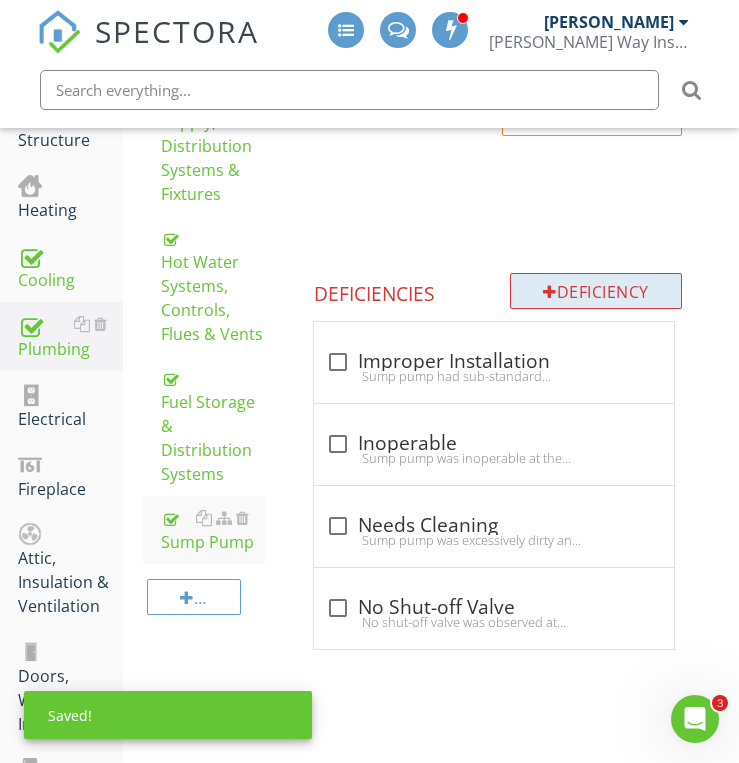 click on "Deficiency" at bounding box center [596, 291] 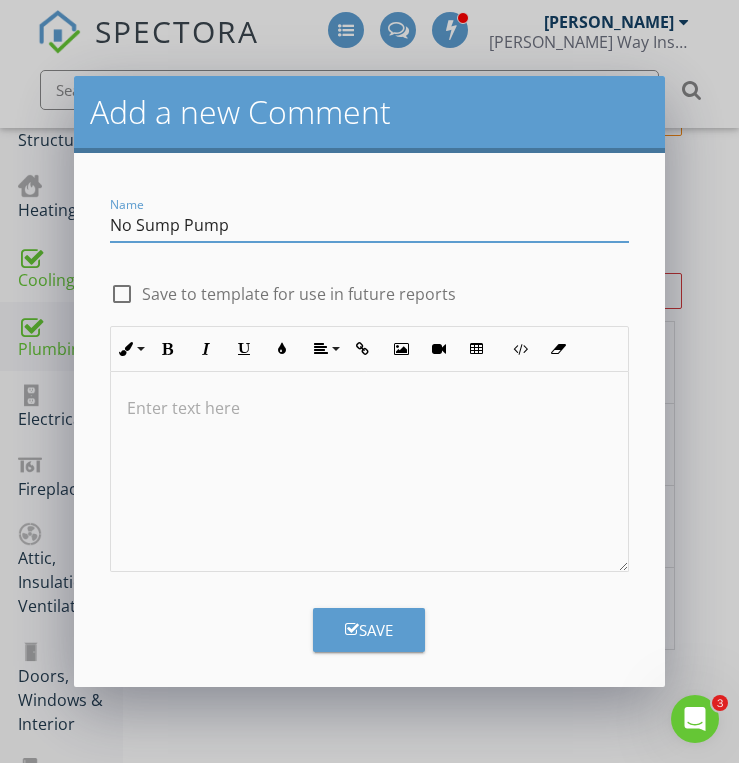 type on "No Sump Pump" 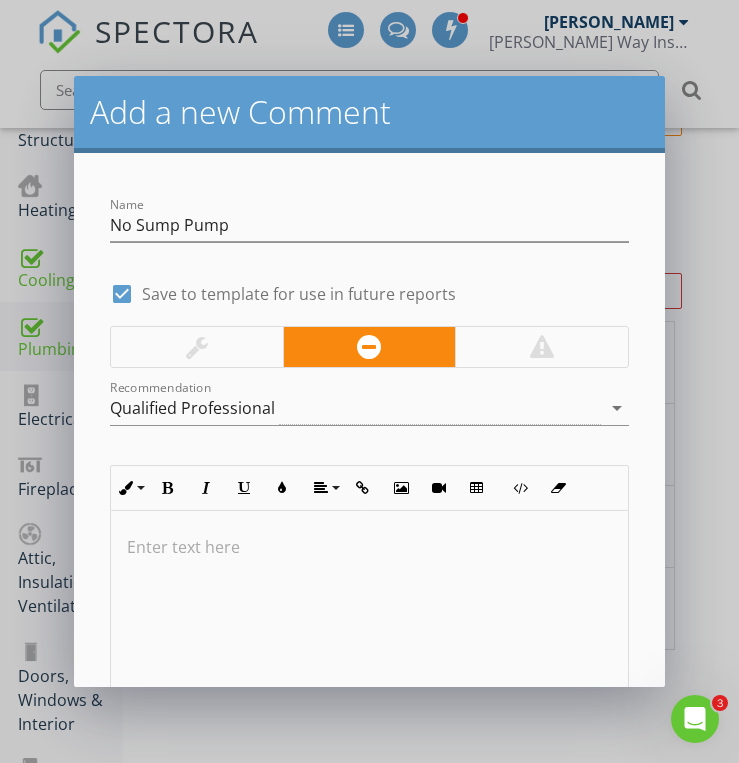 click at bounding box center (369, 611) 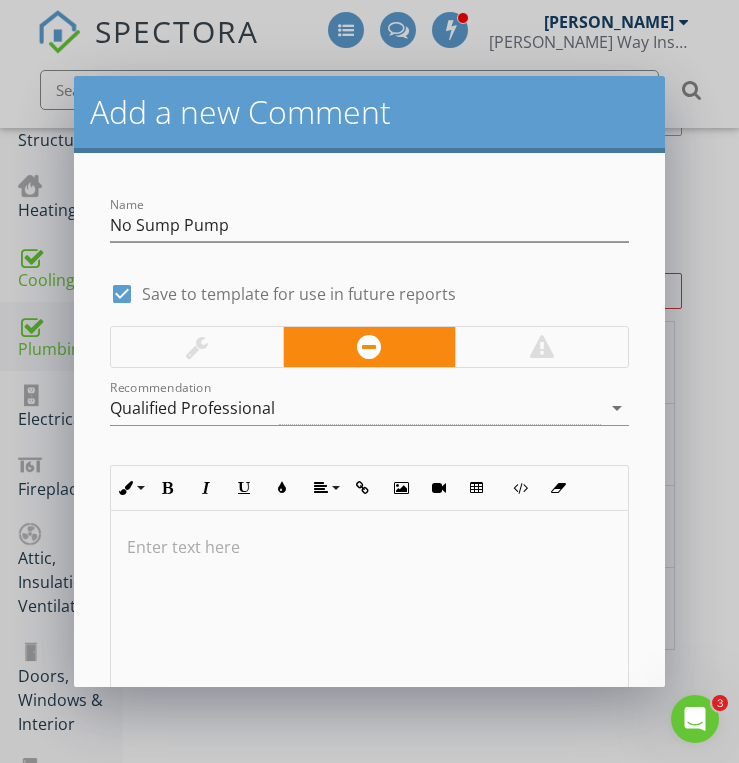 type 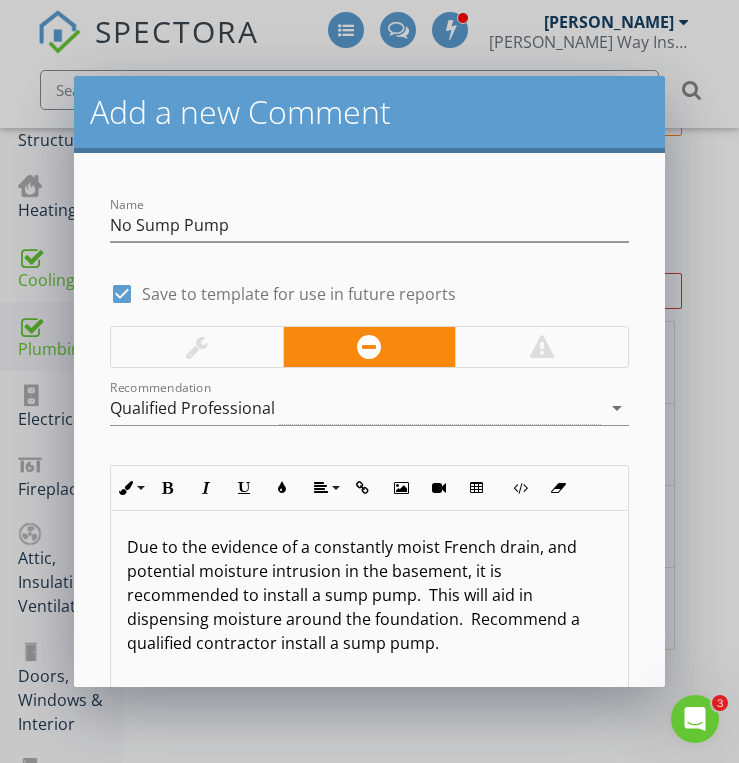 click on "Name No Sump Pump   check_box Save to template for use in future reports             Recommendation Qualified Professional arrow_drop_down   Inline Style XLarge Large Normal Small Light Small/Light Bold Italic Underline Colors Align Align Left Align Center Align Right Align Justify Insert Link Insert Image Insert Video Insert Table Code View Clear Formatting Ordered List Unordered List Due to the evidence of a constantly moist French drain, and potential moisture intrusion in the basement, it is recommended to install a sump pump.  This will aid in dispensing moisture around the foundation.  Recommend a qualified contractor install a sump pump.  Enter text here <p>Due to the evidence of a constantly moist French drain, and potential moisture intrusion in the basement, it is recommended to install a sump pump. &nbsp;This will aid in dispensing moisture around the foundation. &nbsp;Recommend a qualified contractor install a sump pump.&nbsp;</p>
Save" at bounding box center (369, 420) 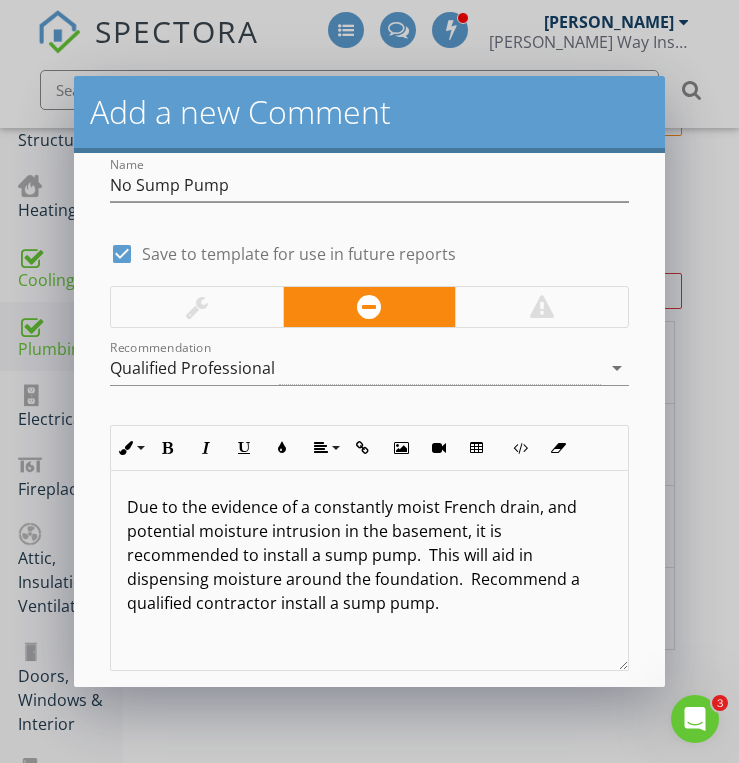 scroll, scrollTop: 120, scrollLeft: 0, axis: vertical 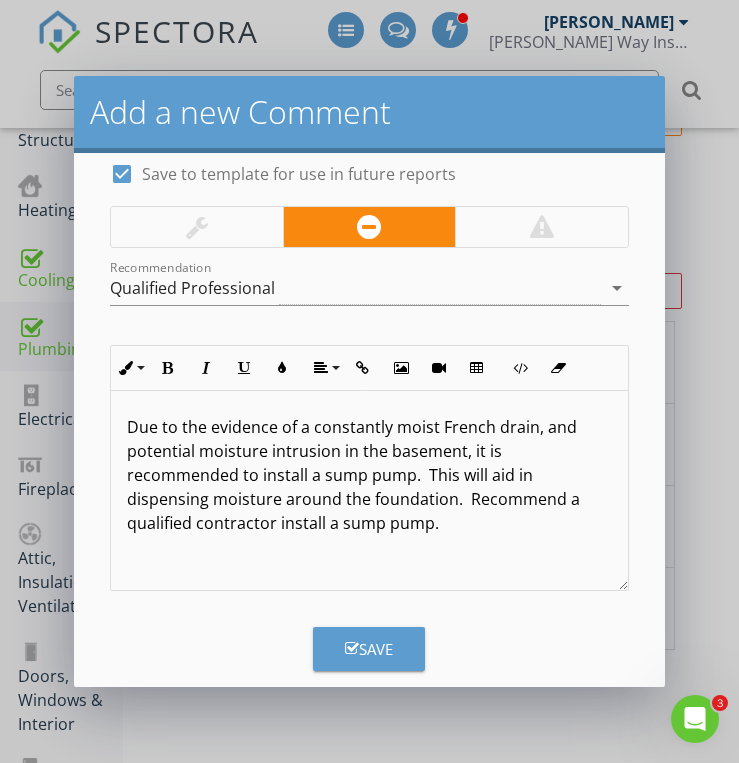 click on "Save" at bounding box center [369, 649] 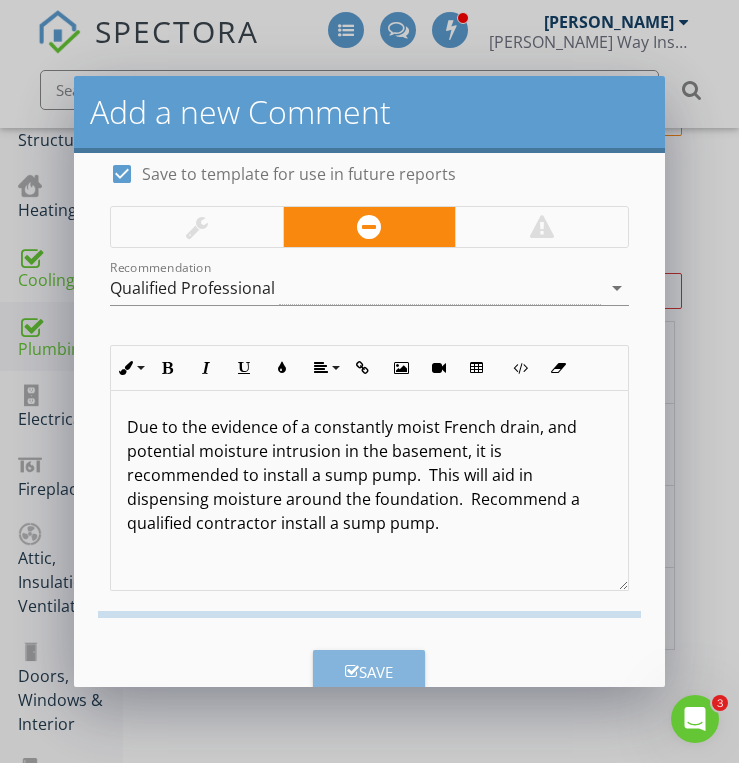 checkbox on "false" 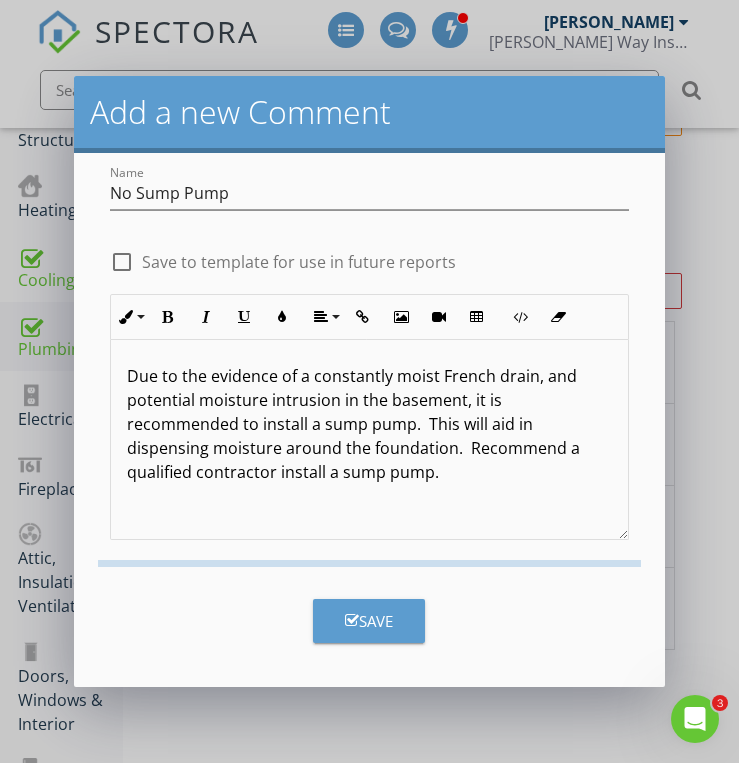 scroll, scrollTop: 0, scrollLeft: 0, axis: both 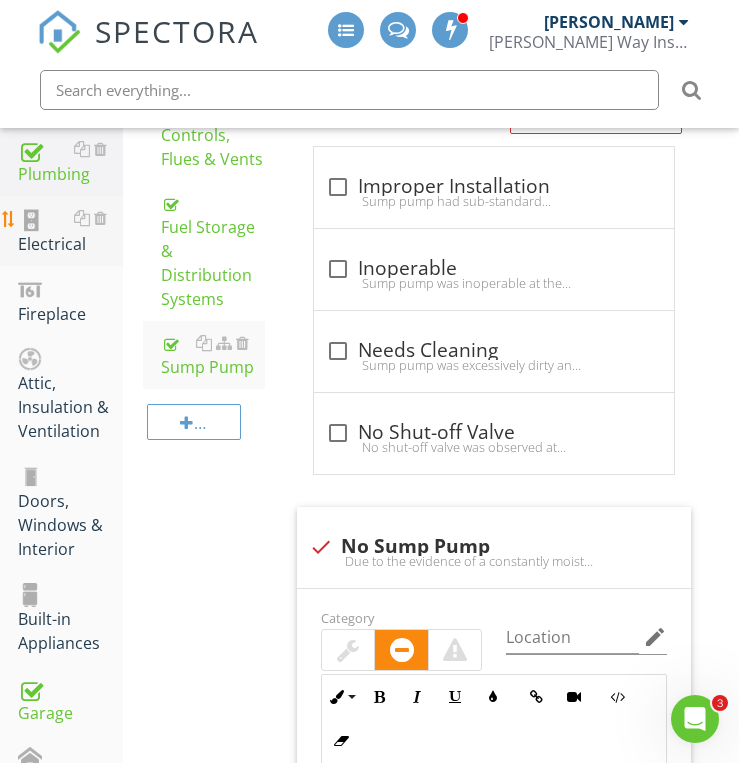 click on "Electrical" at bounding box center [70, 231] 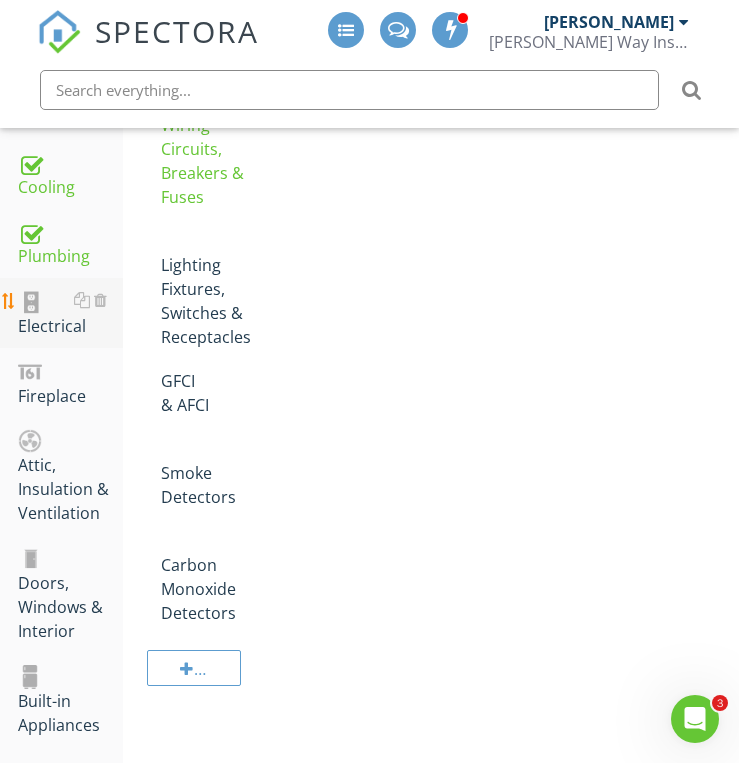 scroll, scrollTop: 740, scrollLeft: 0, axis: vertical 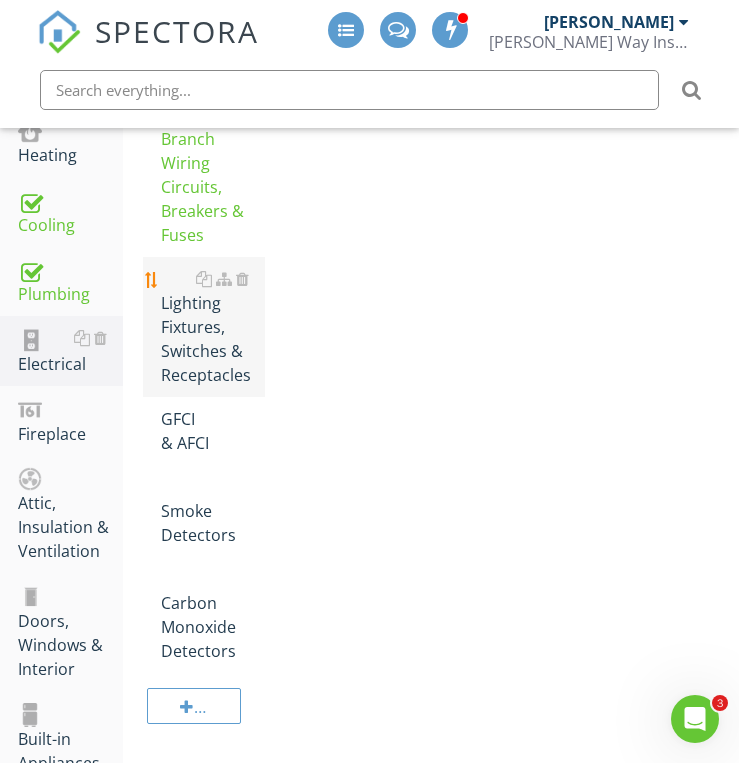 click on "Lighting Fixtures, Switches & Receptacles" at bounding box center (213, 327) 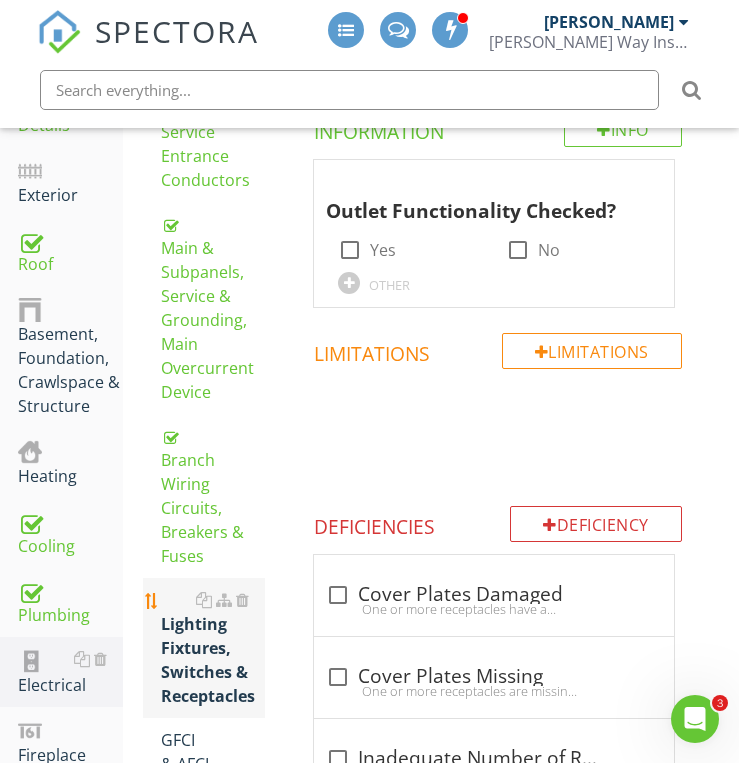 scroll, scrollTop: 380, scrollLeft: 0, axis: vertical 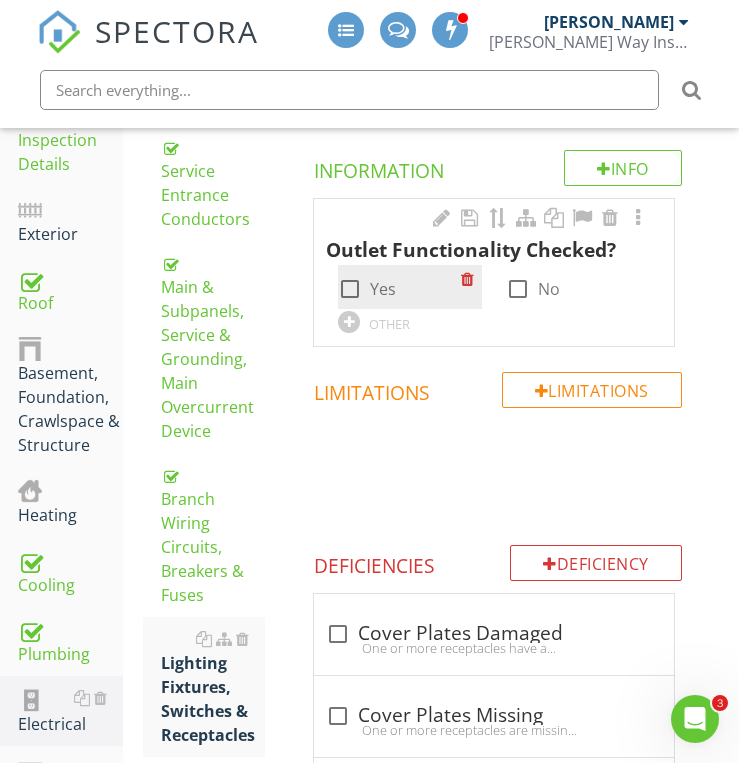 click at bounding box center [350, 289] 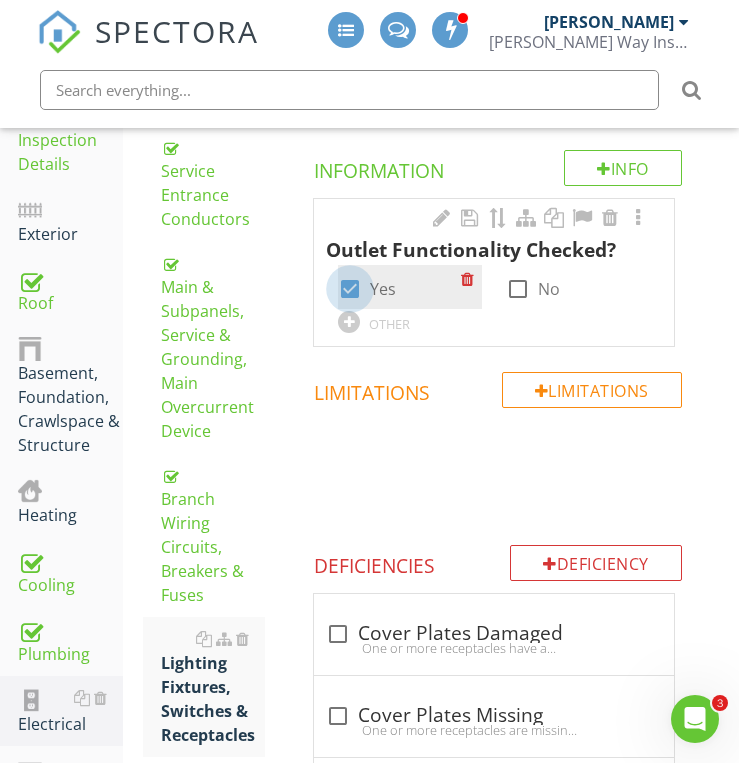 checkbox on "true" 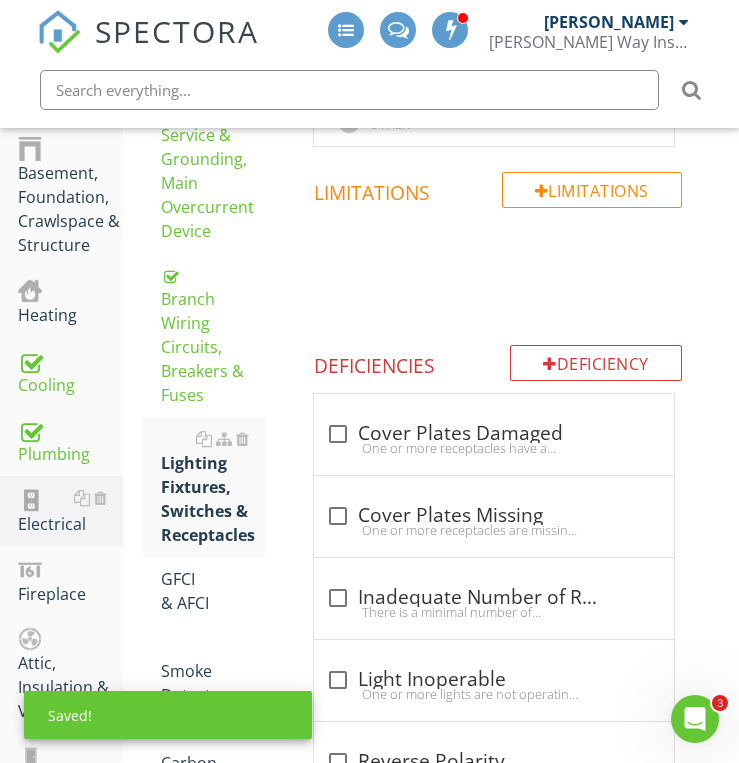 scroll, scrollTop: 620, scrollLeft: 0, axis: vertical 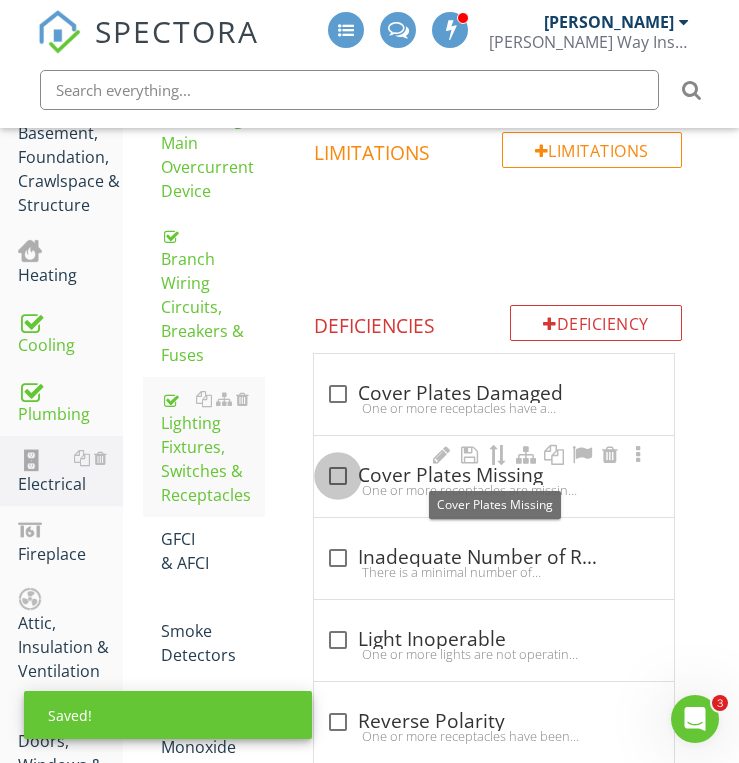 click at bounding box center (338, 476) 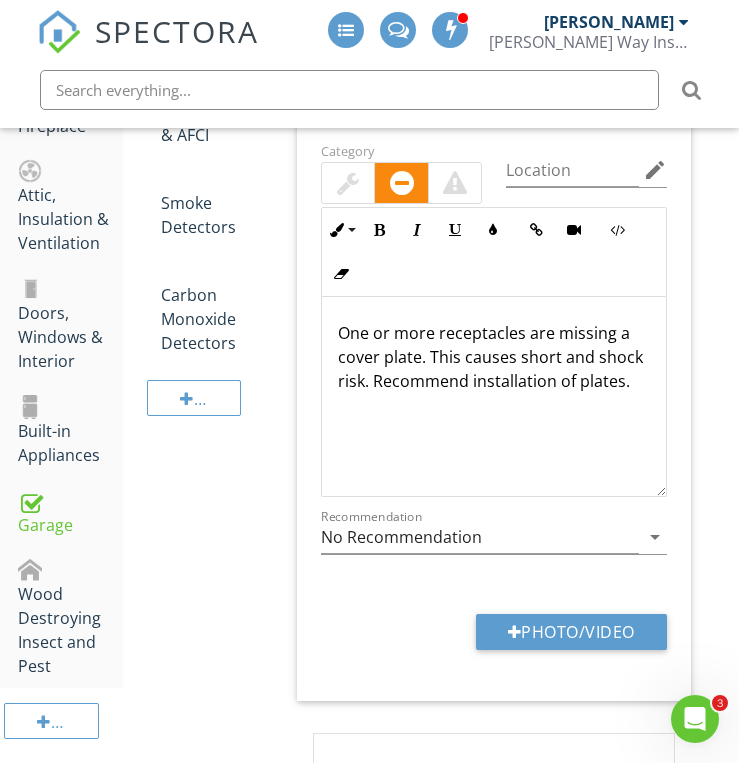 scroll, scrollTop: 1060, scrollLeft: 0, axis: vertical 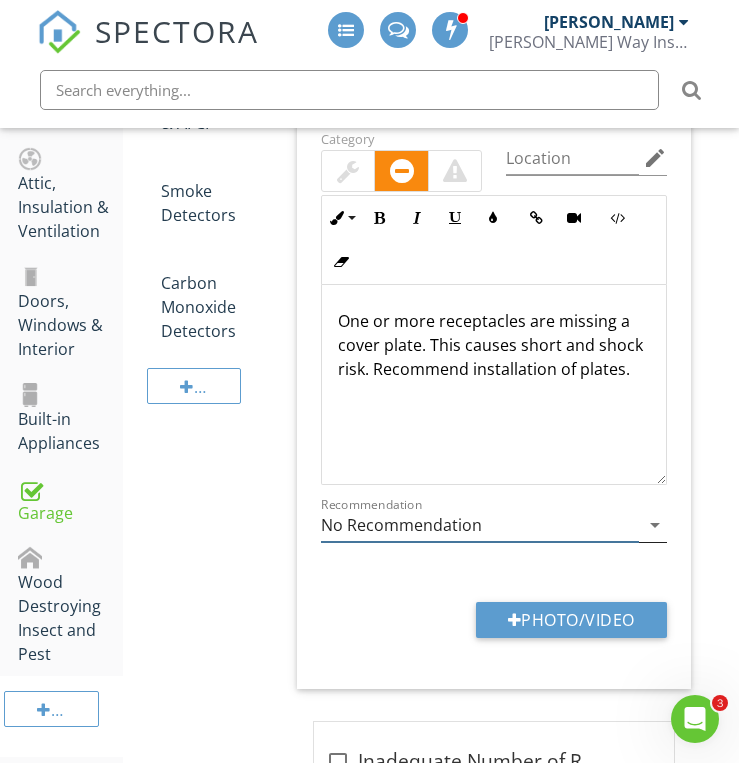 click on "No Recommendation" at bounding box center (480, 525) 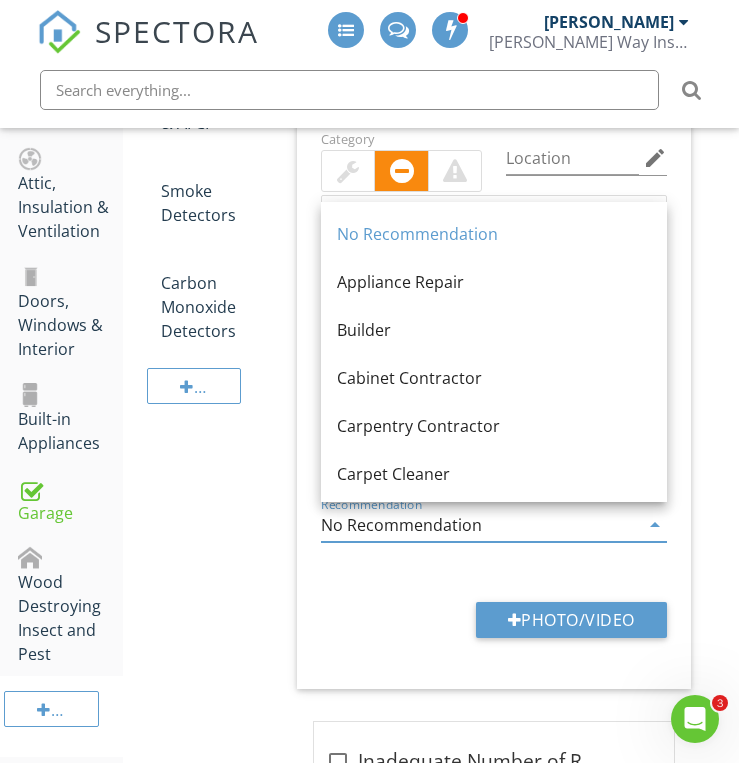 click on "No Recommendation" at bounding box center [480, 525] 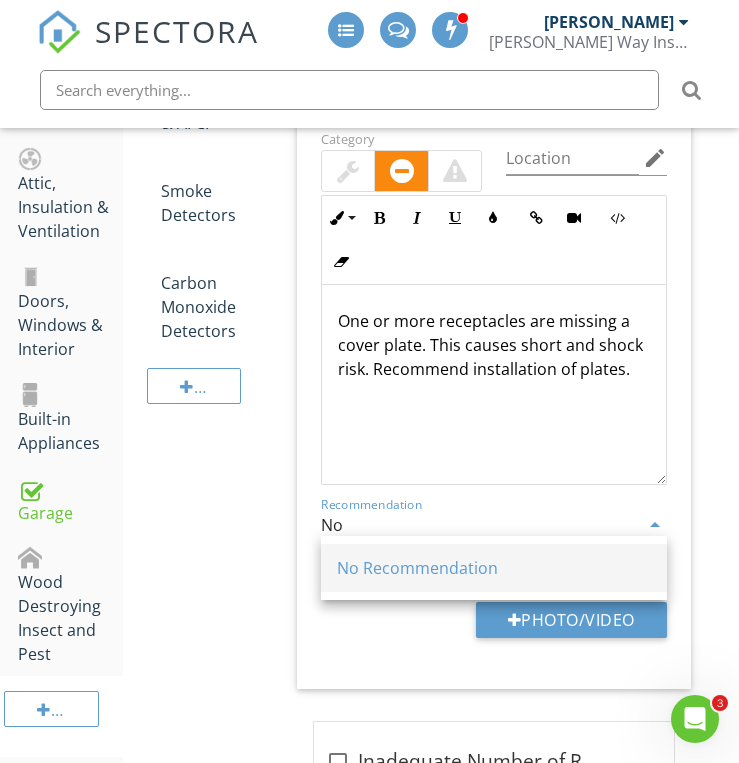 type on "N" 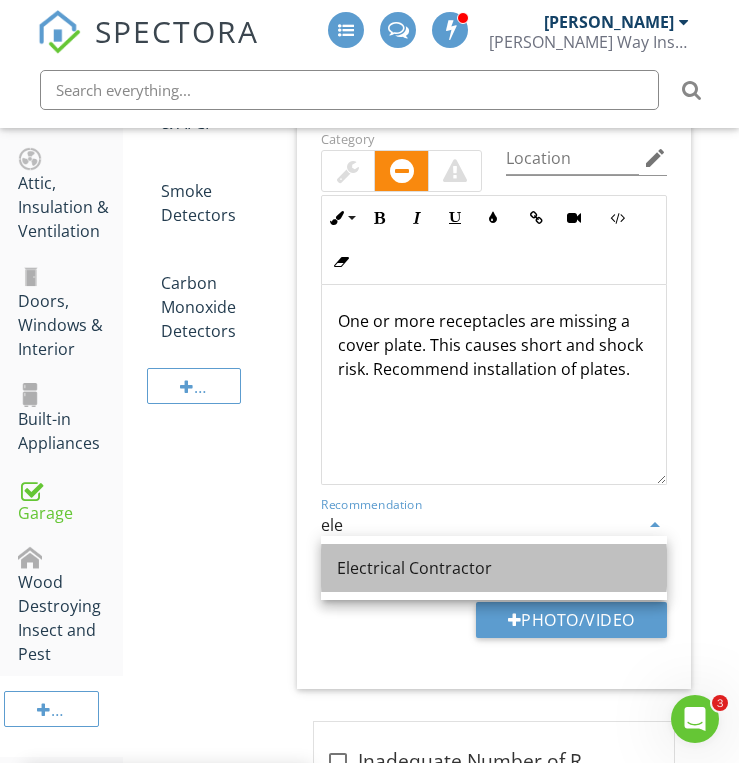 click on "Electrical Contractor" at bounding box center (494, 568) 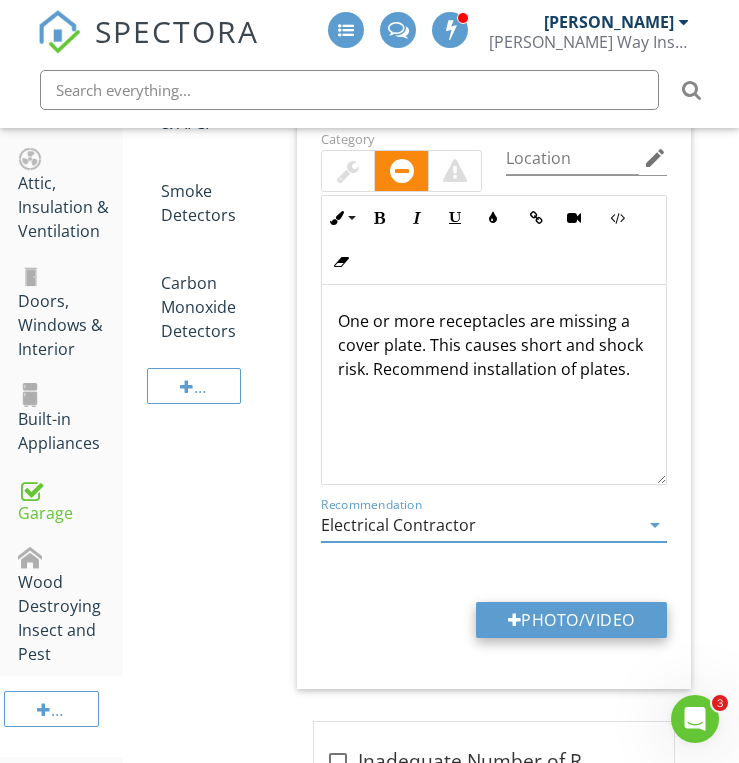 click at bounding box center (515, 620) 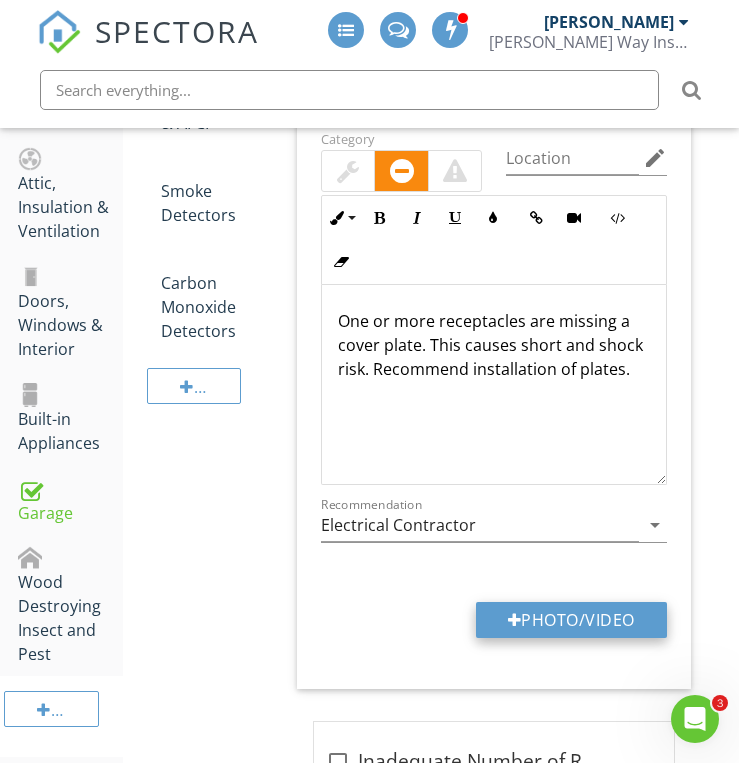 type on "C:\fakepath\IMG_6893.JPG" 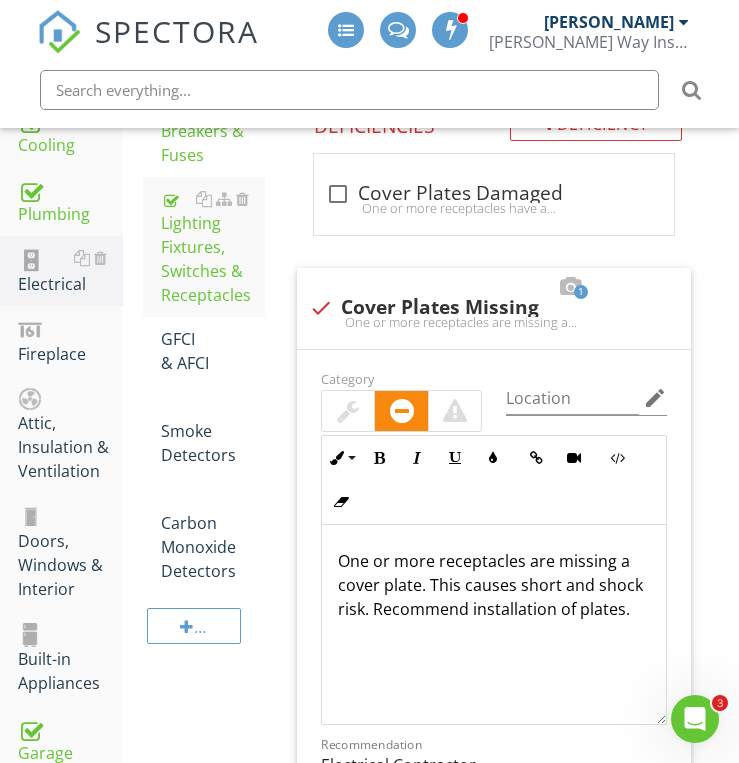 scroll, scrollTop: 780, scrollLeft: 0, axis: vertical 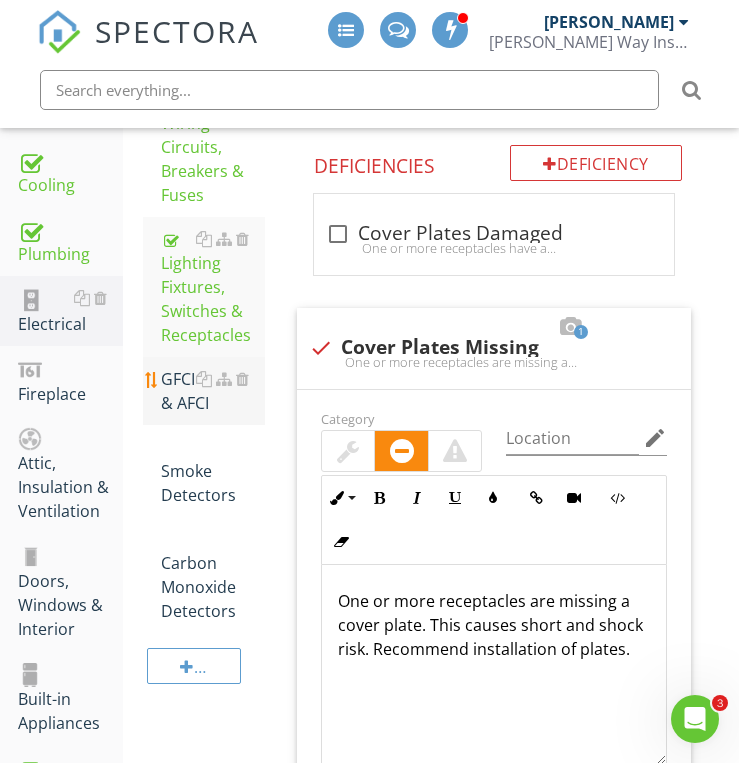 click on "GFCI & AFCI" at bounding box center (213, 391) 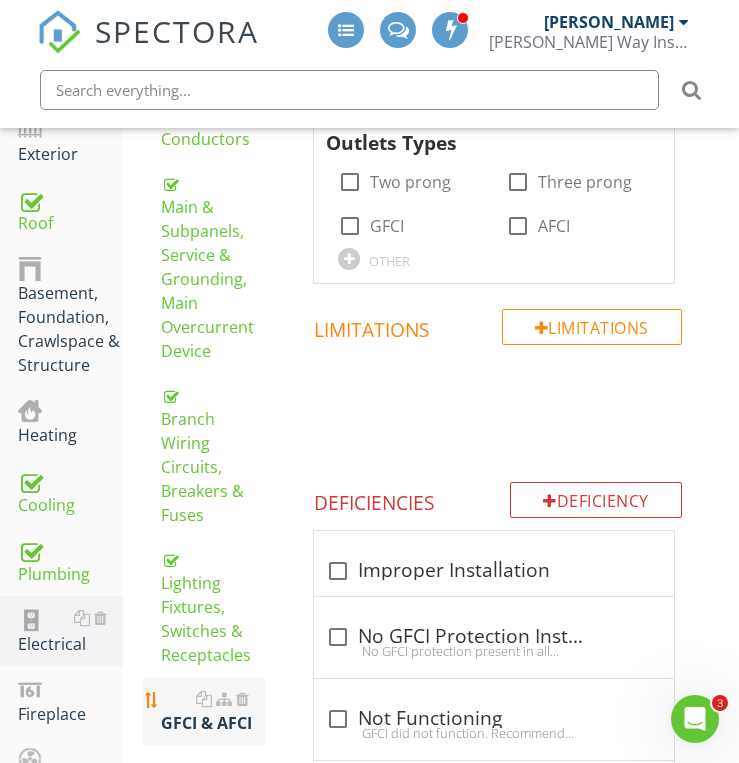 scroll, scrollTop: 420, scrollLeft: 0, axis: vertical 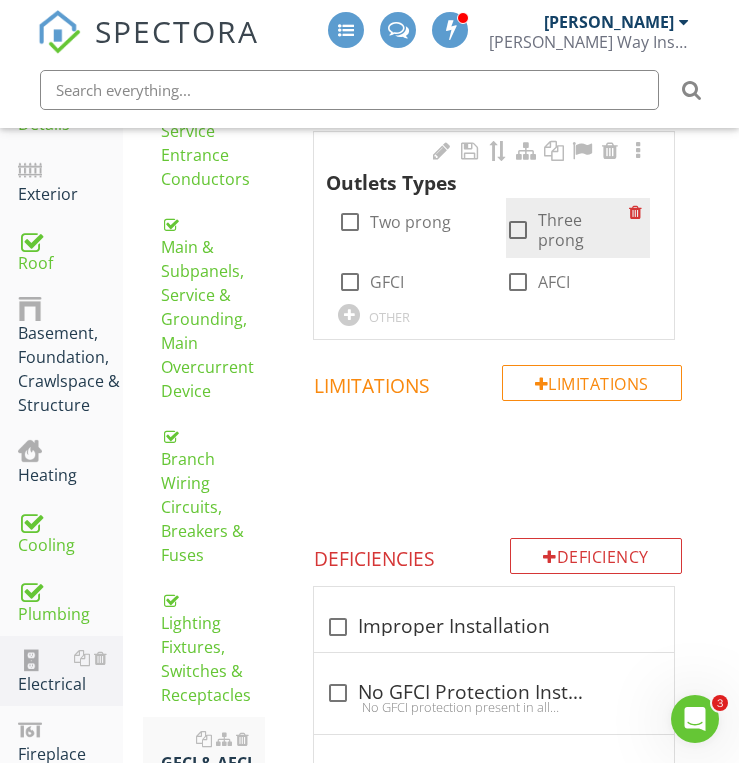 click at bounding box center [518, 230] 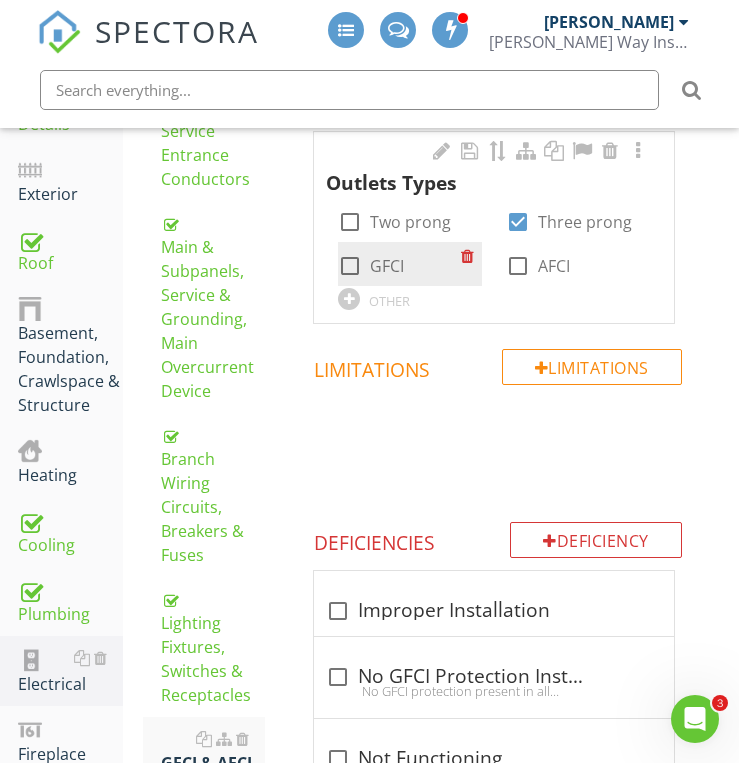 click at bounding box center (350, 266) 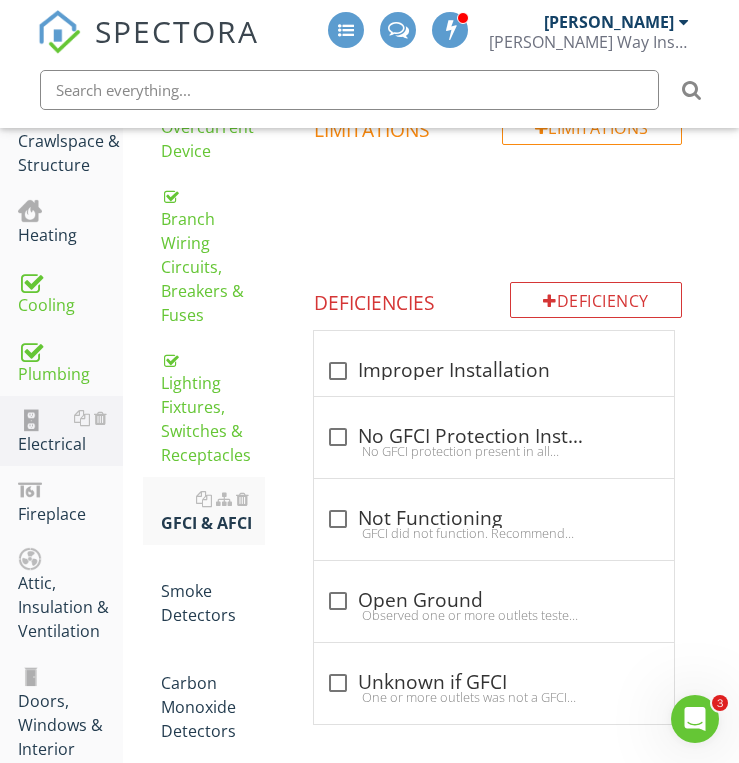 scroll, scrollTop: 700, scrollLeft: 0, axis: vertical 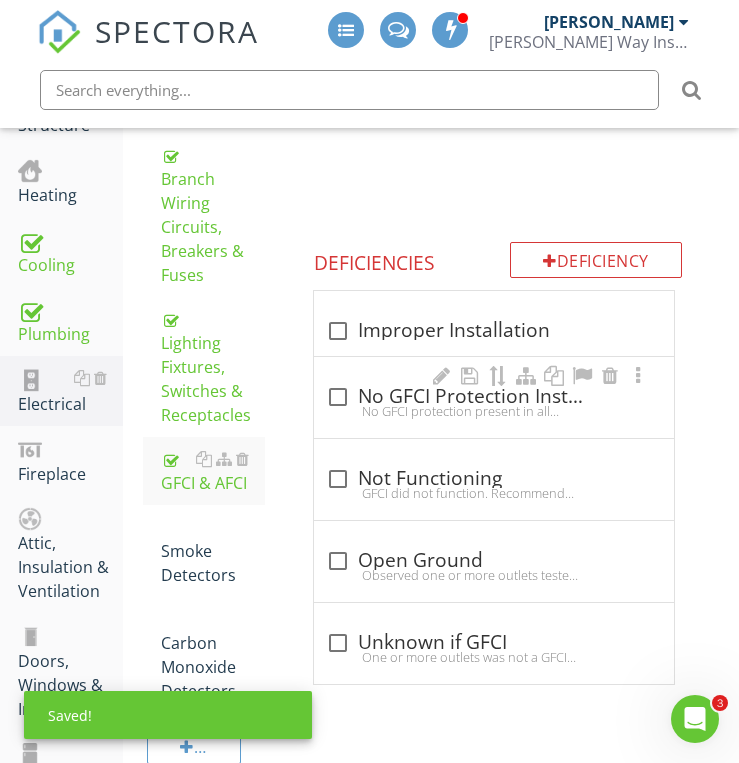 click on "check_box_outline_blank
No GFCI Protection Installed" at bounding box center [494, 395] 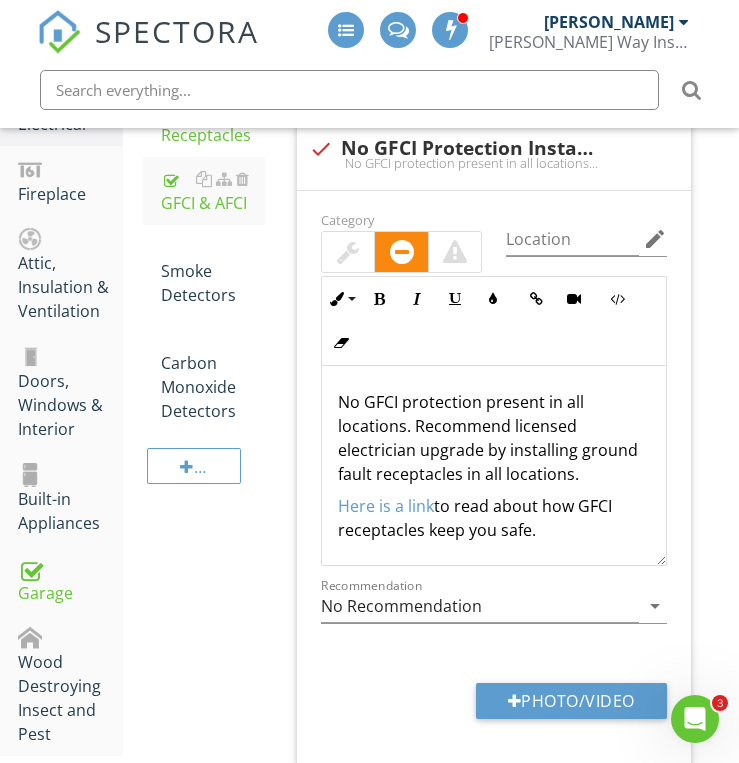 scroll, scrollTop: 1060, scrollLeft: 0, axis: vertical 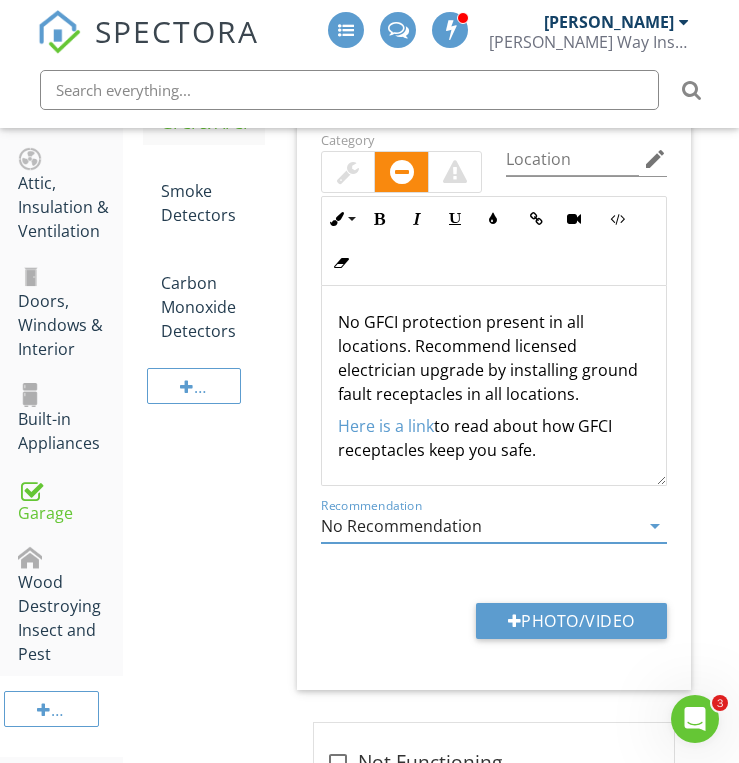 click on "No Recommendation" at bounding box center [480, 526] 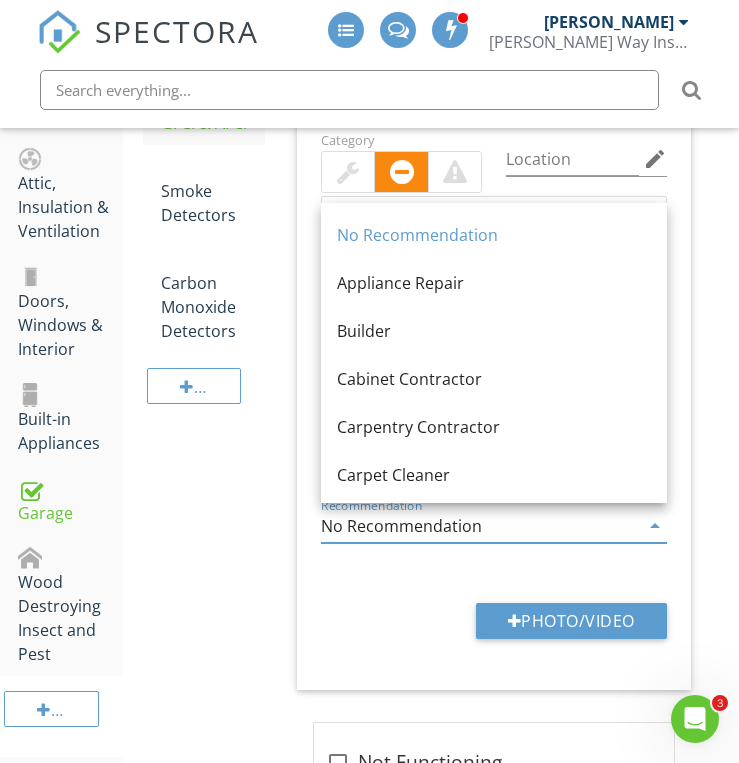 click on "No Recommendation" at bounding box center [480, 526] 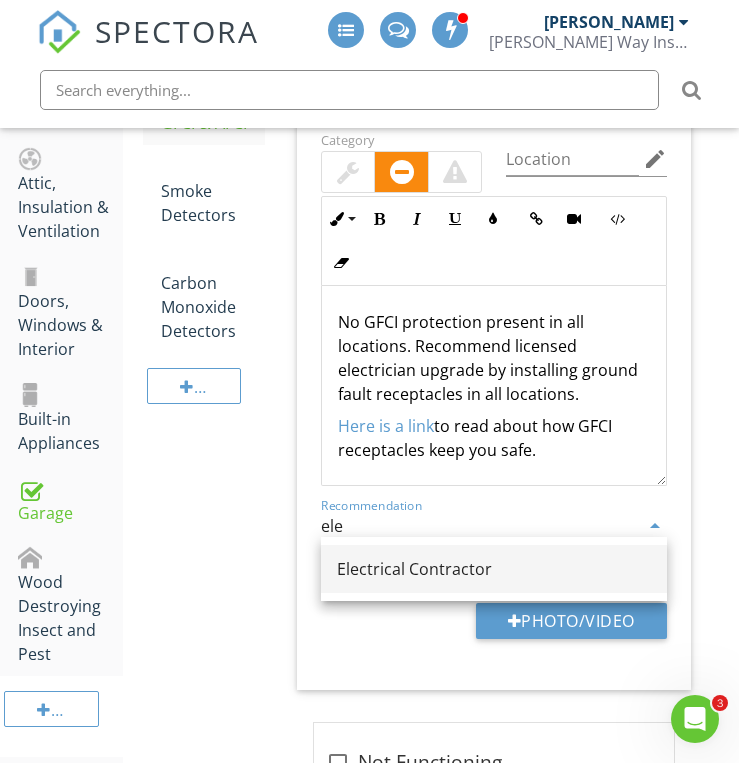 click on "Electrical Contractor" at bounding box center (494, 569) 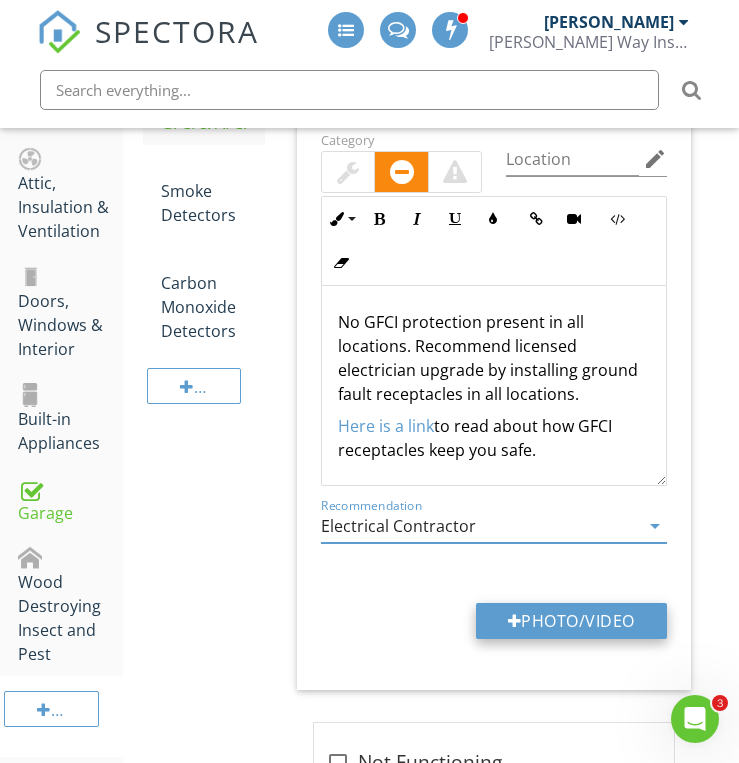 click at bounding box center [515, 621] 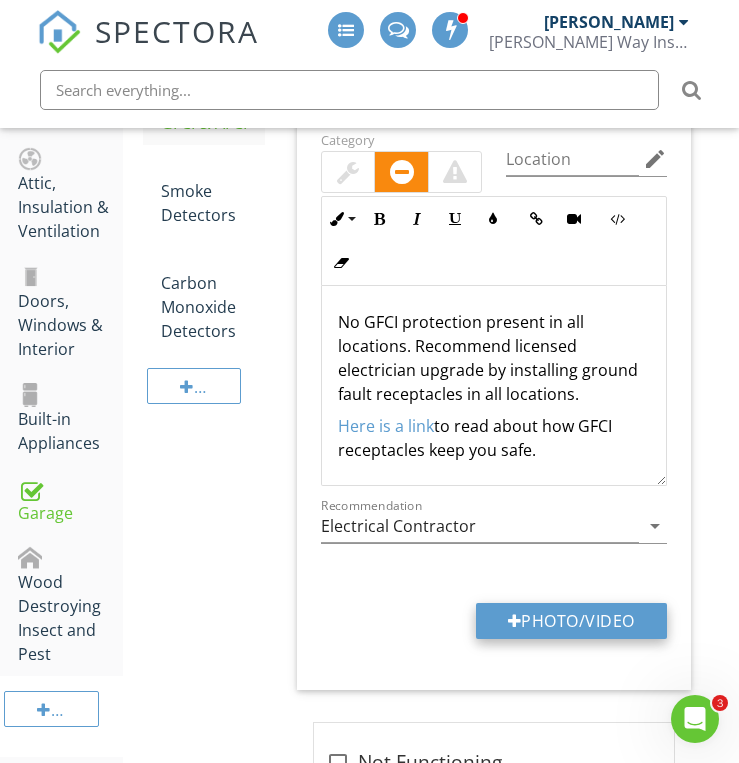 type on "C:\fakepath\IMG_6934.JPG" 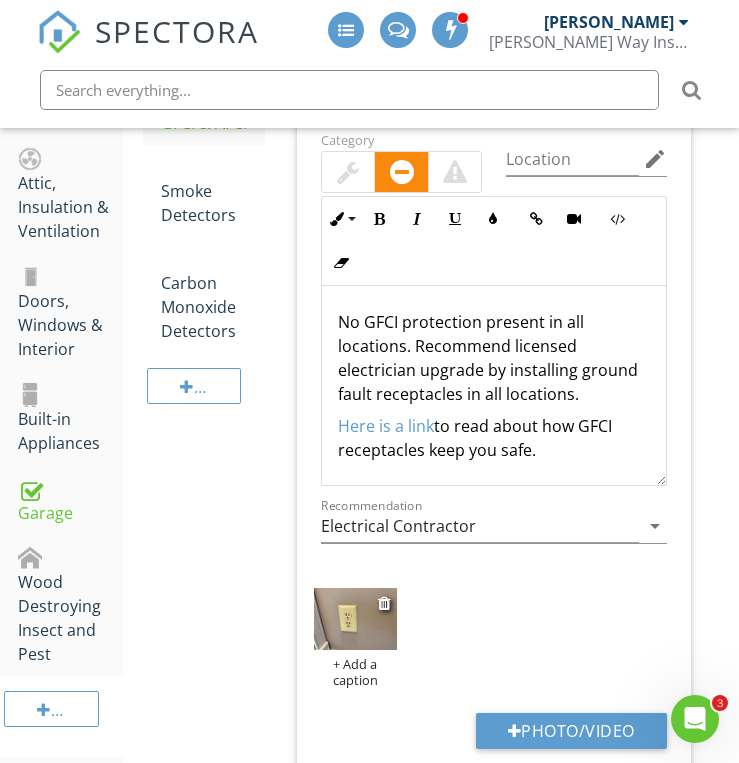 click on "+ Add a caption" at bounding box center (355, 672) 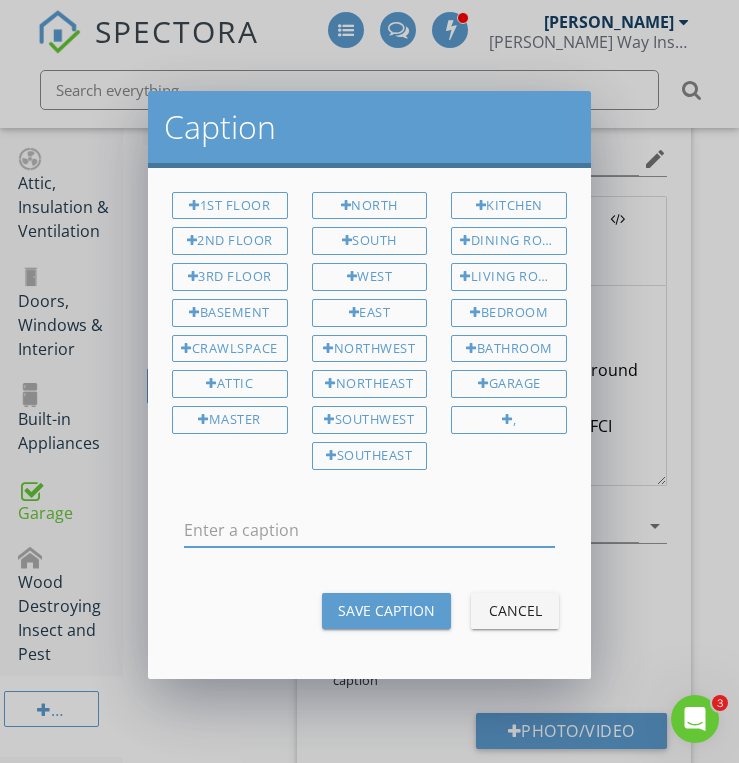 click at bounding box center (369, 530) 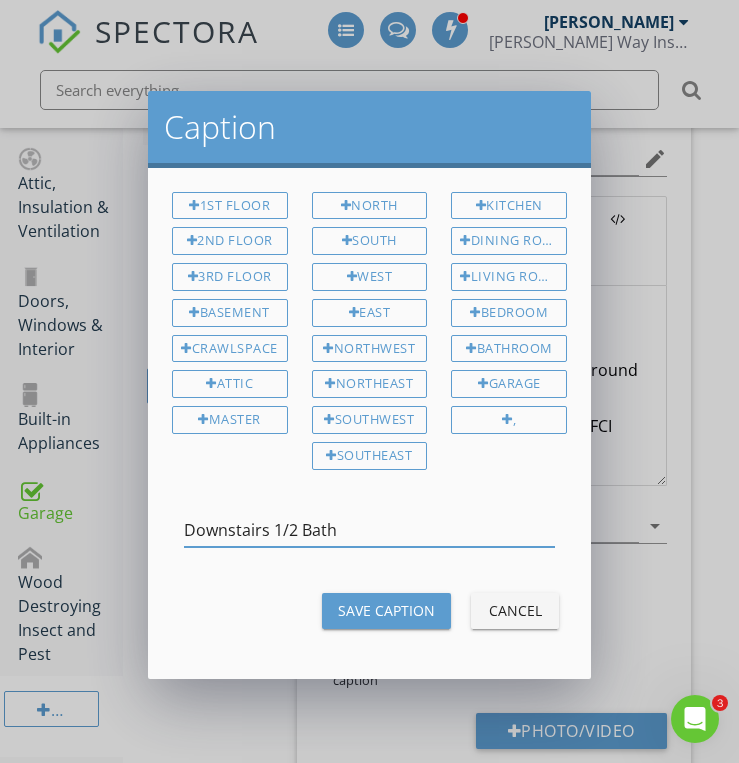 type on "Downstairs 1/2 Bath" 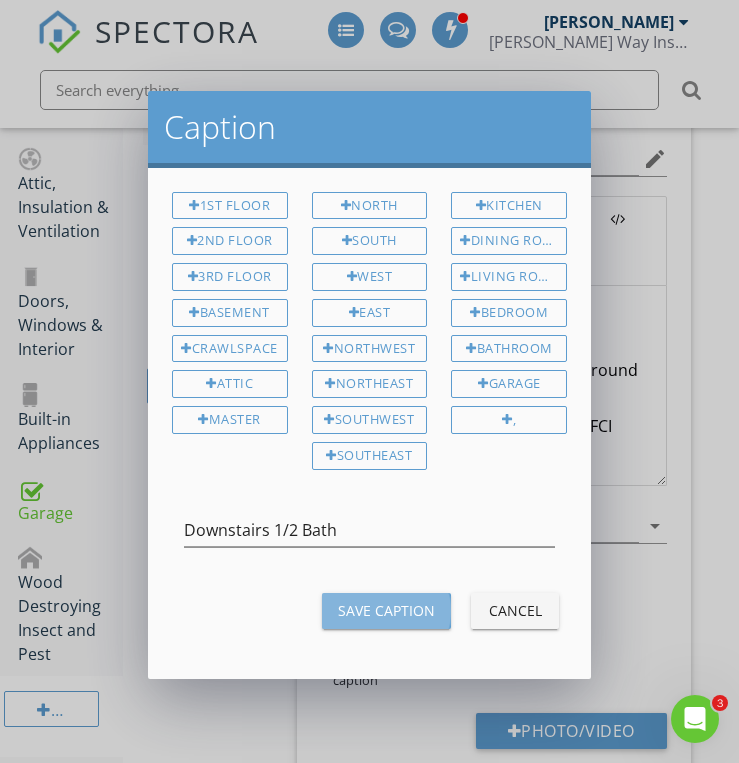 click on "Save Caption" at bounding box center [386, 610] 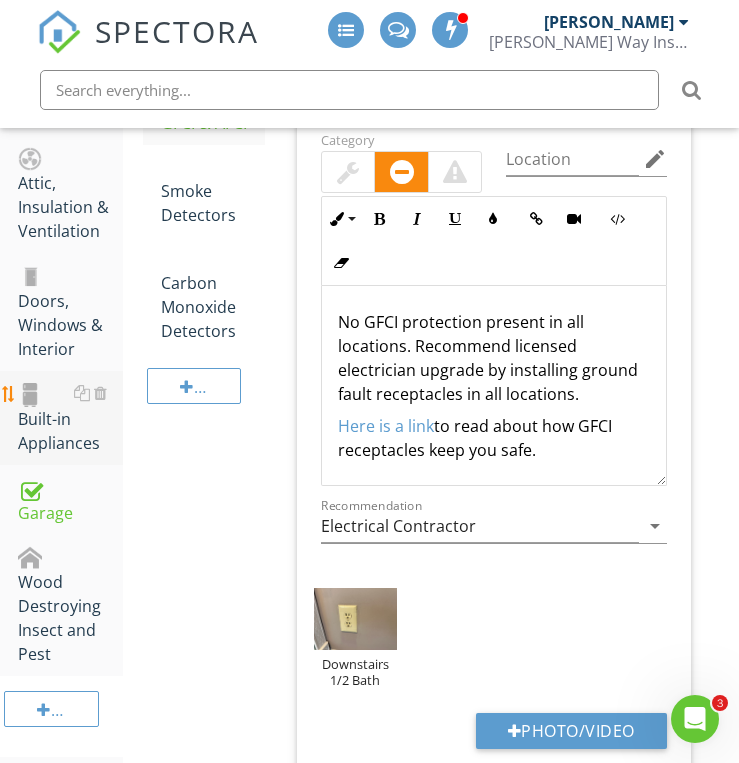 click on "Built-in Appliances" at bounding box center [70, 418] 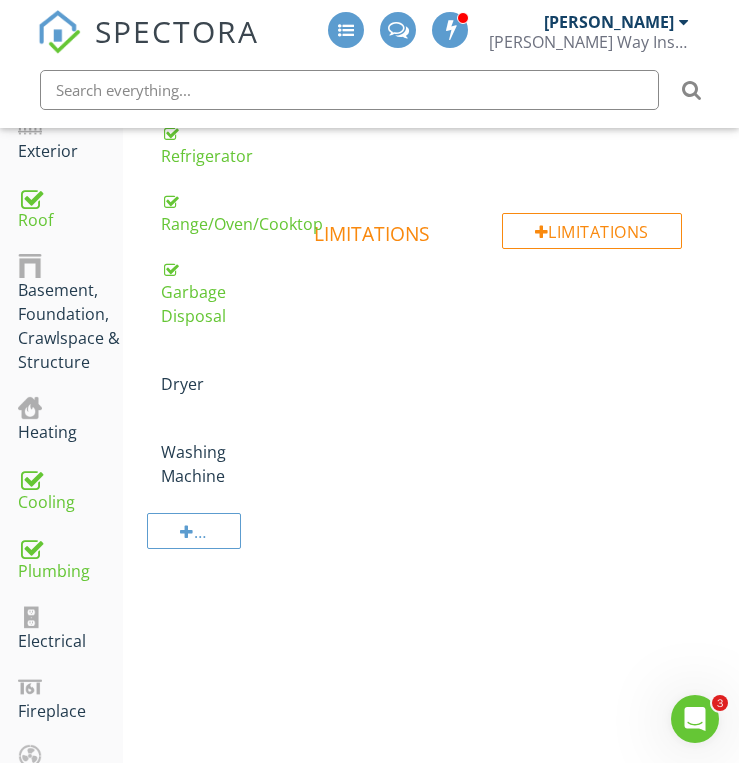 scroll, scrollTop: 460, scrollLeft: 0, axis: vertical 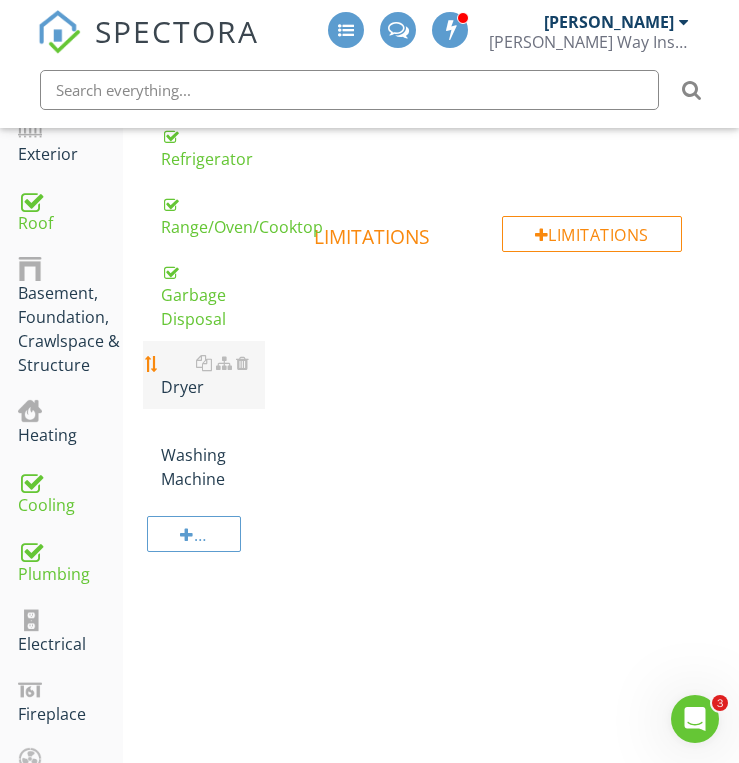 click on "Dryer" at bounding box center (213, 375) 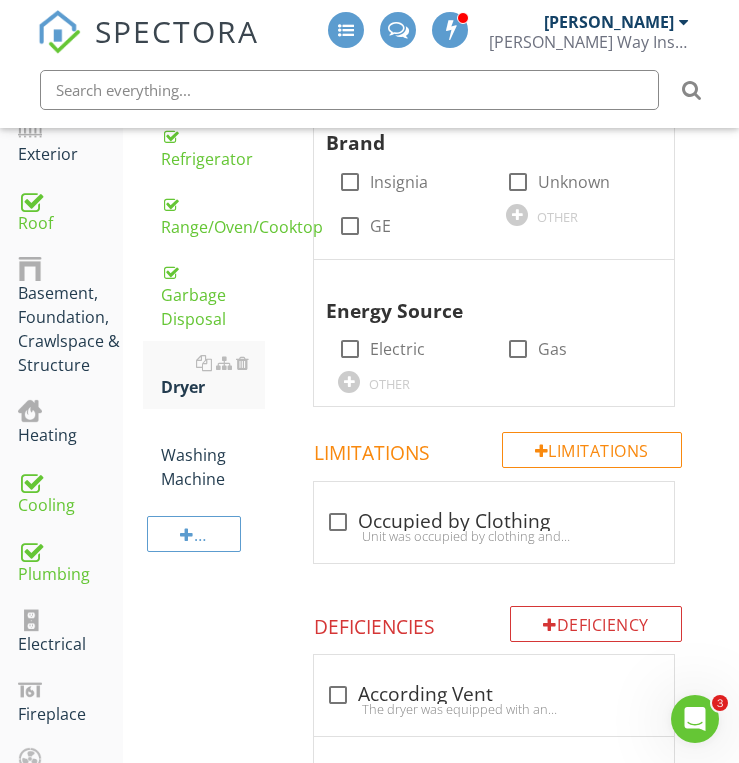 click on "Brand
check_box_outline_blank Insignia   check_box_outline_blank Unknown   check_box_outline_blank GE         OTHER" at bounding box center (494, 172) 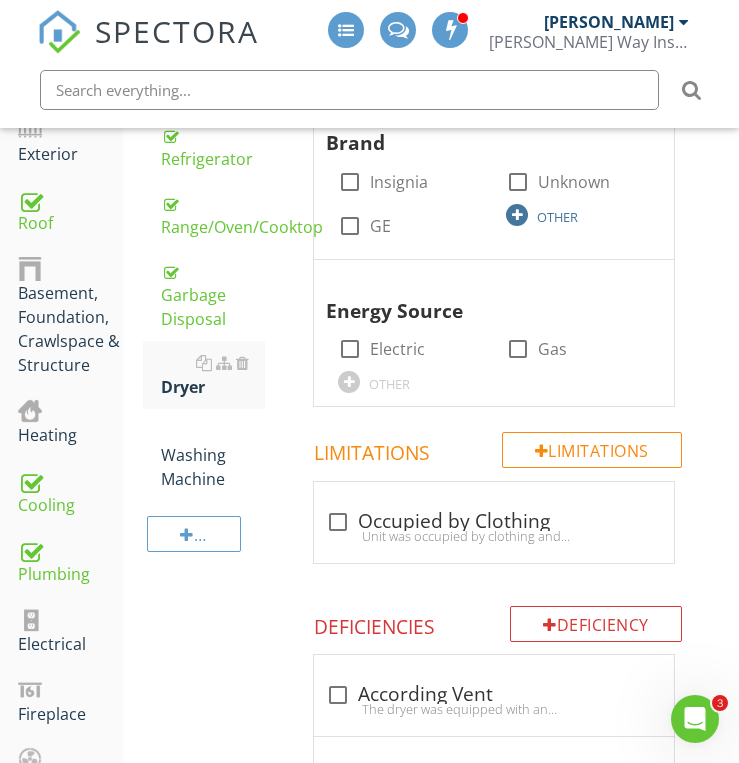 click at bounding box center (517, 215) 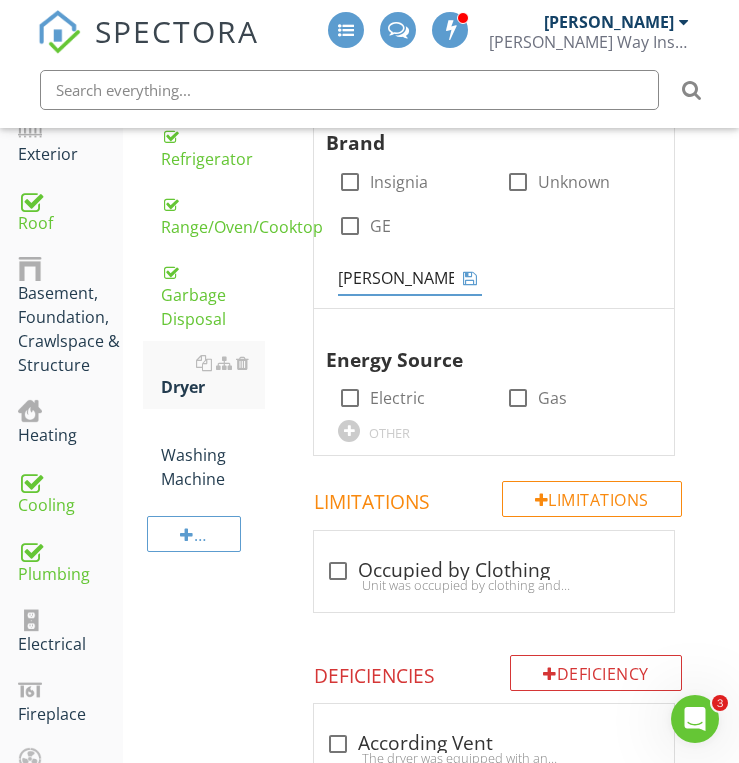 type on "[PERSON_NAME]" 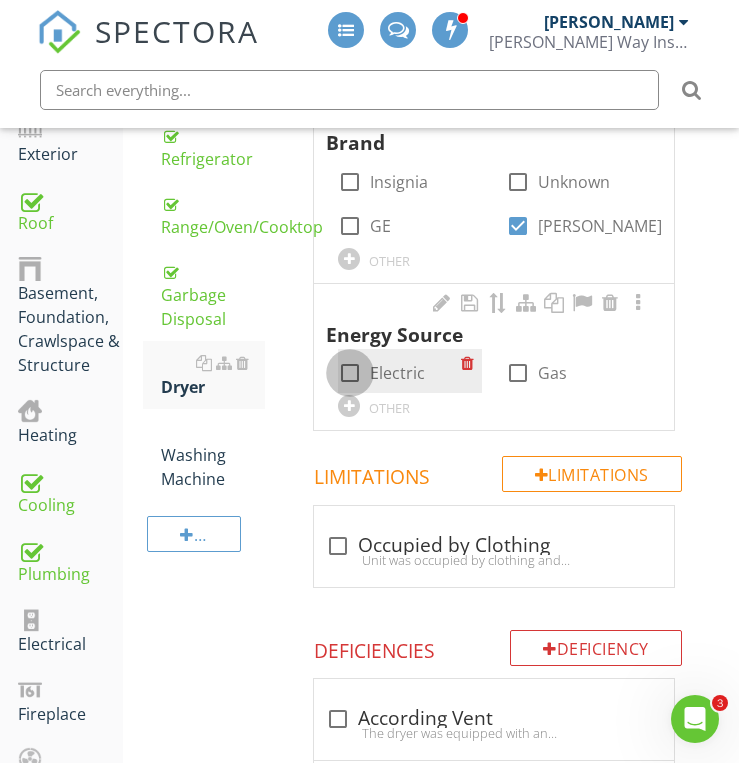 click at bounding box center (350, 373) 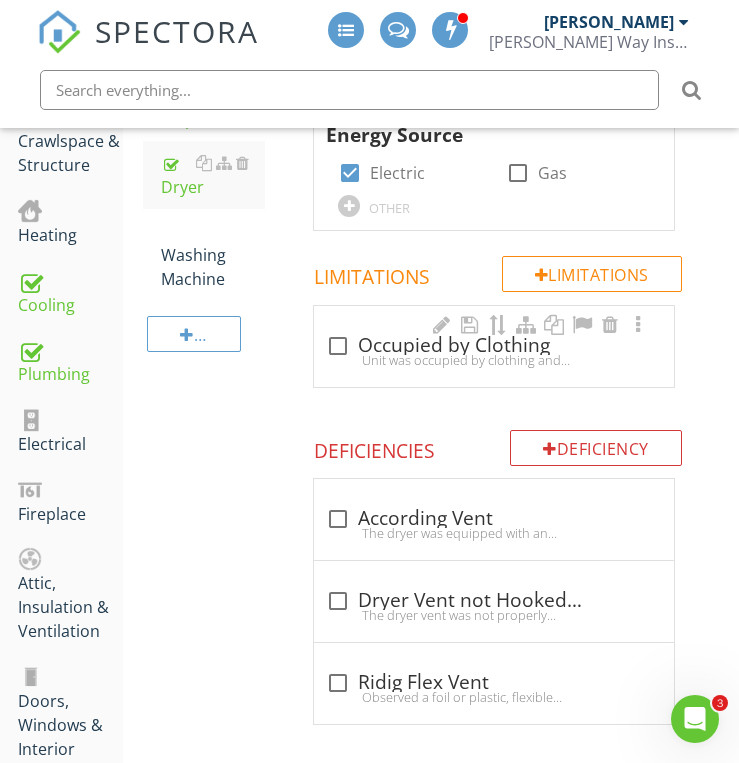 scroll, scrollTop: 700, scrollLeft: 0, axis: vertical 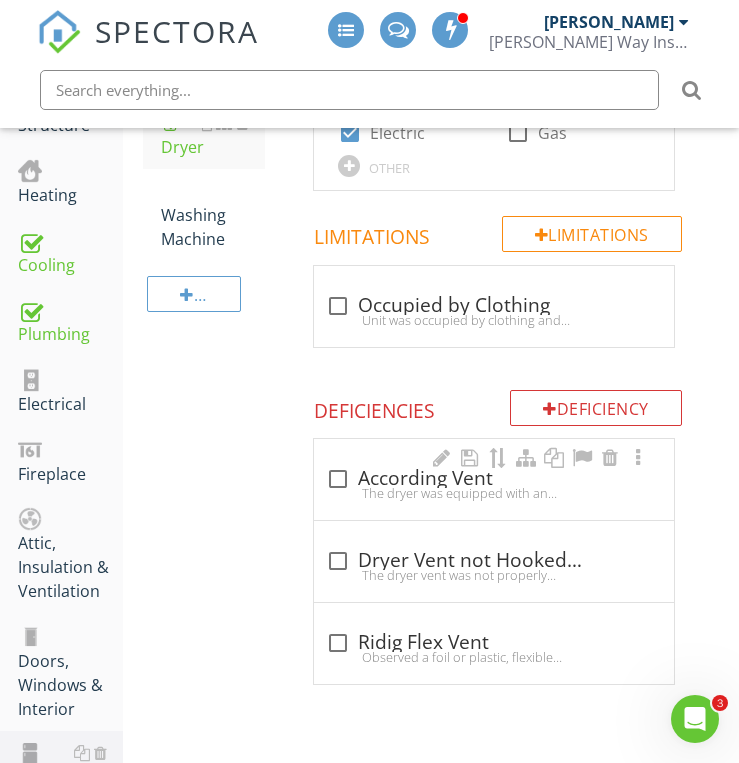 click on "The dryer was equipped with an accordion style vinyl or foil style vent. These vents can be a fire hazard as they collect lint in the grooves. Recommend installing a vent according to the manufacturer." at bounding box center [494, 493] 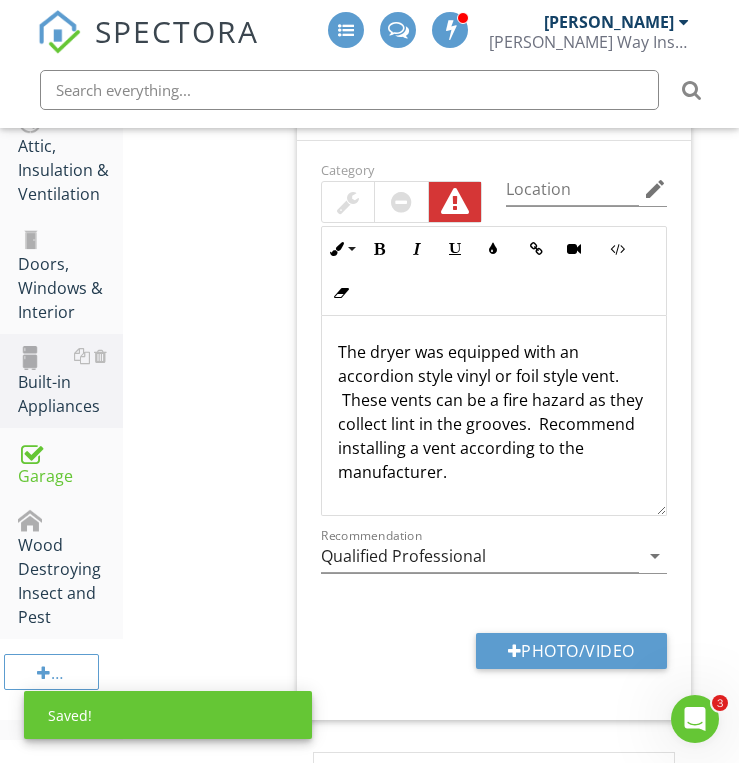 scroll, scrollTop: 1180, scrollLeft: 0, axis: vertical 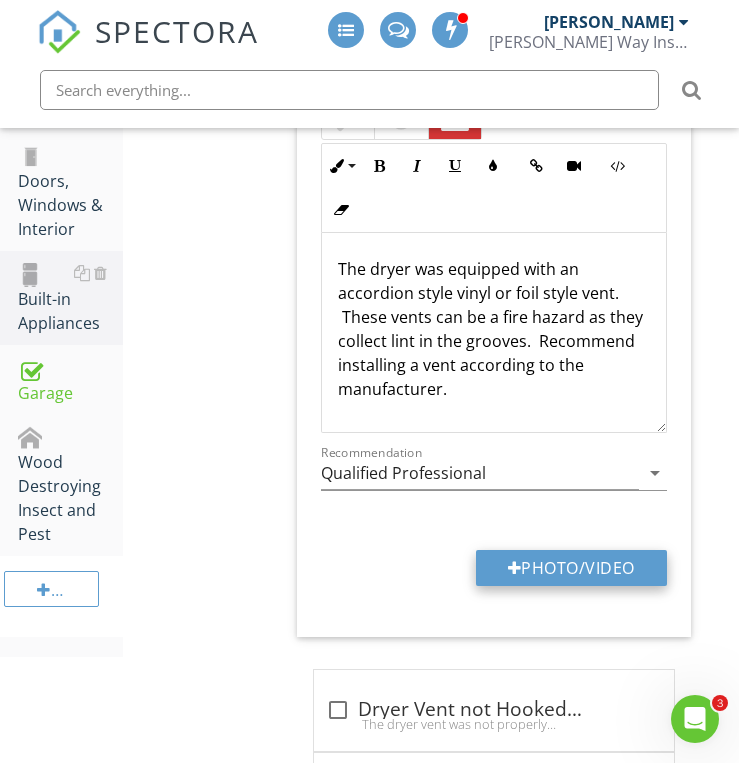 click on "Photo/Video" at bounding box center (571, 568) 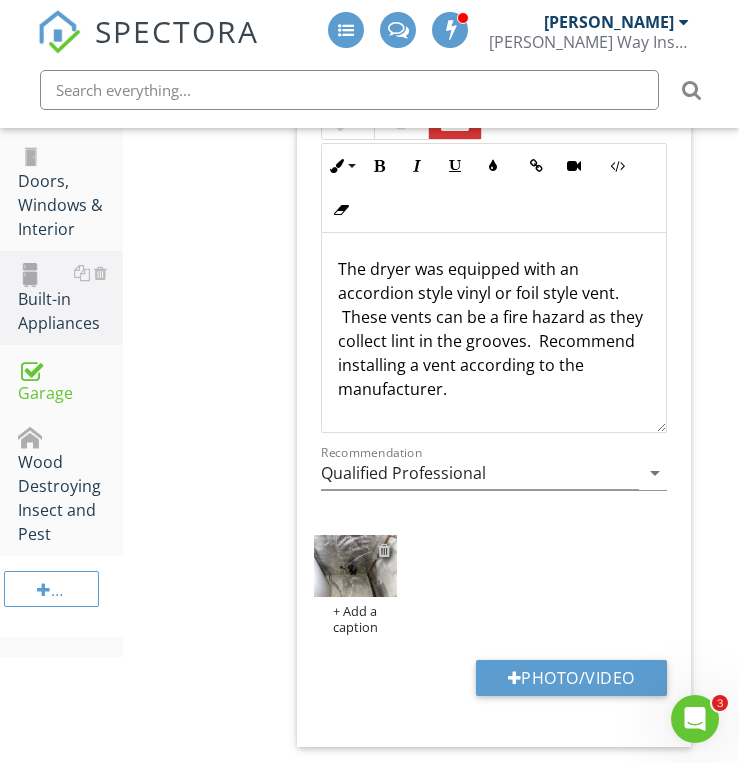 click at bounding box center [384, 550] 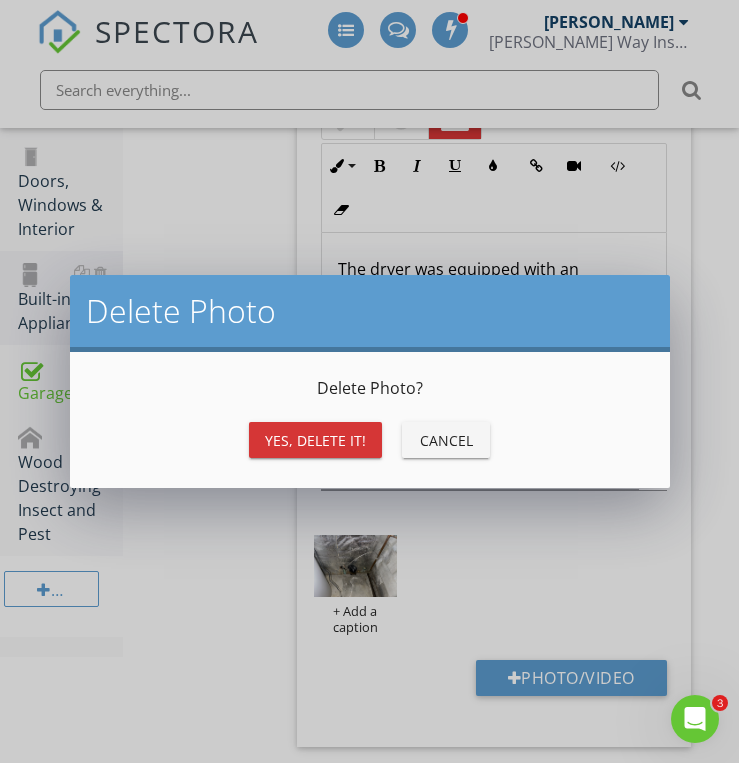 click on "Yes, Delete it!" at bounding box center (315, 440) 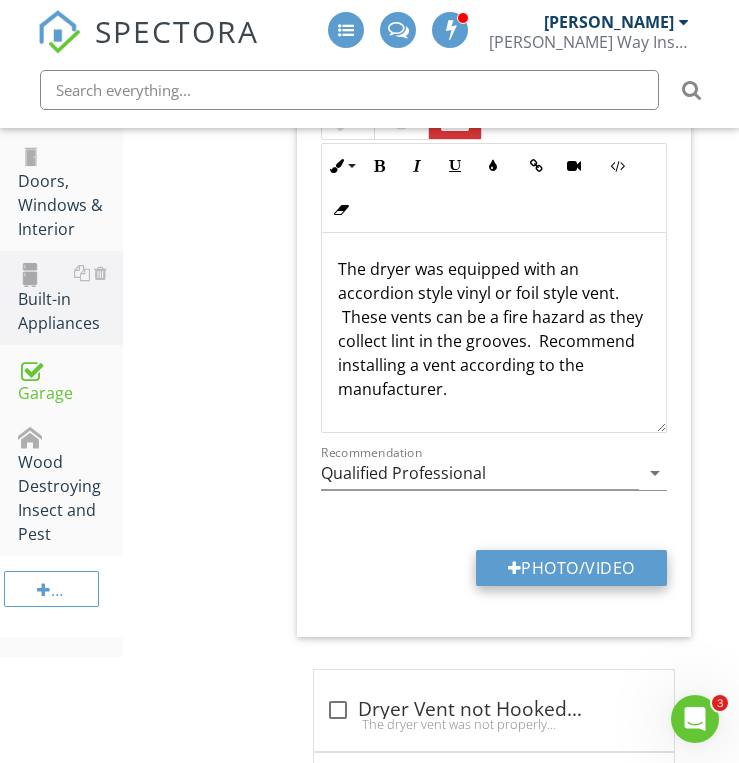 click on "Photo/Video" at bounding box center [571, 568] 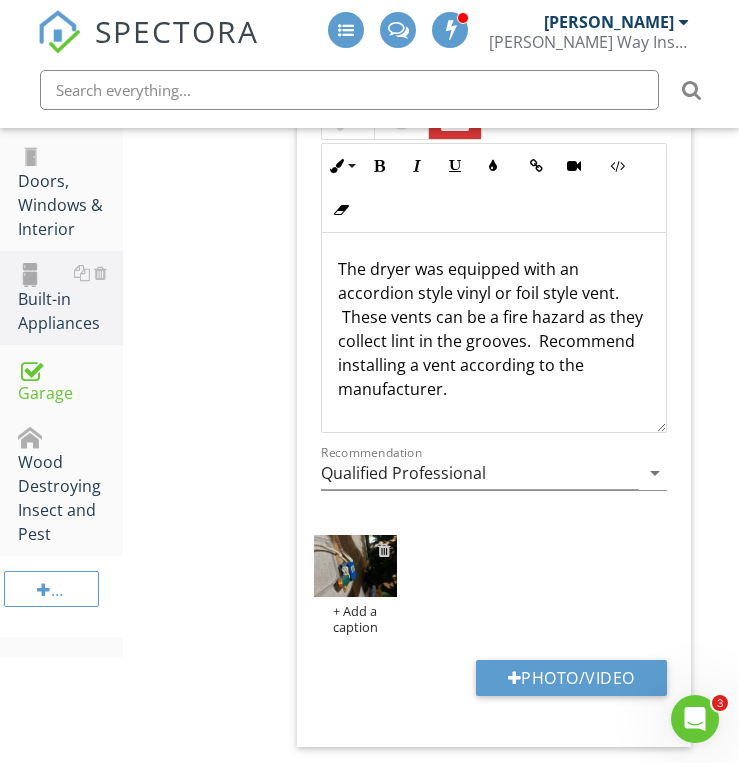 click at bounding box center [384, 550] 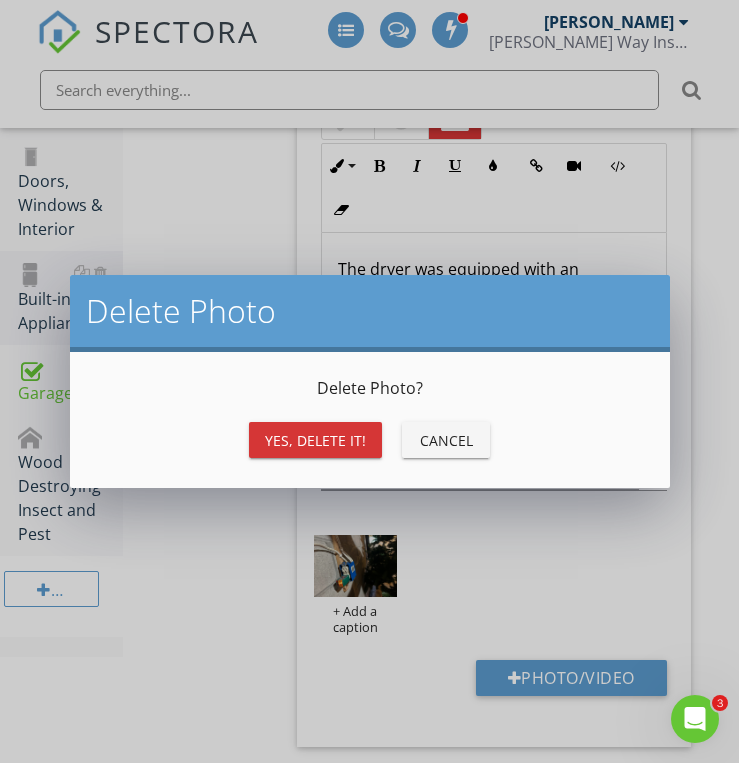 click on "Yes, Delete it!" at bounding box center (315, 440) 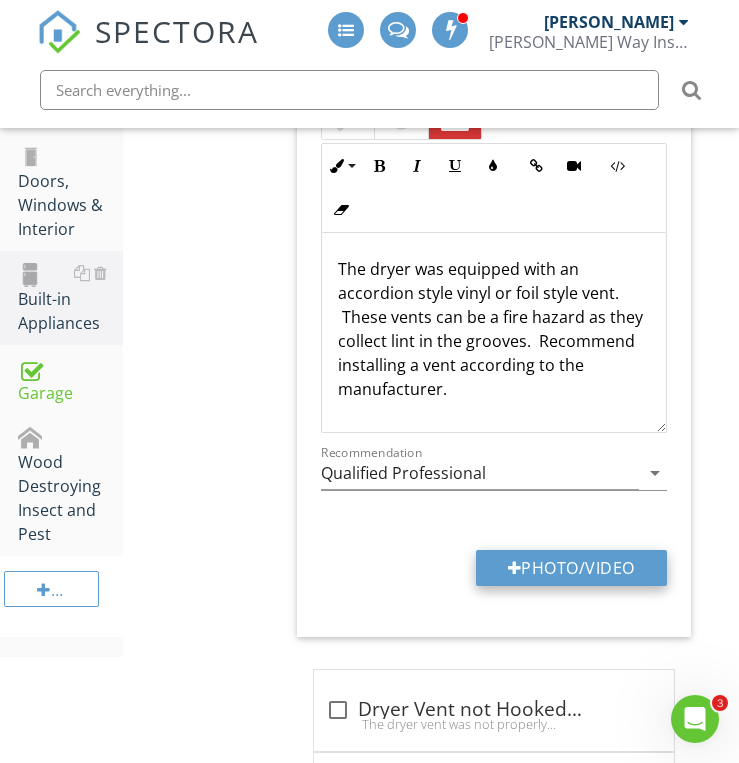 click on "Photo/Video" at bounding box center (571, 568) 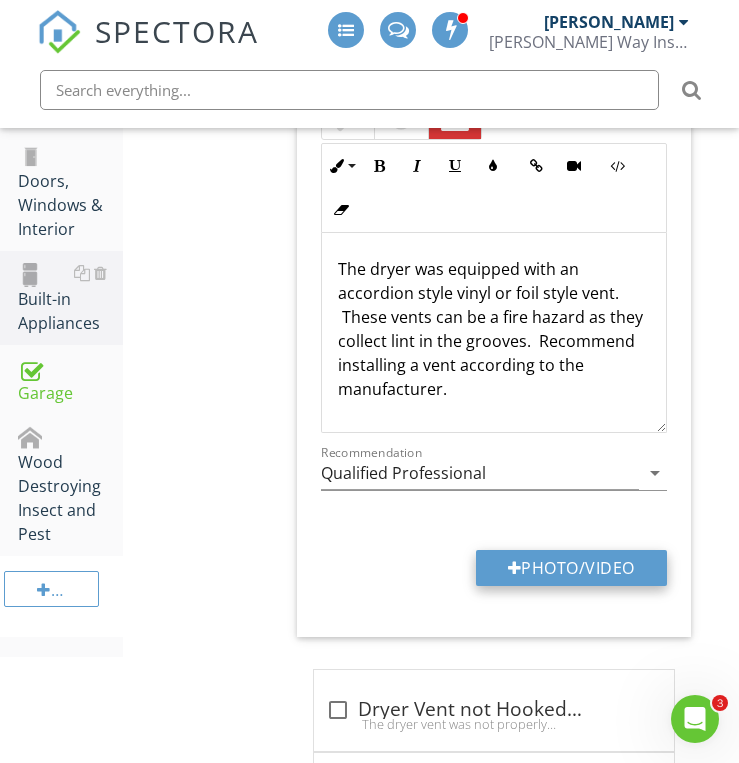 type on "C:\fakepath\IMG_6938.JPG" 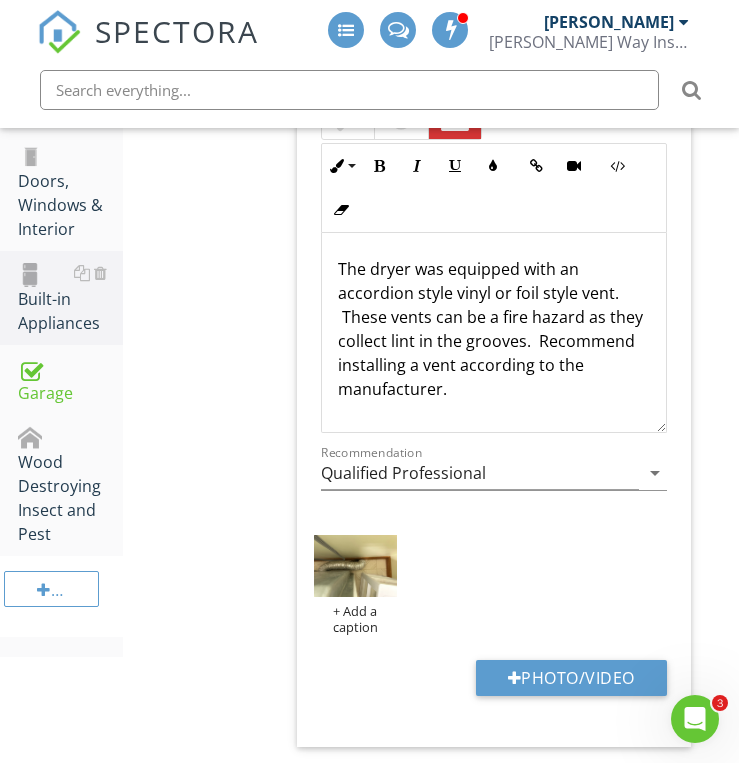 click on "Built-in Appliances
General
[GEOGRAPHIC_DATA]
Refrigerator
Range/Oven/Cooktop
Garbage Disposal
Dryer
Washing Machine
Item
Dryer
Info
Information
Brand
check_box_outline_blank Insignia   check_box_outline_blank Unknown   check_box_outline_blank GE   check_box [PERSON_NAME]         OTHER
Energy Source
check_box Electric   check_box_outline_blank Gas         OTHER
Limitations
Limitations                       check_box_outline_blank
Occupied by Clothing" at bounding box center (431, 77) 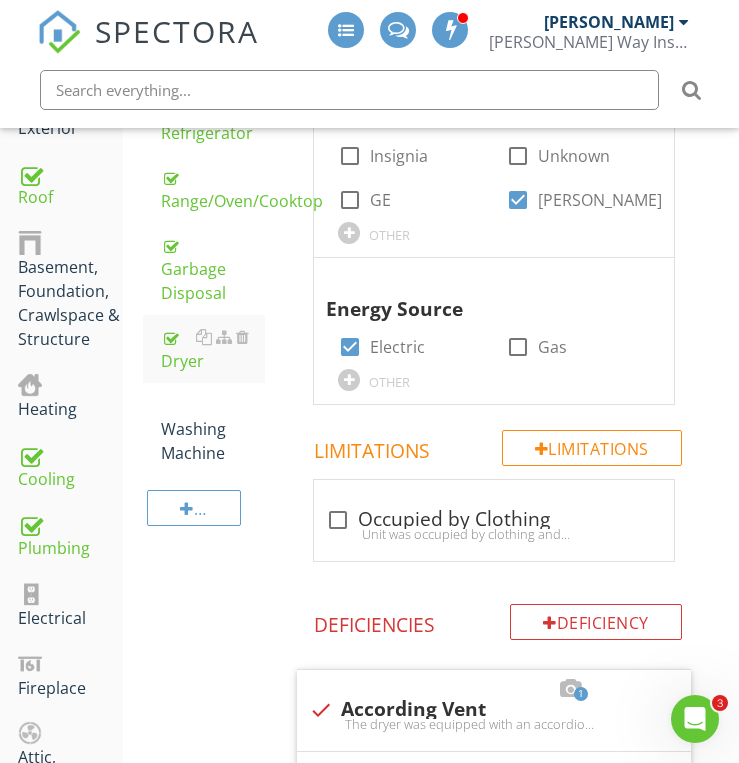 scroll, scrollTop: 443, scrollLeft: 0, axis: vertical 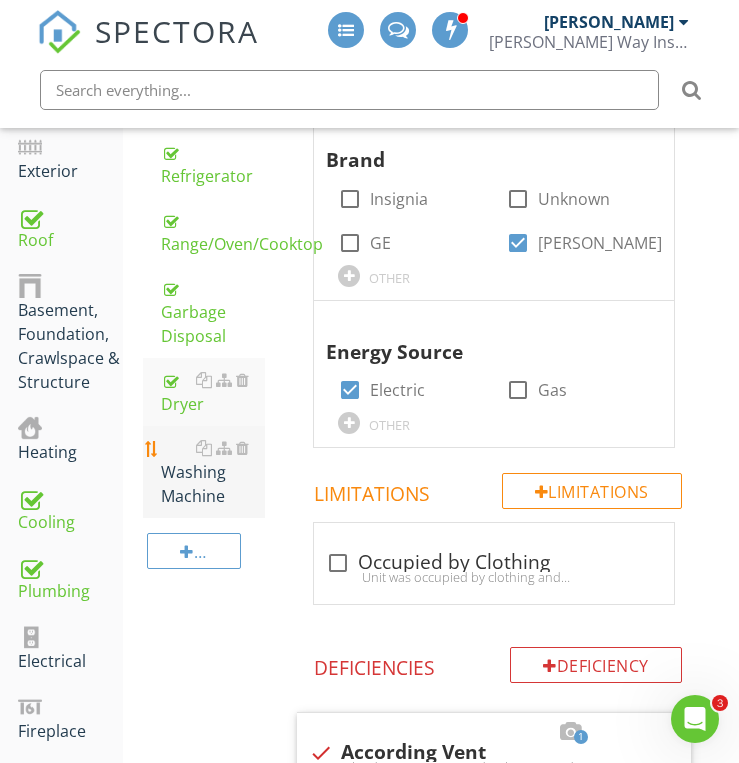 click on "Washing Machine" at bounding box center [213, 472] 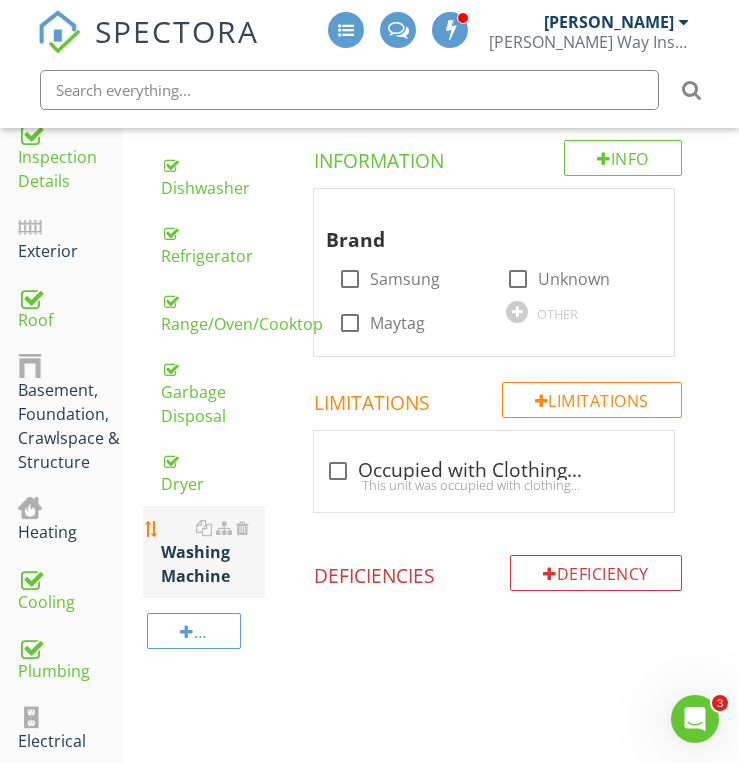 scroll, scrollTop: 323, scrollLeft: 0, axis: vertical 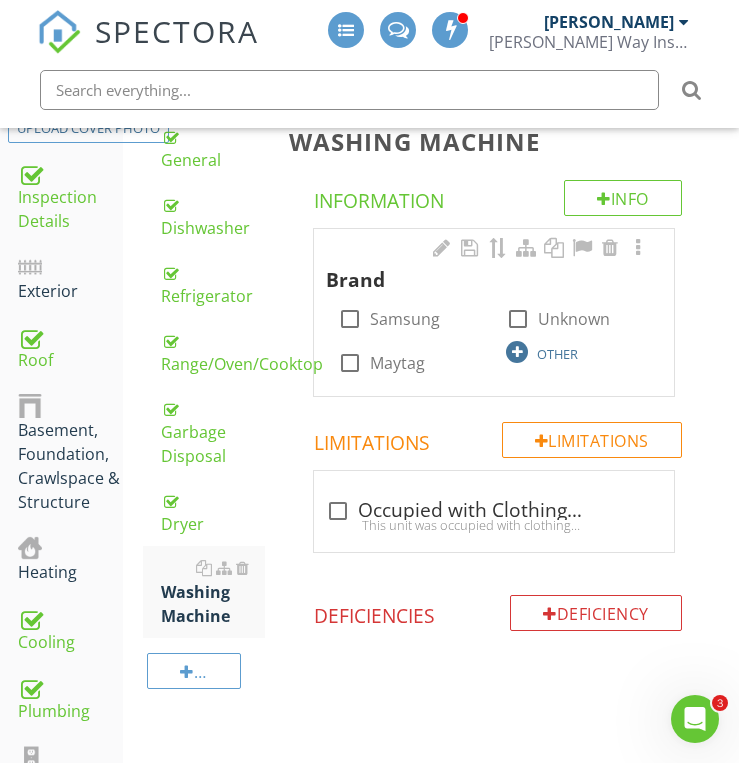 click on "OTHER" at bounding box center [578, 351] 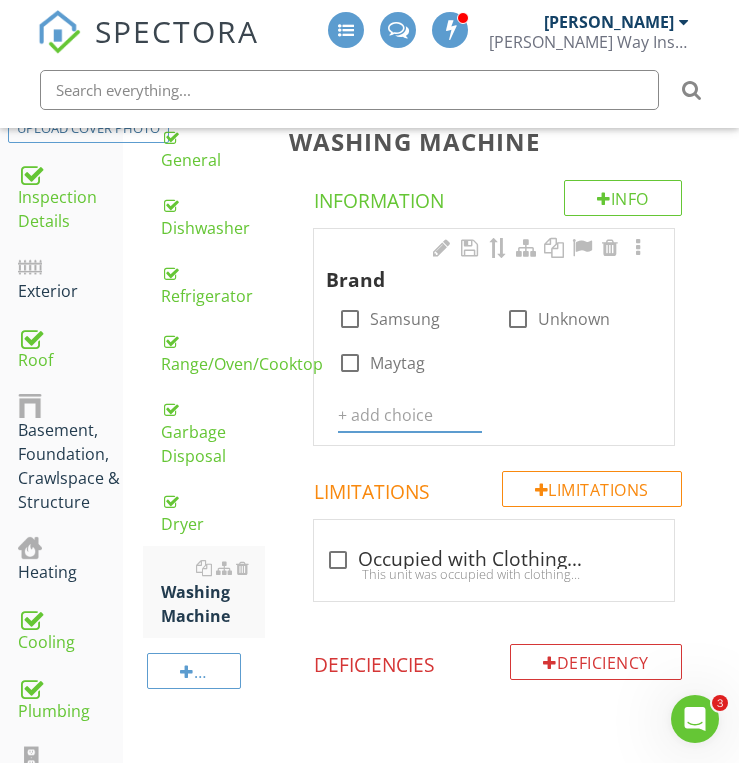 type on "r" 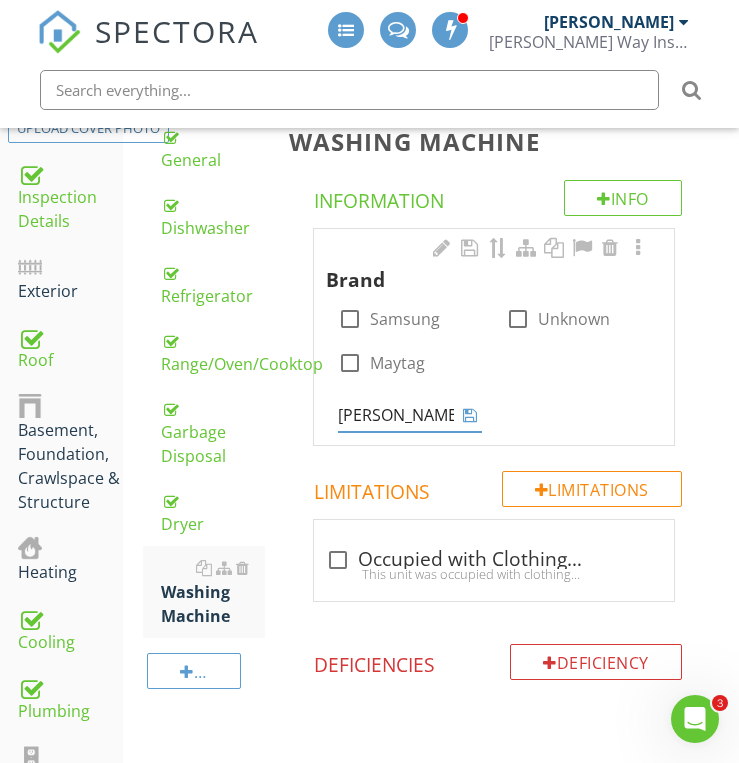 type on "[PERSON_NAME]" 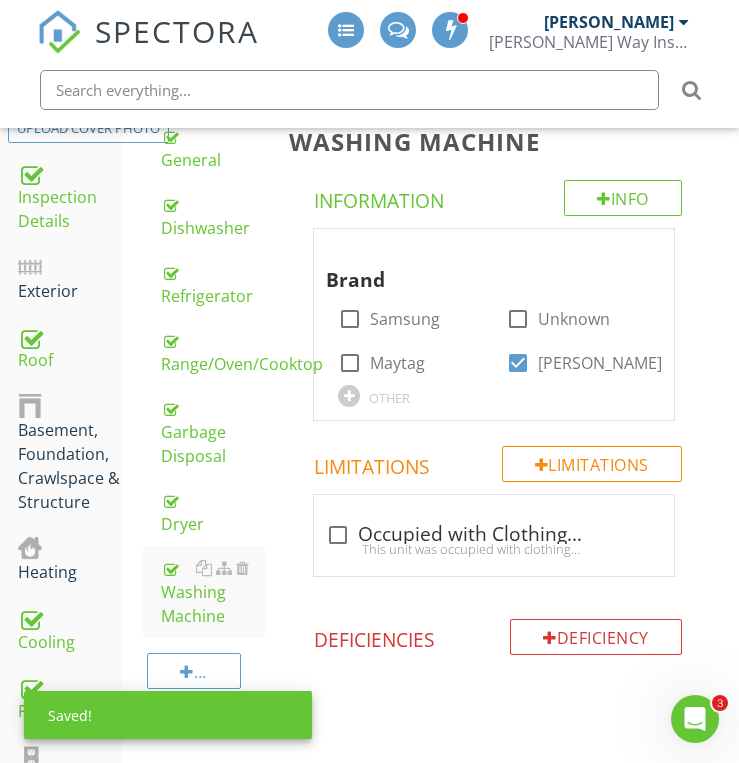 click at bounding box center [498, 717] 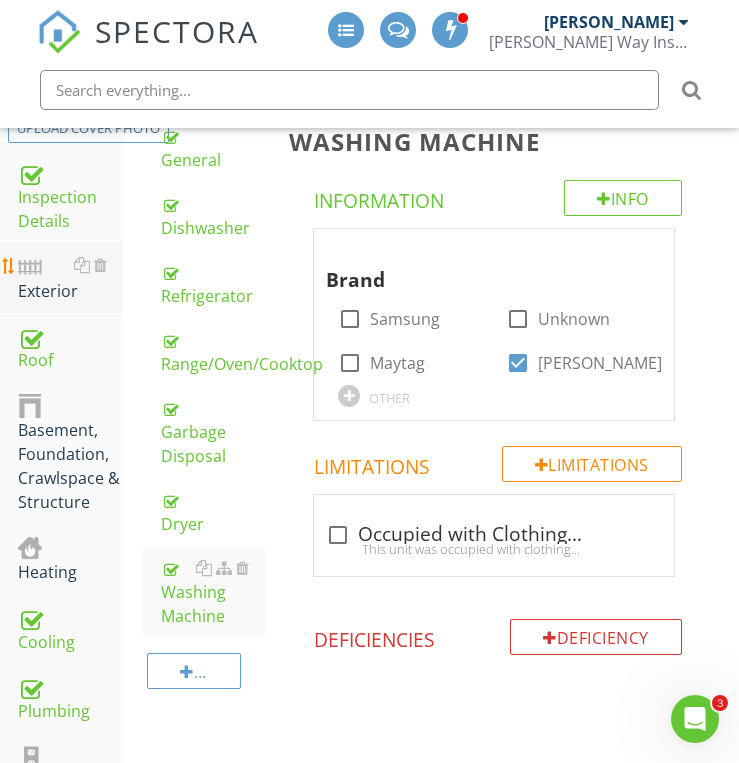 click on "Exterior" at bounding box center (70, 278) 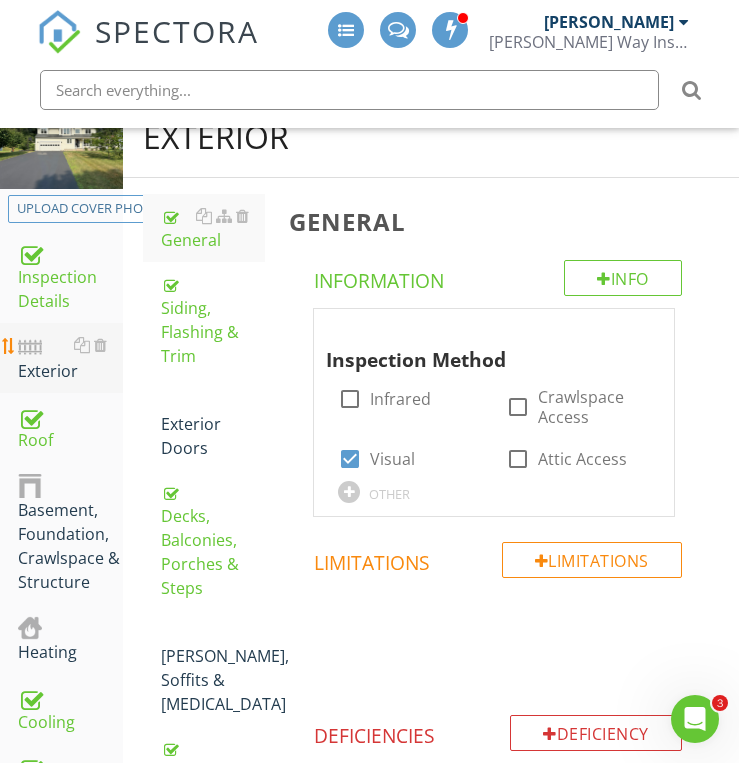 scroll, scrollTop: 203, scrollLeft: 0, axis: vertical 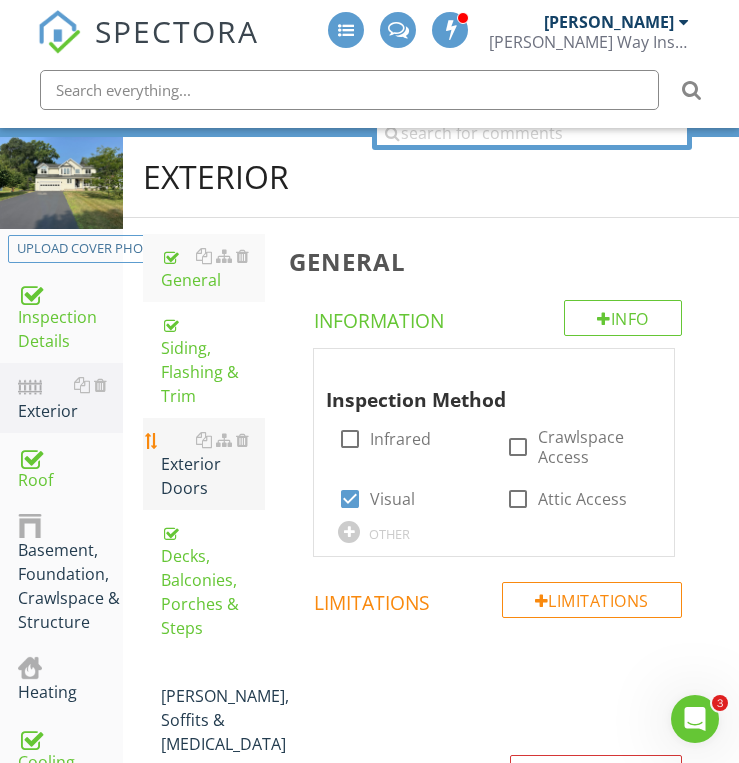click on "Exterior Doors" at bounding box center (213, 464) 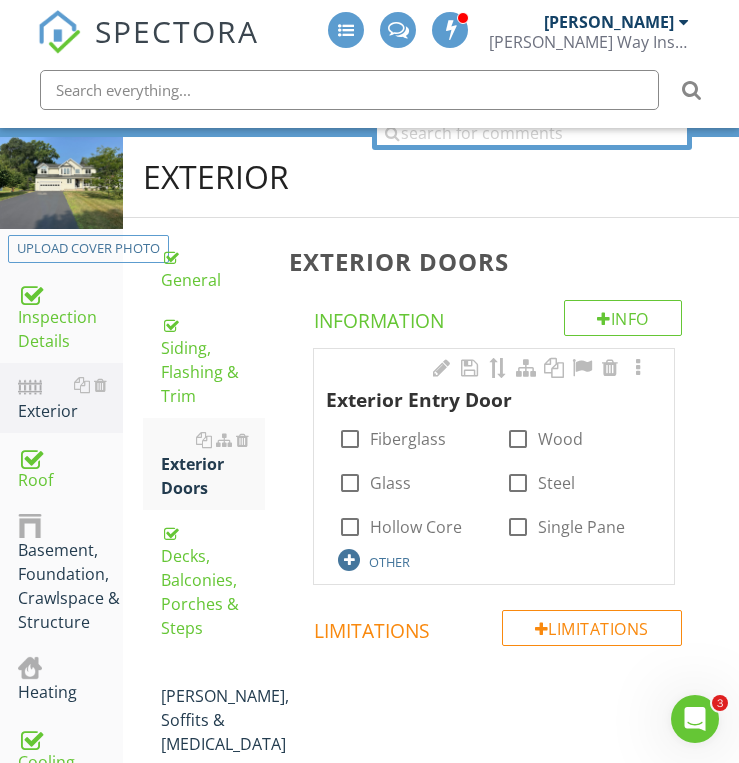 click at bounding box center [349, 560] 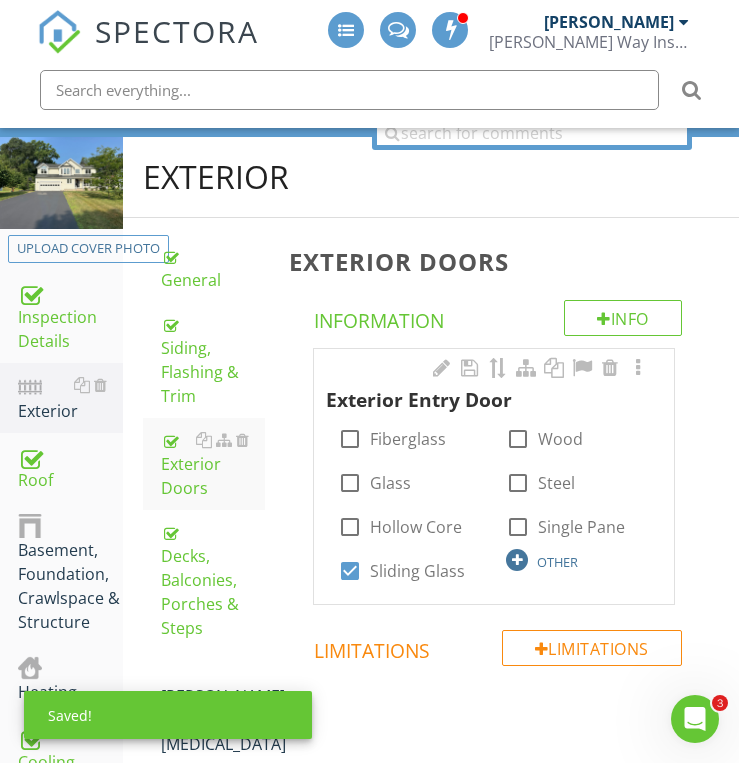 click at bounding box center [517, 560] 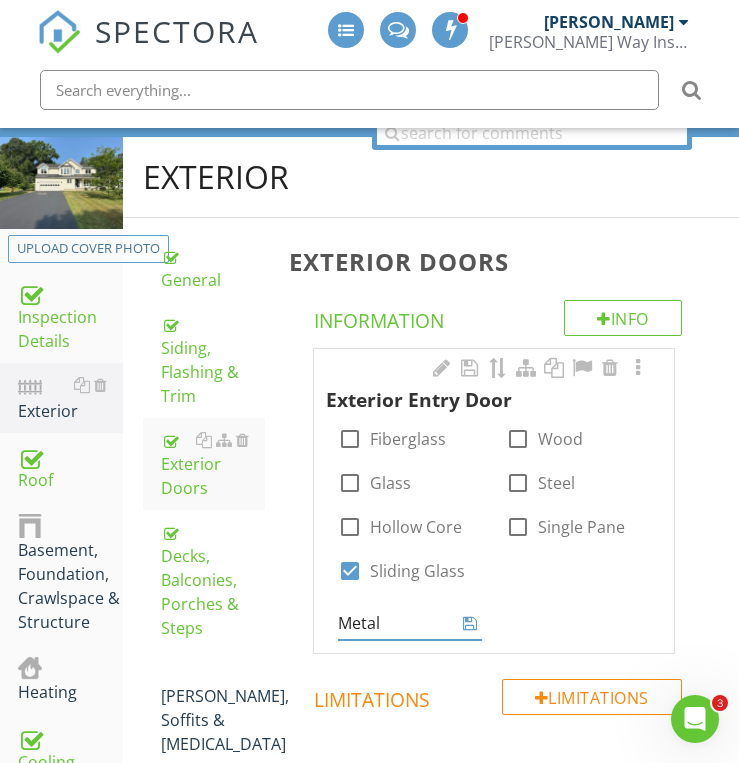 type on "Metal" 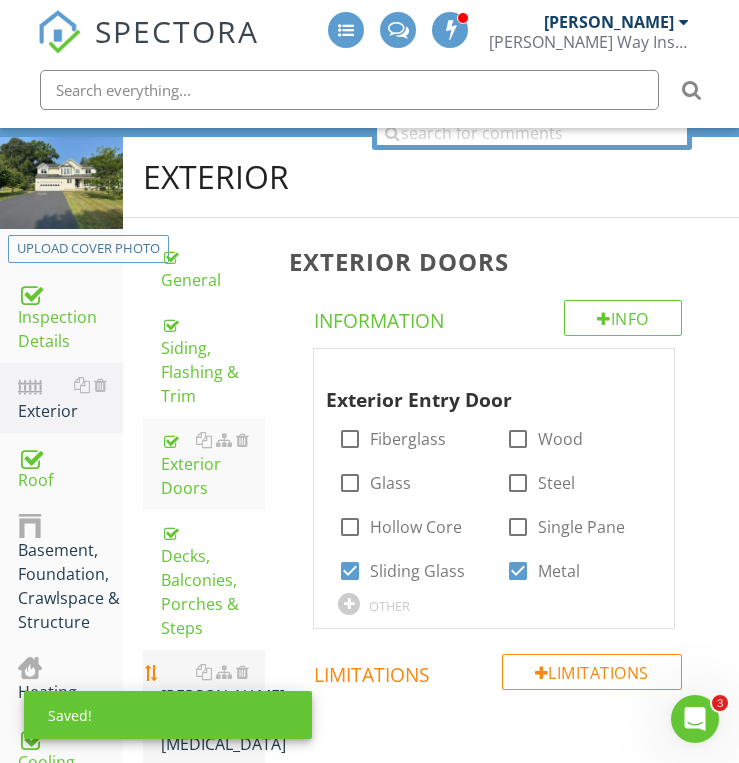 click on "[PERSON_NAME], Soffits & [MEDICAL_DATA]" at bounding box center [213, 708] 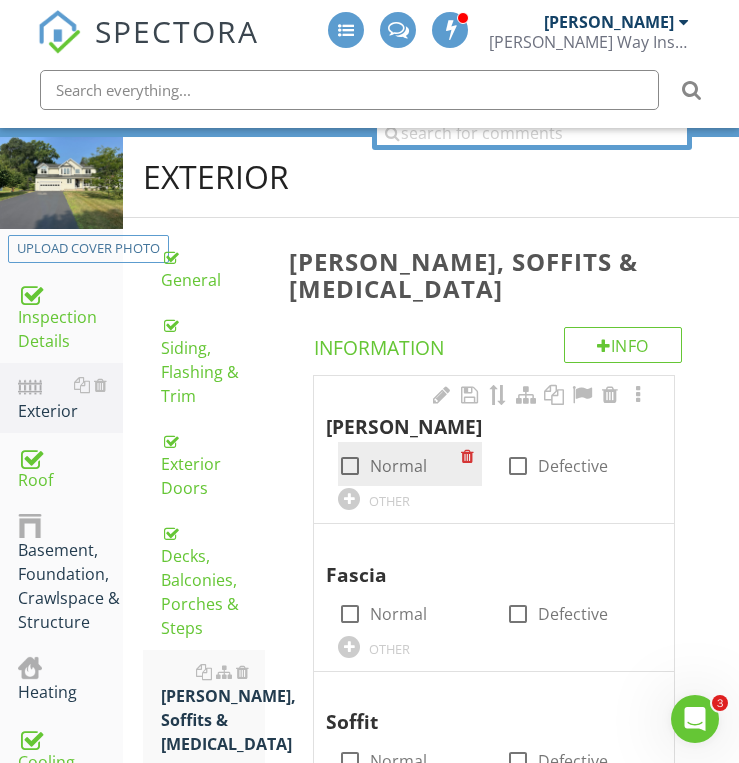 click at bounding box center [350, 466] 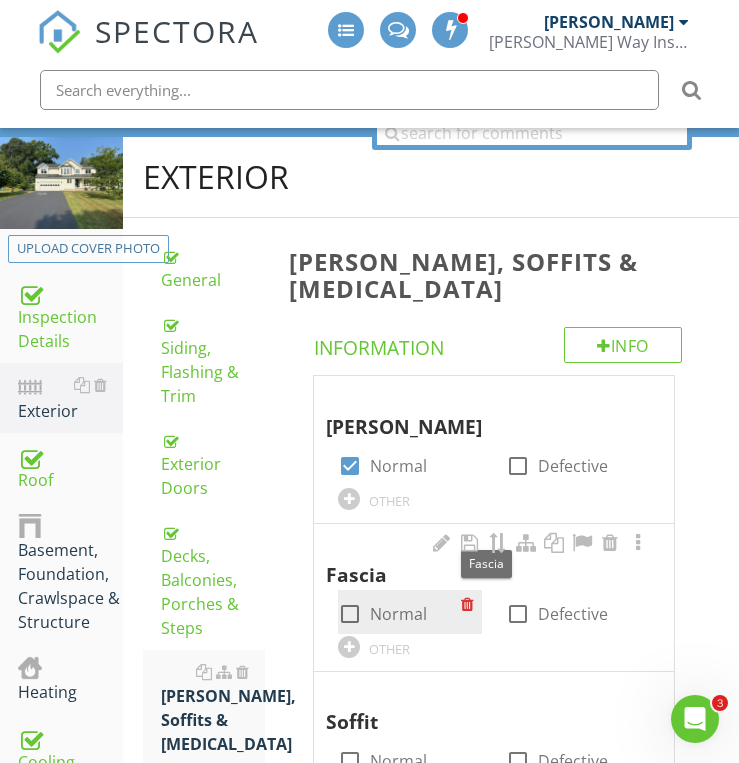 click at bounding box center [350, 614] 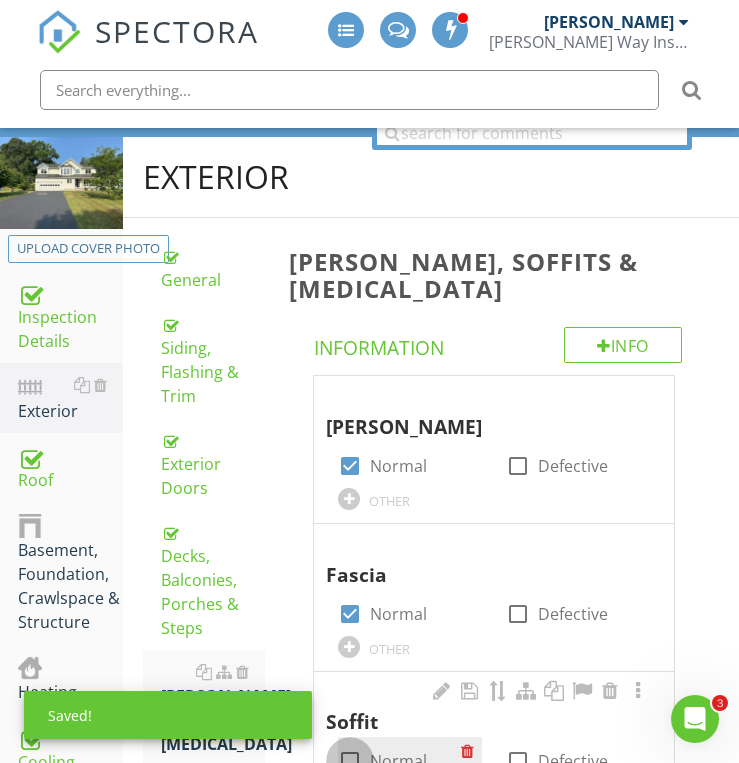 click at bounding box center [350, 761] 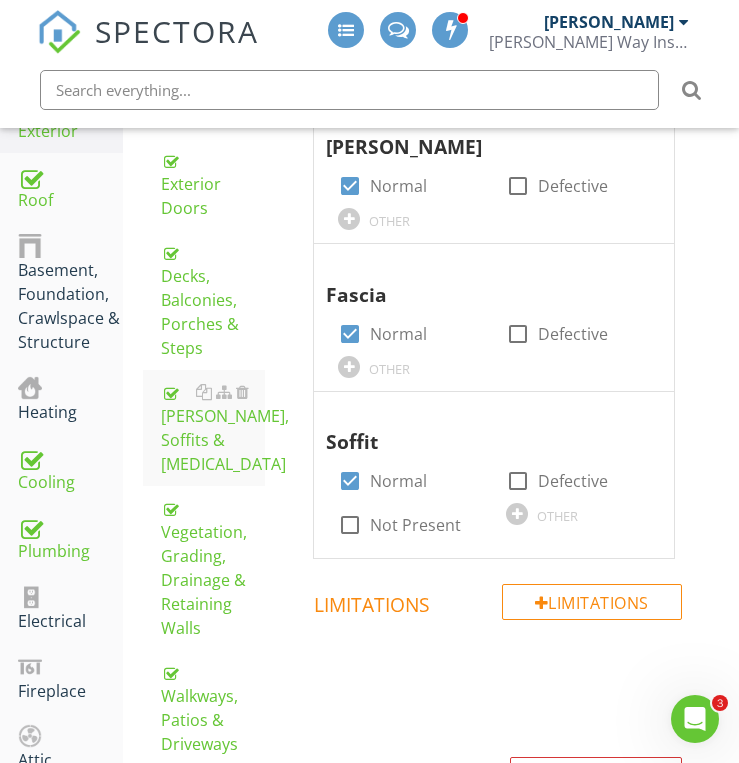 scroll, scrollTop: 443, scrollLeft: 0, axis: vertical 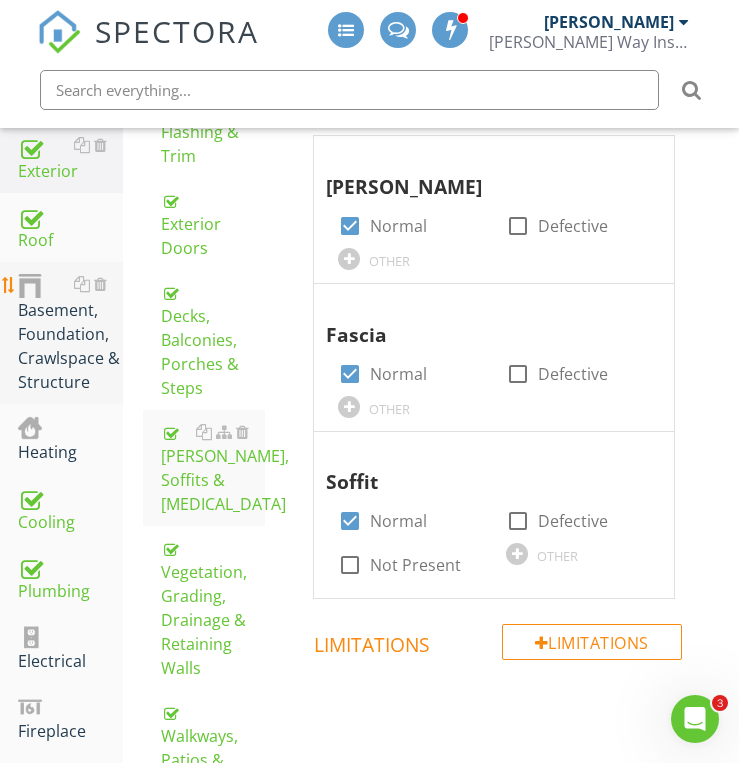 click on "Basement, Foundation, Crawlspace & Structure" at bounding box center (70, 333) 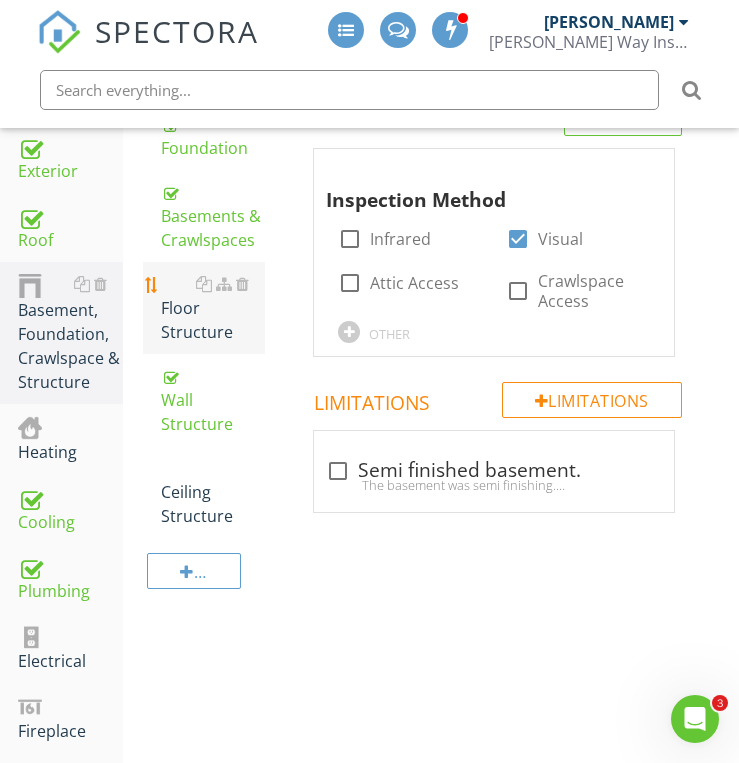 click on "Floor Structure" at bounding box center (213, 308) 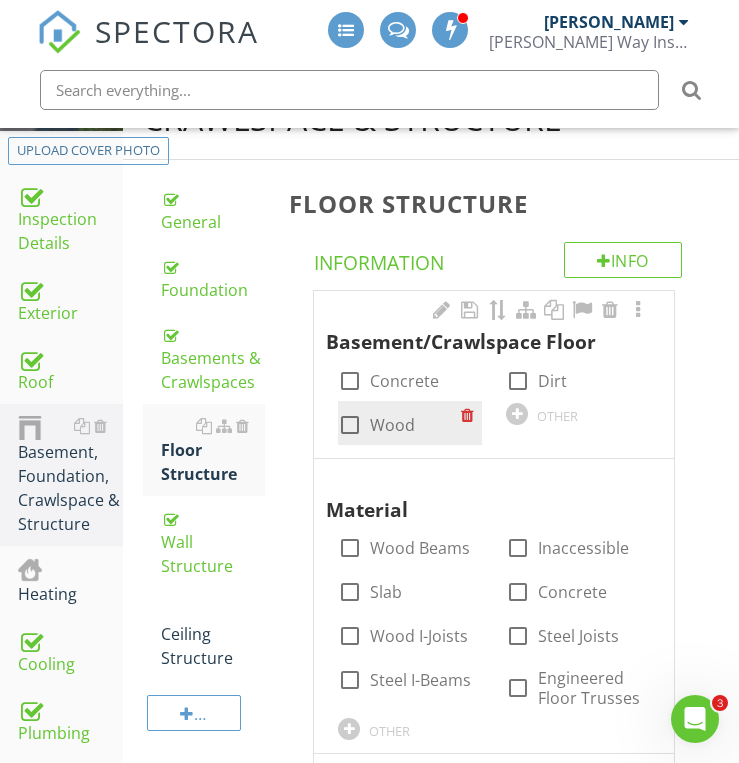 scroll, scrollTop: 283, scrollLeft: 0, axis: vertical 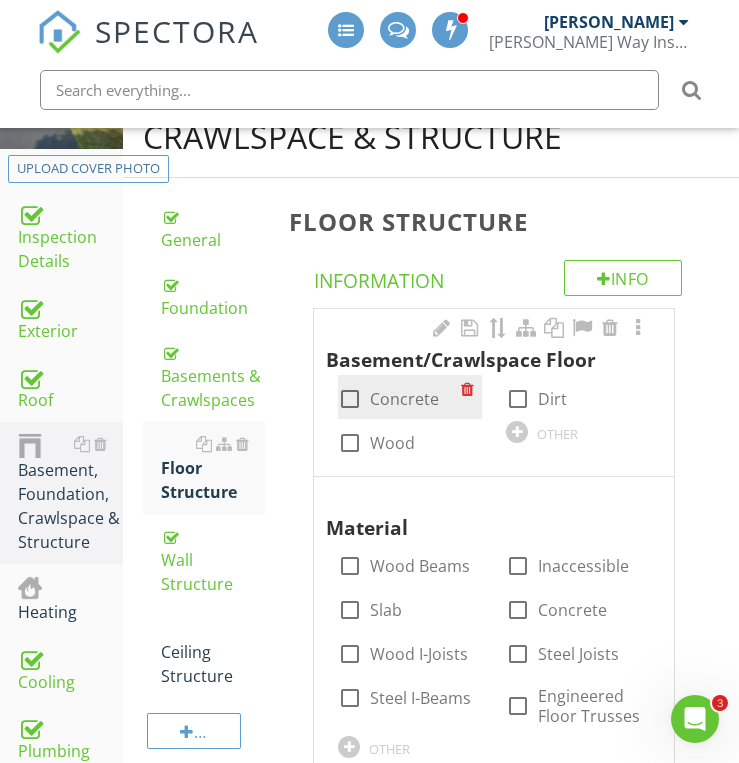 click at bounding box center (350, 399) 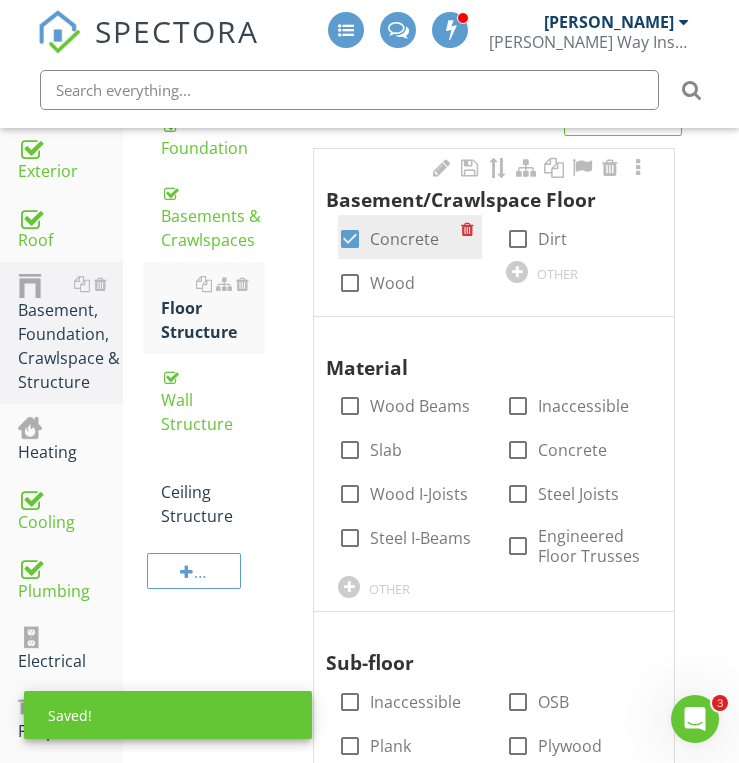 scroll, scrollTop: 483, scrollLeft: 0, axis: vertical 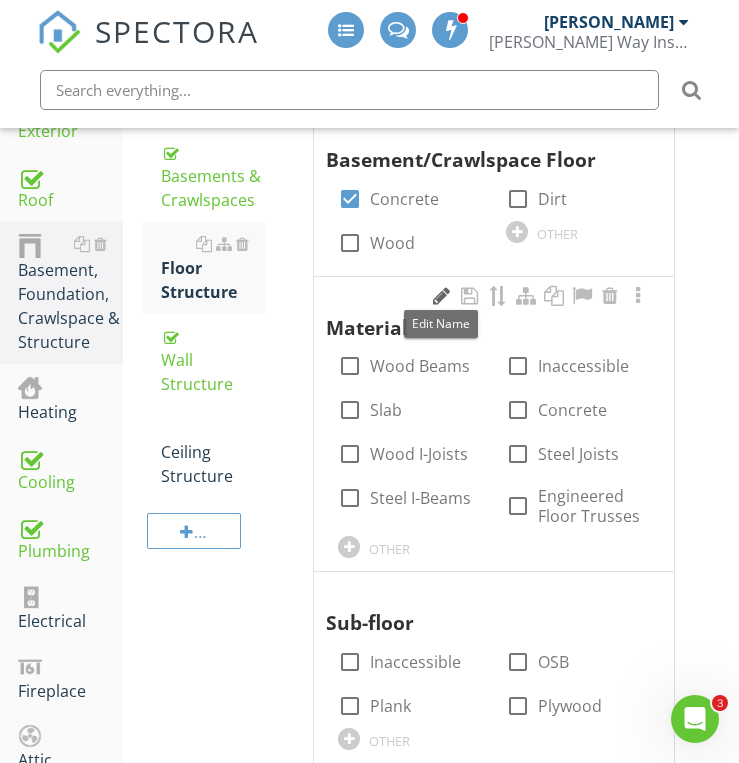 click at bounding box center (442, 296) 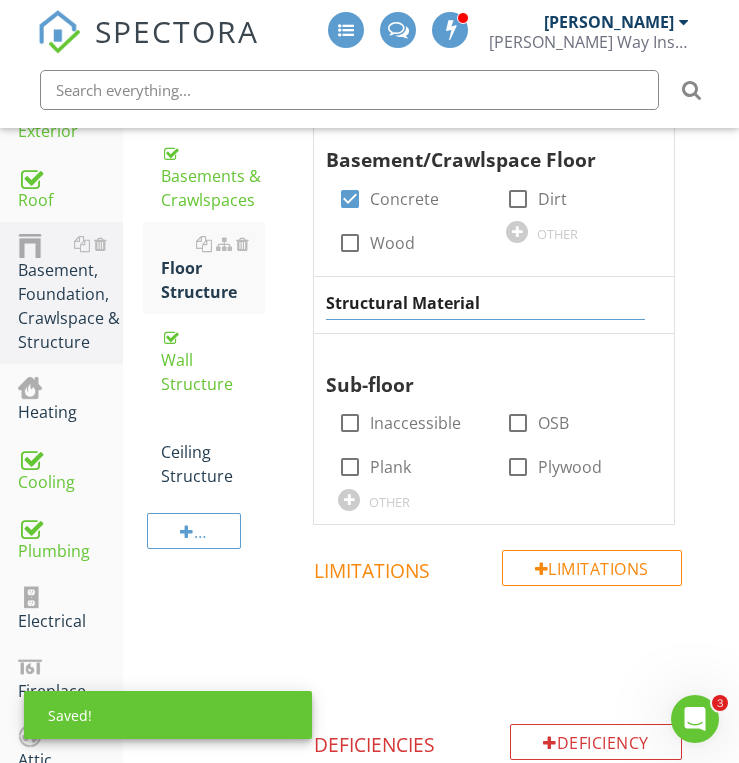 type on "Structural Material" 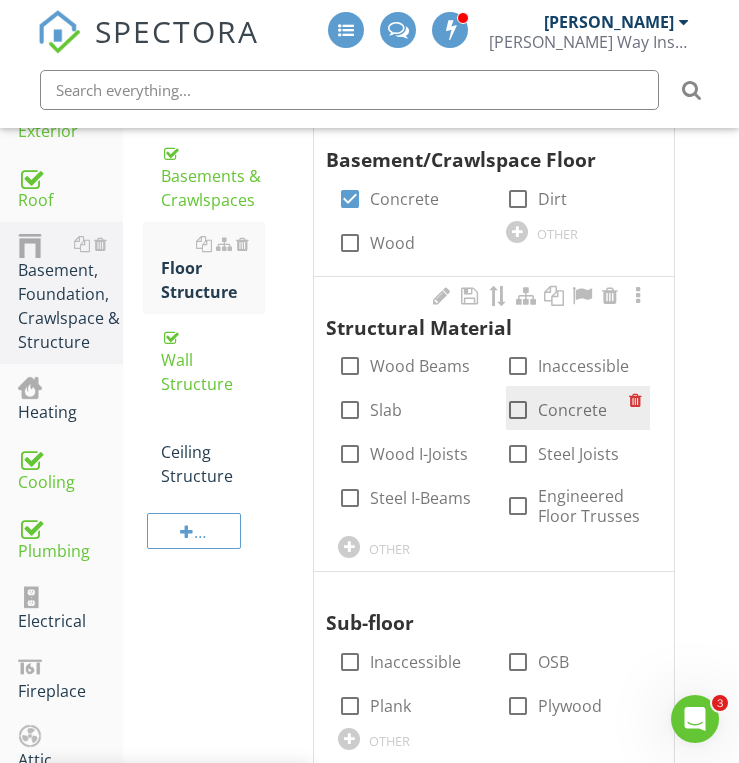 click at bounding box center [518, 410] 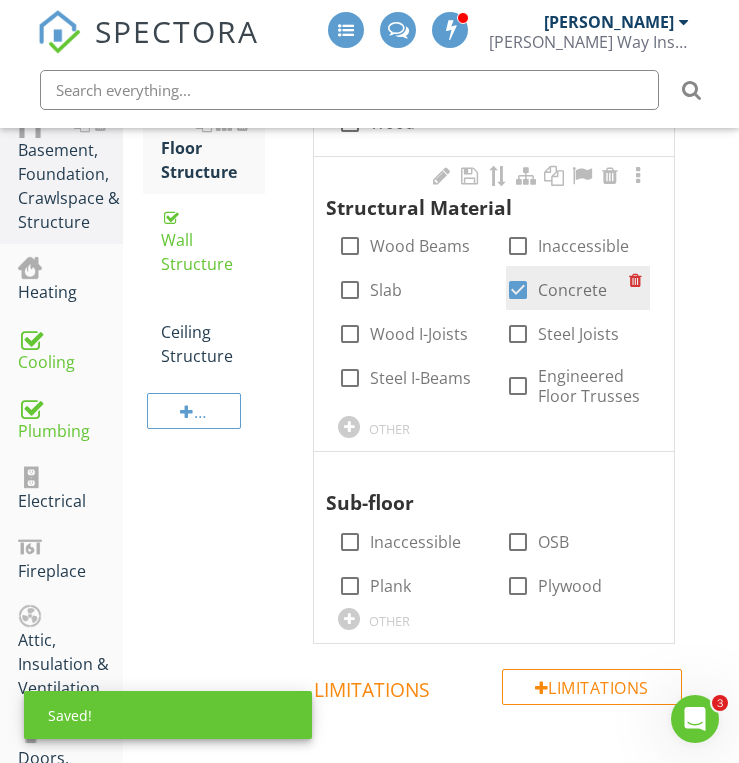scroll, scrollTop: 643, scrollLeft: 0, axis: vertical 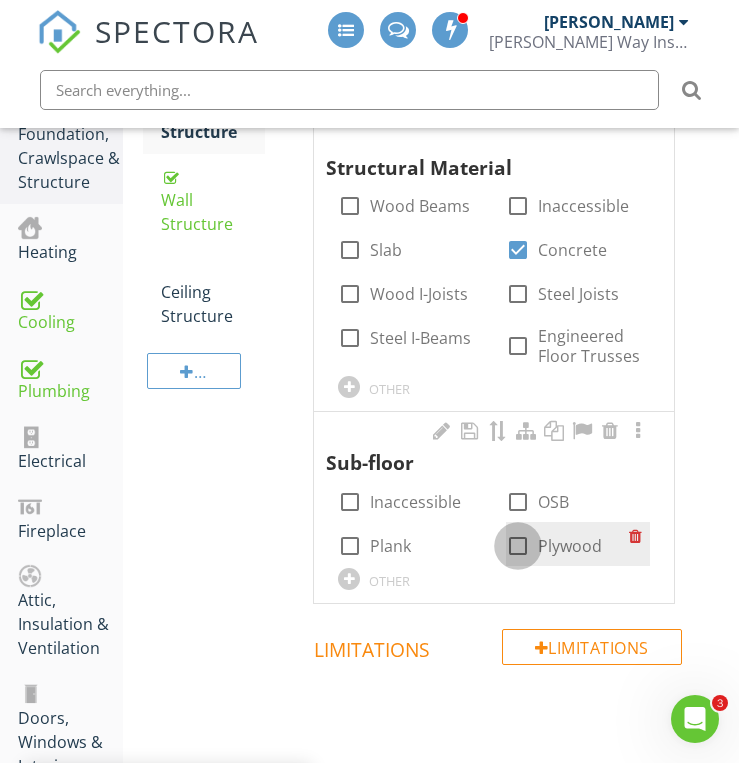 click at bounding box center [518, 546] 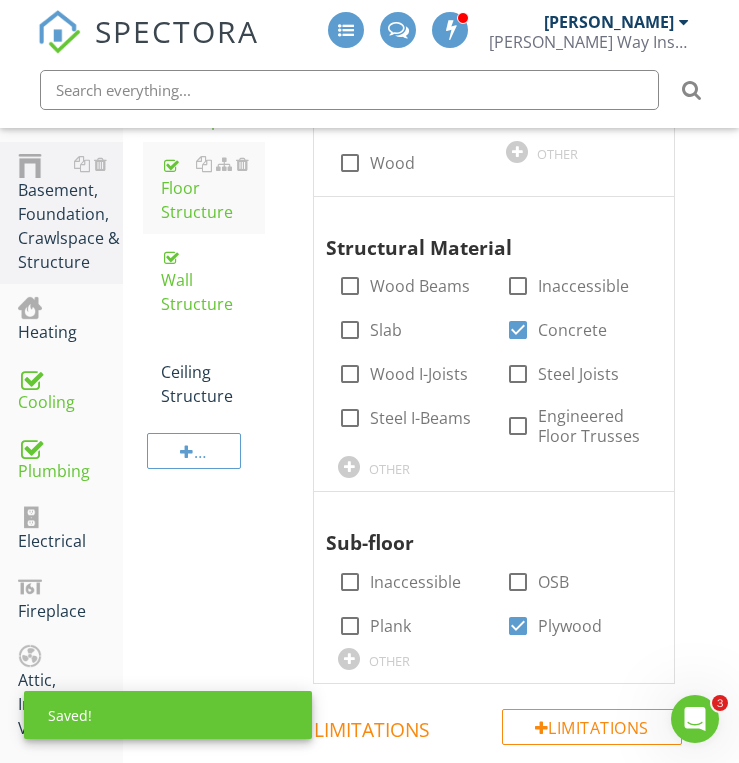 scroll, scrollTop: 523, scrollLeft: 0, axis: vertical 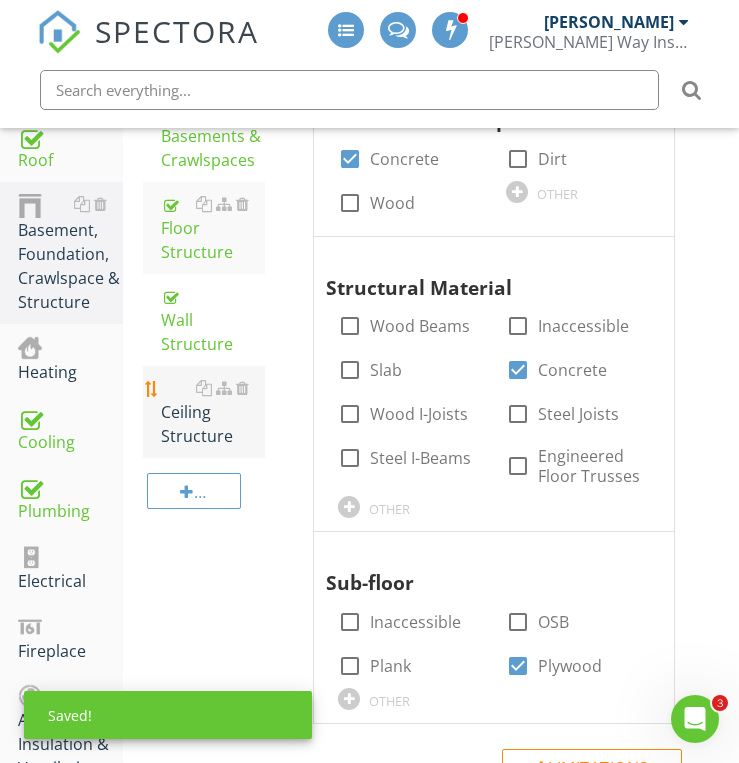 click on "Ceiling Structure" at bounding box center [213, 412] 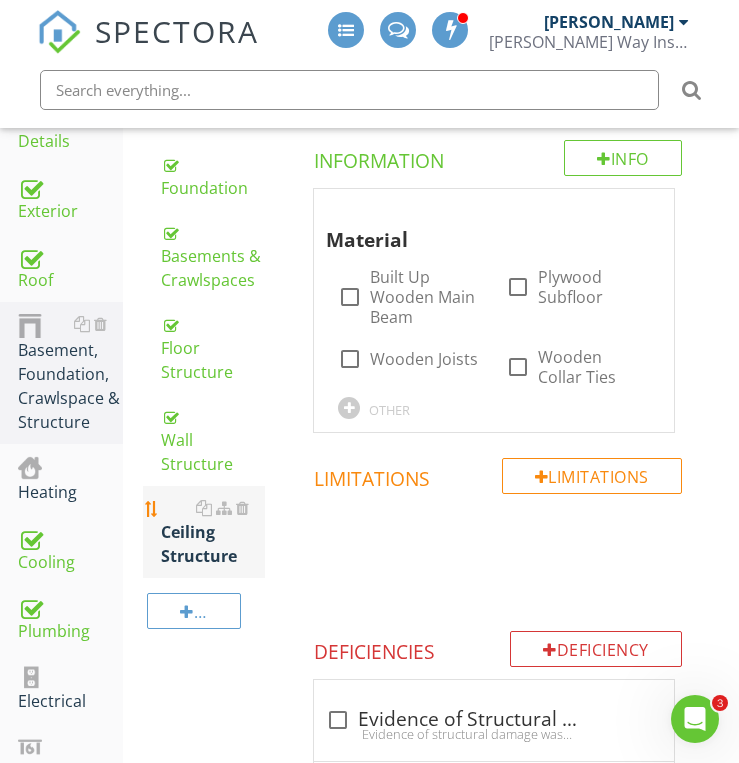 scroll, scrollTop: 363, scrollLeft: 0, axis: vertical 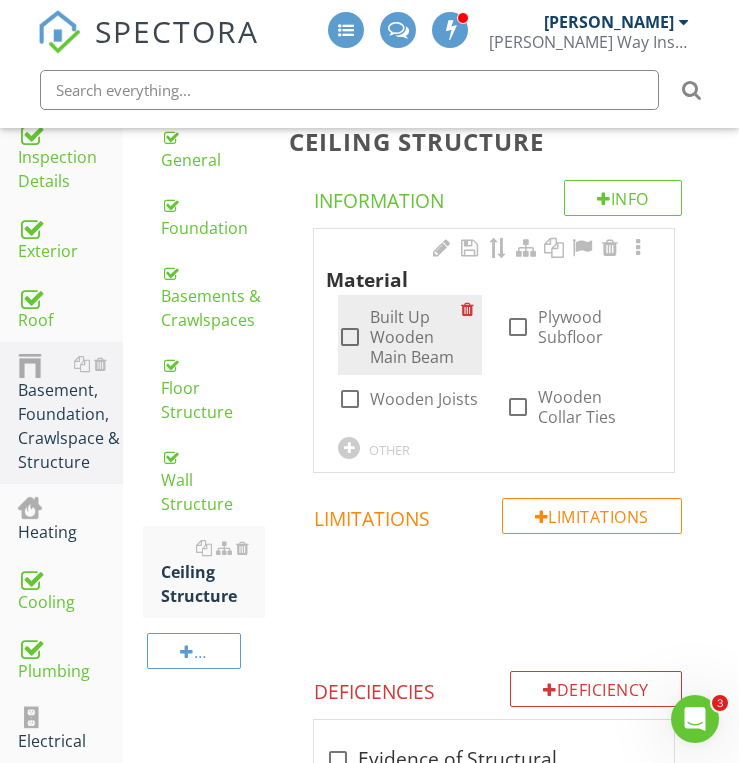 click at bounding box center (350, 337) 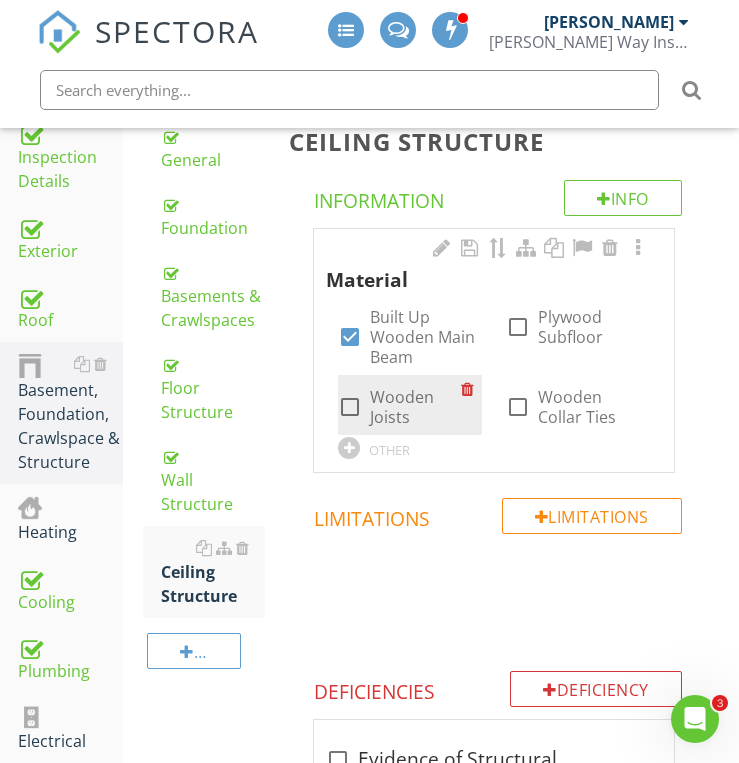 click at bounding box center [350, 407] 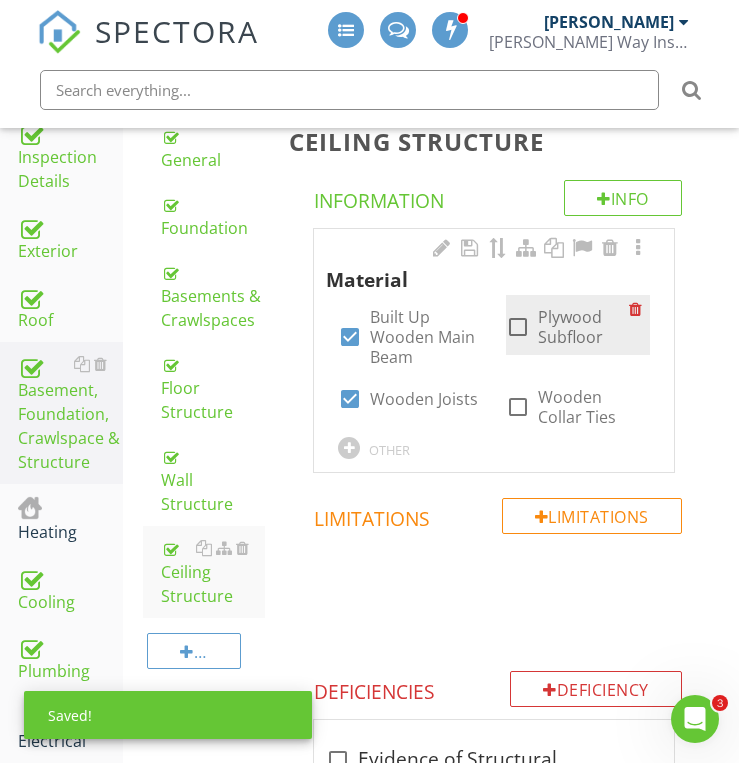 click at bounding box center [518, 327] 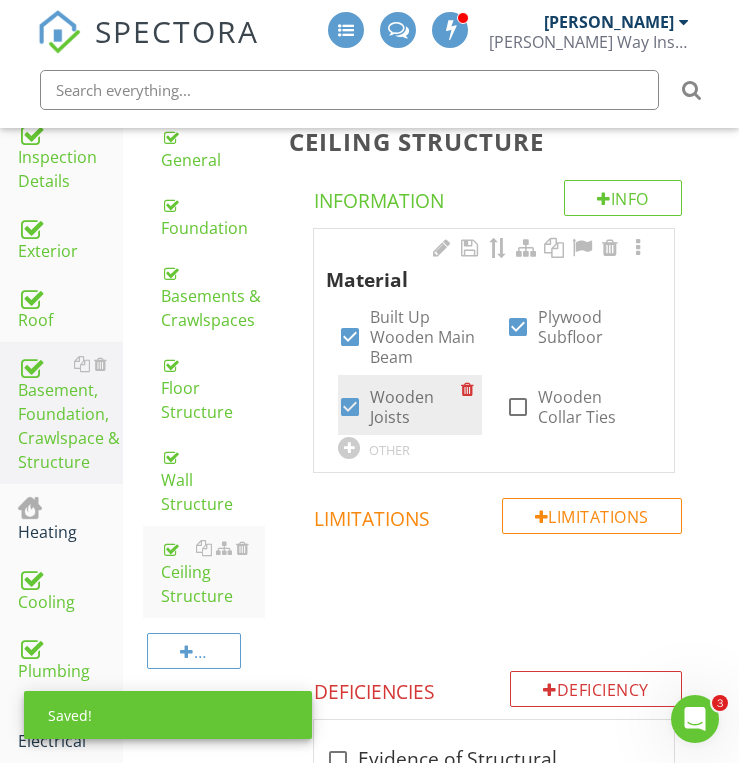 click at bounding box center (350, 407) 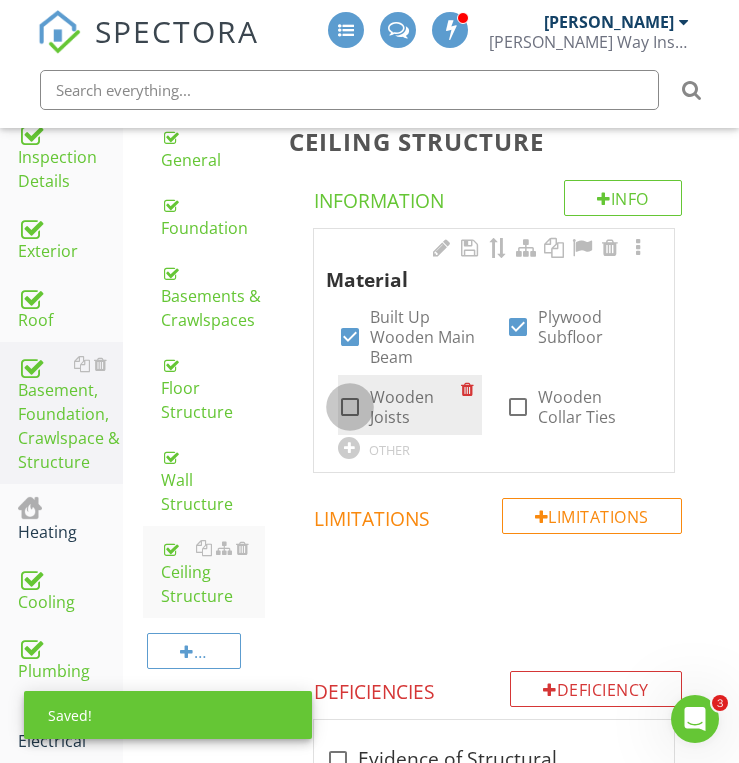 click at bounding box center [350, 407] 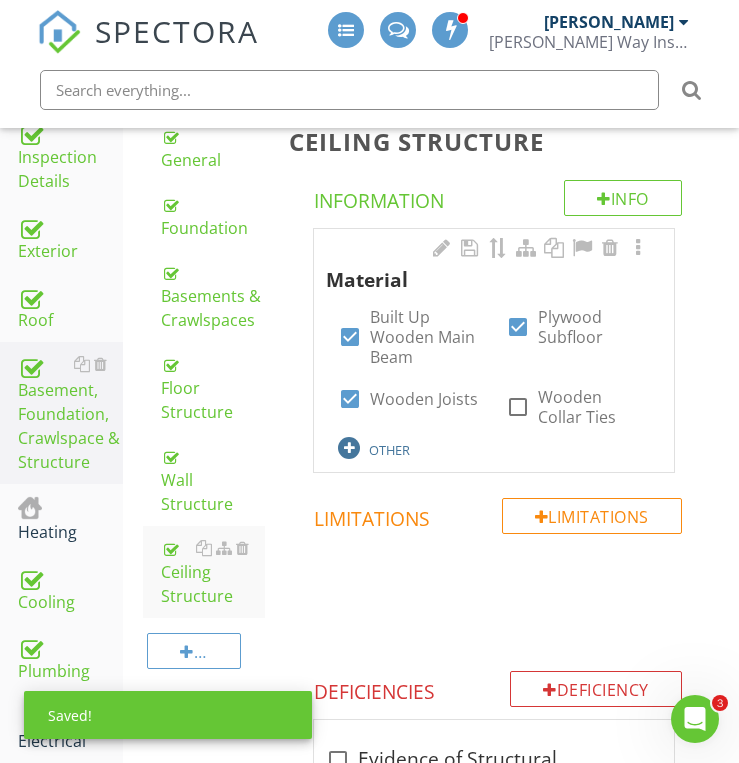 click at bounding box center (349, 448) 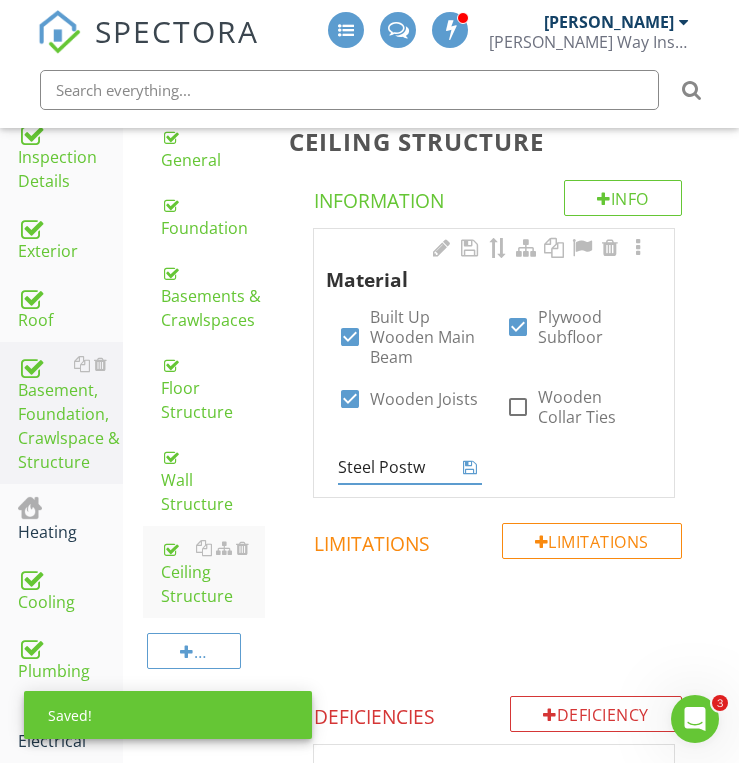 type on "Steel Postw" 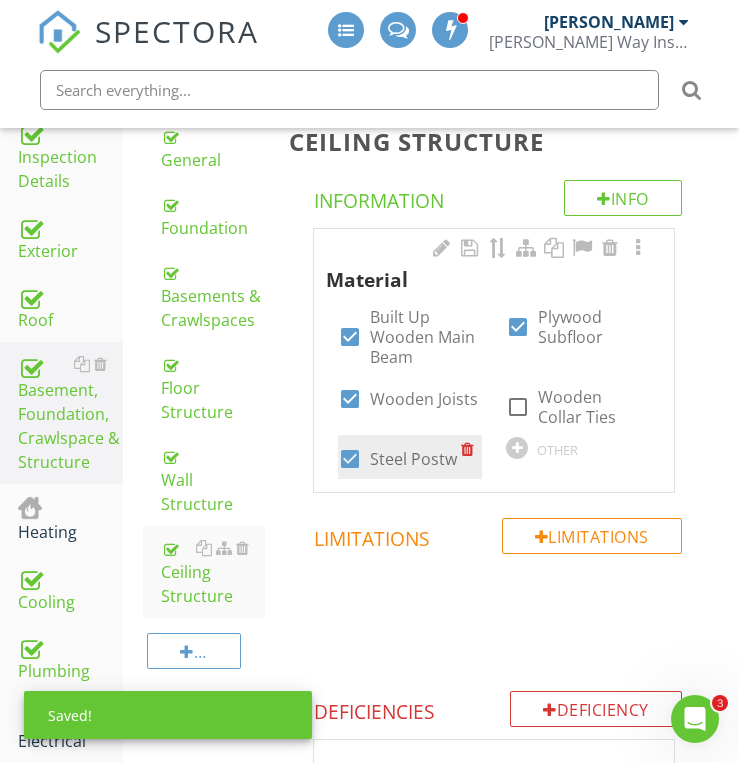 click on "Steel Postw" at bounding box center (413, 459) 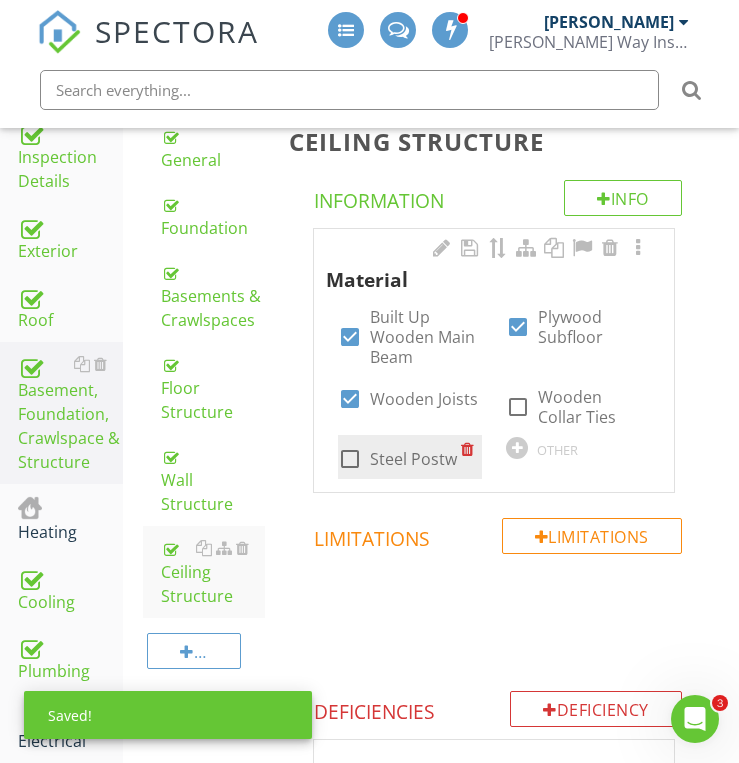 click on "check_box_outline_blank Steel Postw" at bounding box center (399, 457) 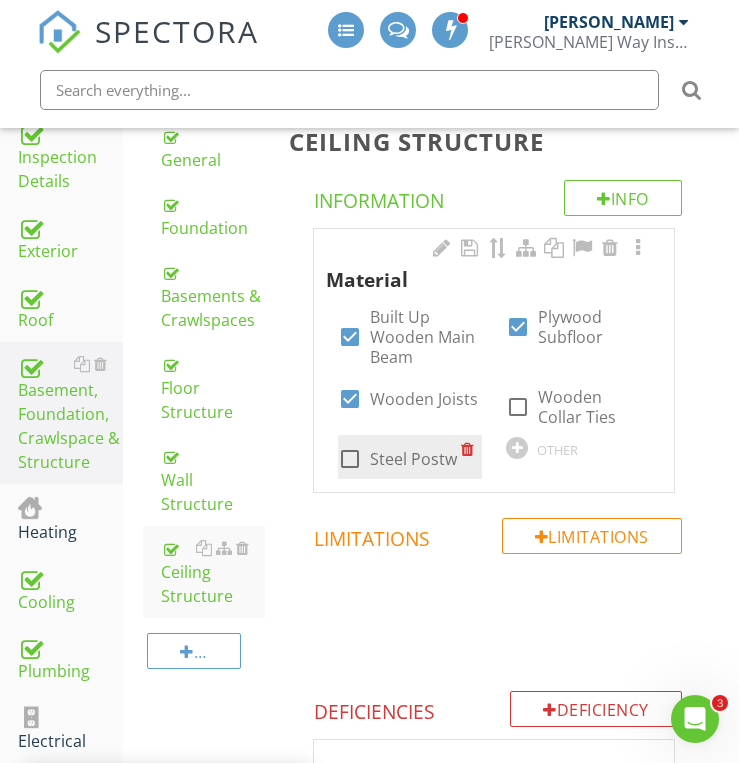 click at bounding box center (471, 449) 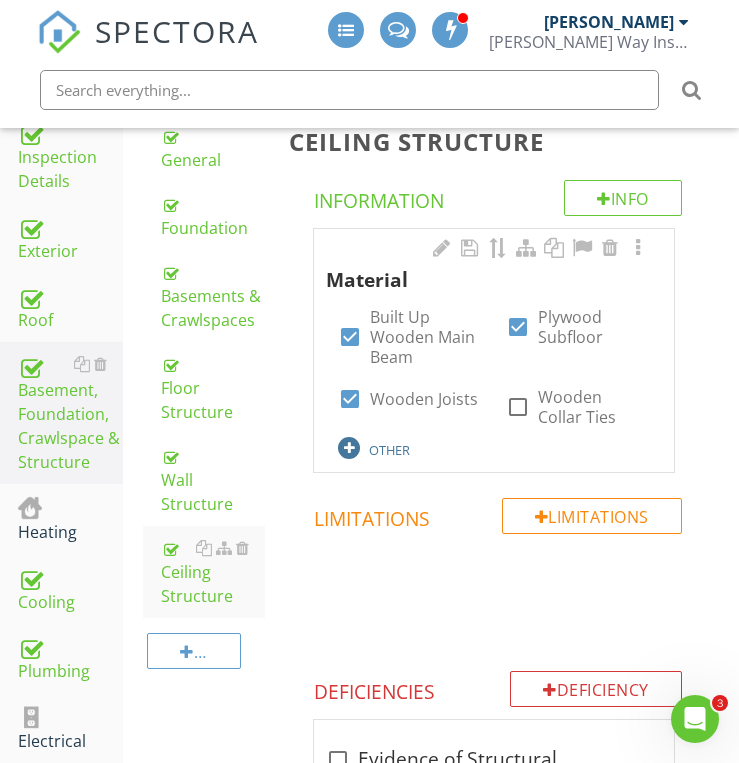 click on "OTHER" at bounding box center (410, 447) 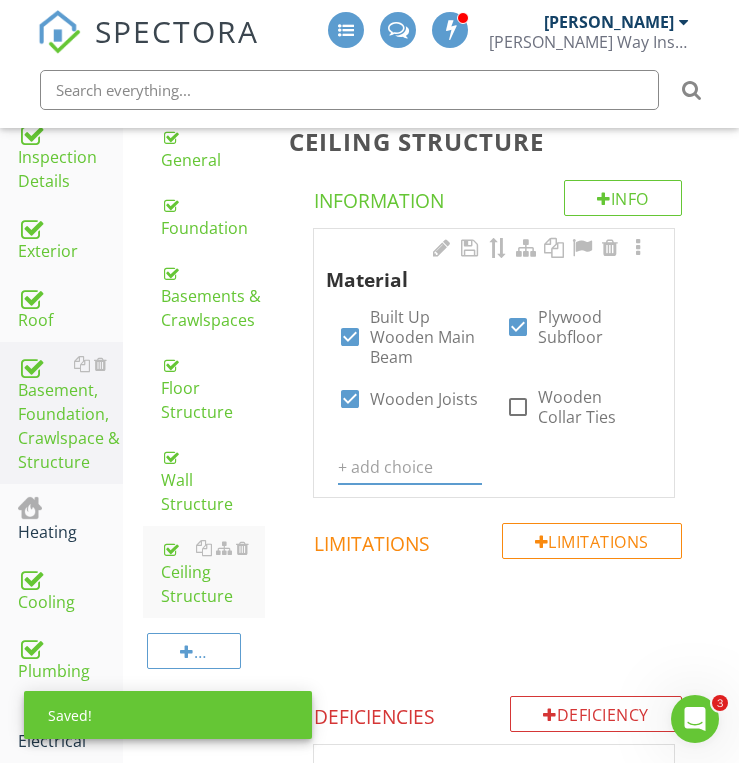 type on "s" 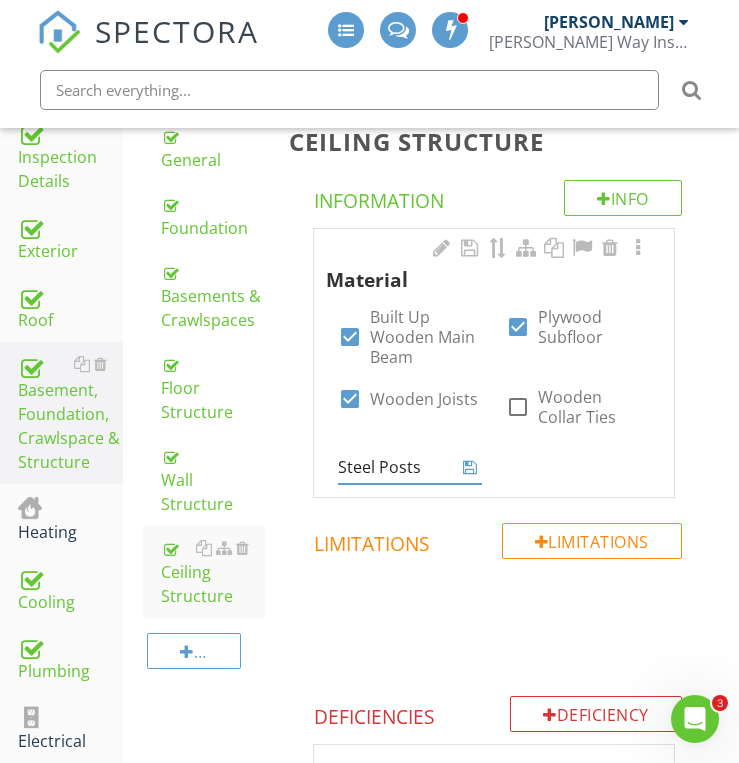 type on "Steel Posts" 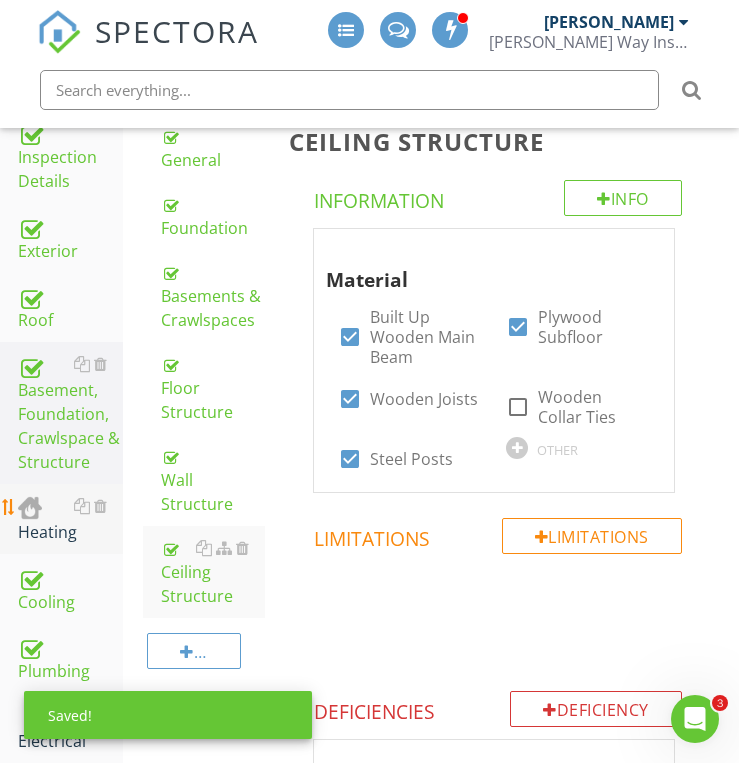 click on "Heating" at bounding box center [70, 519] 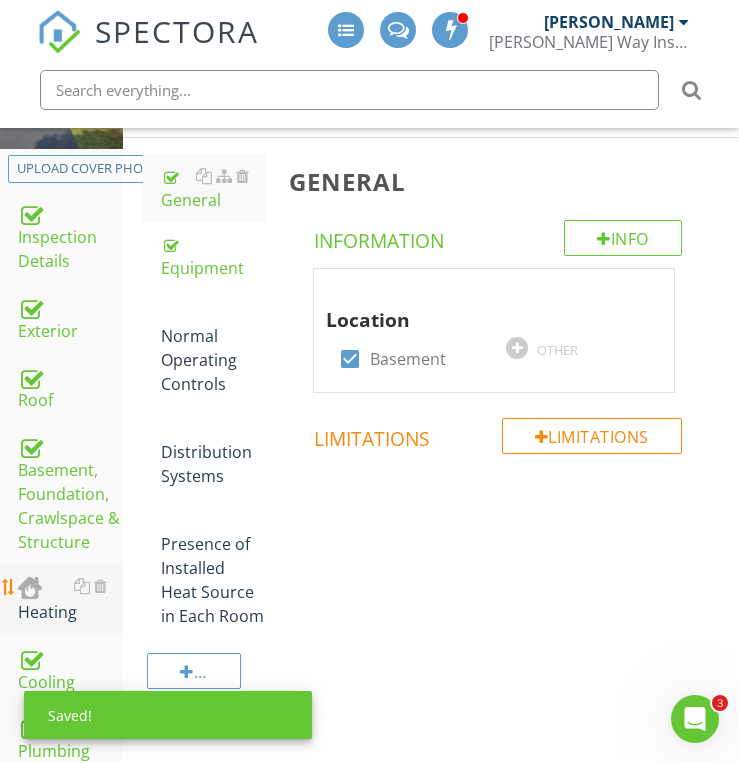 scroll, scrollTop: 243, scrollLeft: 0, axis: vertical 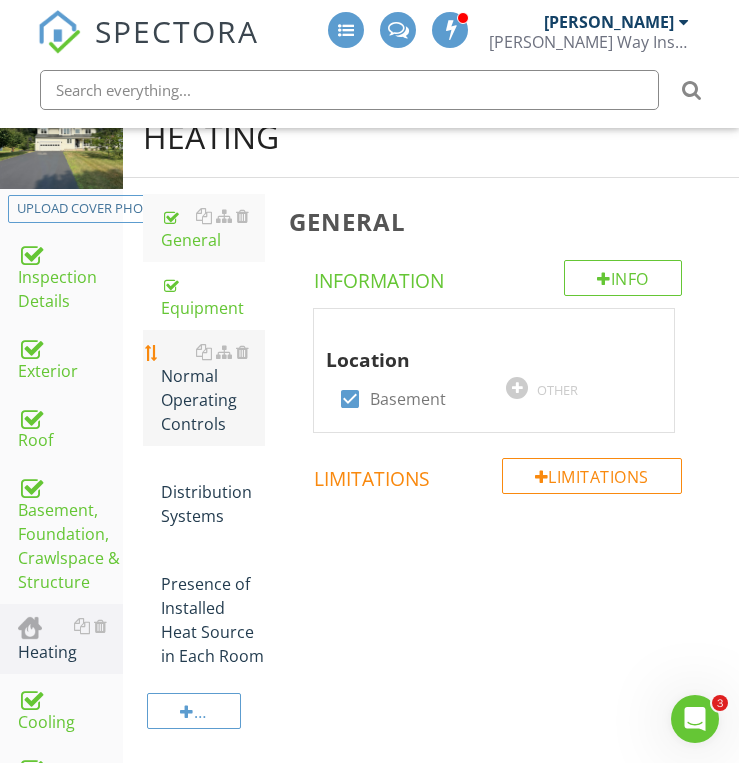 click on "Normal Operating Controls" at bounding box center [213, 388] 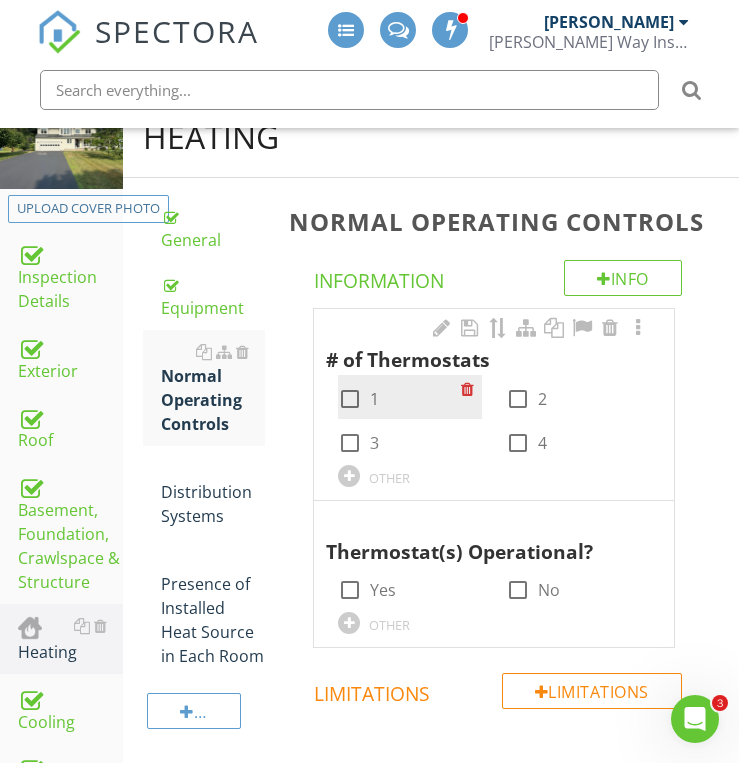 click at bounding box center [350, 399] 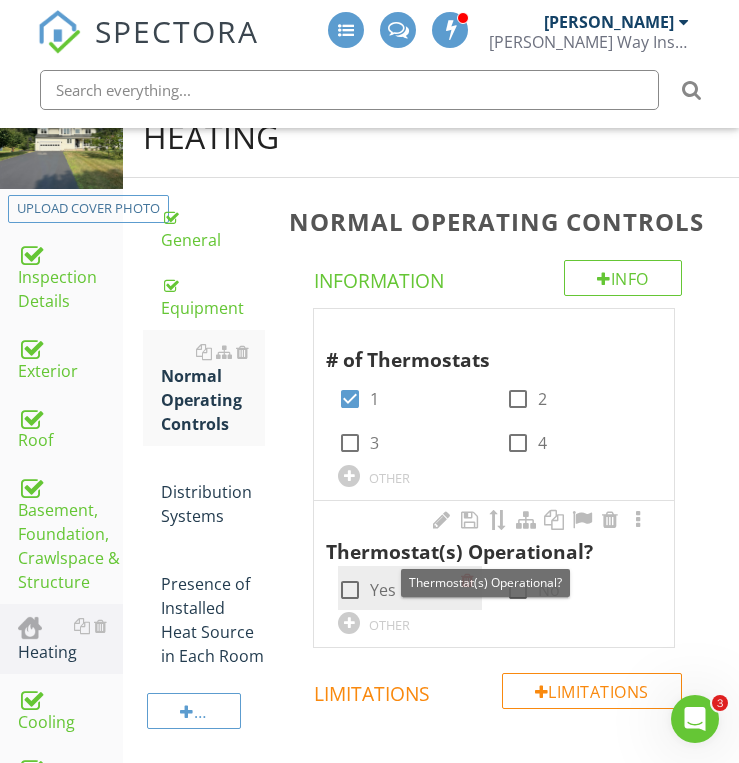 click at bounding box center (350, 590) 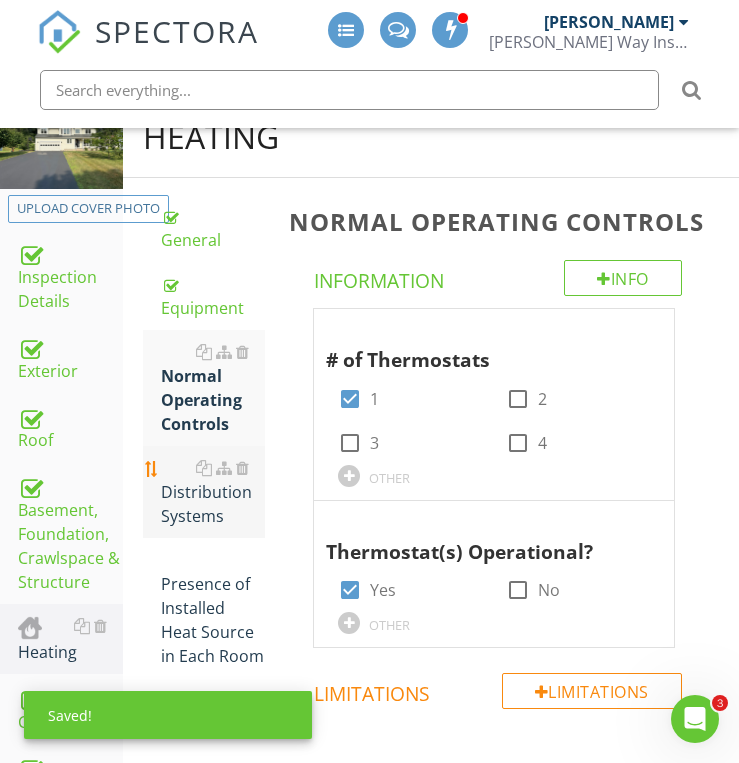 click on "Distribution Systems" at bounding box center (213, 492) 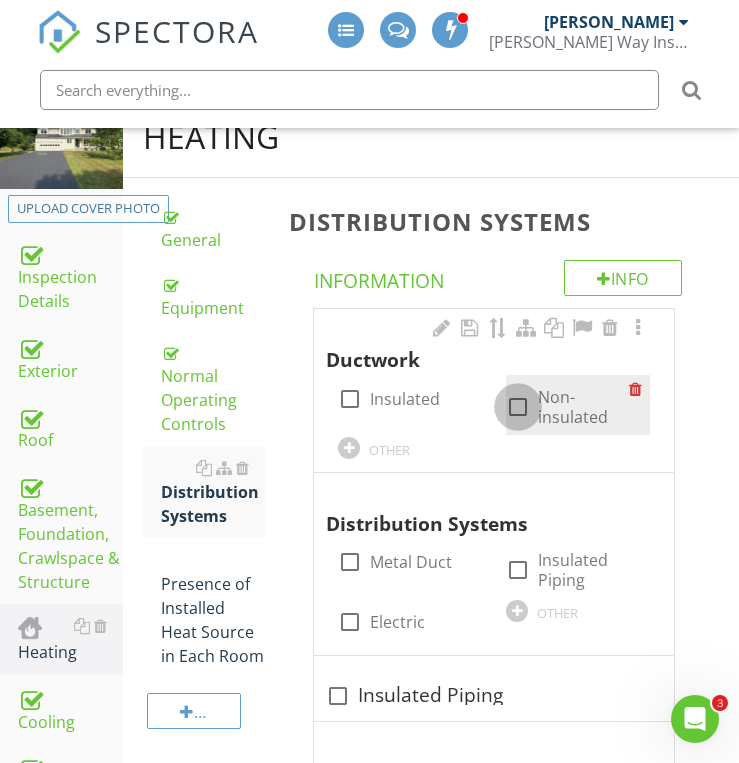 click at bounding box center (518, 407) 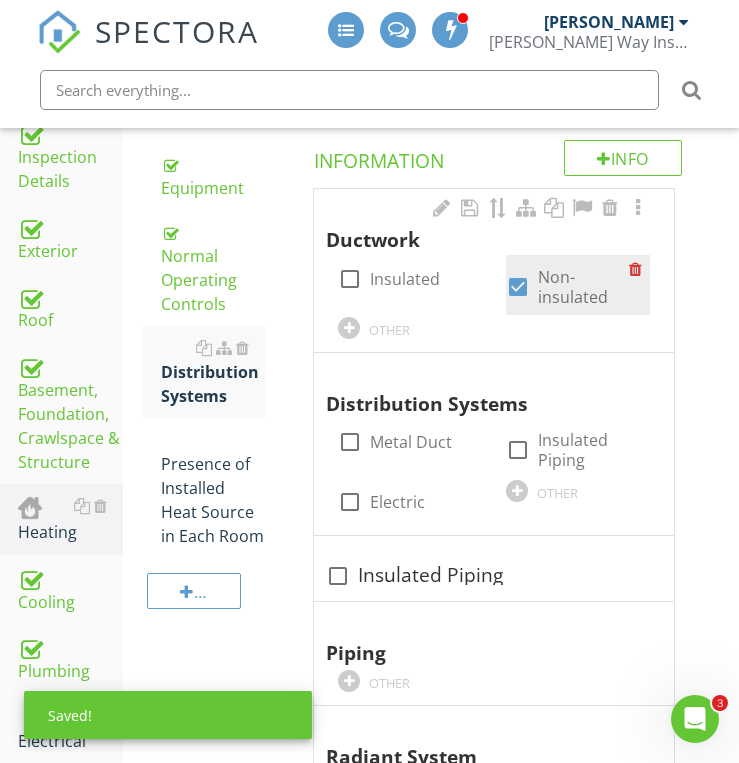 scroll, scrollTop: 403, scrollLeft: 0, axis: vertical 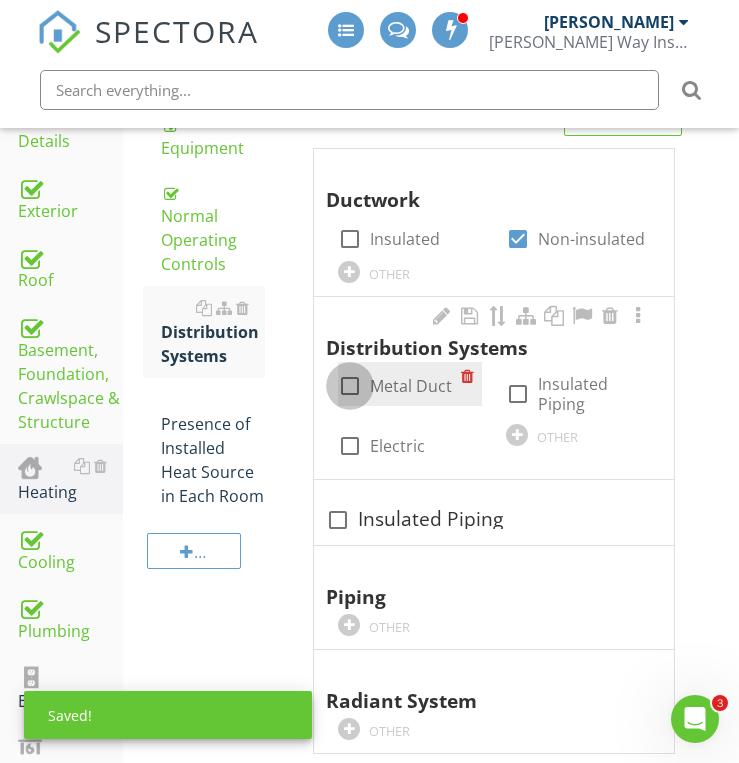 click at bounding box center (350, 386) 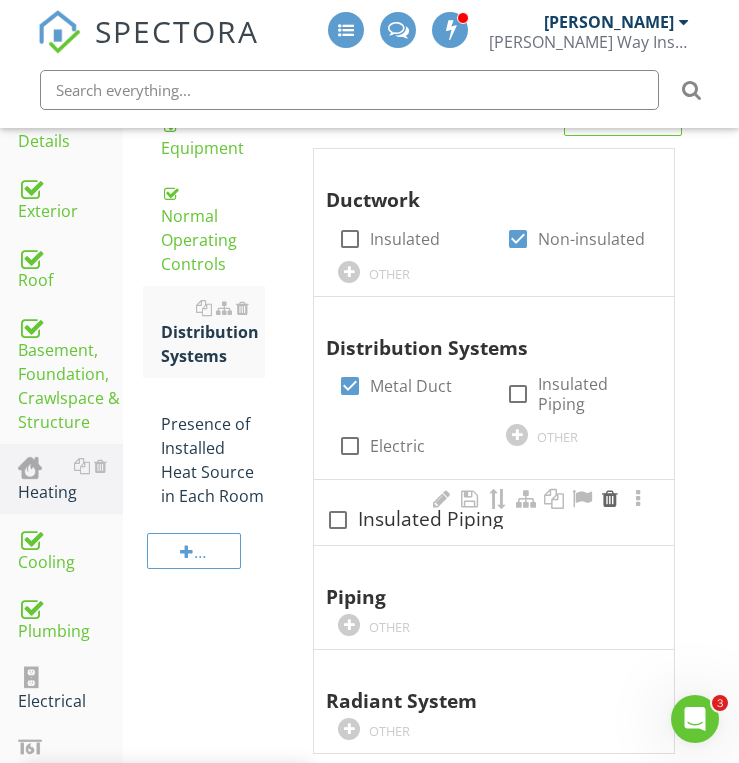 click at bounding box center (610, 499) 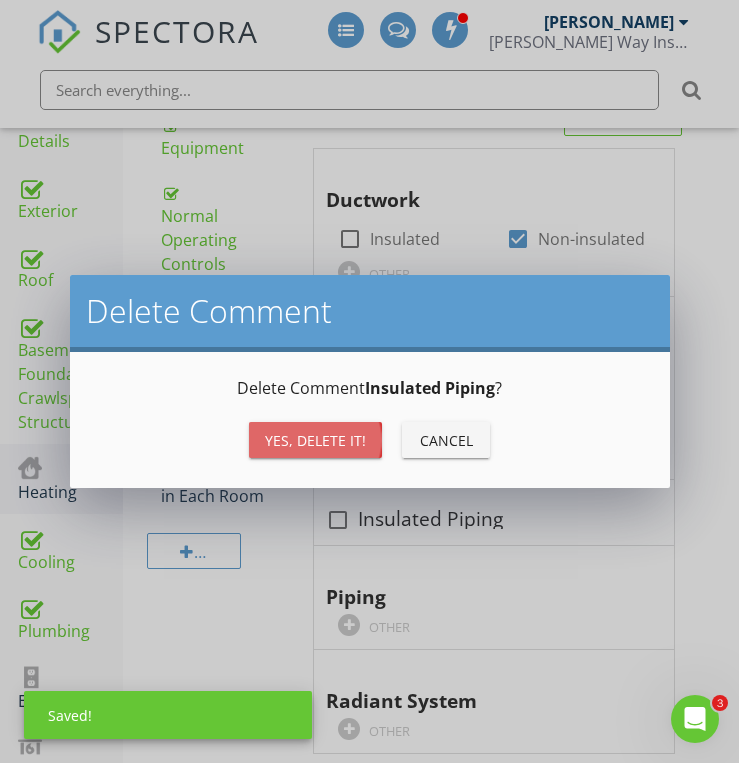 click on "Yes, Delete it!" at bounding box center (315, 440) 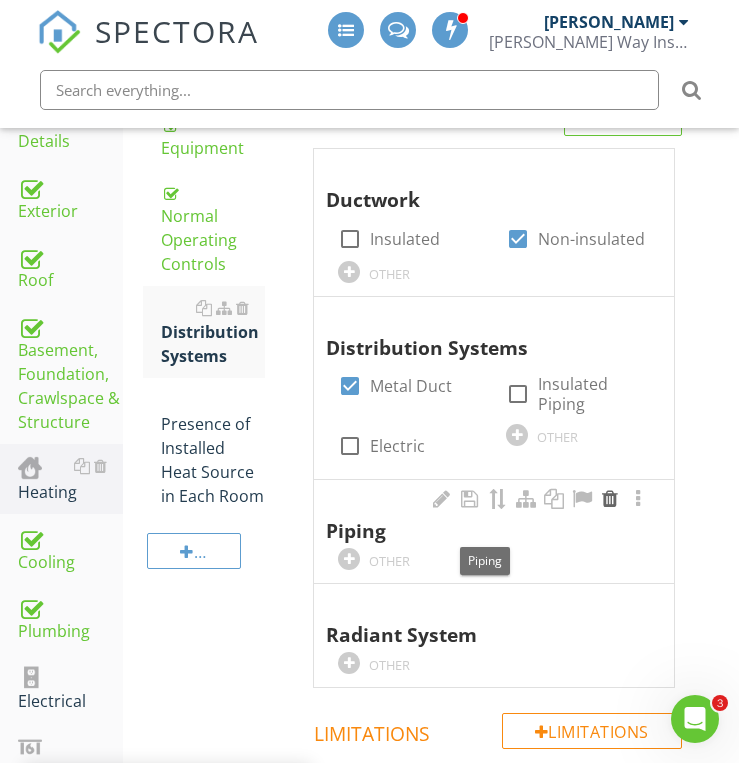 click at bounding box center (610, 499) 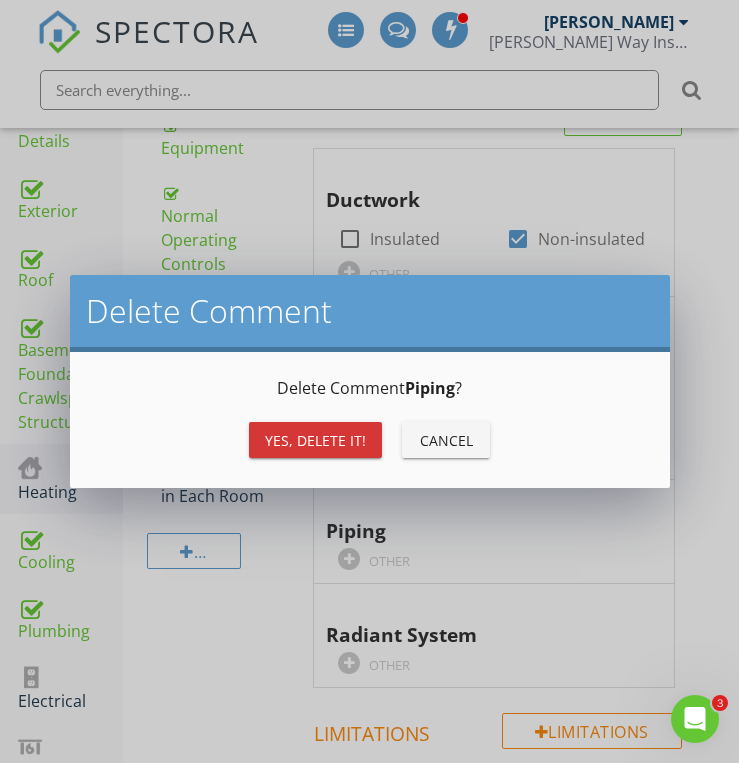 click on "Yes, Delete it!" at bounding box center [315, 440] 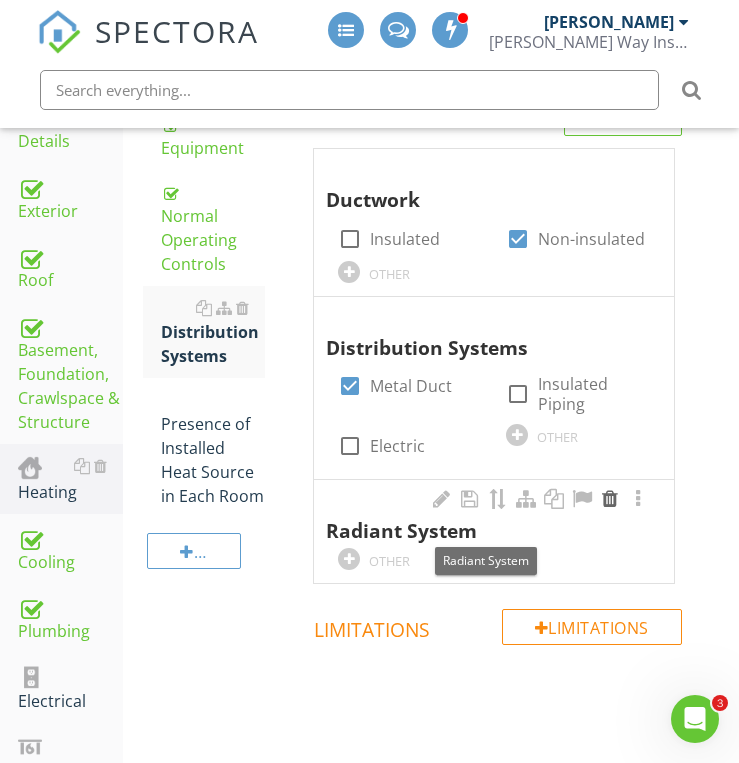 click at bounding box center [610, 499] 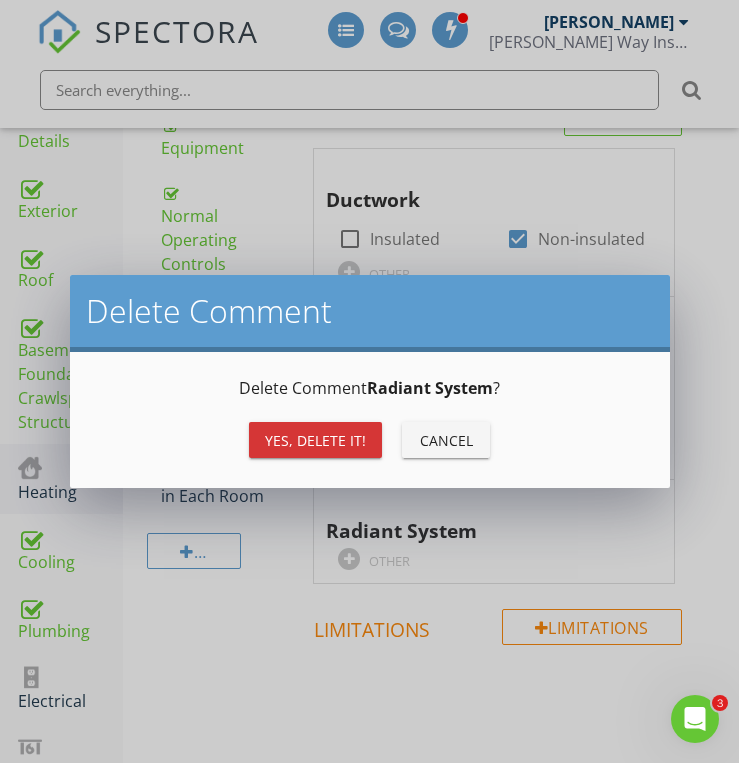 click on "Yes, Delete it!" at bounding box center [315, 440] 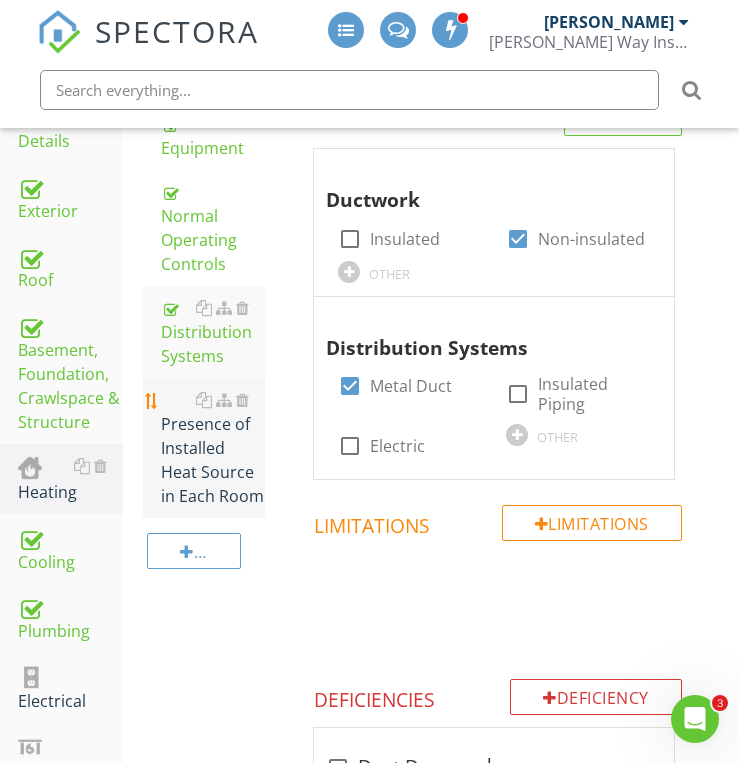 click on "Presence of Installed Heat Source in Each Room" at bounding box center [213, 448] 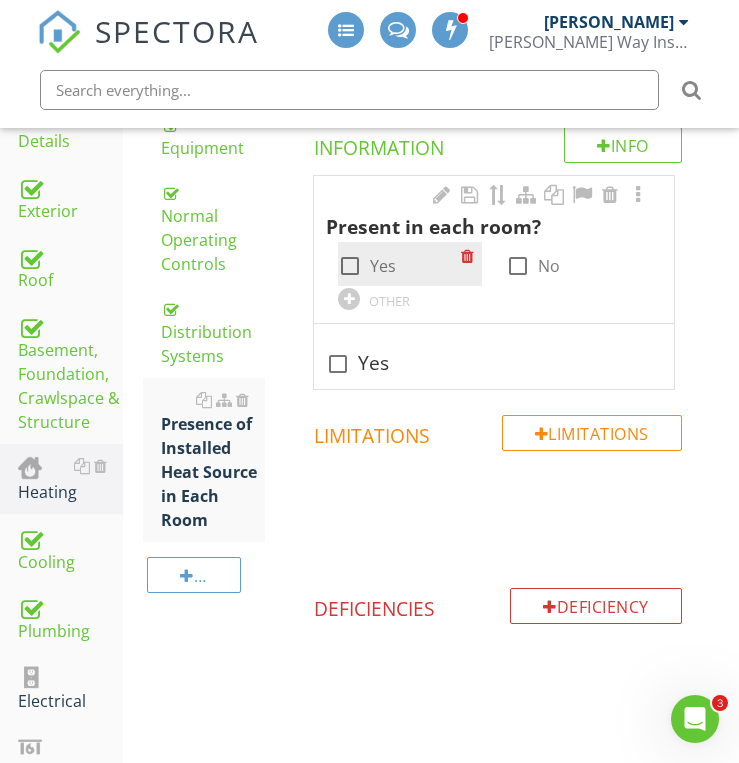 click at bounding box center (350, 266) 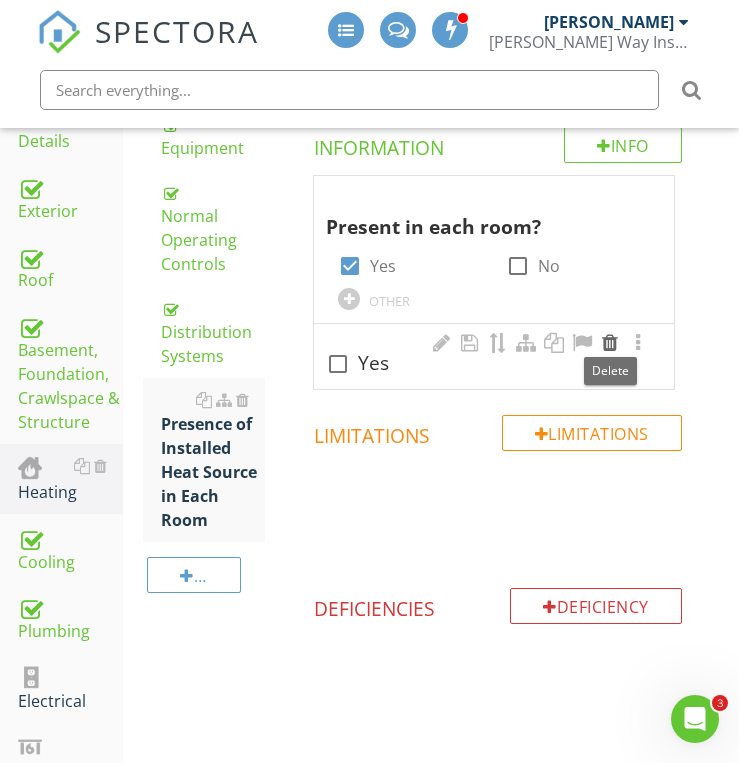 click at bounding box center [610, 343] 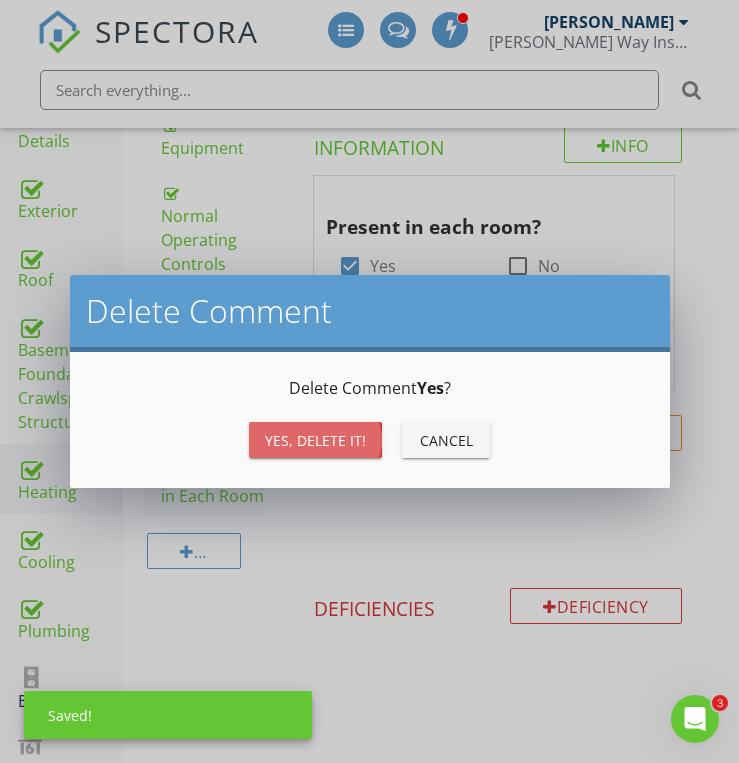 click on "Yes, Delete it!" at bounding box center (315, 440) 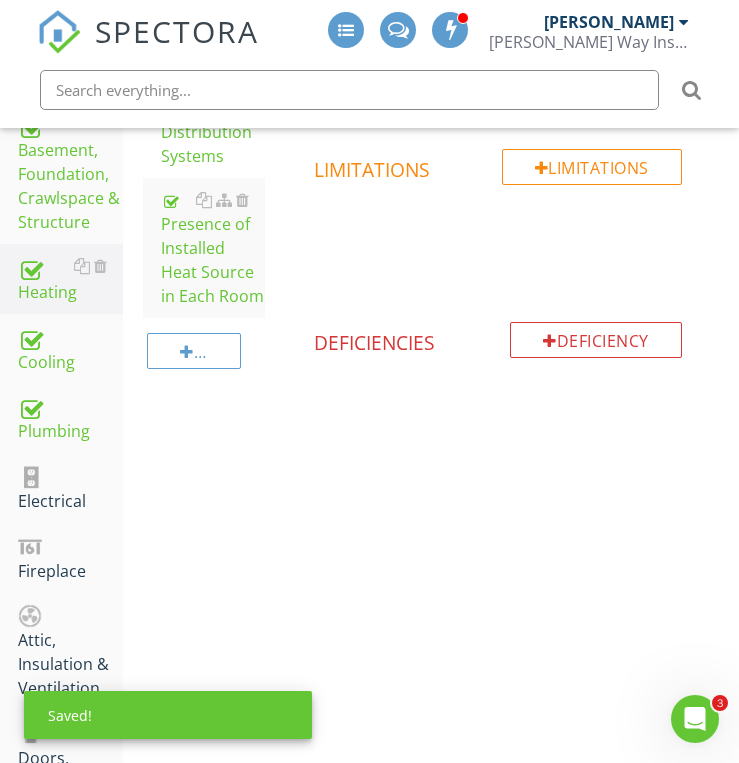 scroll, scrollTop: 643, scrollLeft: 0, axis: vertical 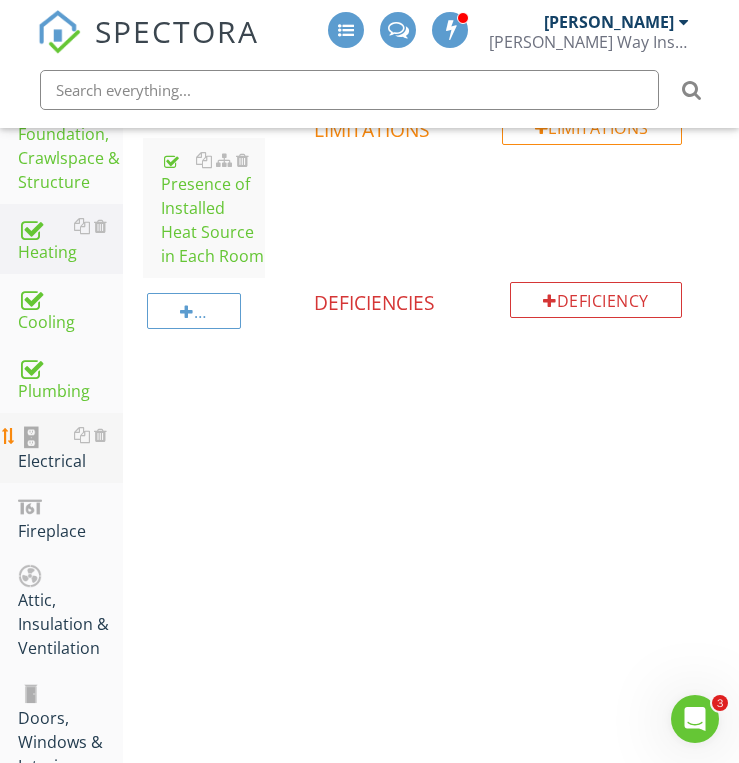 click on "Electrical" at bounding box center (70, 448) 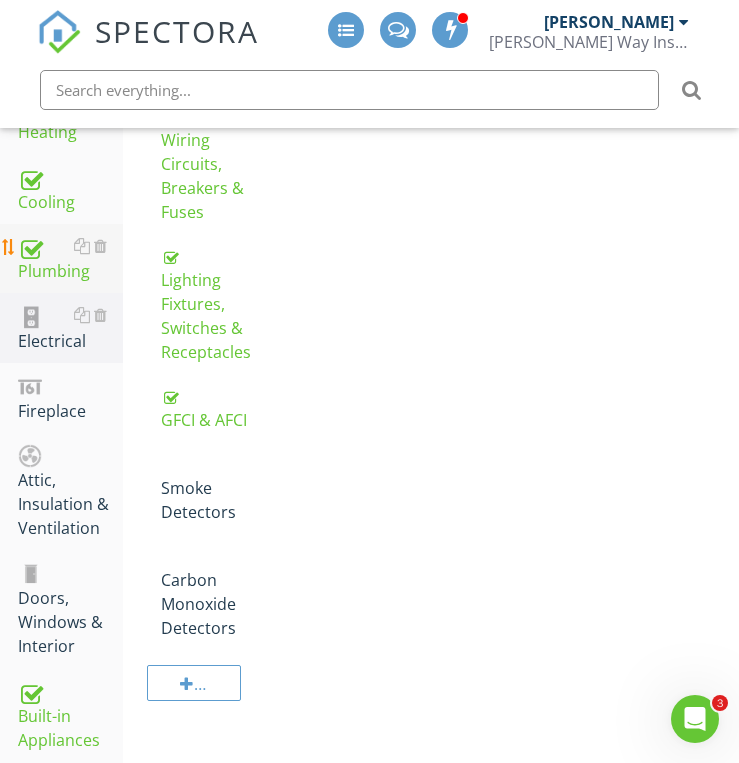scroll, scrollTop: 803, scrollLeft: 0, axis: vertical 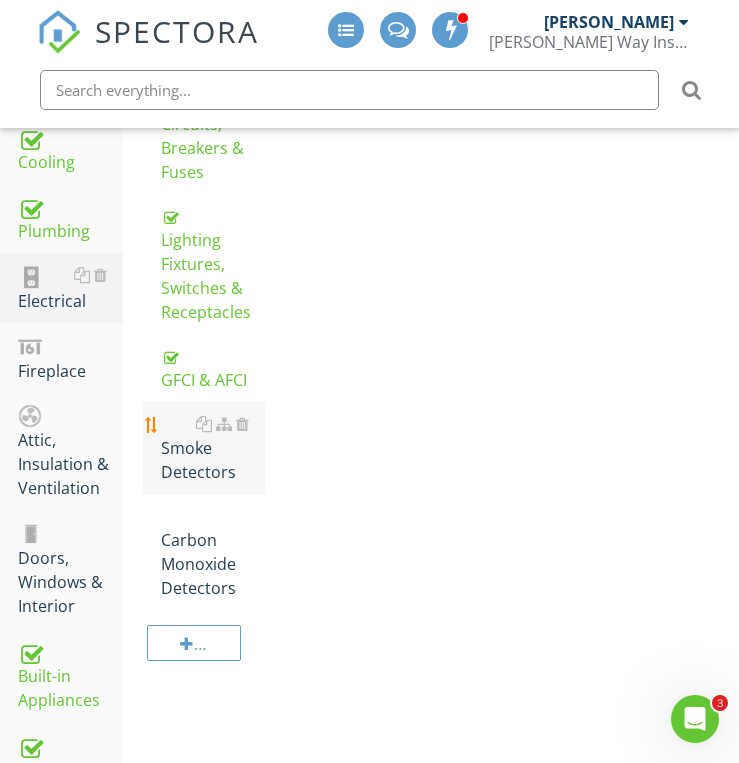 click on "Smoke Detectors" at bounding box center (213, 448) 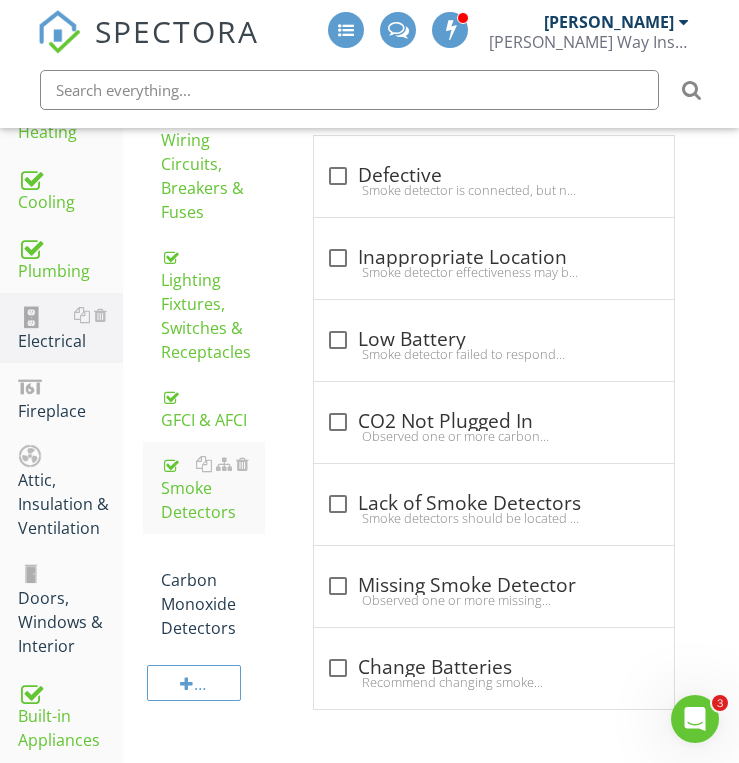 scroll, scrollTop: 883, scrollLeft: 0, axis: vertical 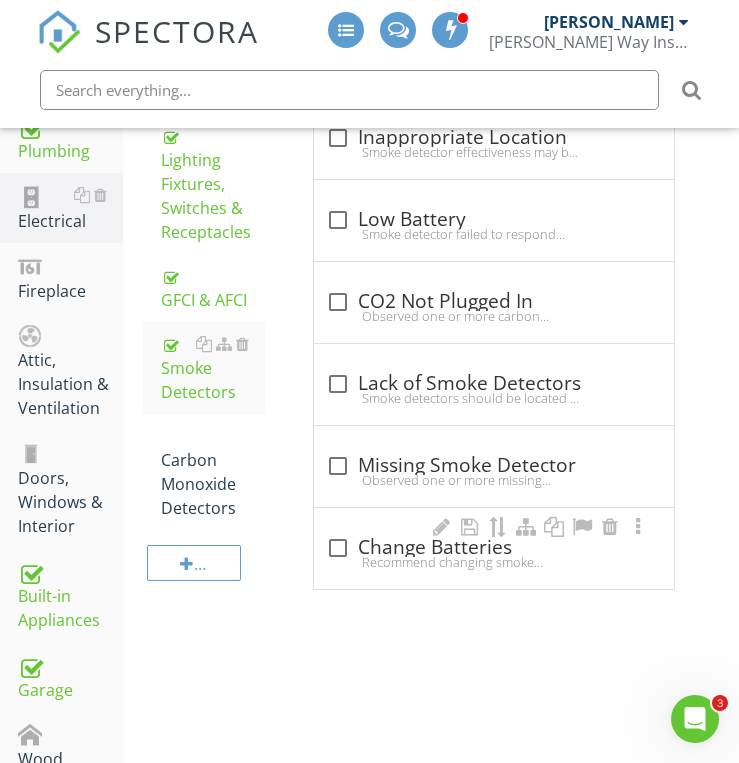 click on "Recommend changing smoke detector batteries on your move in date. Change the batteries every year on your purchase anniversary!" at bounding box center (494, 562) 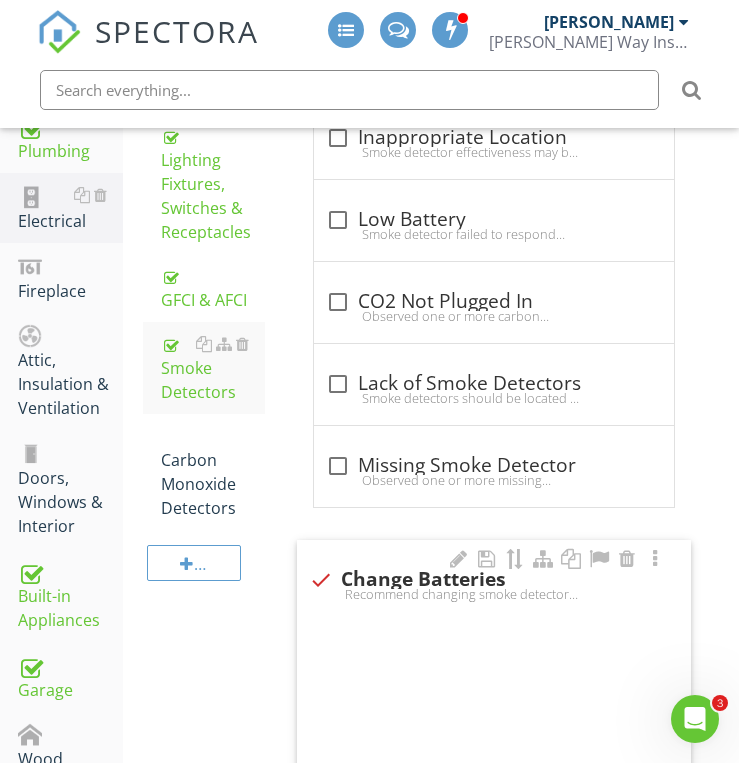 checkbox on "true" 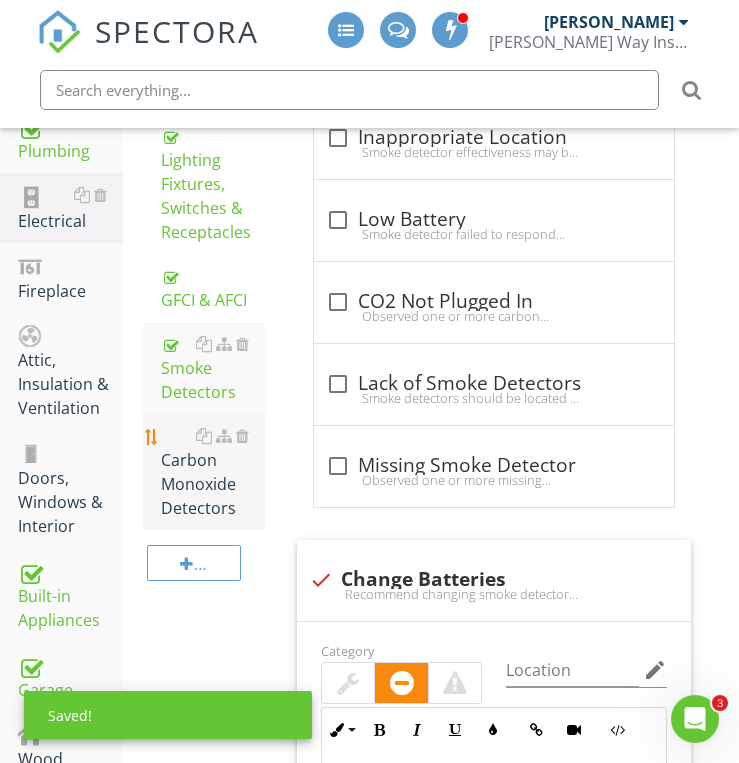 click on "Carbon Monoxide Detectors" at bounding box center [213, 472] 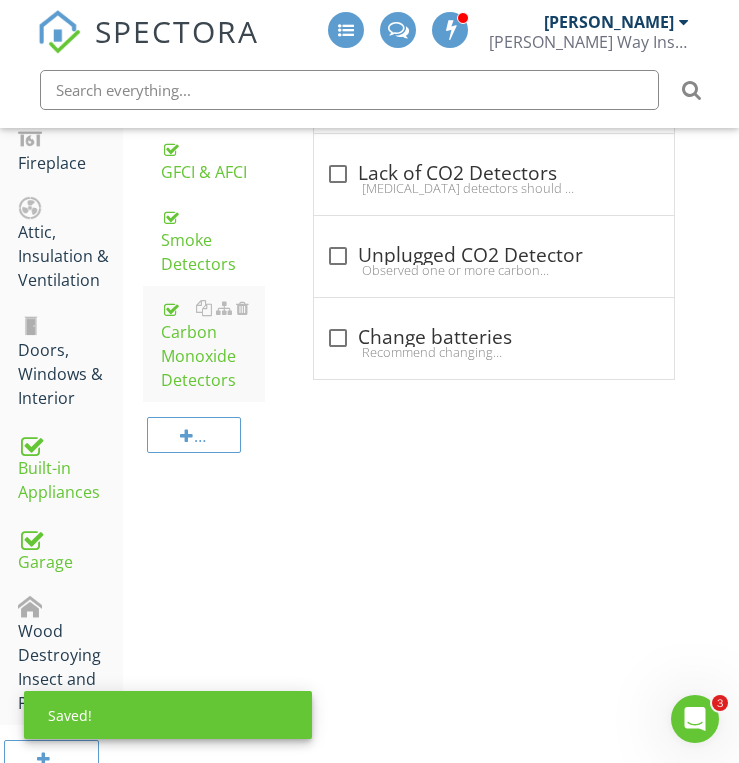 scroll, scrollTop: 1074, scrollLeft: 0, axis: vertical 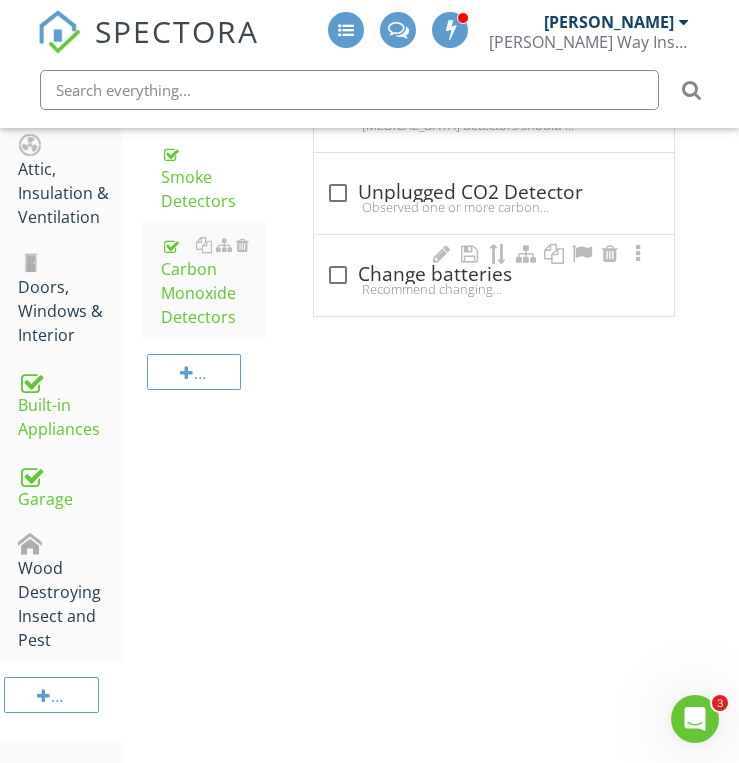 click on "check_box_outline_blank
Change batteries" at bounding box center (494, 273) 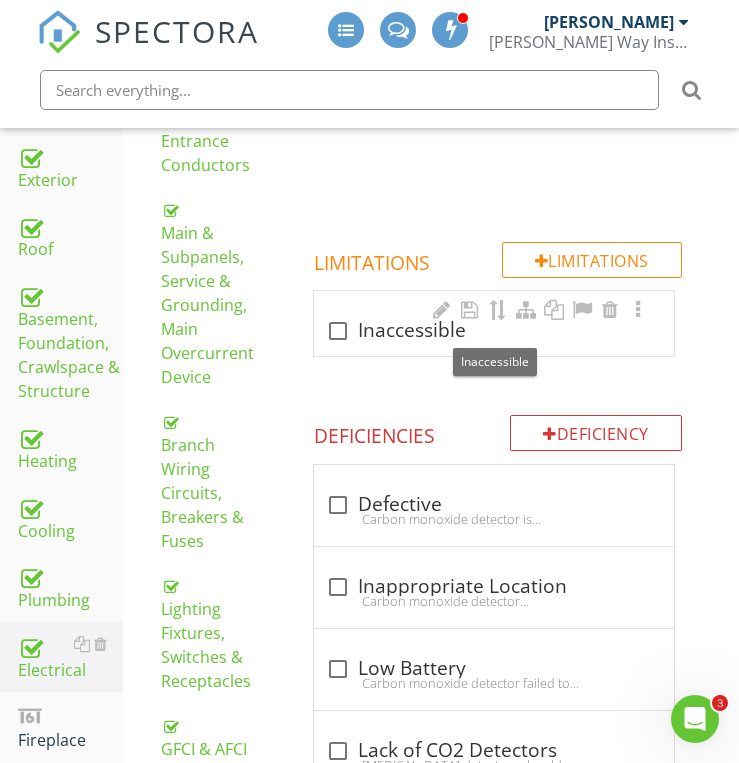 scroll, scrollTop: 394, scrollLeft: 0, axis: vertical 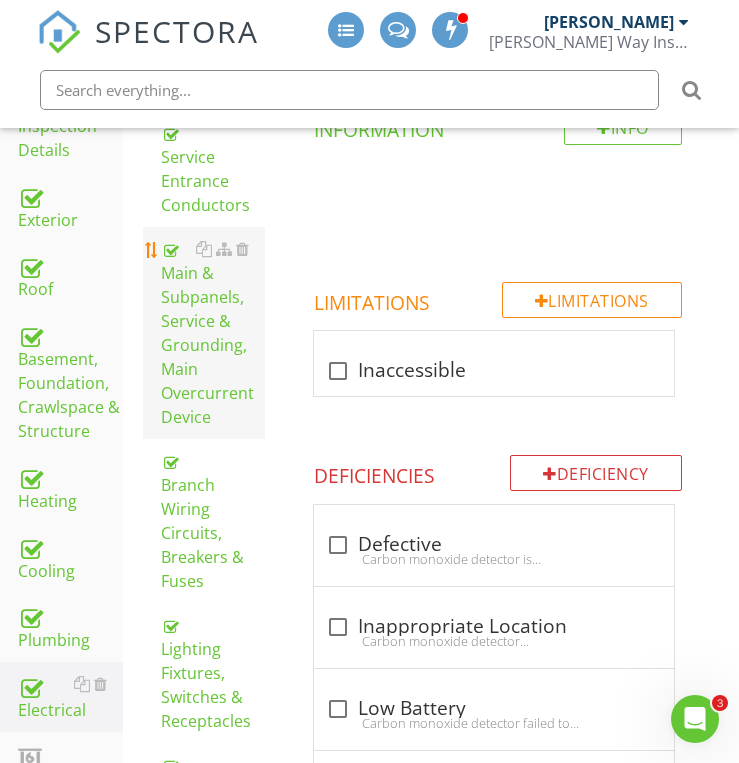click on "Main & Subpanels, Service & Grounding, Main Overcurrent Device" at bounding box center (213, 333) 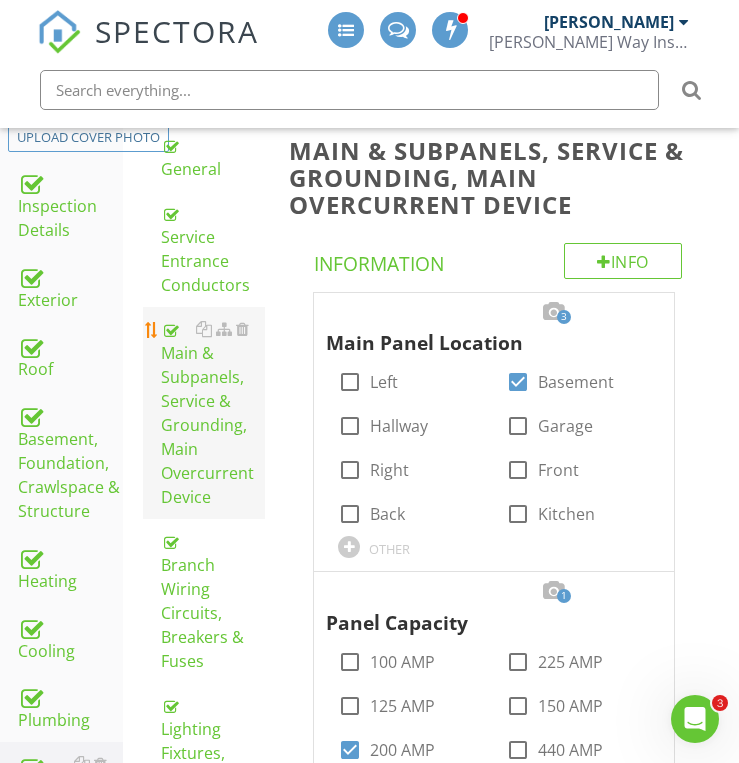 scroll, scrollTop: 274, scrollLeft: 0, axis: vertical 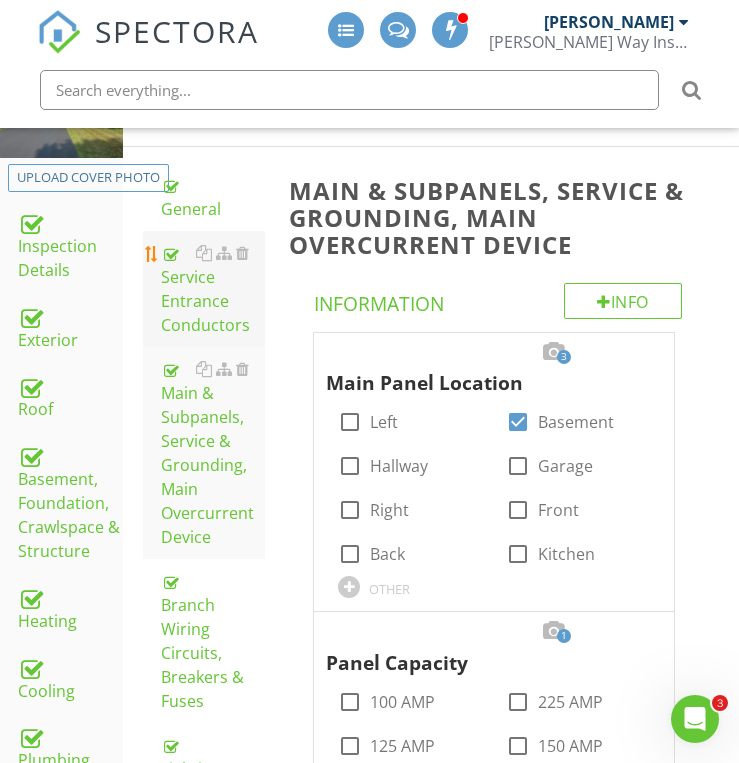 click on "Service Entrance Conductors" at bounding box center (213, 289) 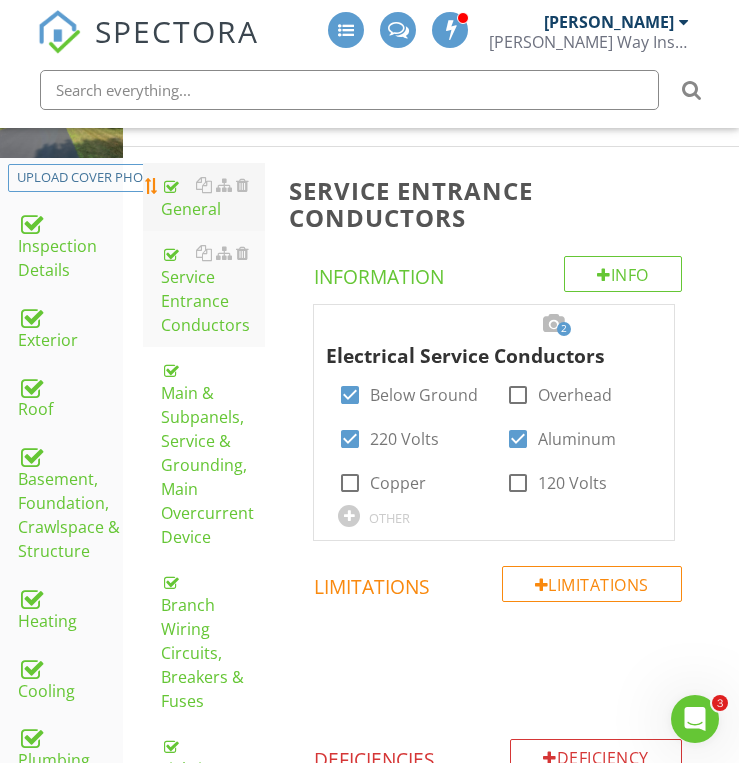 click on "General" at bounding box center (213, 197) 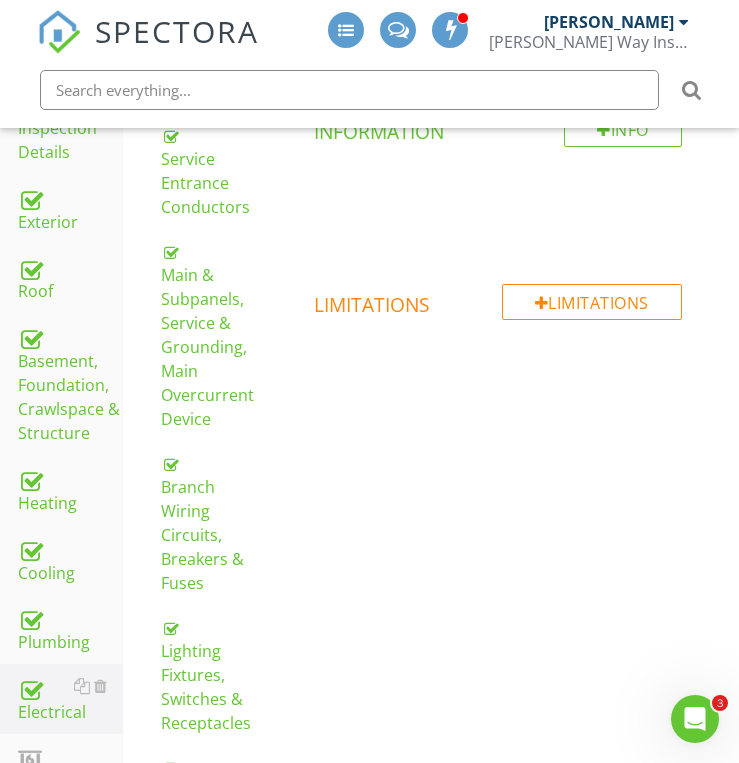scroll, scrollTop: 434, scrollLeft: 0, axis: vertical 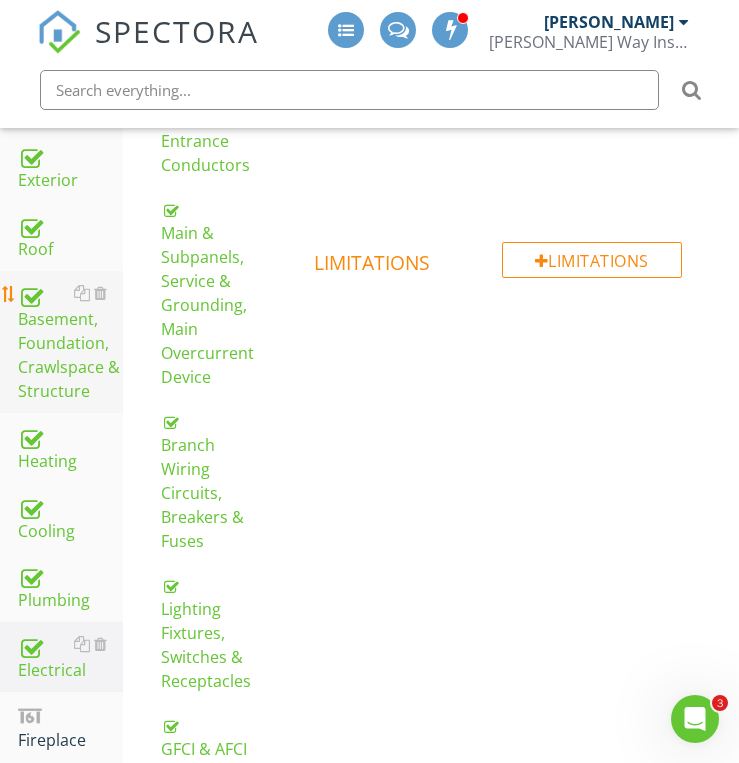 click on "Basement, Foundation, Crawlspace & Structure" at bounding box center [70, 342] 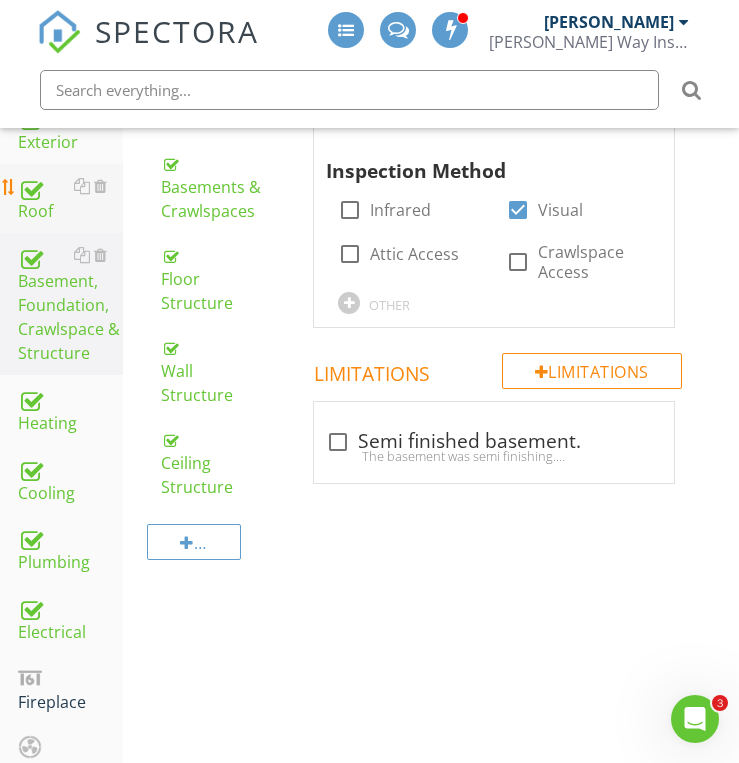 scroll, scrollTop: 514, scrollLeft: 0, axis: vertical 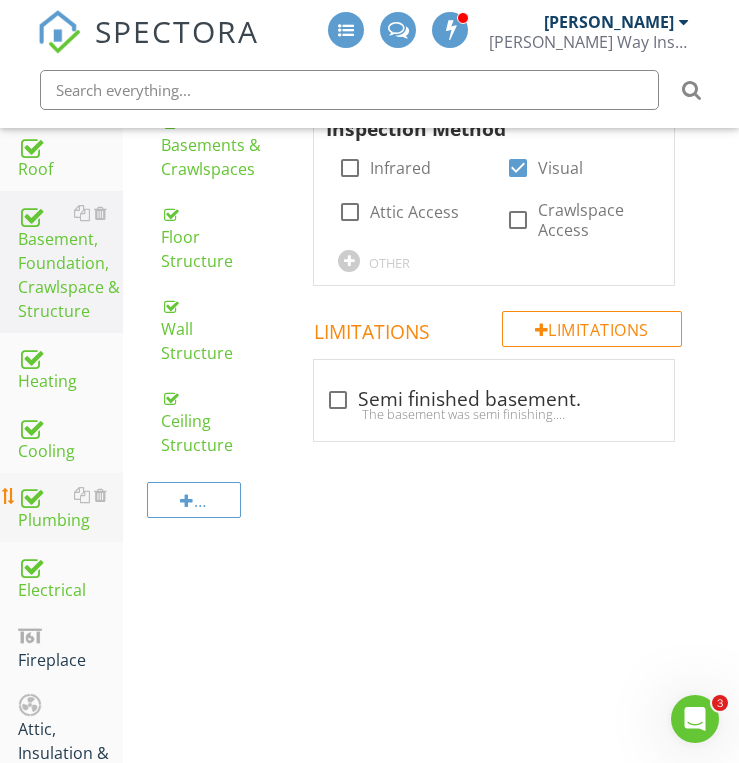 click on "Plumbing" at bounding box center (70, 508) 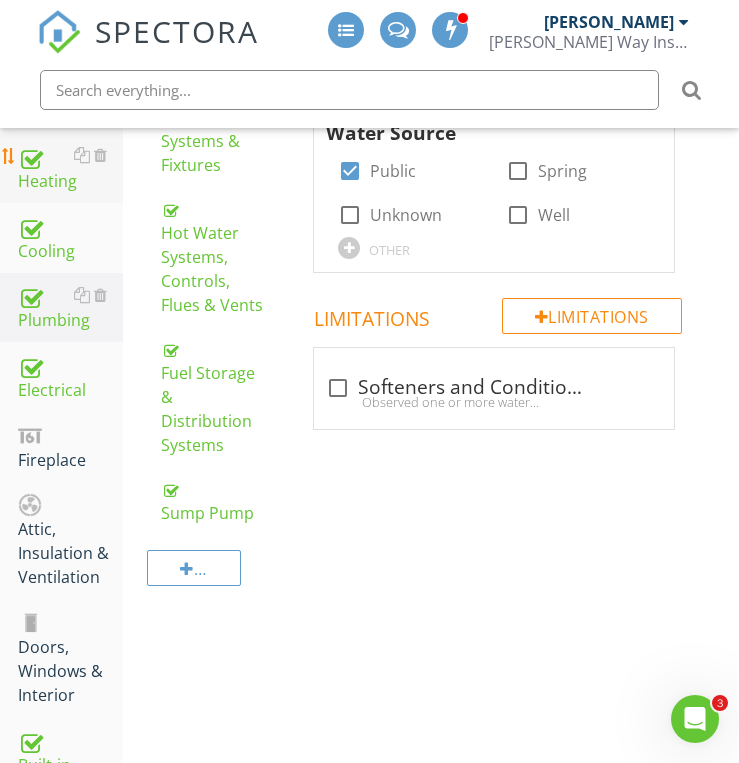 scroll, scrollTop: 754, scrollLeft: 0, axis: vertical 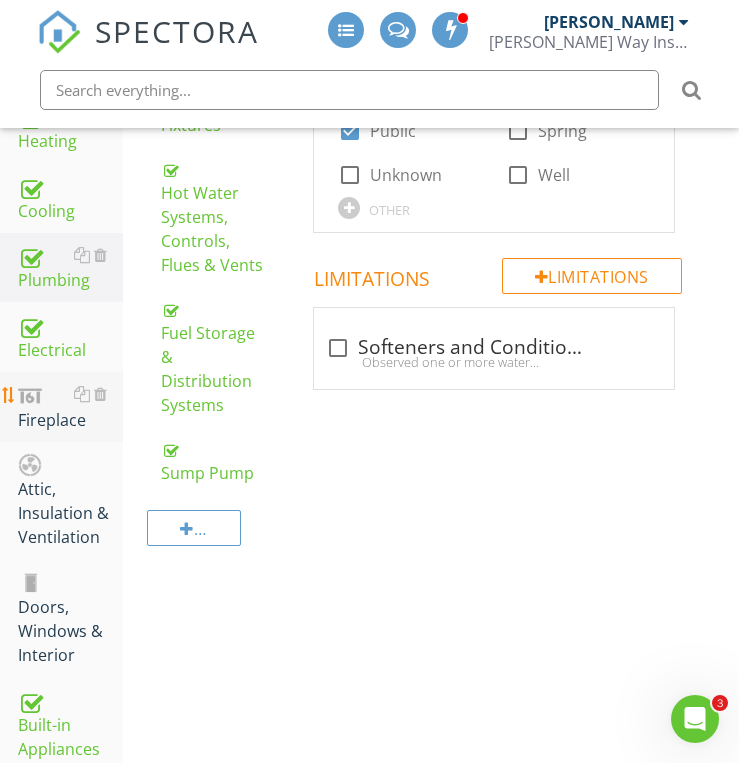 click on "Fireplace" at bounding box center (70, 407) 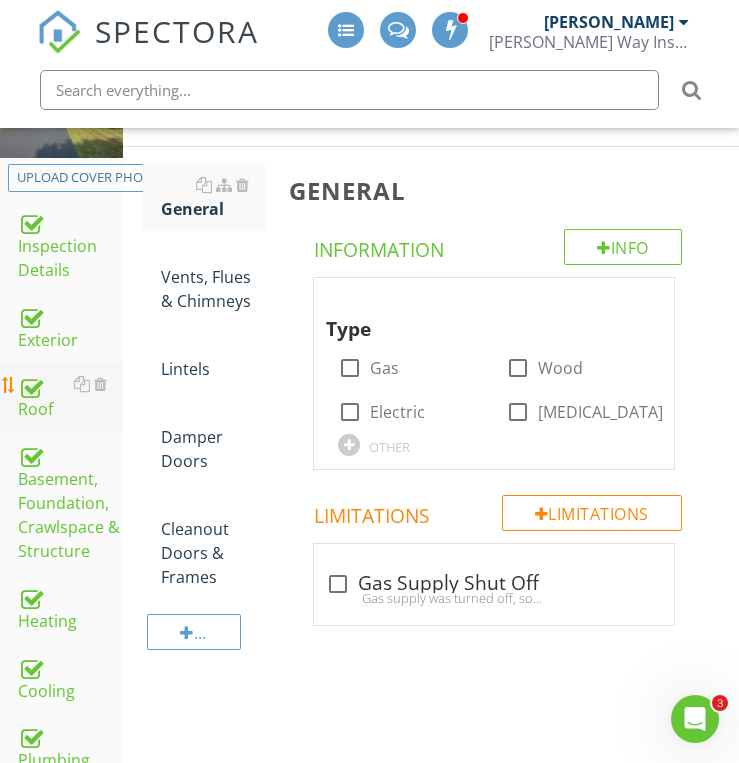 scroll, scrollTop: 234, scrollLeft: 0, axis: vertical 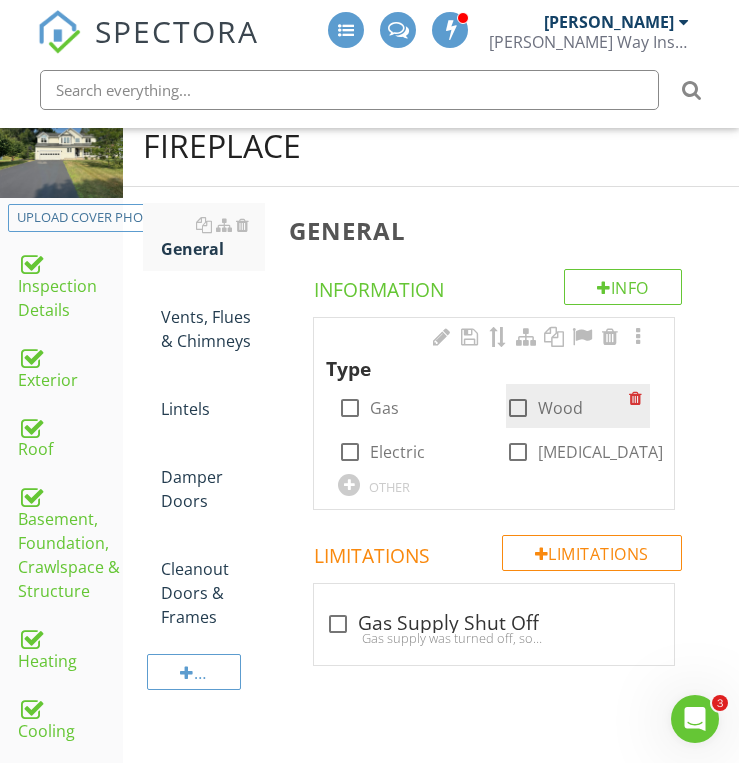 click at bounding box center (518, 408) 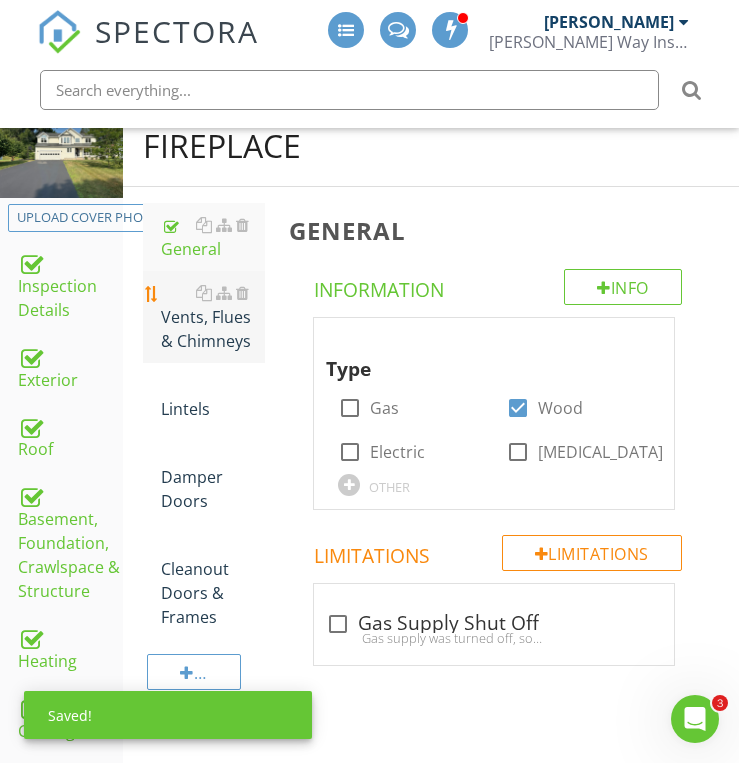 click on "Vents, Flues & Chimneys" at bounding box center (213, 317) 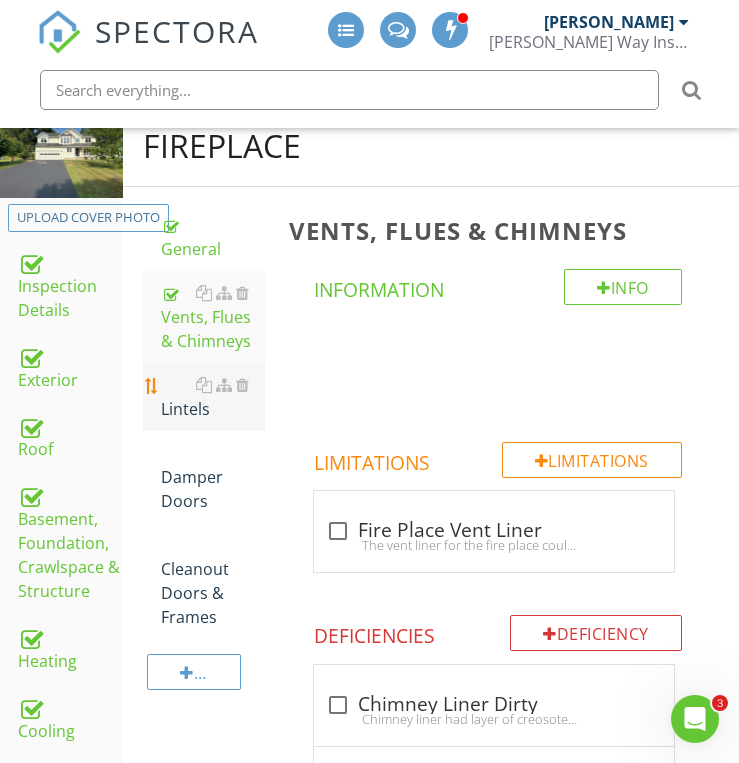 click on "Lintels" at bounding box center (213, 397) 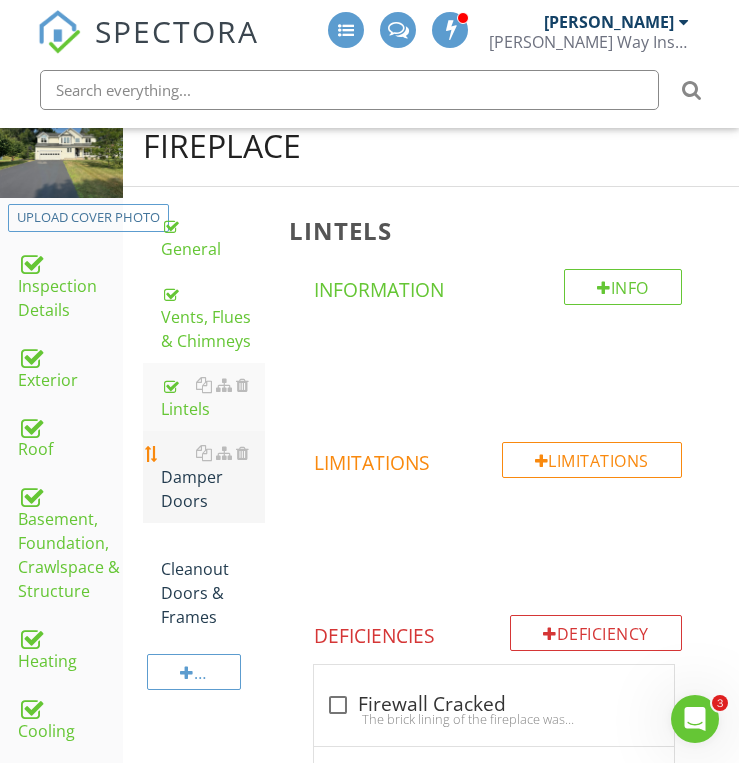 click on "Damper Doors" at bounding box center [213, 477] 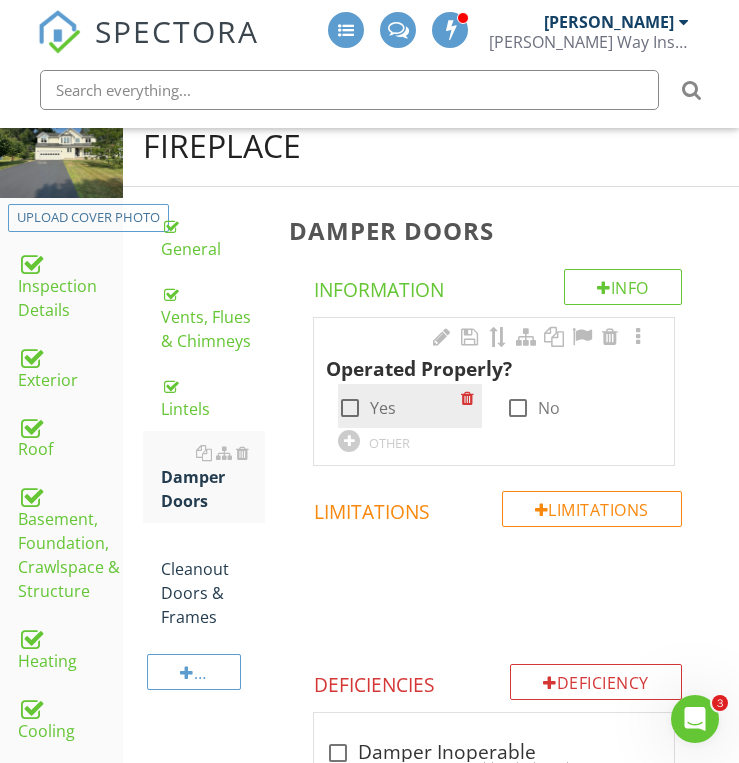click at bounding box center [350, 408] 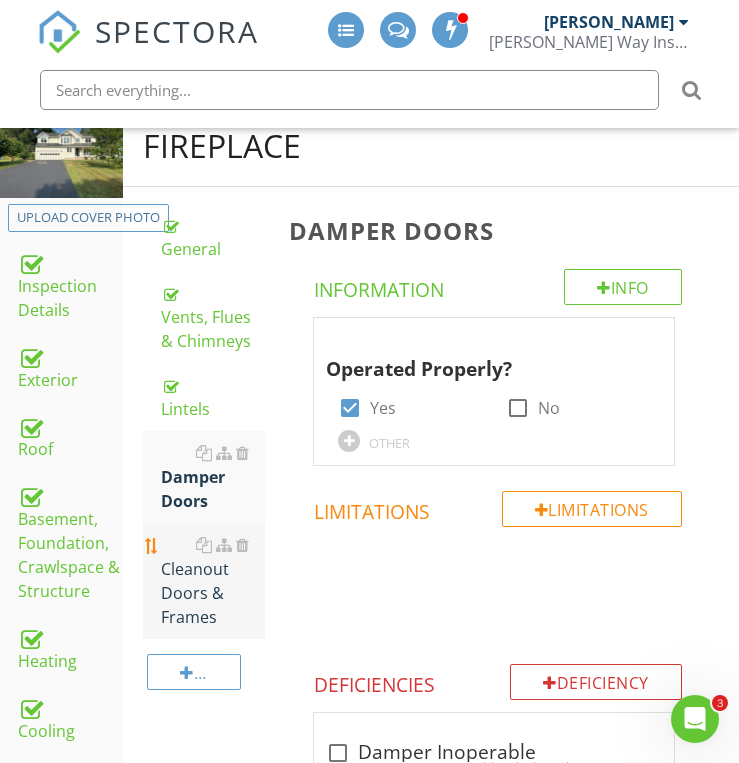 click on "Cleanout Doors & Frames" at bounding box center [213, 581] 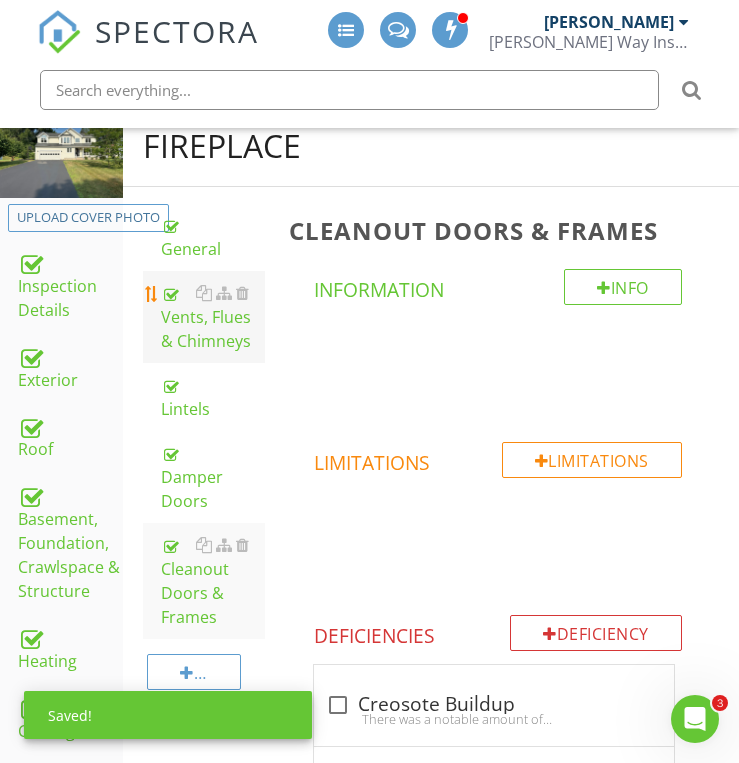 click on "Vents, Flues & Chimneys" at bounding box center [213, 317] 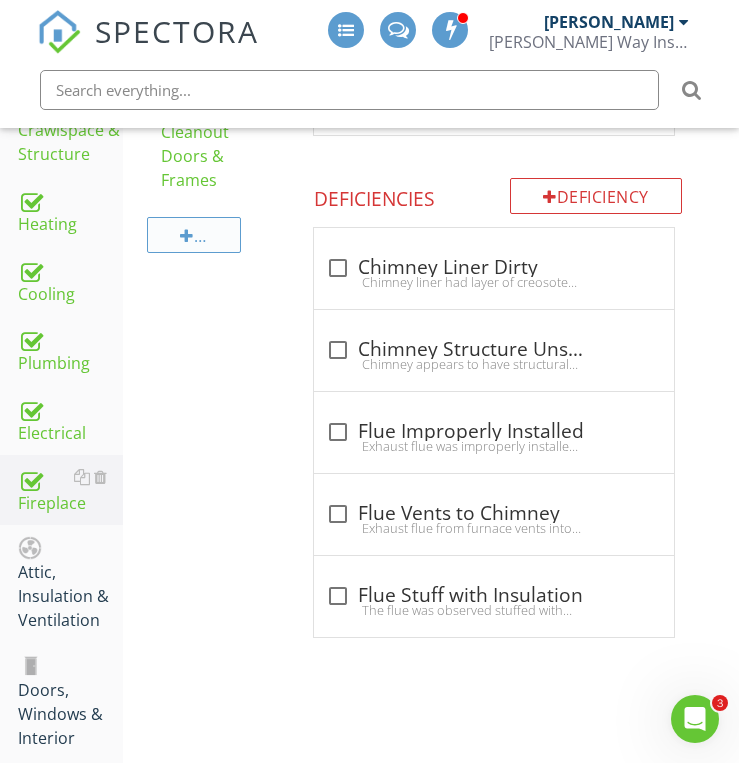 scroll, scrollTop: 674, scrollLeft: 0, axis: vertical 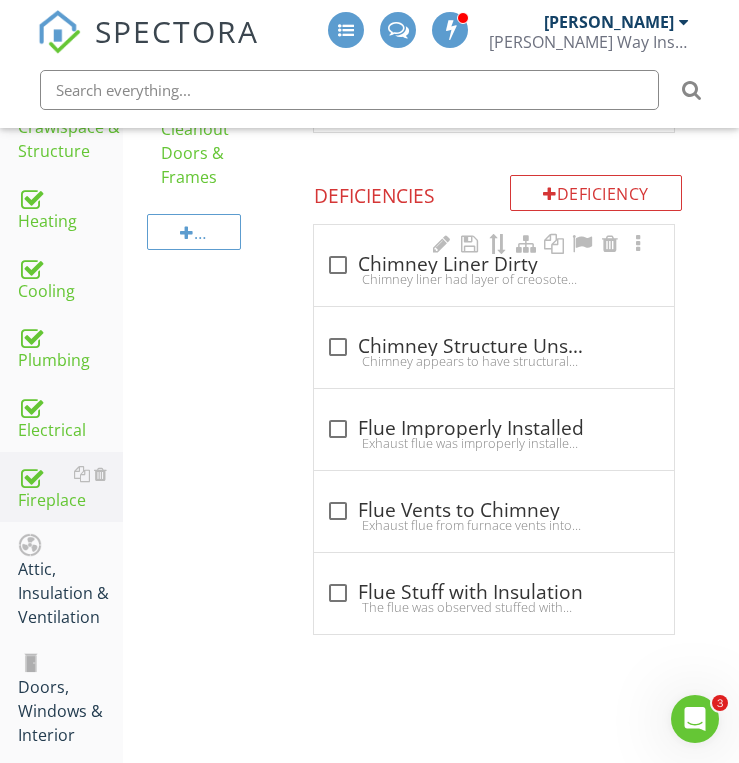 click at bounding box center (338, 265) 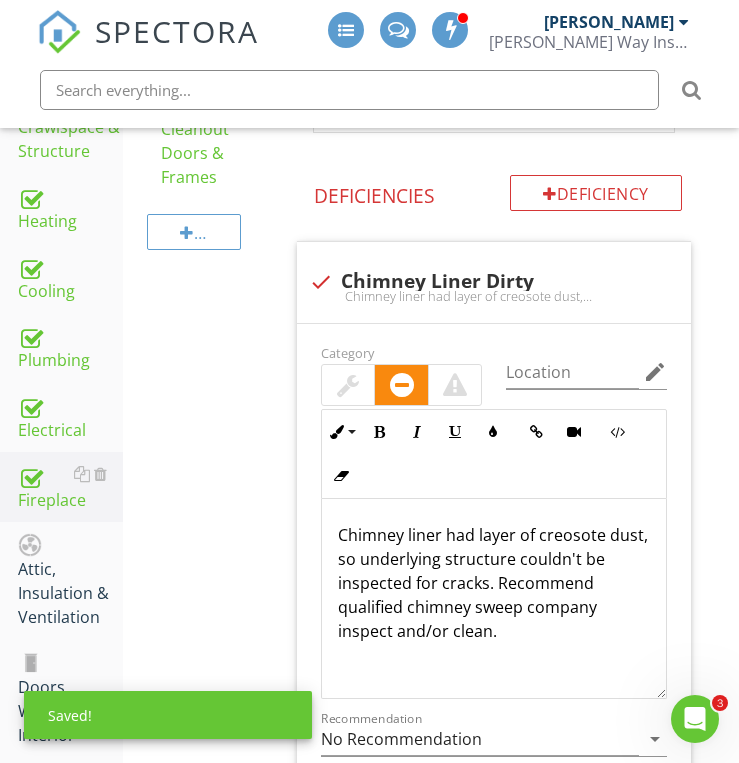 click on "Fireplace
General
Vents, [PERSON_NAME] & Chimneys
Lintels
Damper Doors
Cleanout Doors & Frames
Item
Vents, [PERSON_NAME] & Chimneys
Info
Information
Limitations
Limitations                       check_box_outline_blank
Fire Place Vent Liner
The vent liner for the fire place could not be accessed or confirmed. Recommend annual flue cleaning if the fireplace is being utilized.
Deficiency
Deficiencies
check
Chimney Liner Dirty
Category" at bounding box center (431, 491) 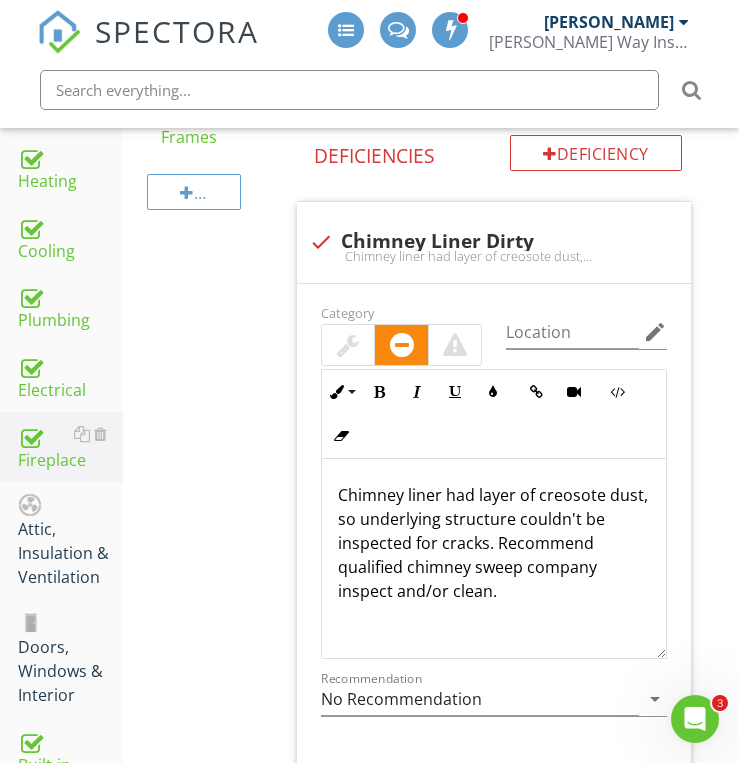 scroll, scrollTop: 754, scrollLeft: 0, axis: vertical 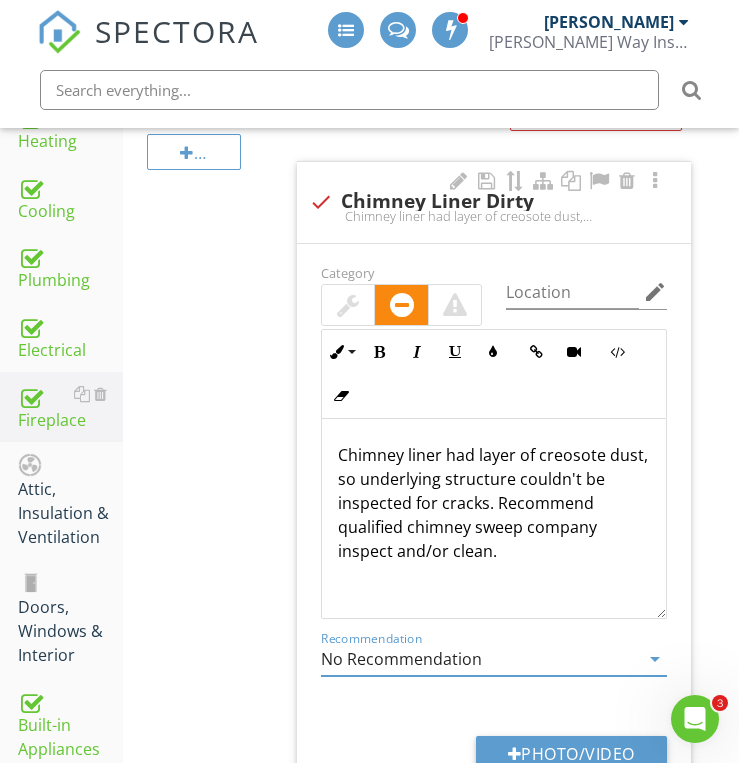 click on "No Recommendation" at bounding box center (480, 659) 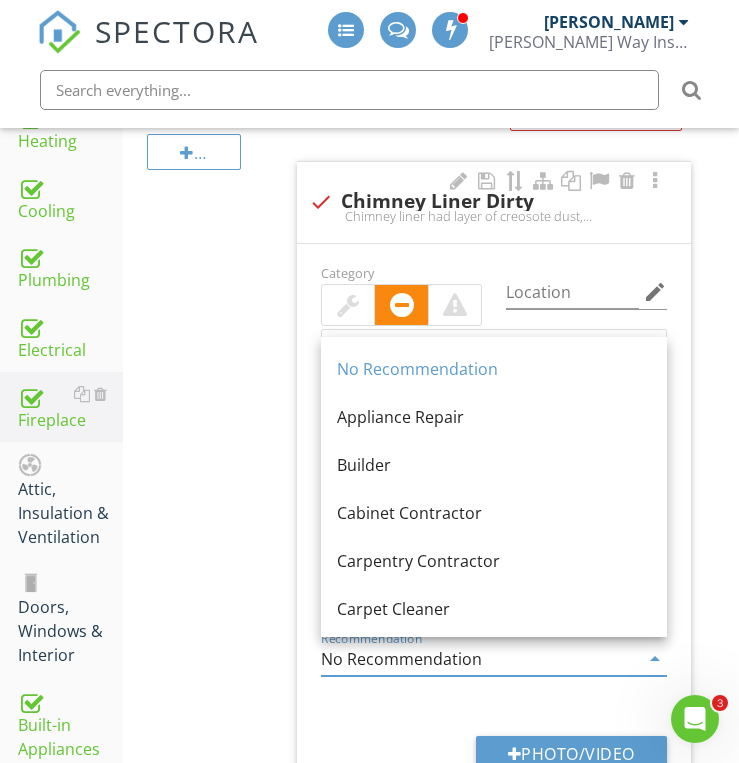 click on "No Recommendation" at bounding box center [480, 659] 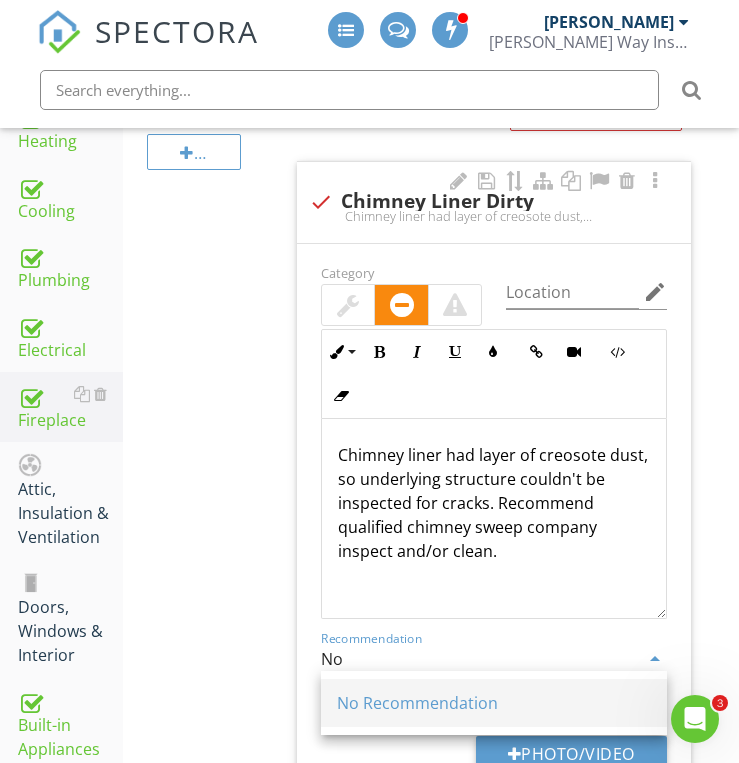 type on "N" 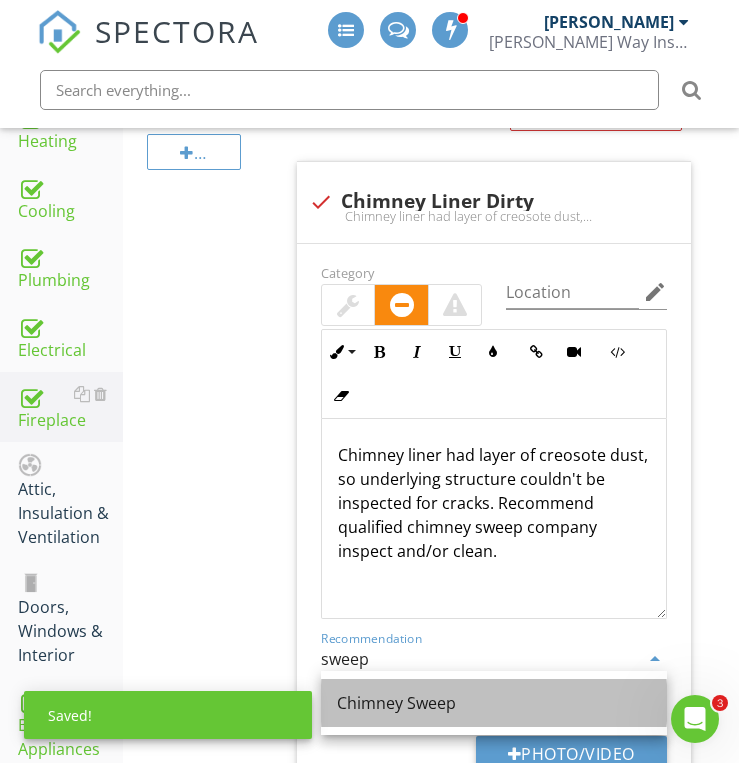 click on "Chimney Sweep" at bounding box center [494, 703] 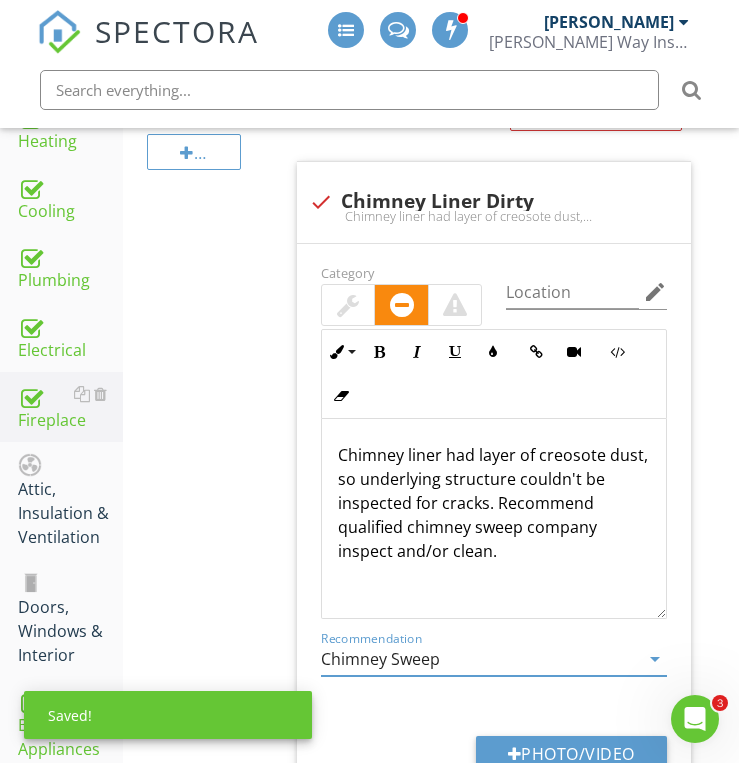 click on "Fireplace
General
Vents, [PERSON_NAME] & Chimneys
Lintels
Damper Doors
Cleanout Doors & Frames
Item
Vents, [PERSON_NAME] & Chimneys
Info
Information
Limitations
Limitations                       check_box_outline_blank
Fire Place Vent Liner
The vent liner for the fire place could not be accessed or confirmed. Recommend annual flue cleaning if the fireplace is being utilized.
Deficiency
Deficiencies
check
Chimney Liner Dirty
Category" at bounding box center (431, 411) 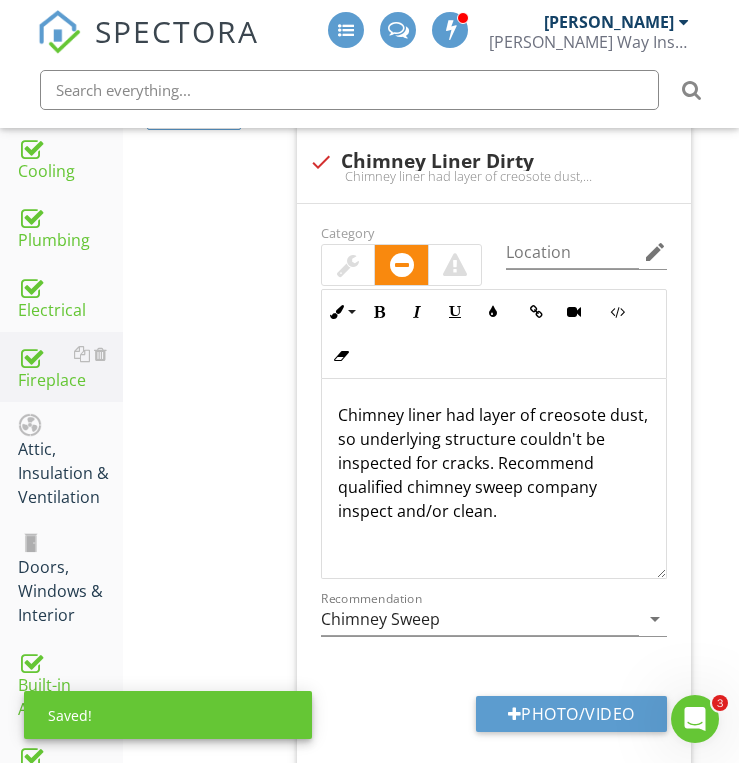 scroll, scrollTop: 834, scrollLeft: 0, axis: vertical 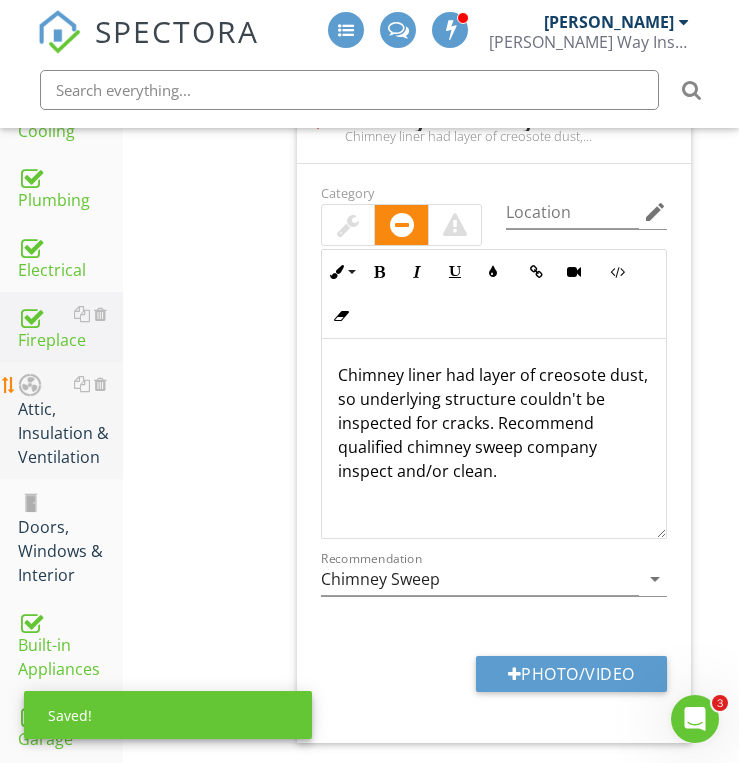 click on "Attic, Insulation & Ventilation" at bounding box center [70, 421] 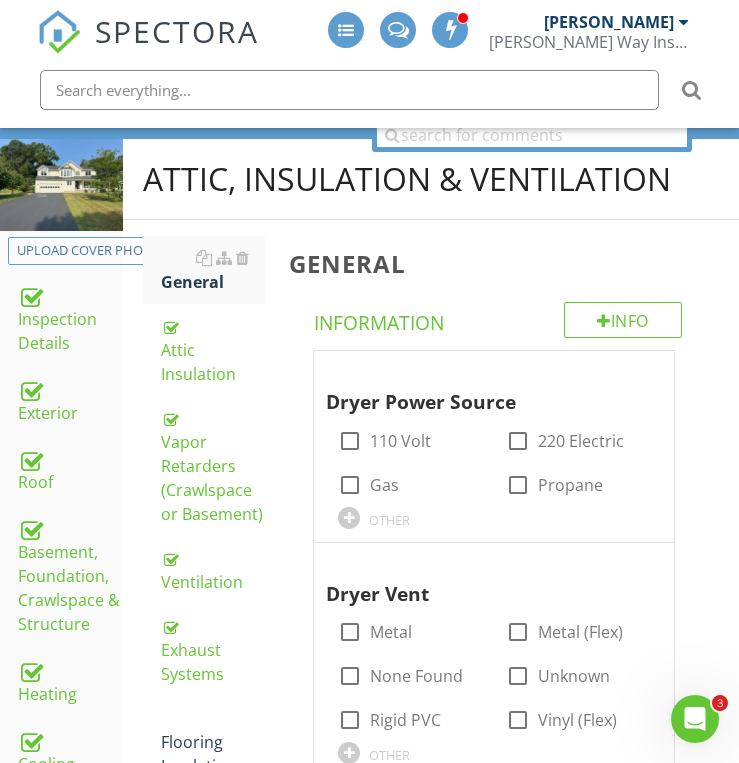 scroll, scrollTop: 154, scrollLeft: 0, axis: vertical 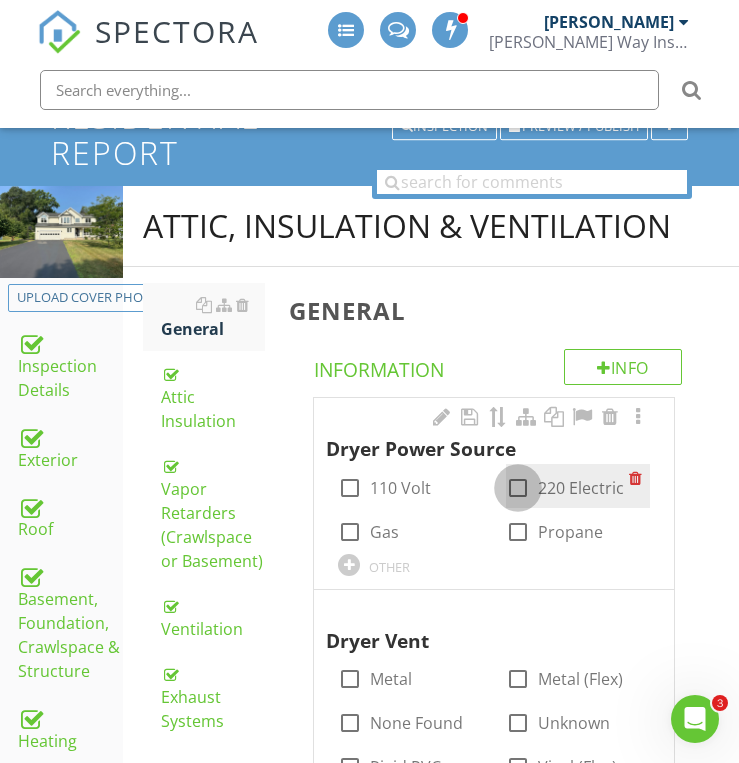 click at bounding box center (518, 488) 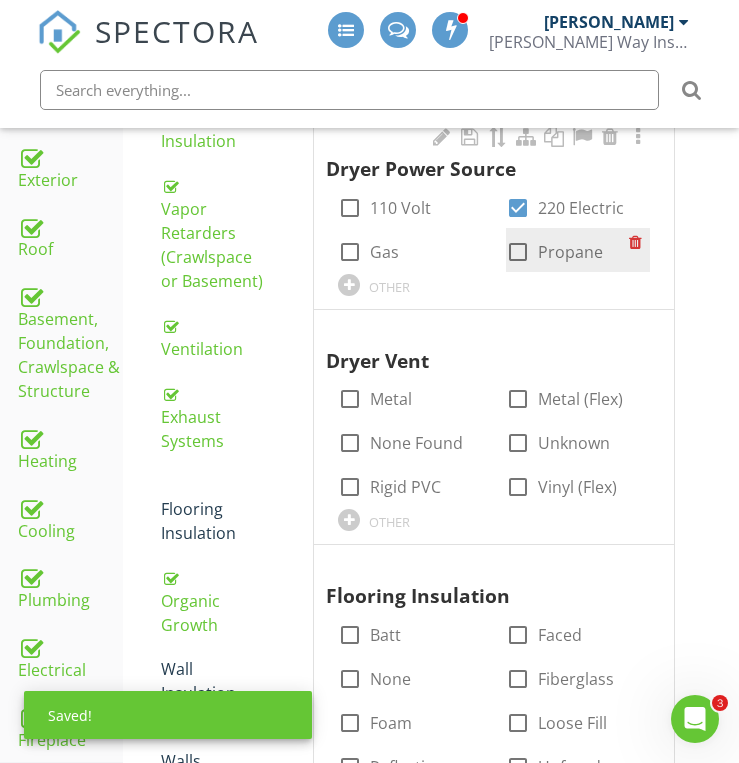 scroll, scrollTop: 474, scrollLeft: 0, axis: vertical 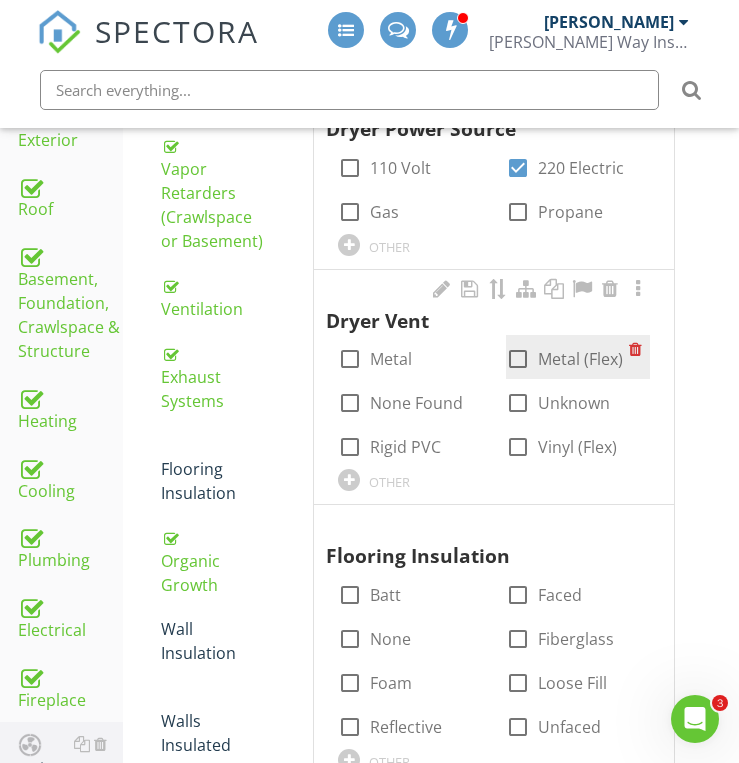 click at bounding box center (518, 359) 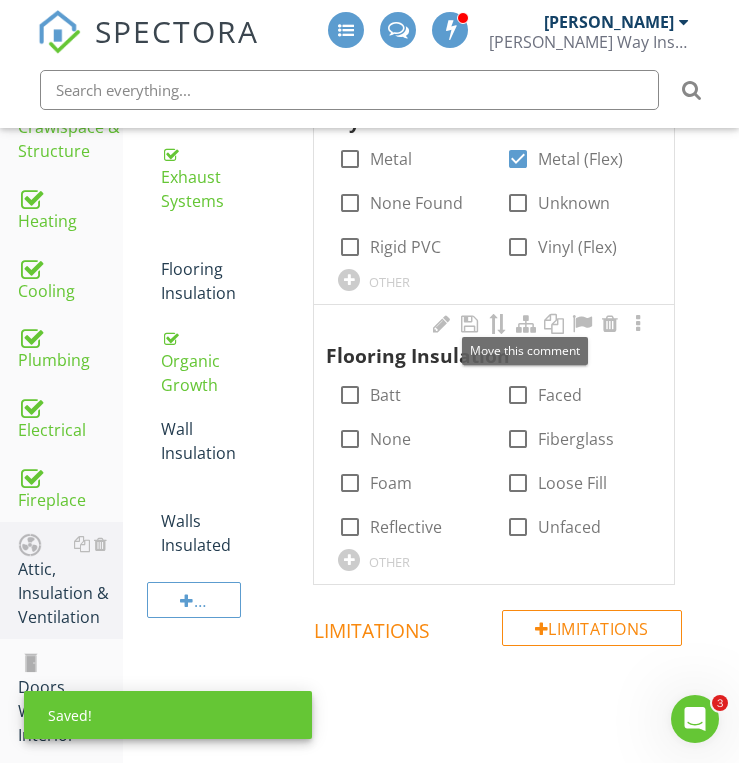 scroll, scrollTop: 714, scrollLeft: 0, axis: vertical 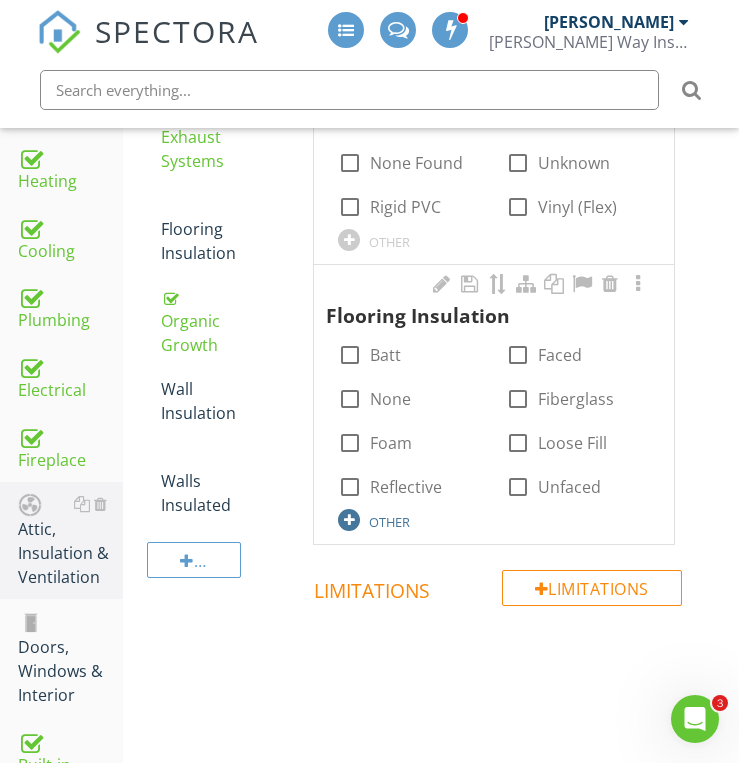 click at bounding box center [349, 520] 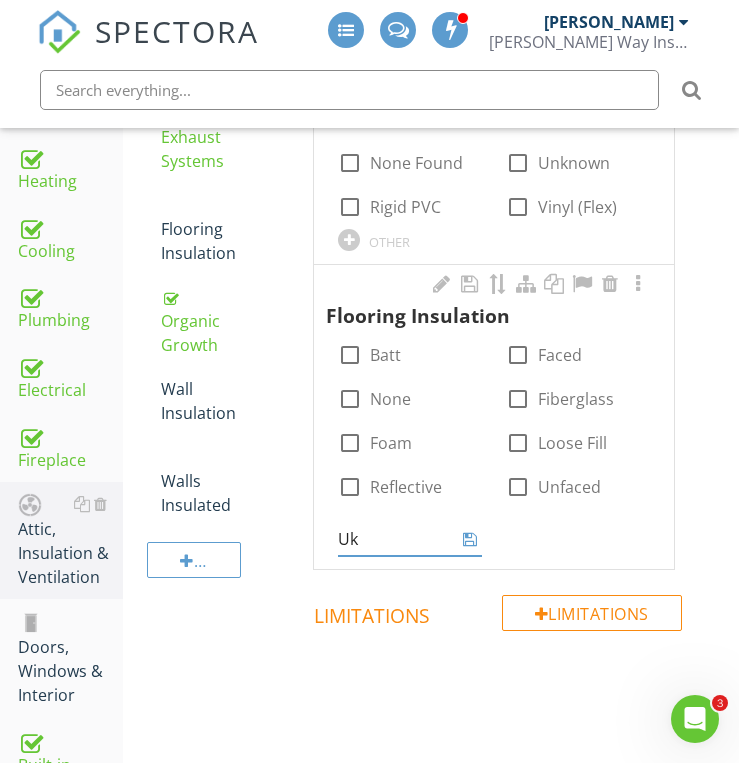 type on "U" 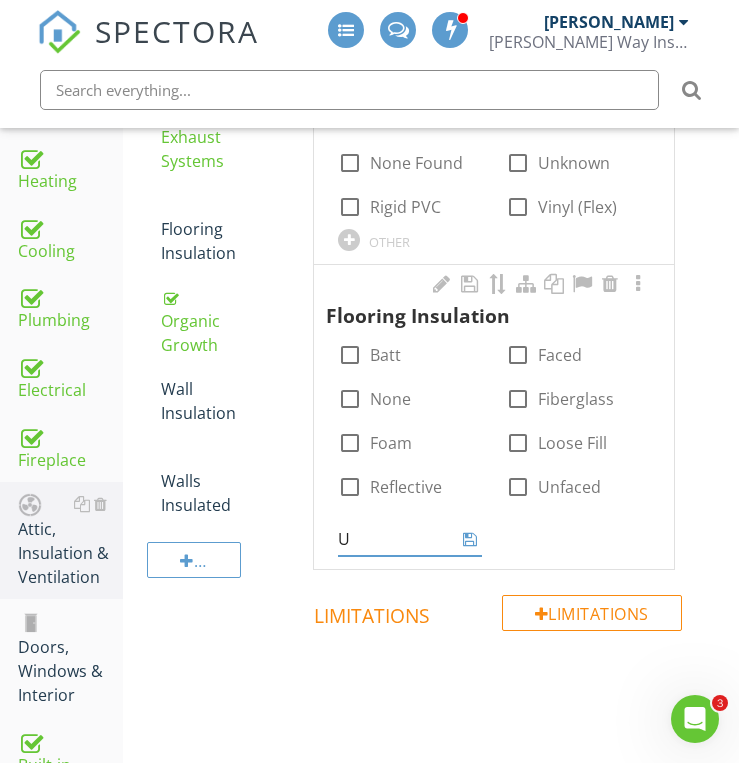 type 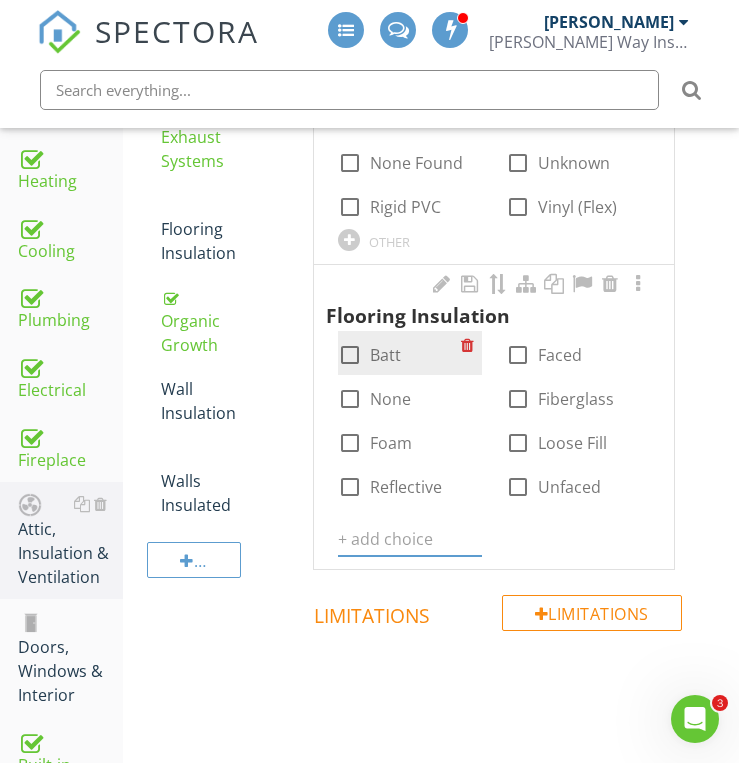click at bounding box center [350, 355] 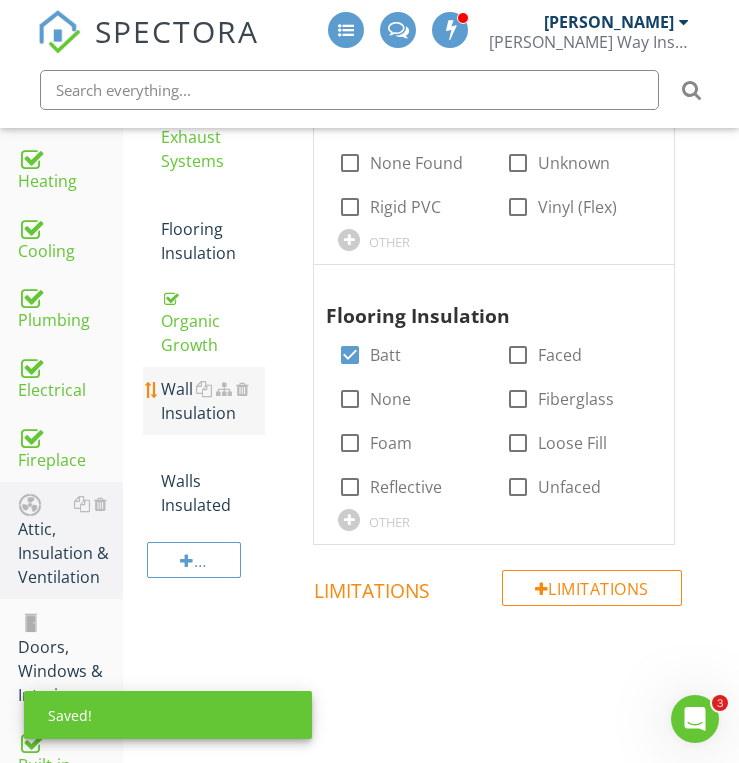 click on "Wall Insulation" at bounding box center (213, 401) 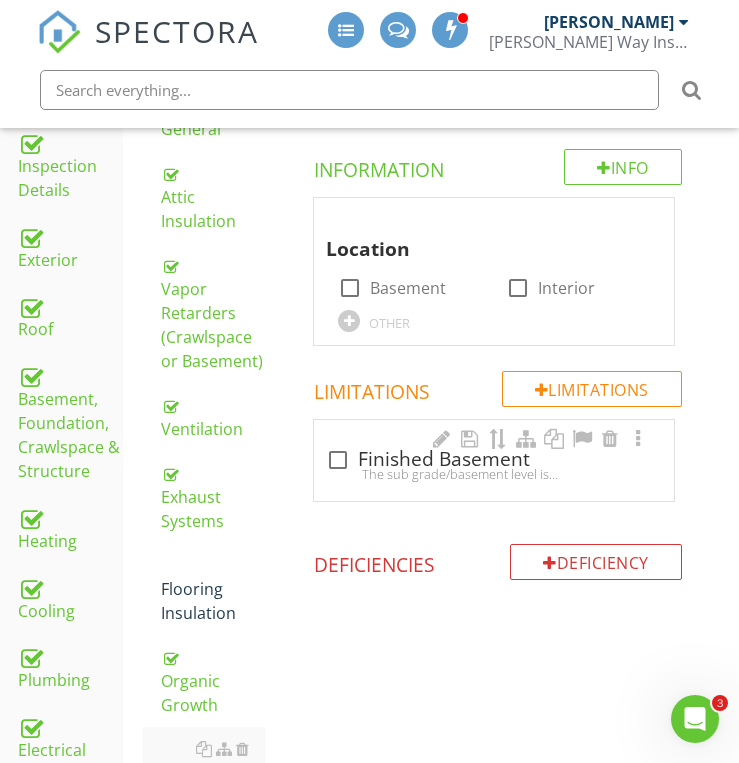scroll, scrollTop: 314, scrollLeft: 0, axis: vertical 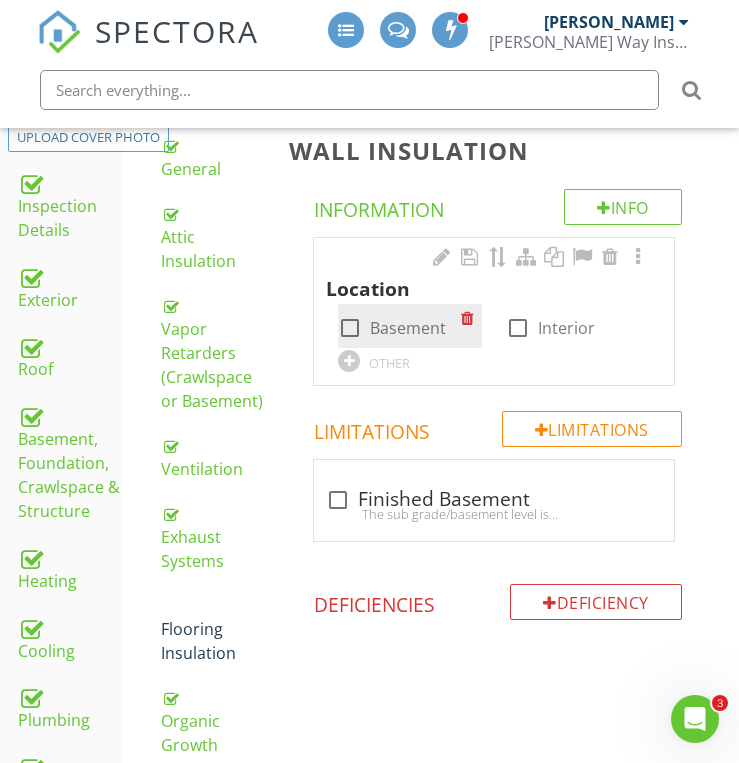 click at bounding box center [350, 328] 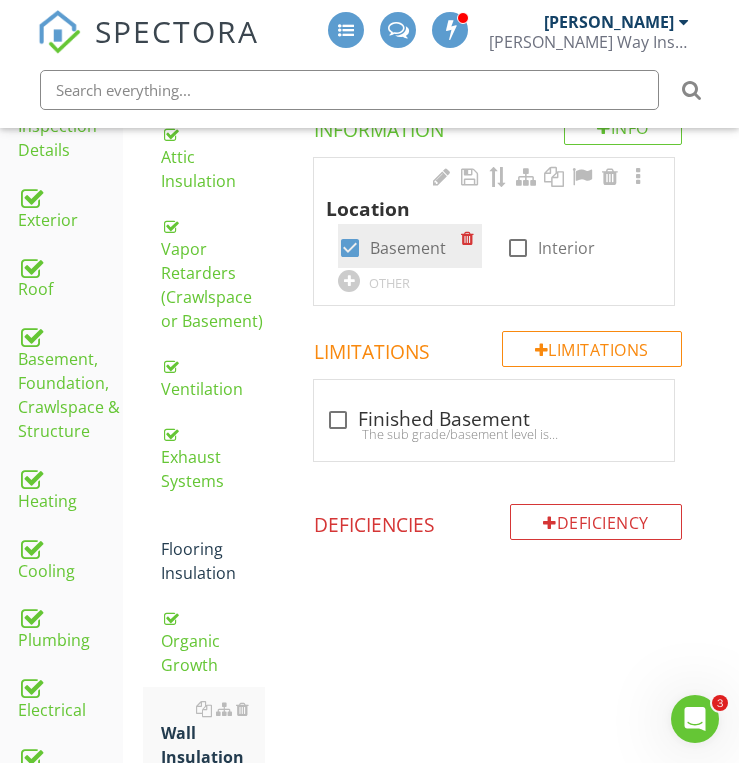 scroll, scrollTop: 434, scrollLeft: 0, axis: vertical 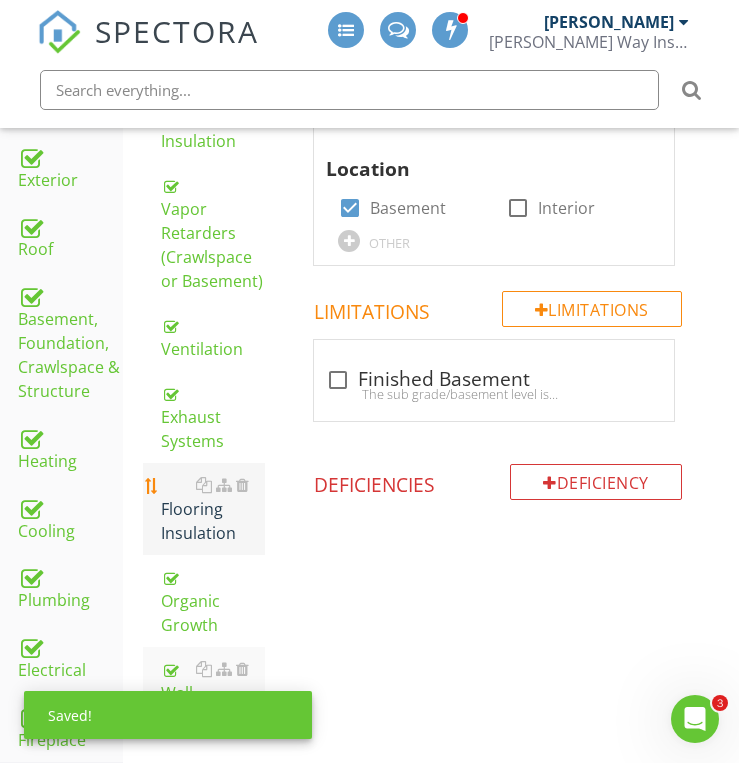 click on "Flooring Insulation" at bounding box center [213, 509] 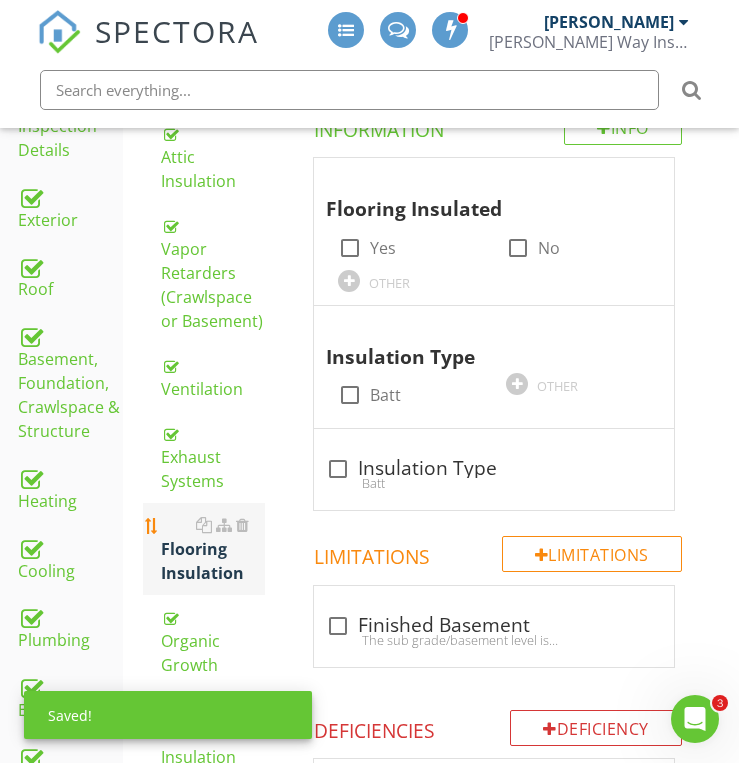 scroll, scrollTop: 354, scrollLeft: 0, axis: vertical 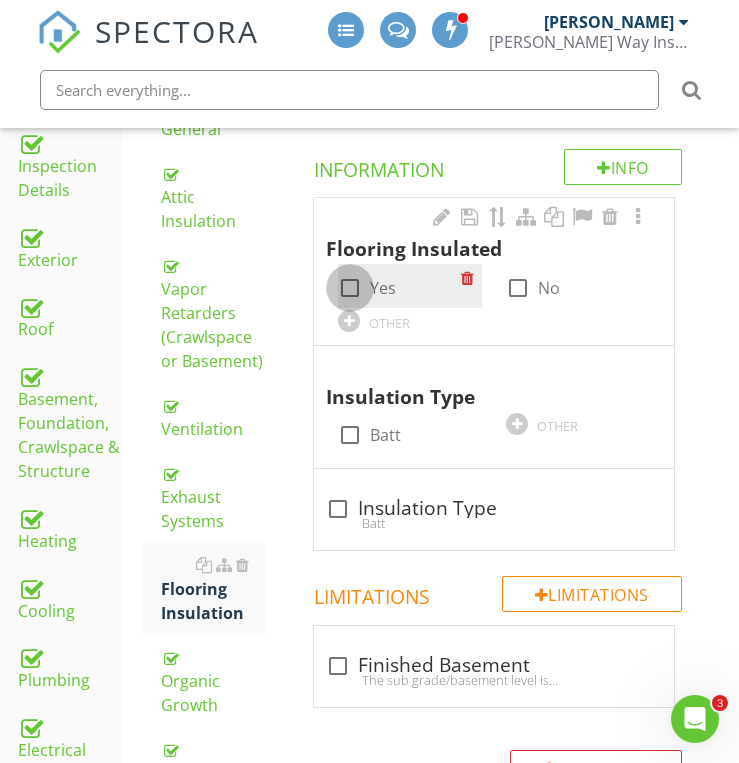 click at bounding box center (350, 288) 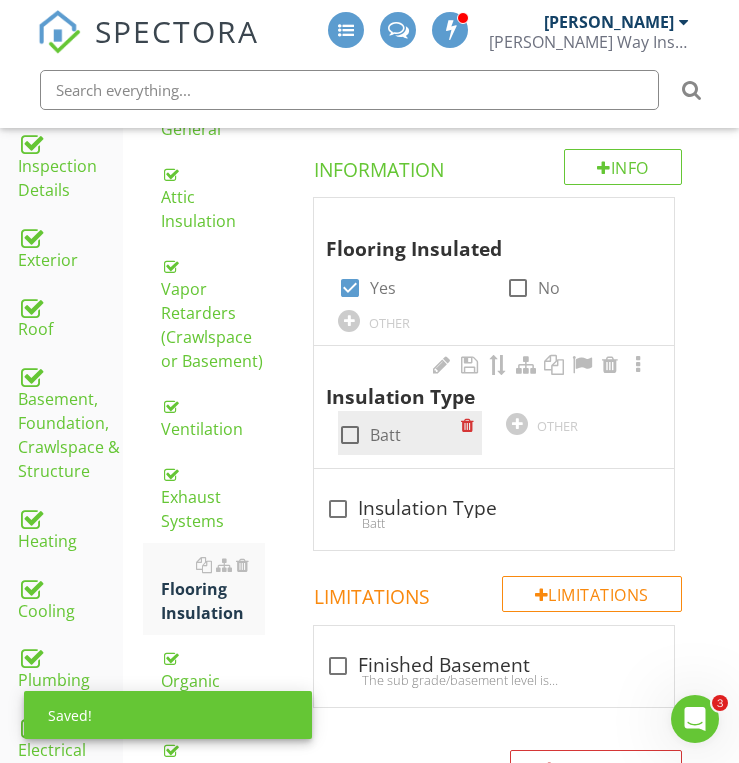 click at bounding box center [350, 435] 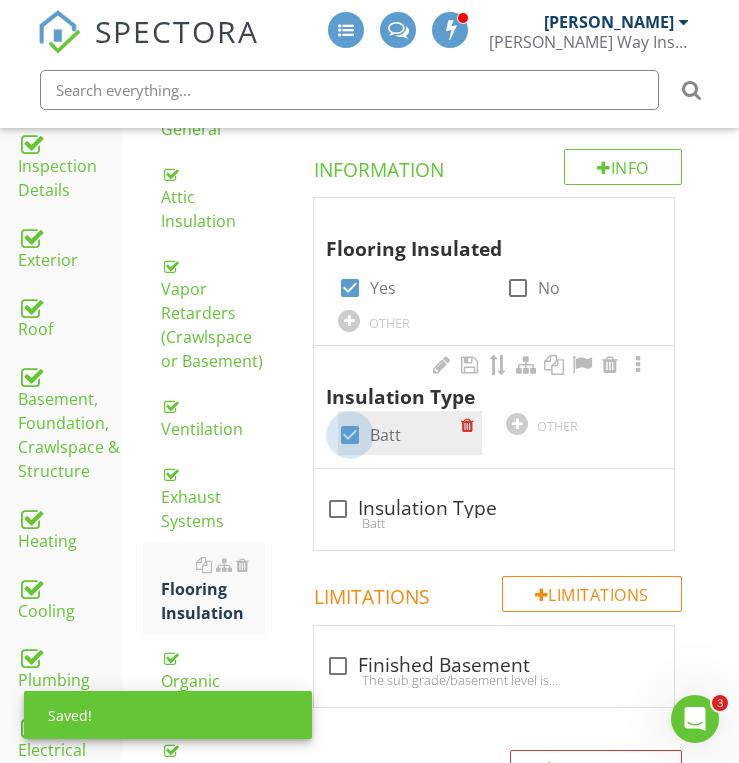 checkbox on "true" 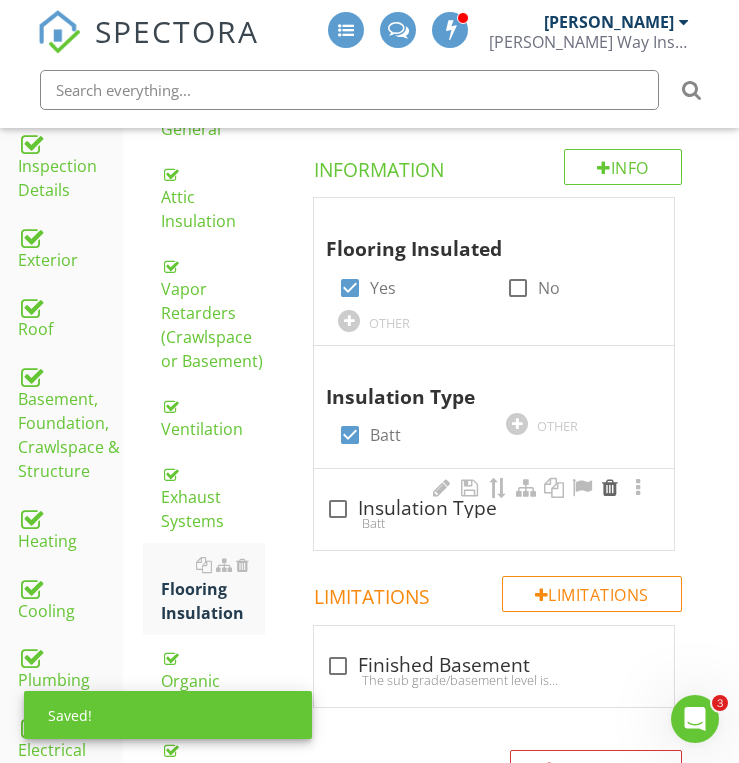 click at bounding box center (610, 488) 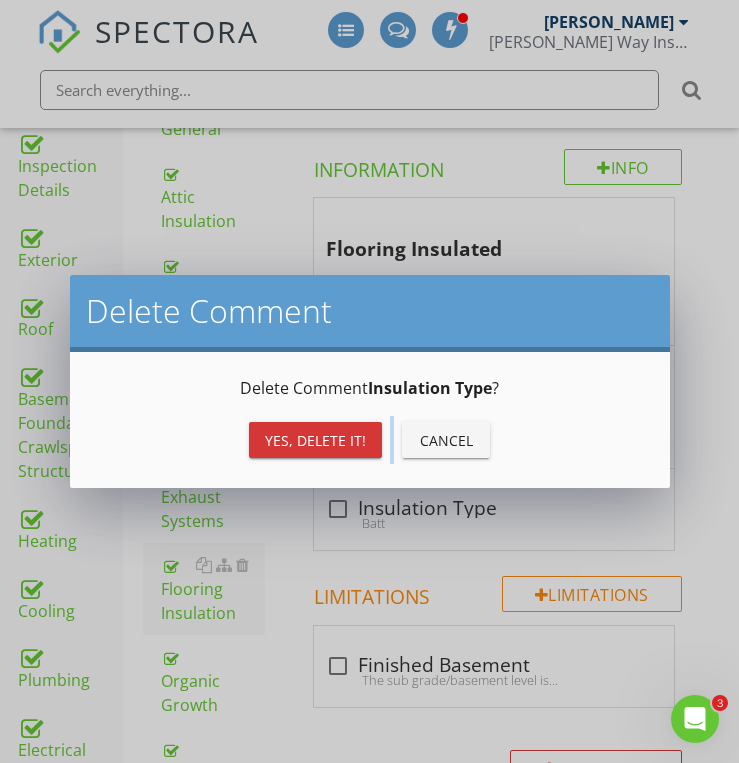 click on "Yes, Delete it!   Cancel" at bounding box center [370, 440] 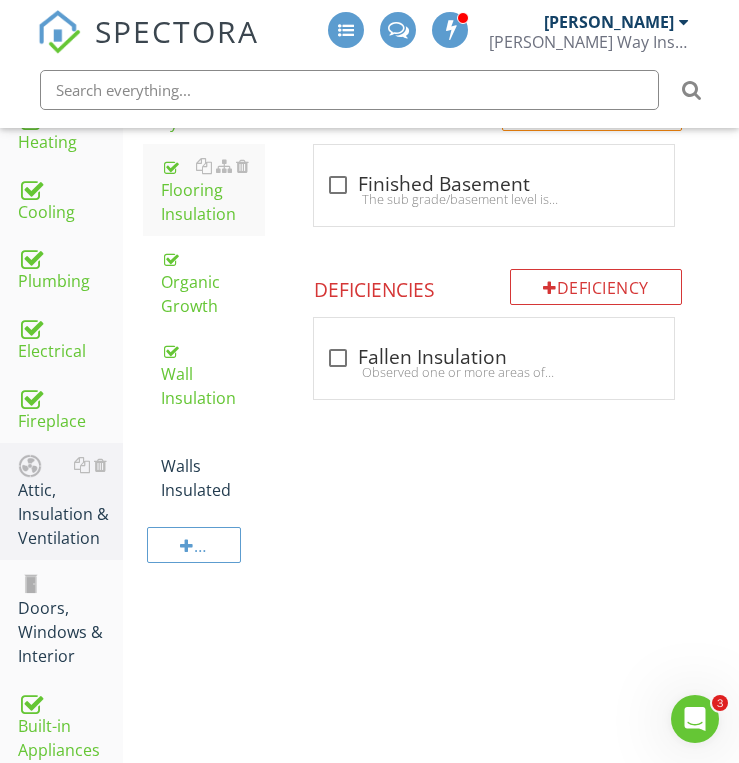 scroll, scrollTop: 754, scrollLeft: 0, axis: vertical 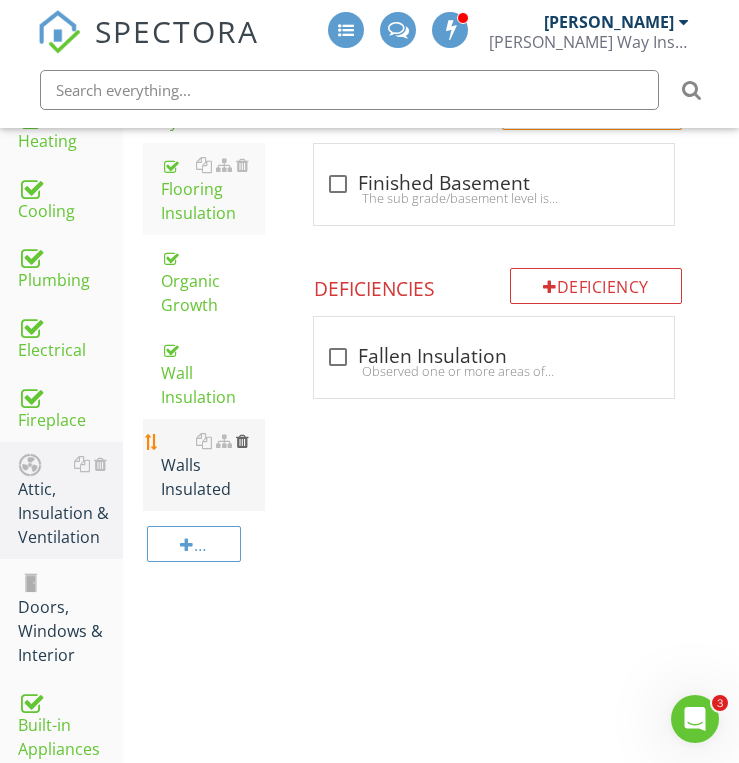 click at bounding box center [242, 441] 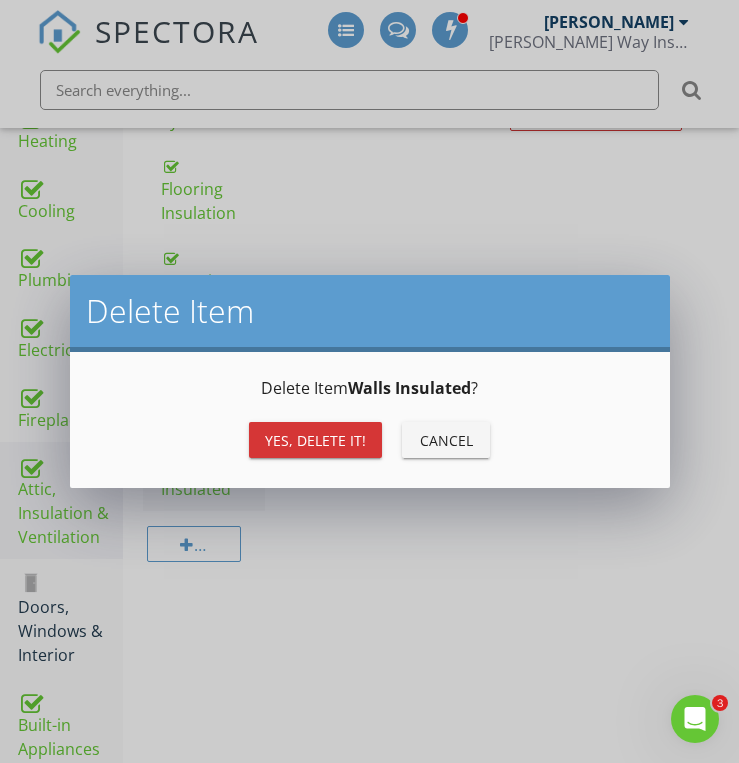 click on "Yes, Delete it!" at bounding box center (315, 440) 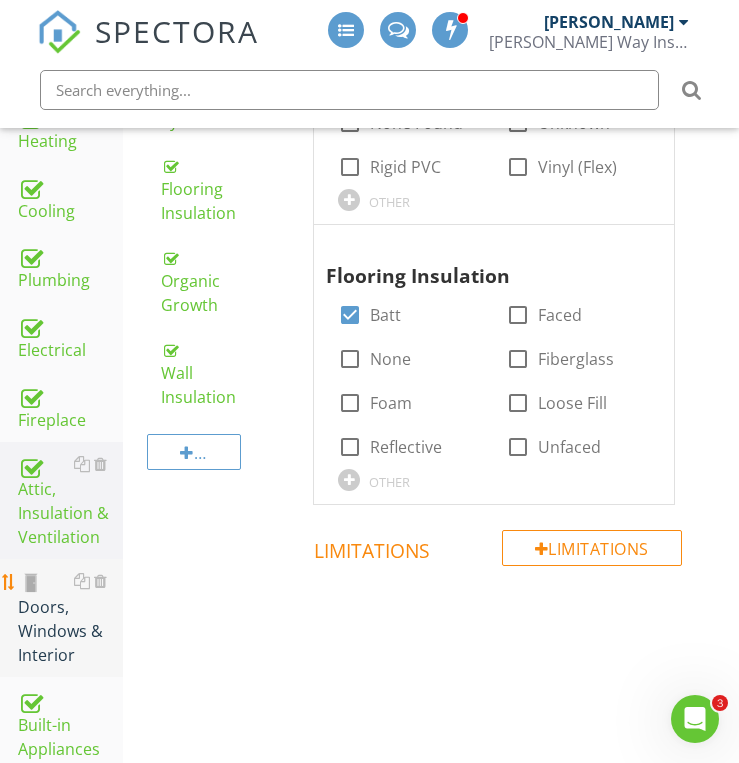 click on "Doors, Windows & Interior" at bounding box center [70, 618] 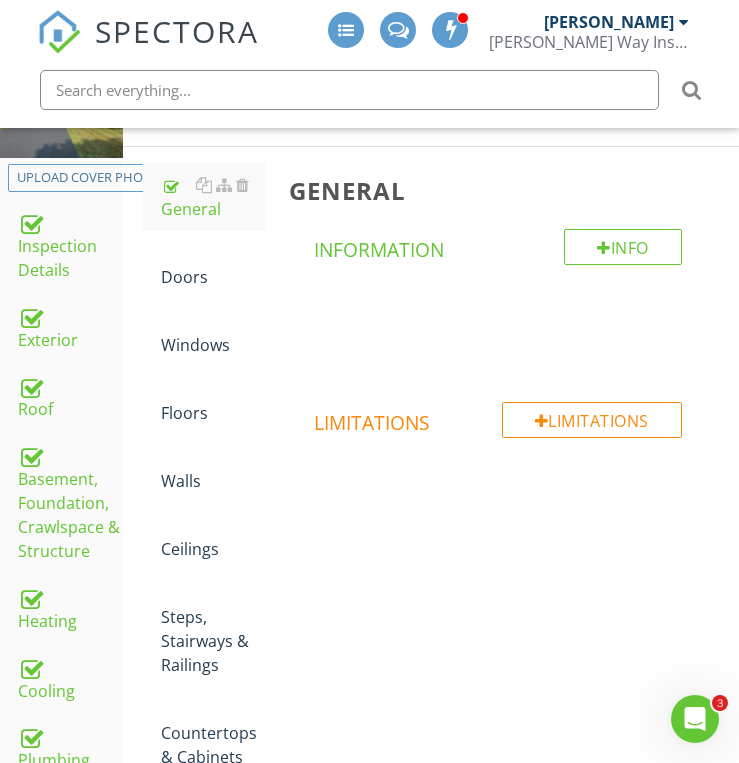 scroll, scrollTop: 234, scrollLeft: 0, axis: vertical 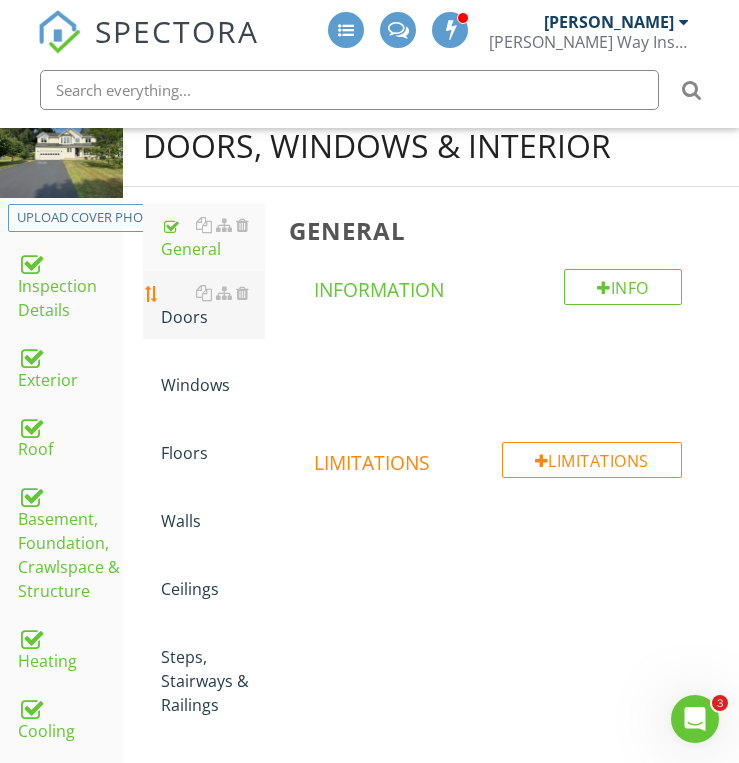 click on "Doors" at bounding box center [213, 305] 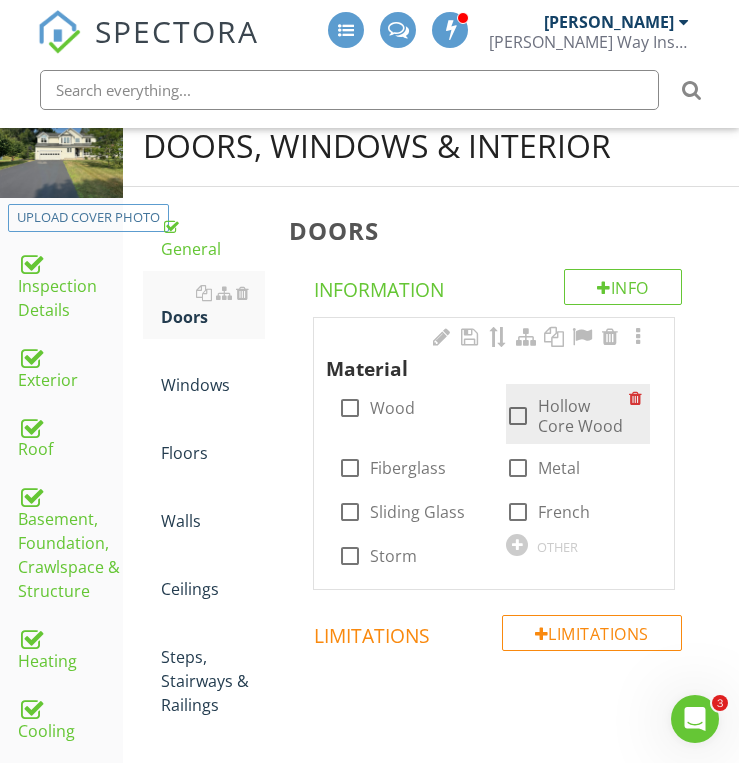 click at bounding box center [518, 416] 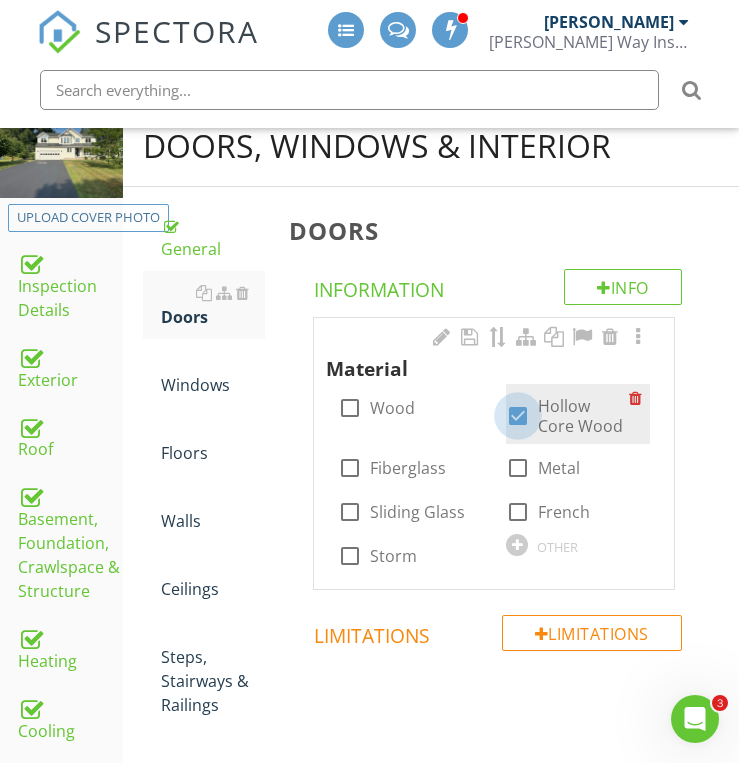 checkbox on "true" 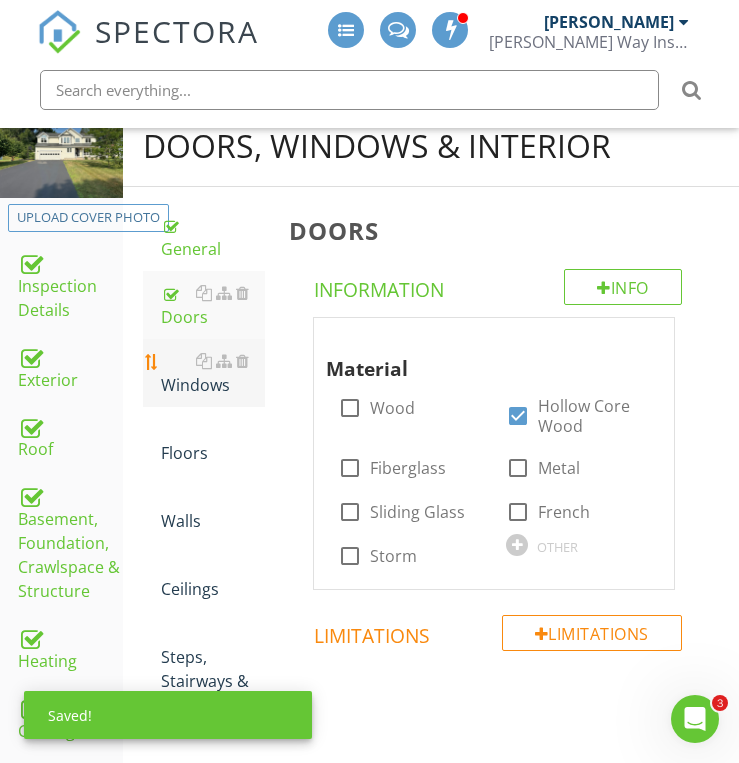 click on "Windows" at bounding box center [213, 373] 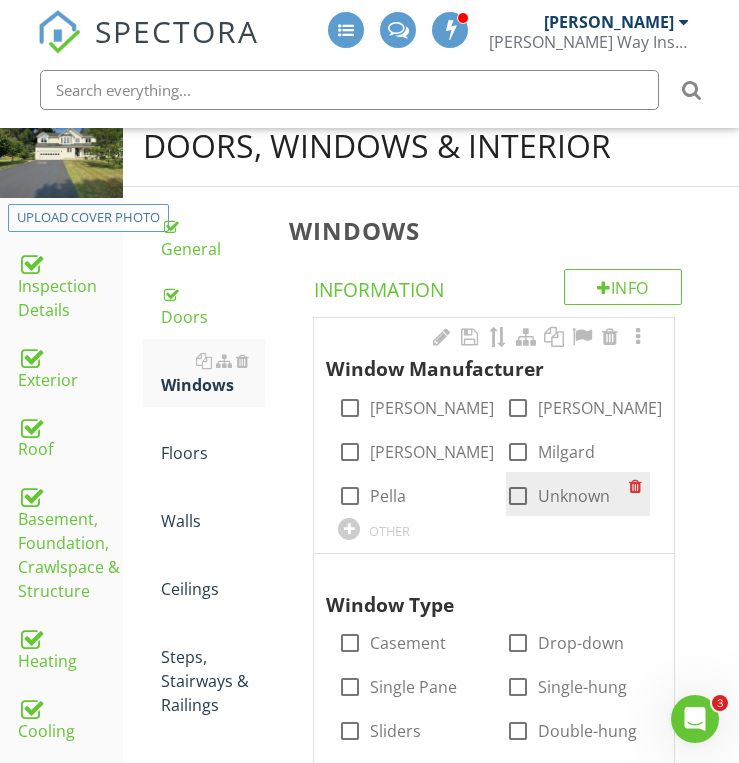 click on "Unknown" at bounding box center (574, 496) 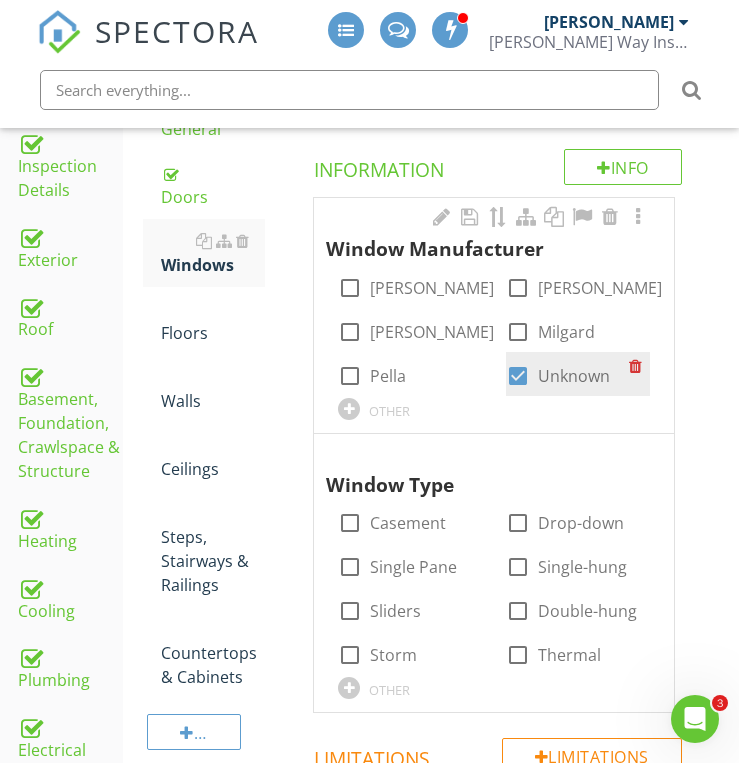 scroll, scrollTop: 394, scrollLeft: 0, axis: vertical 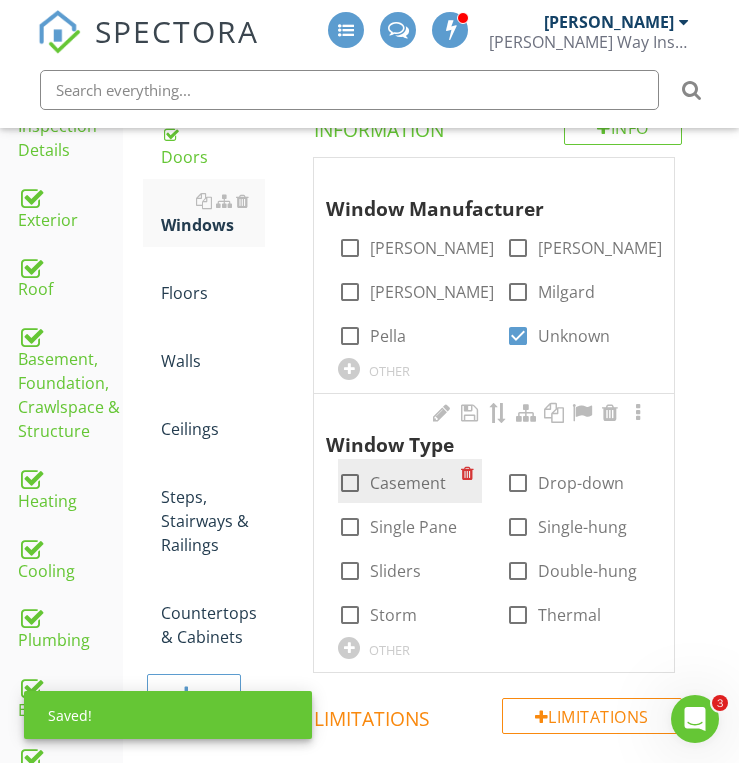 click on "check_box_outline_blank Casement" at bounding box center [399, 481] 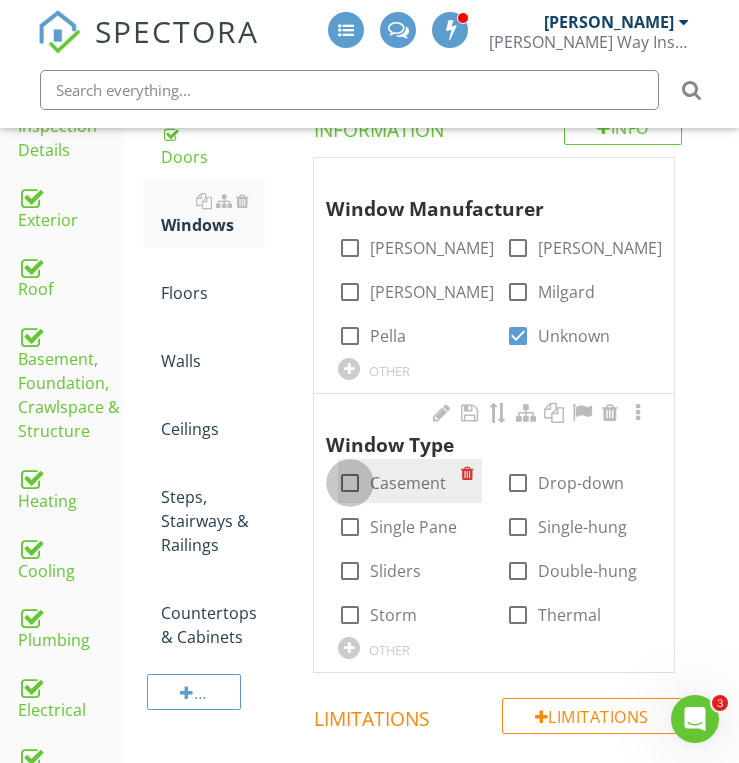 click at bounding box center [350, 483] 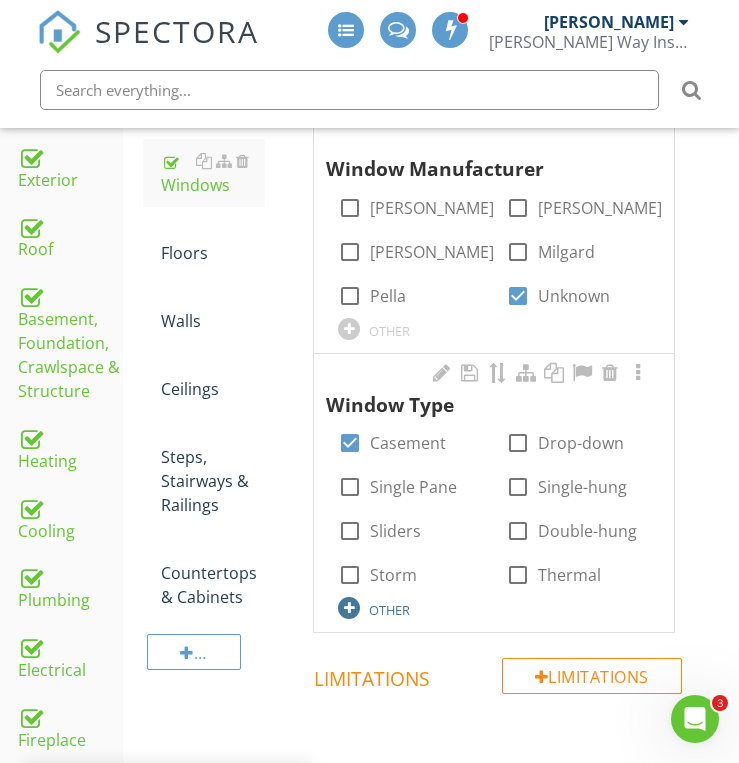 scroll, scrollTop: 394, scrollLeft: 0, axis: vertical 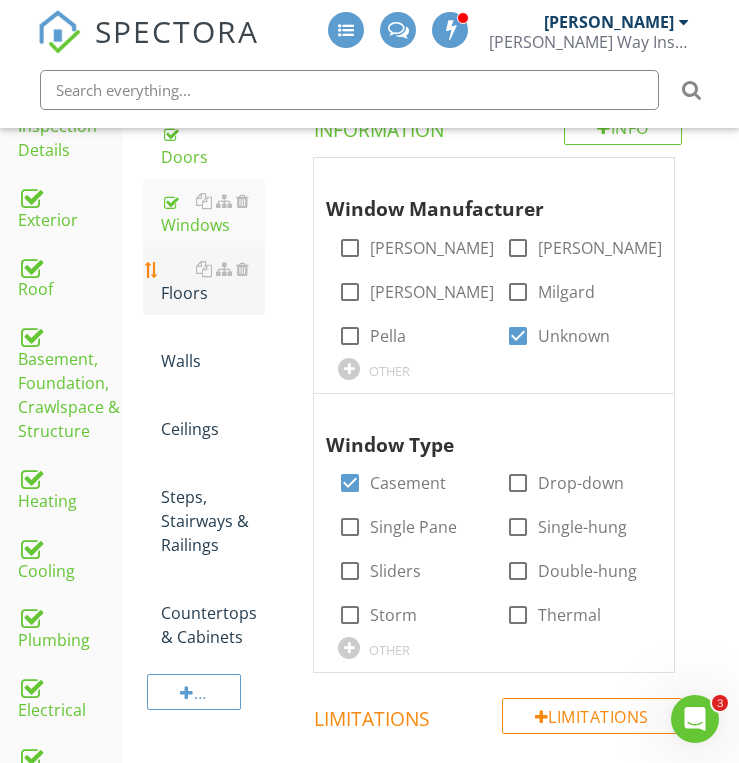 click on "Floors" at bounding box center (213, 281) 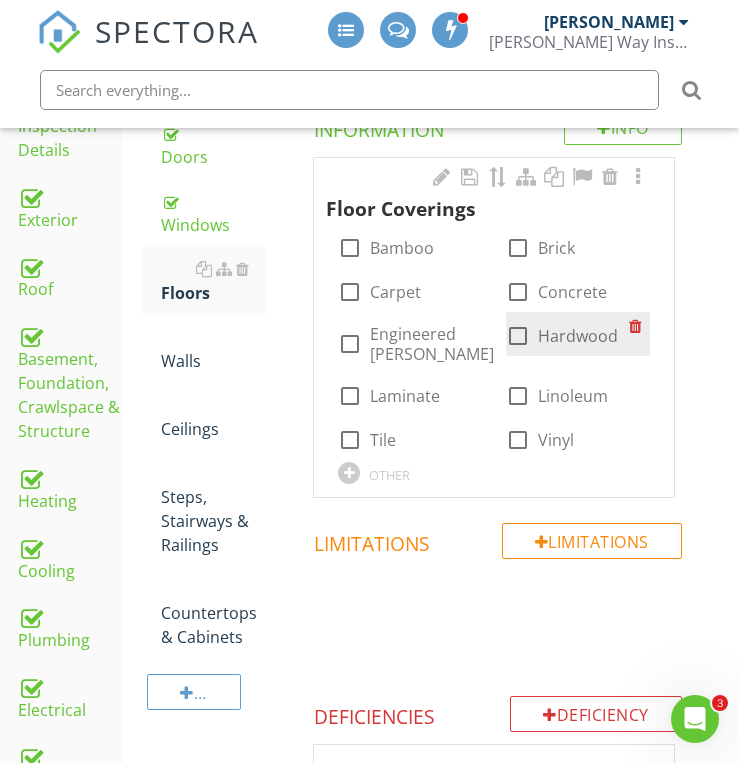 click at bounding box center (518, 336) 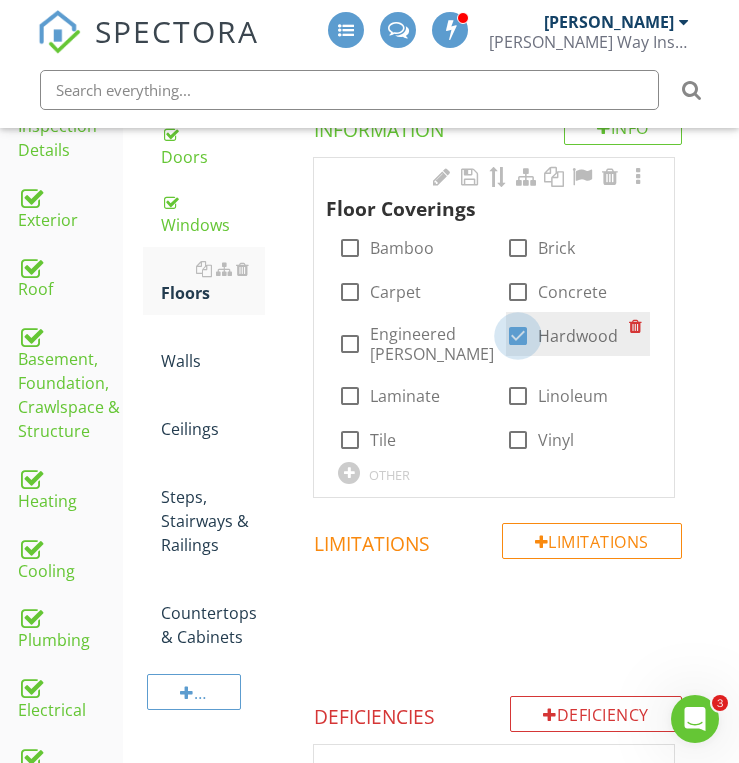 checkbox on "true" 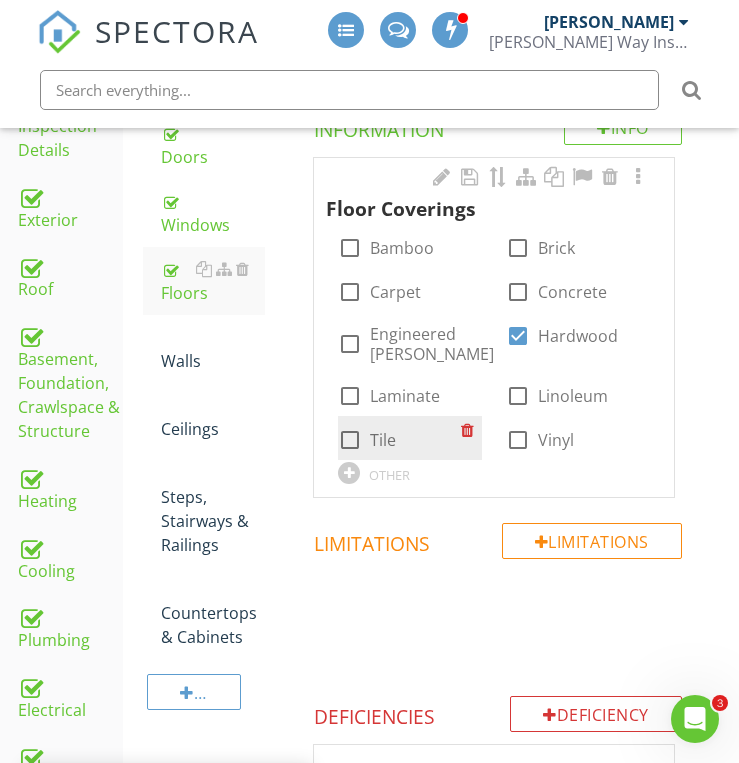 click at bounding box center [350, 440] 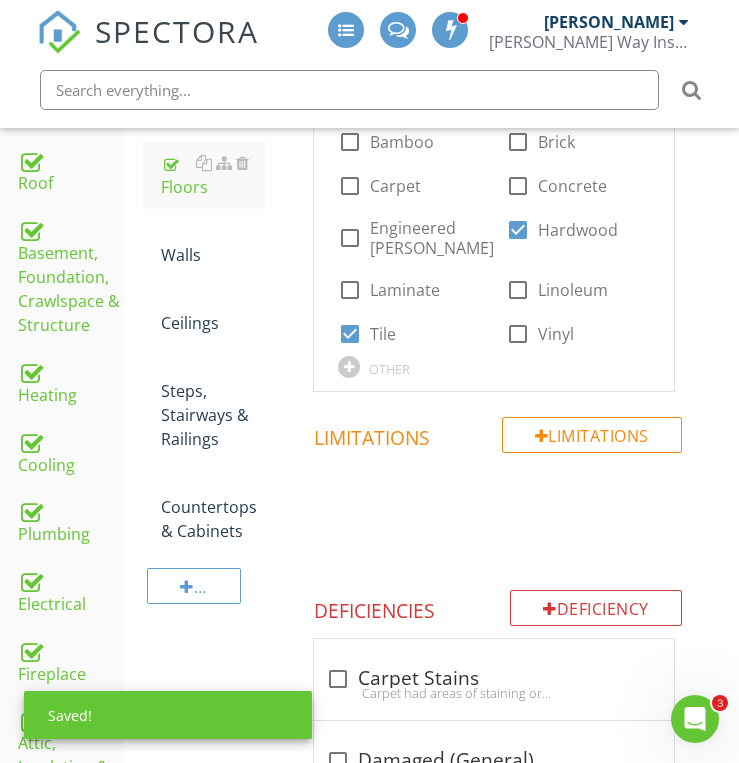 scroll, scrollTop: 514, scrollLeft: 0, axis: vertical 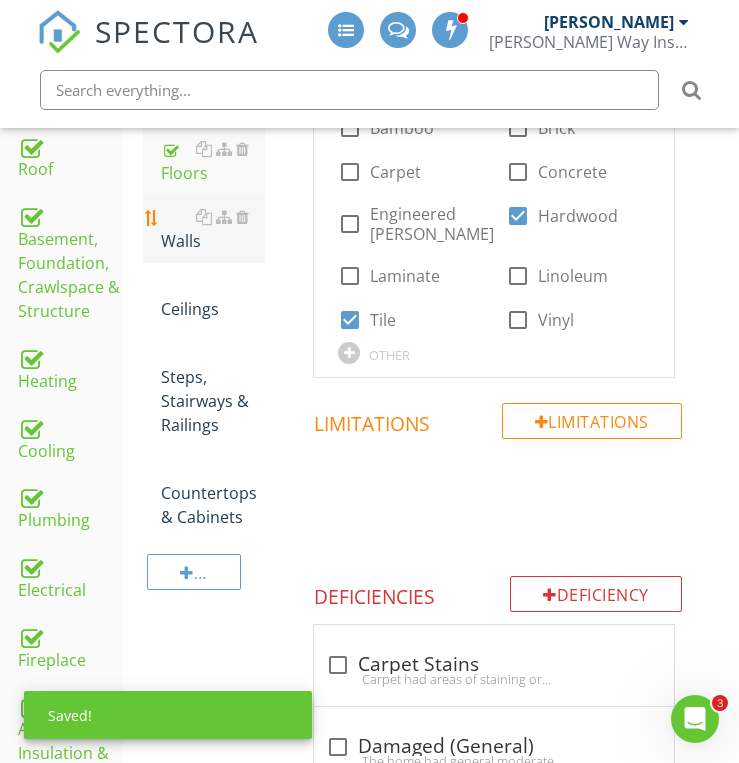 click on "Walls" at bounding box center (213, 229) 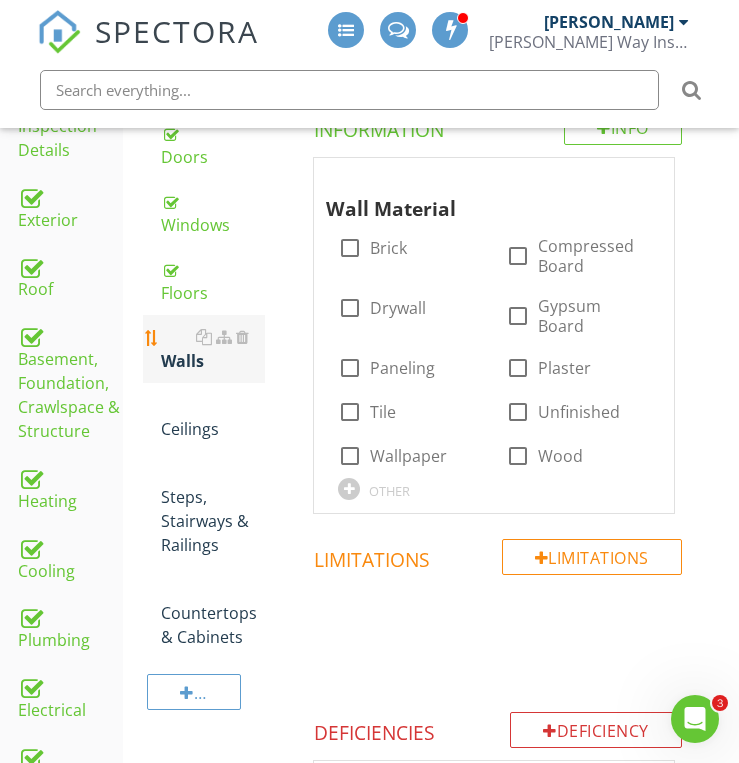 scroll, scrollTop: 354, scrollLeft: 0, axis: vertical 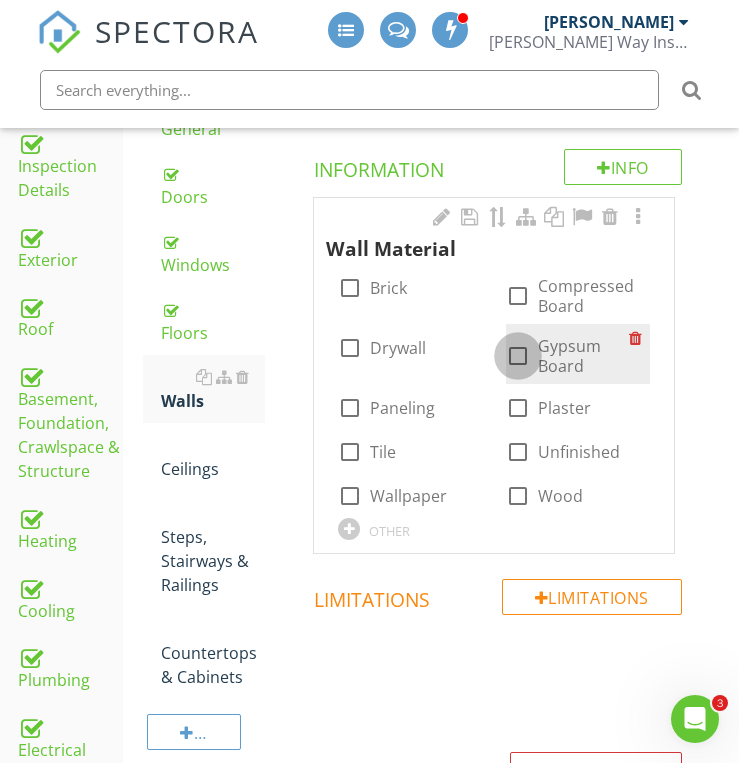 click at bounding box center (518, 356) 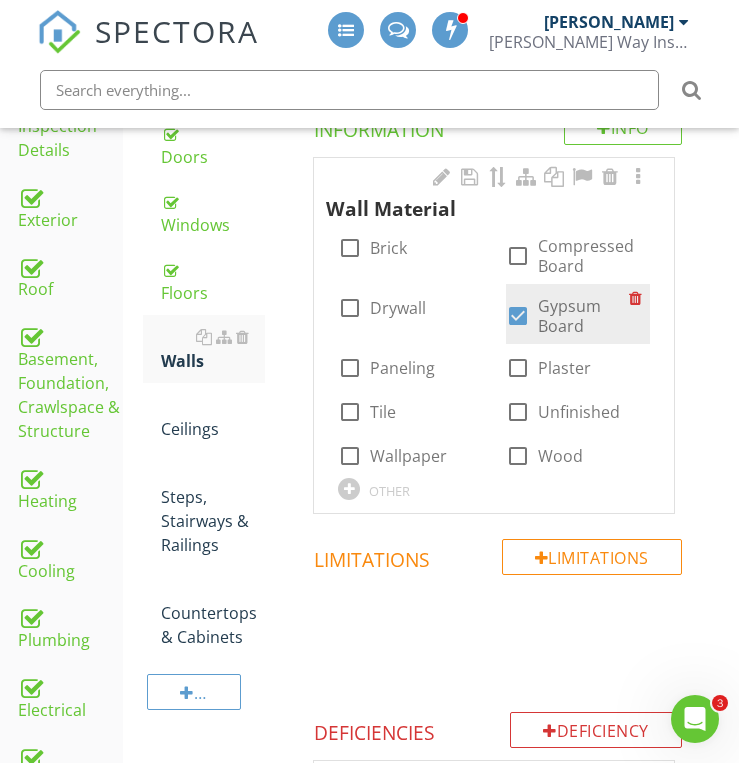 scroll, scrollTop: 434, scrollLeft: 0, axis: vertical 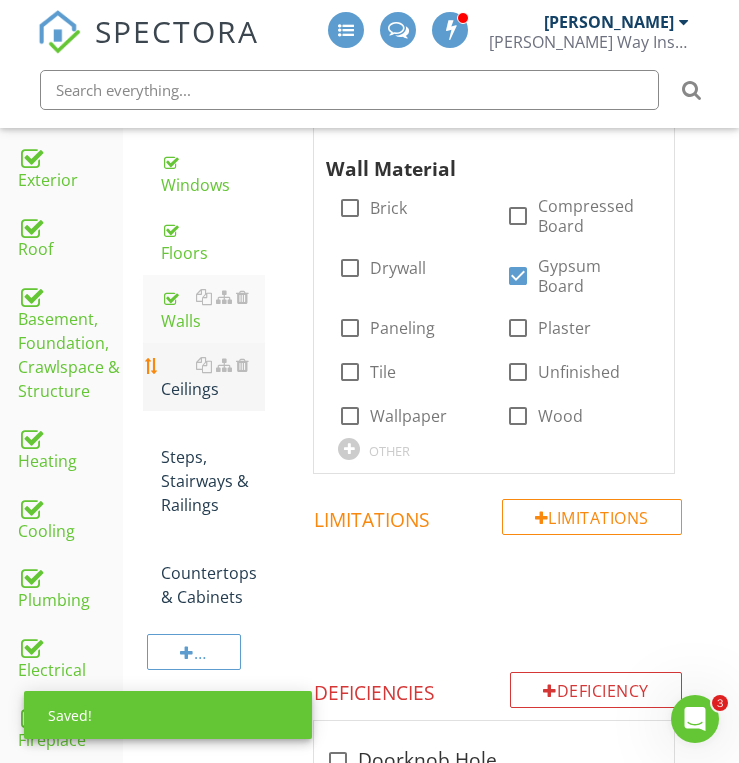 click on "Ceilings" at bounding box center [213, 377] 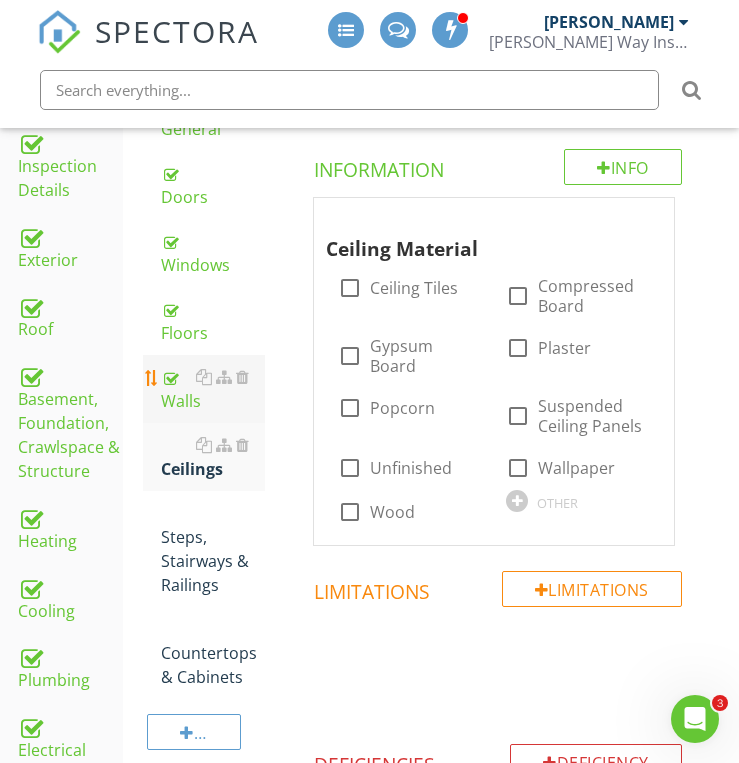 scroll, scrollTop: 314, scrollLeft: 0, axis: vertical 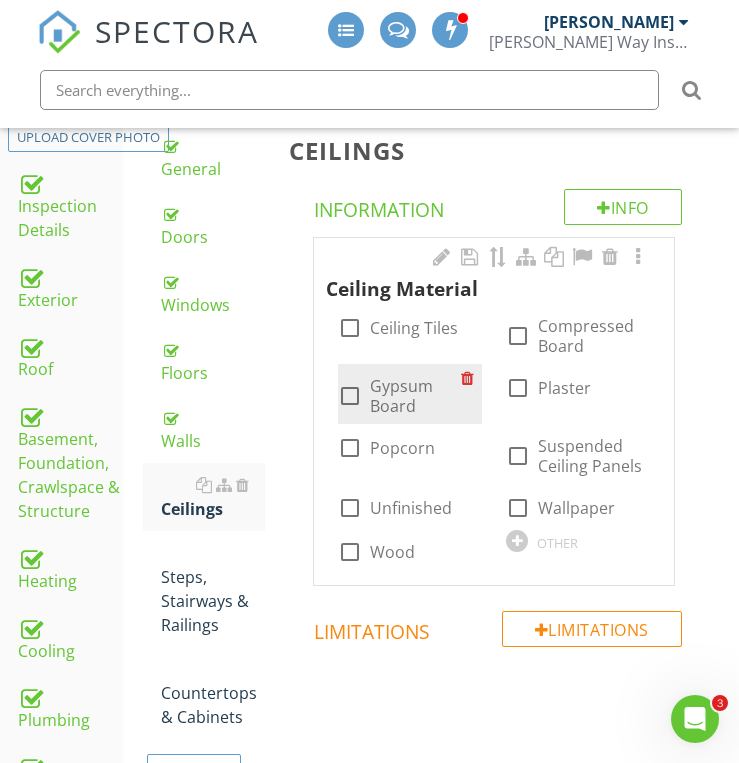 click at bounding box center [350, 396] 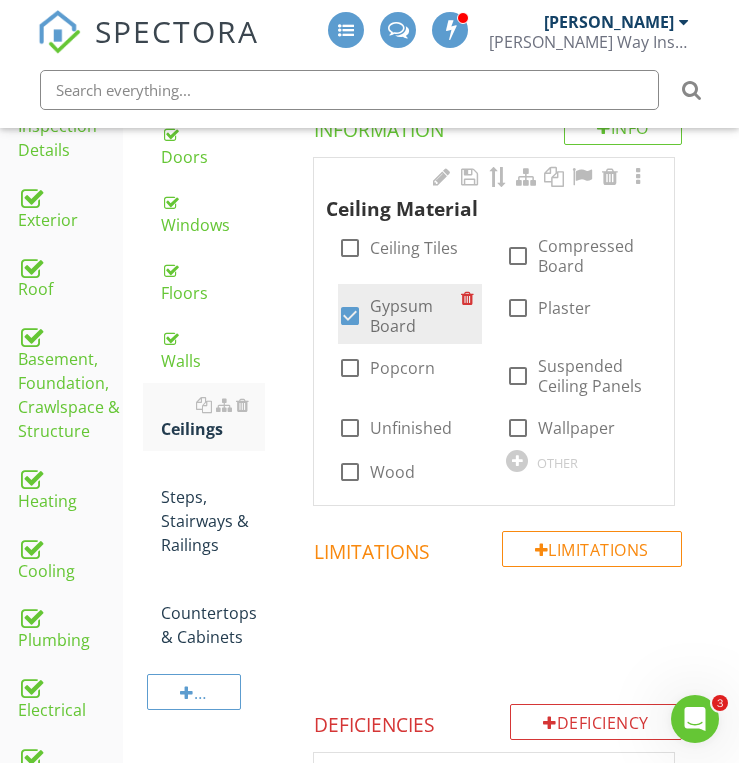 scroll, scrollTop: 474, scrollLeft: 0, axis: vertical 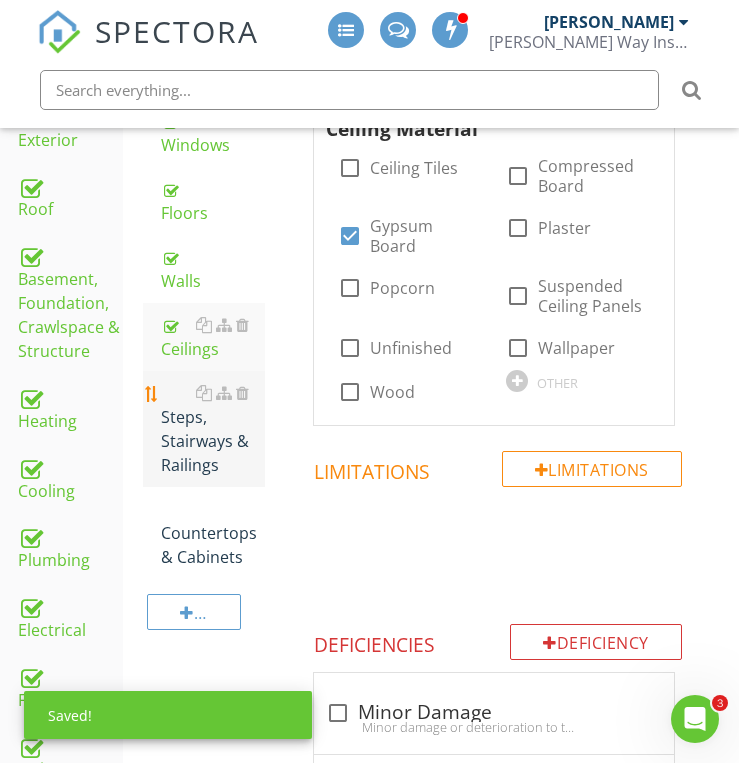 click on "Steps, Stairways & Railings" at bounding box center (213, 429) 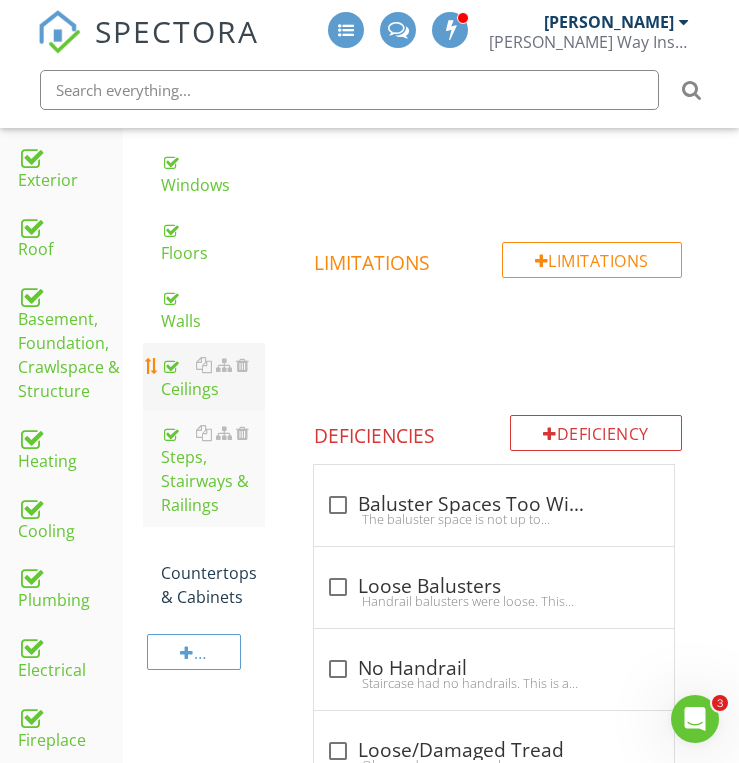 scroll, scrollTop: 474, scrollLeft: 0, axis: vertical 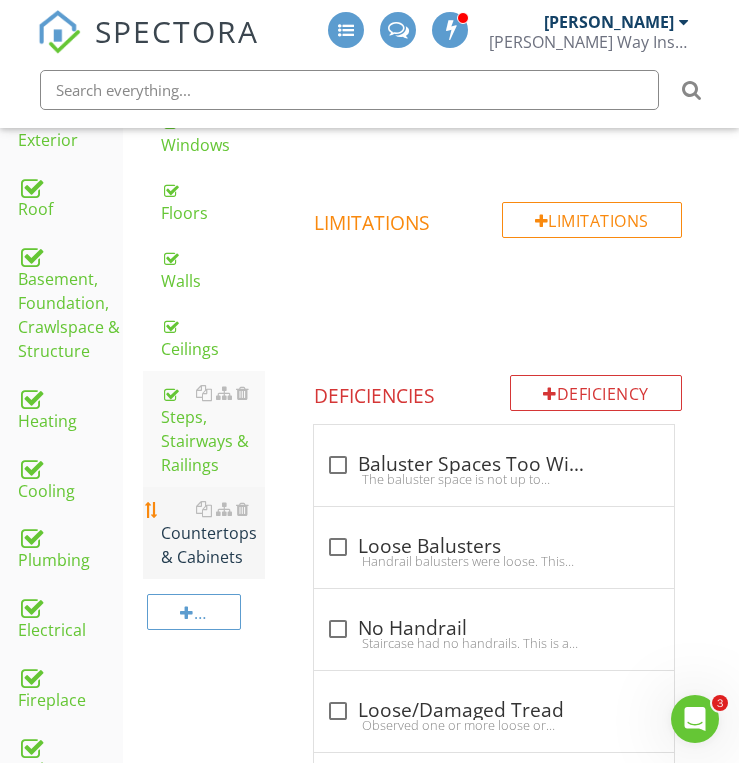 click on "Countertops & Cabinets" at bounding box center (213, 533) 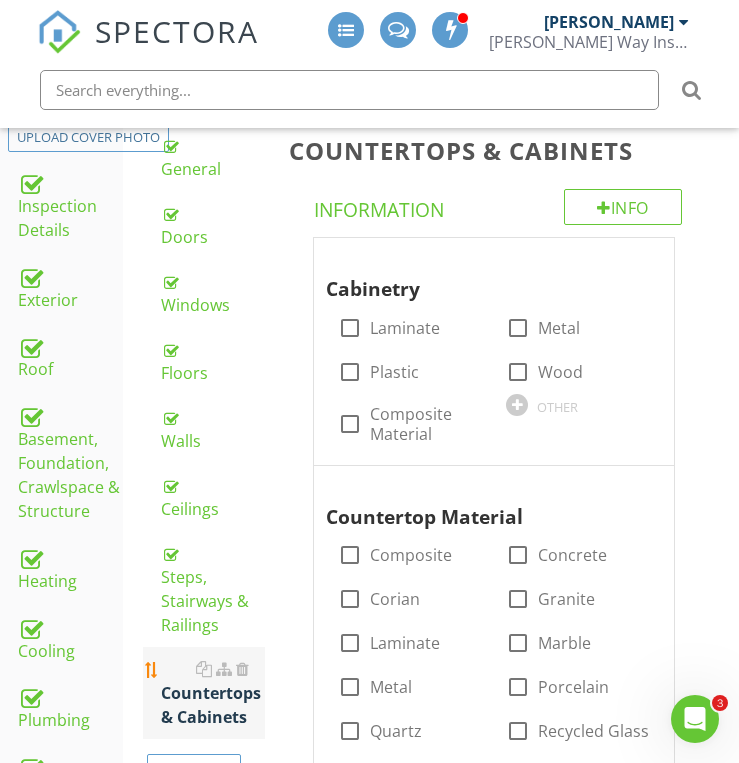 scroll, scrollTop: 234, scrollLeft: 0, axis: vertical 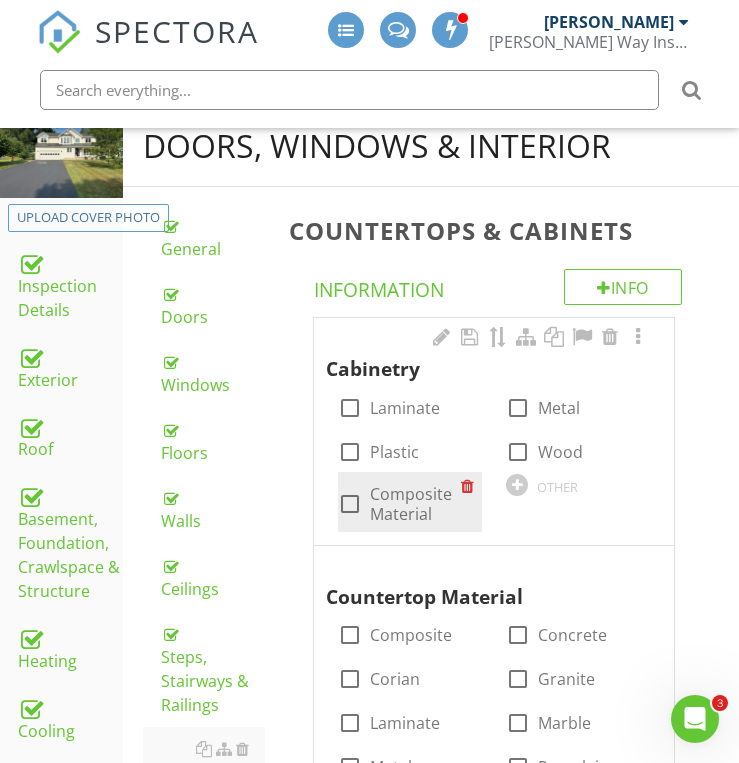 click on "Composite Material" at bounding box center [415, 504] 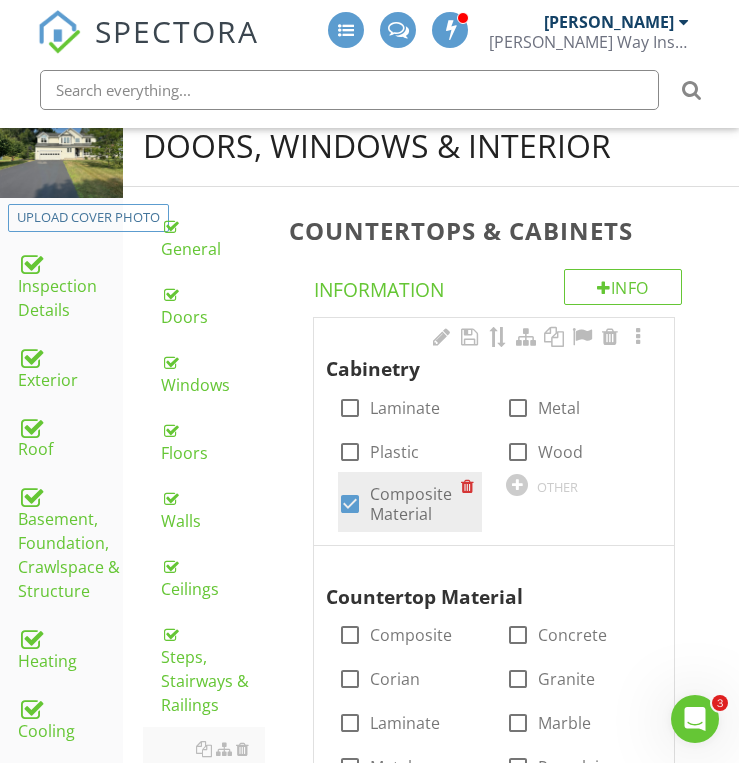 scroll, scrollTop: 274, scrollLeft: 0, axis: vertical 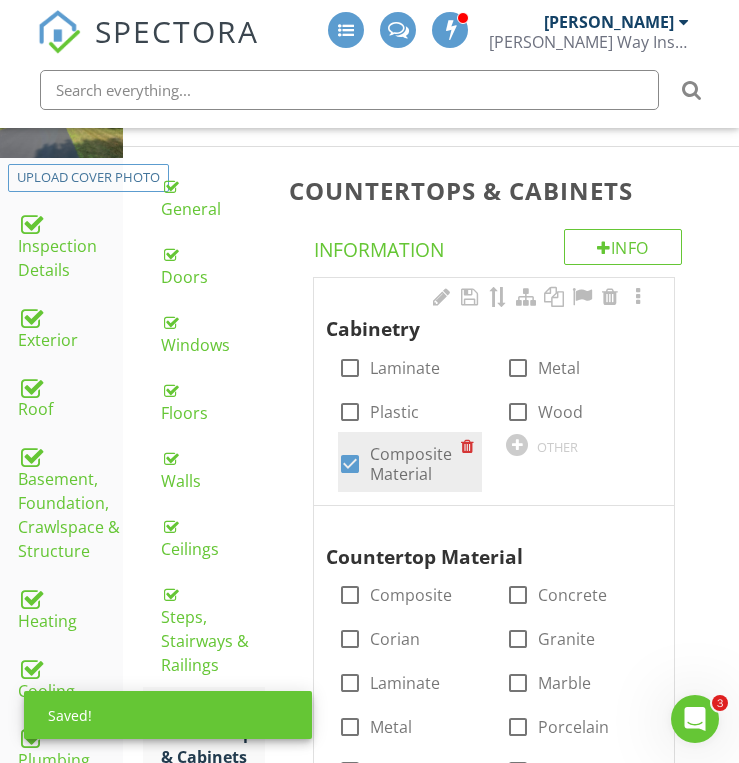 click on "Composite Material" at bounding box center (415, 464) 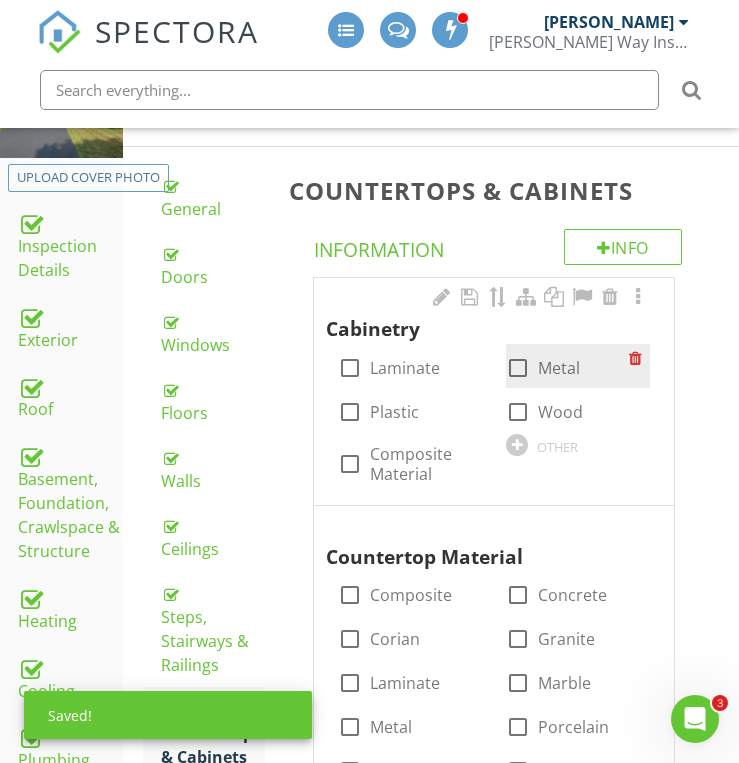 click at bounding box center [518, 368] 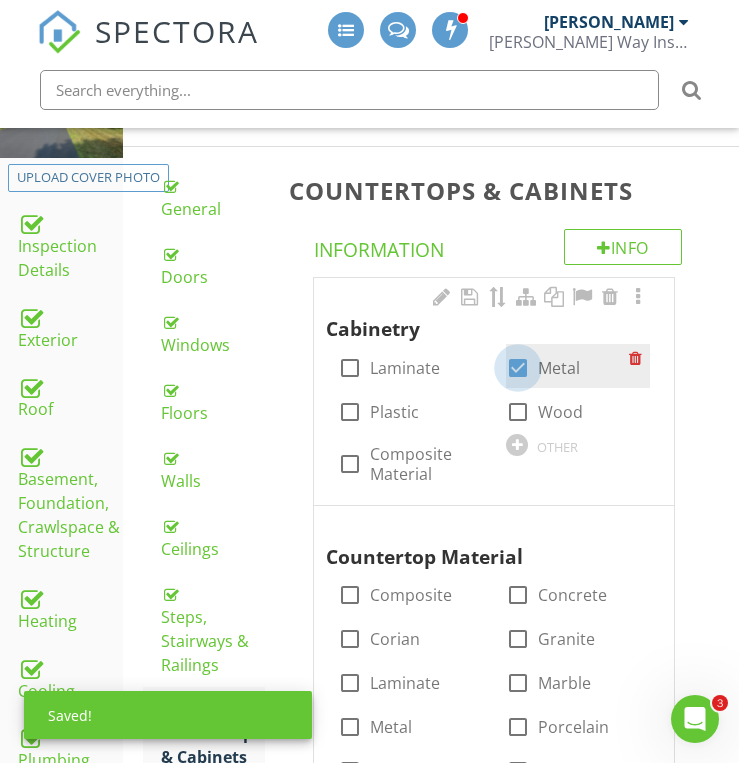 checkbox on "true" 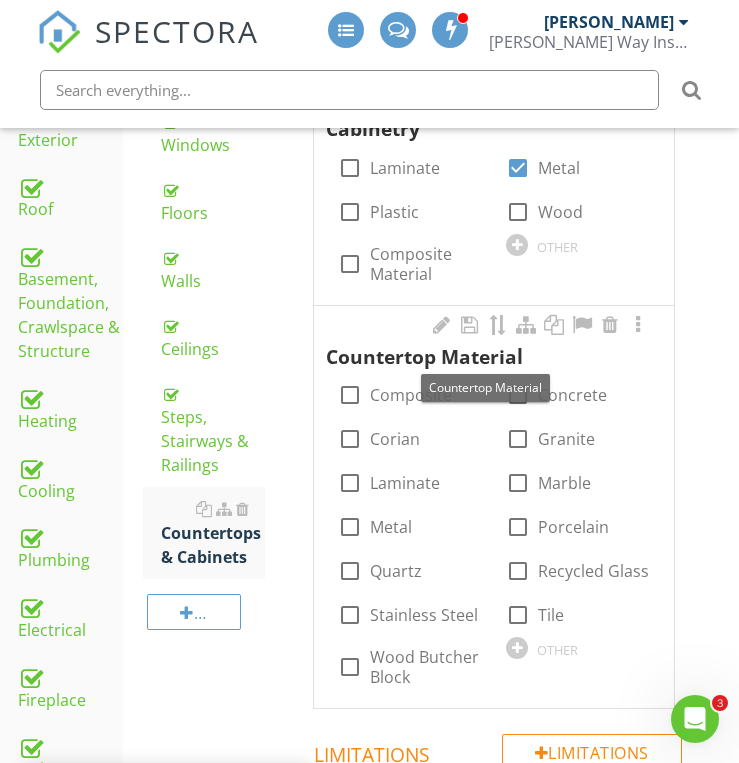 scroll, scrollTop: 514, scrollLeft: 0, axis: vertical 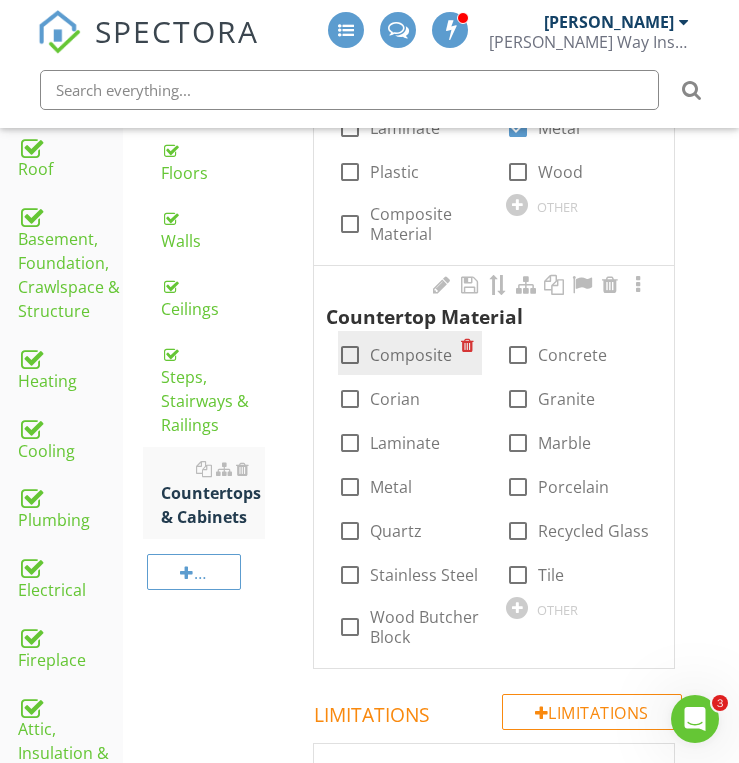 click on "Composite" at bounding box center (411, 355) 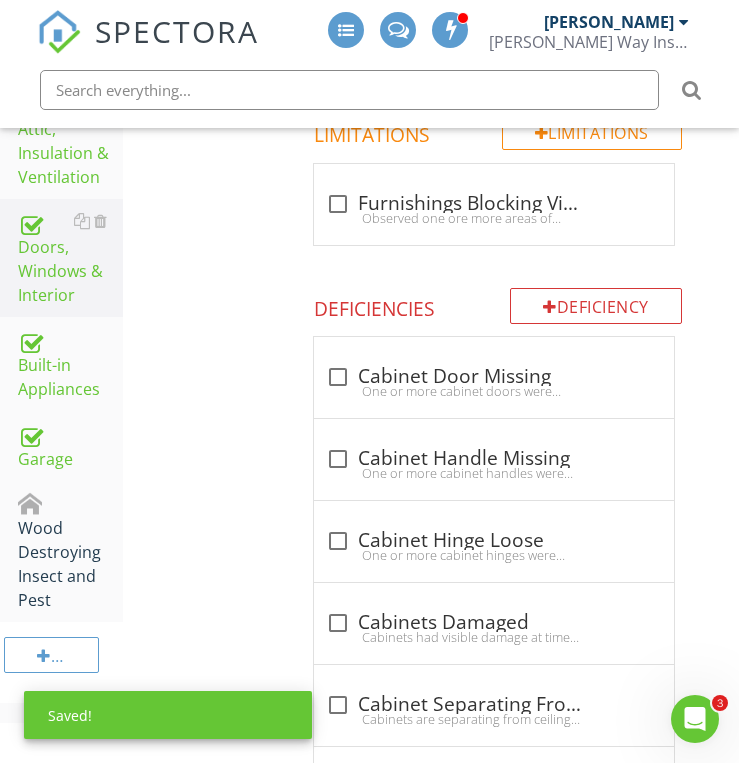 scroll, scrollTop: 1154, scrollLeft: 0, axis: vertical 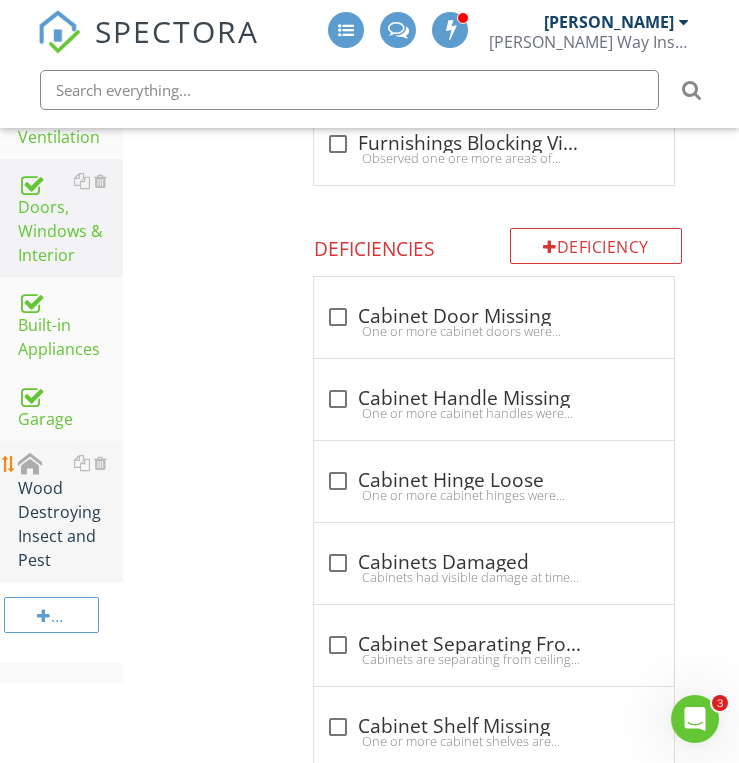 click on "Wood Destroying Insect and Pest" at bounding box center [70, 512] 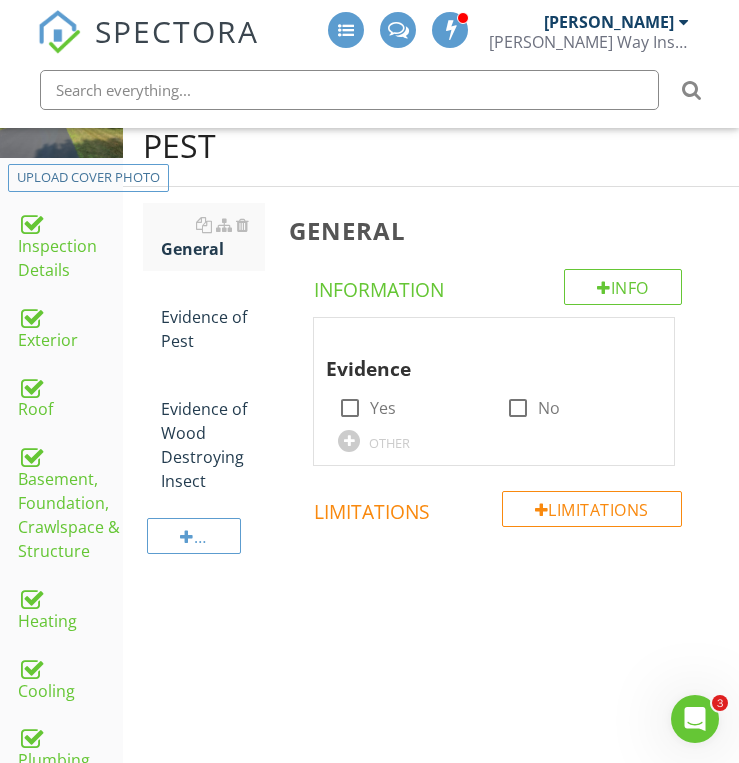 scroll, scrollTop: 234, scrollLeft: 0, axis: vertical 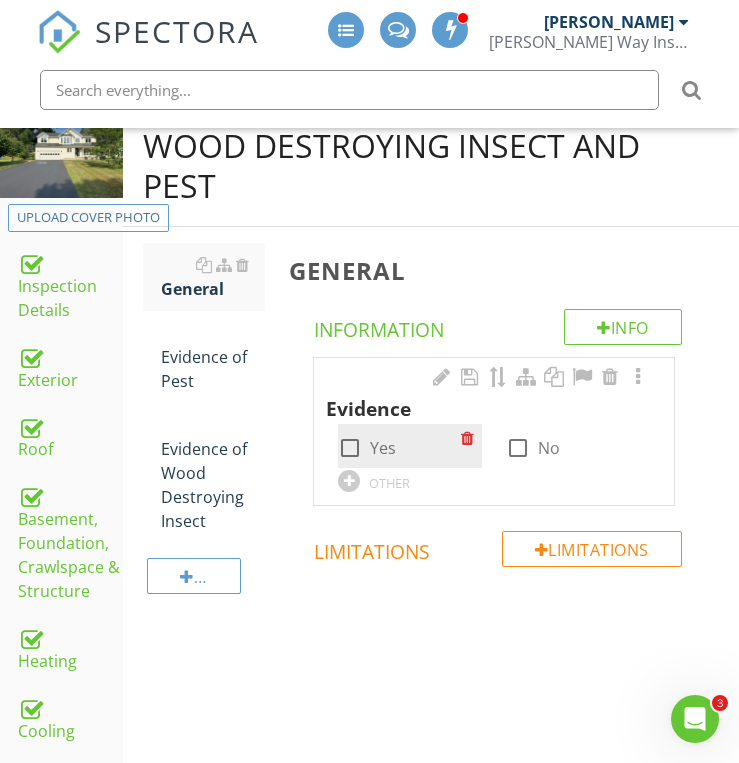 click at bounding box center (350, 448) 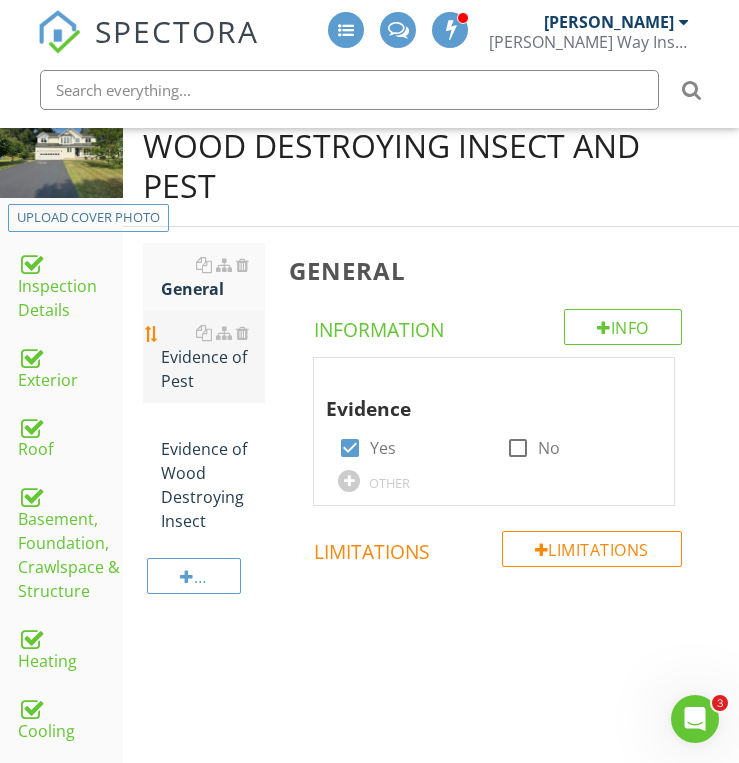 click on "Evidence of Pest" at bounding box center (213, 357) 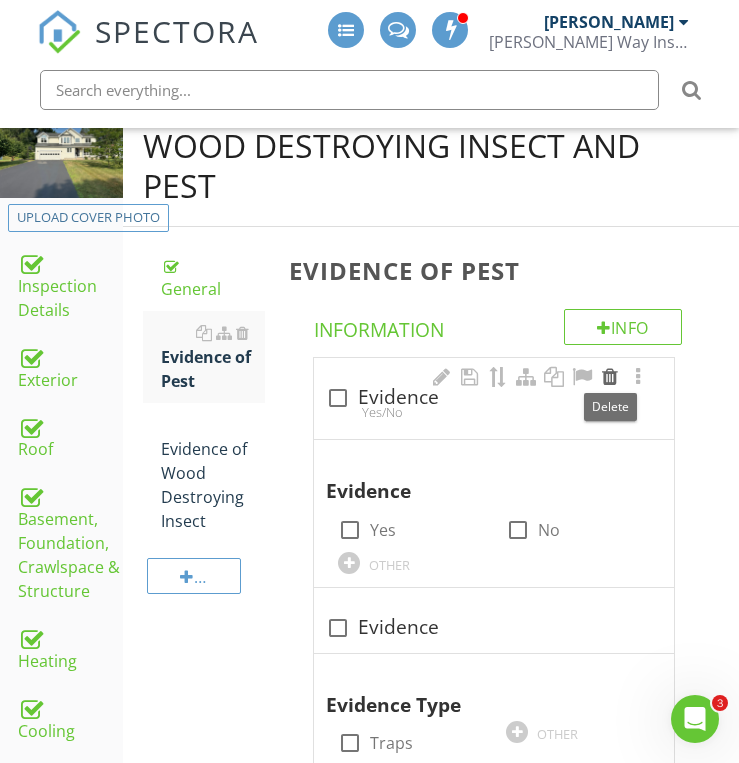 click at bounding box center [610, 377] 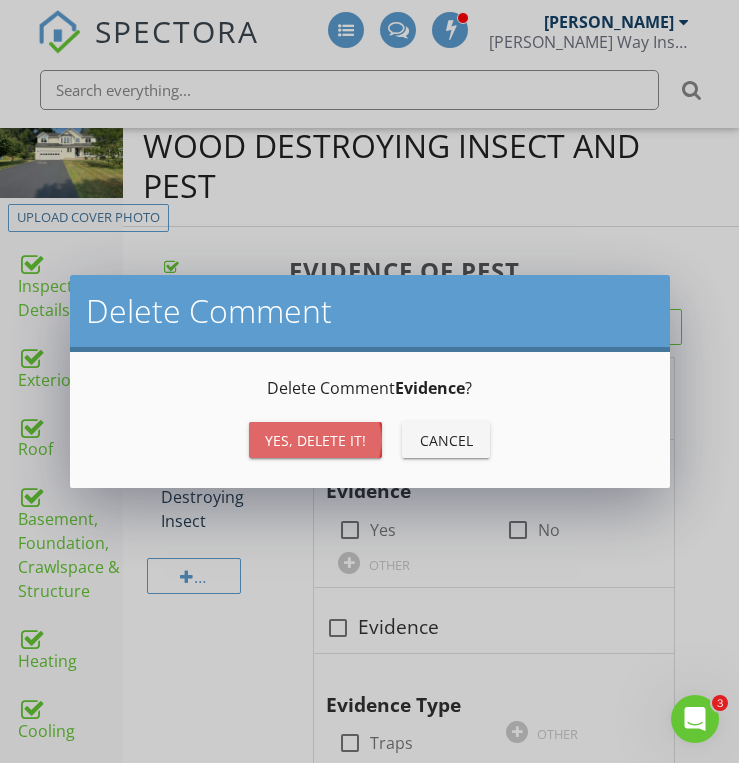 click on "Yes, Delete it!" at bounding box center [315, 440] 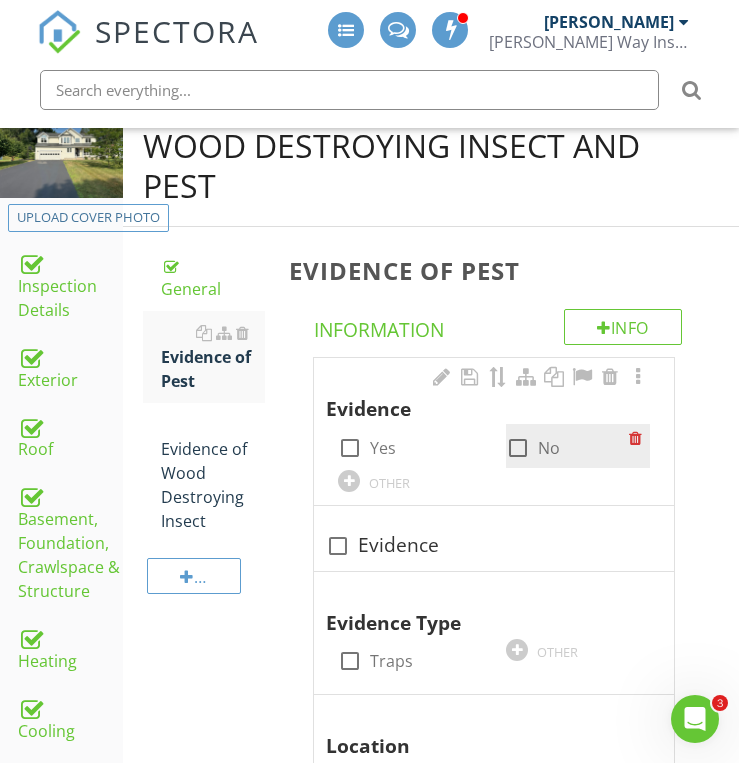 click at bounding box center (518, 448) 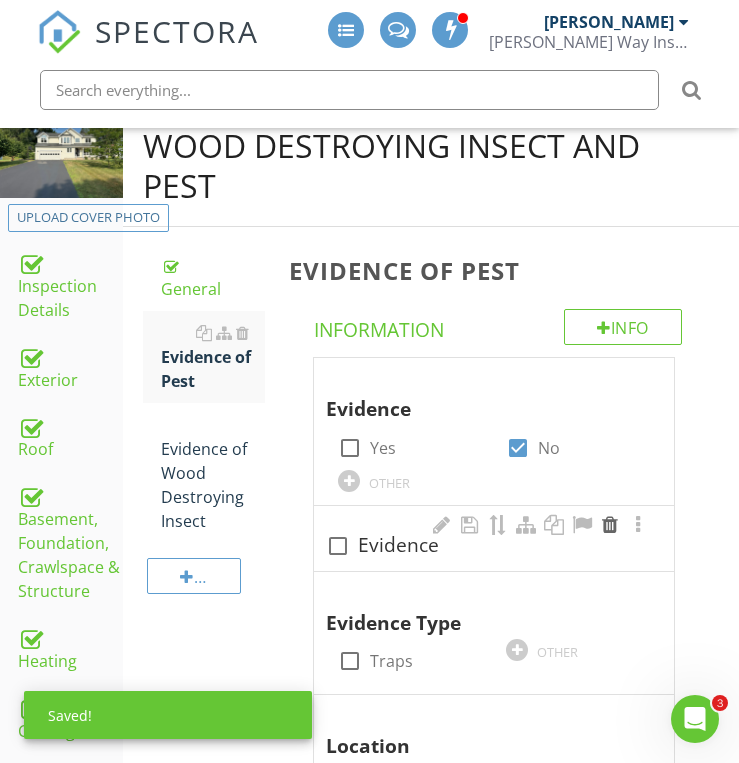 click at bounding box center [610, 525] 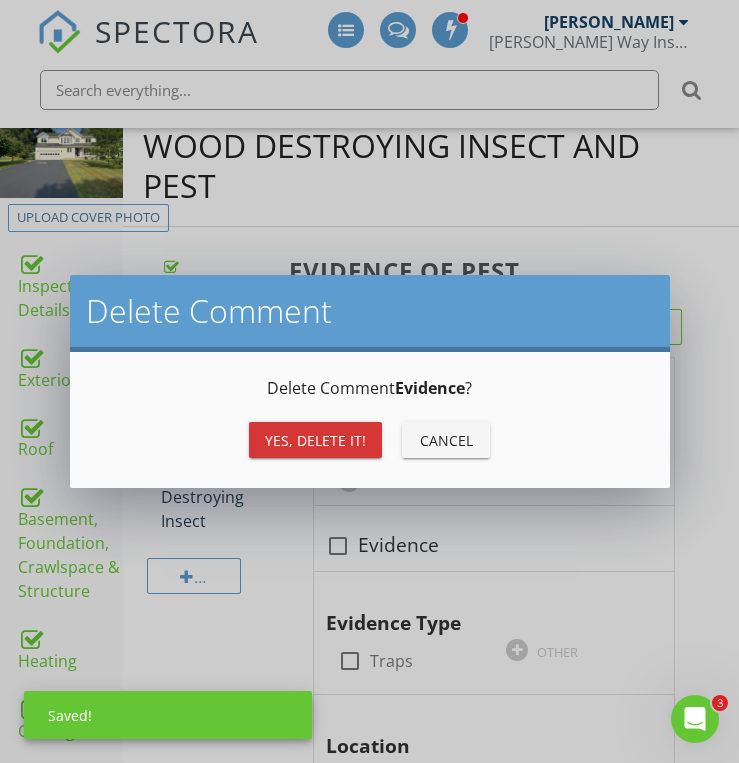 click on "Yes, Delete it!" at bounding box center [315, 440] 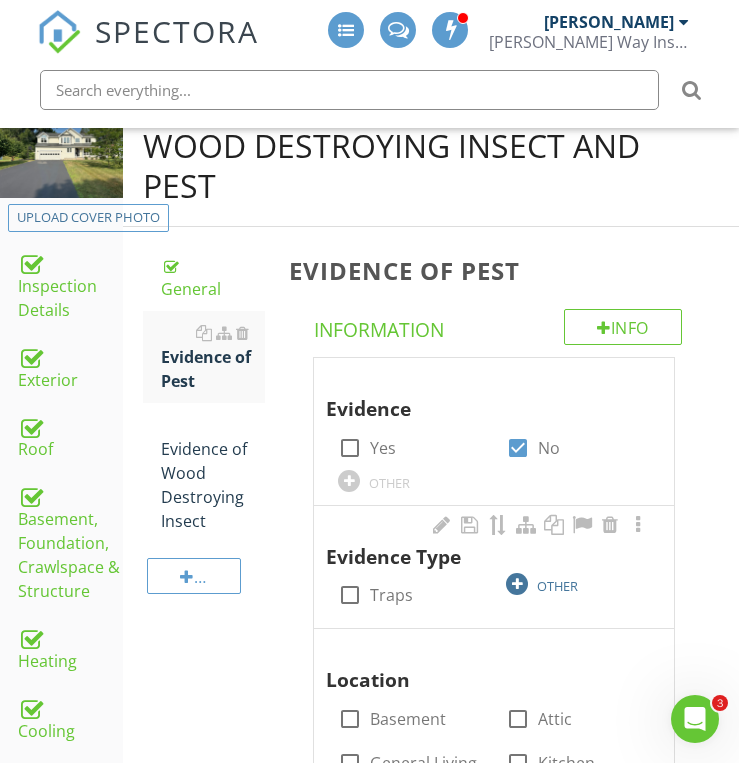 click on "OTHER" at bounding box center [557, 586] 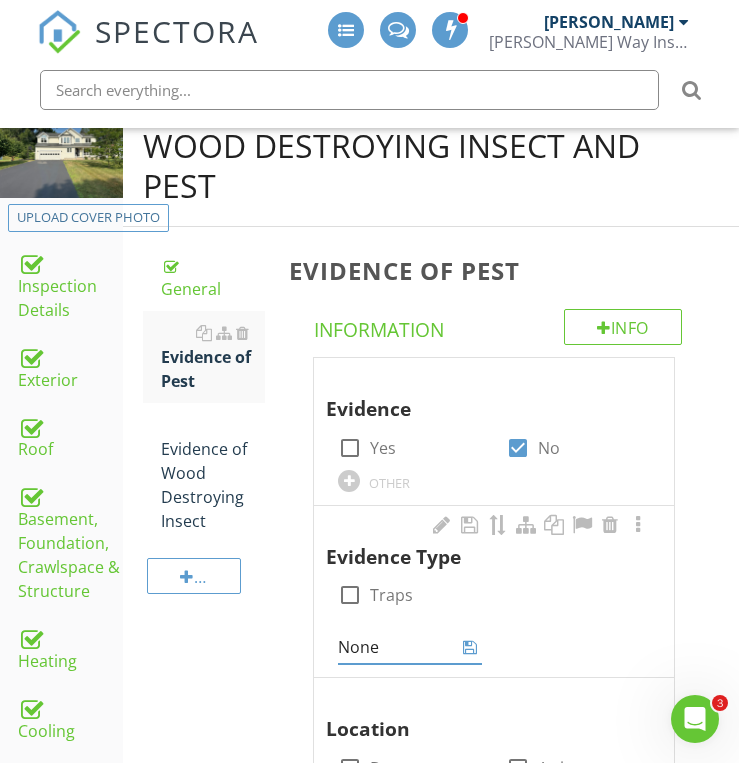 type on "None" 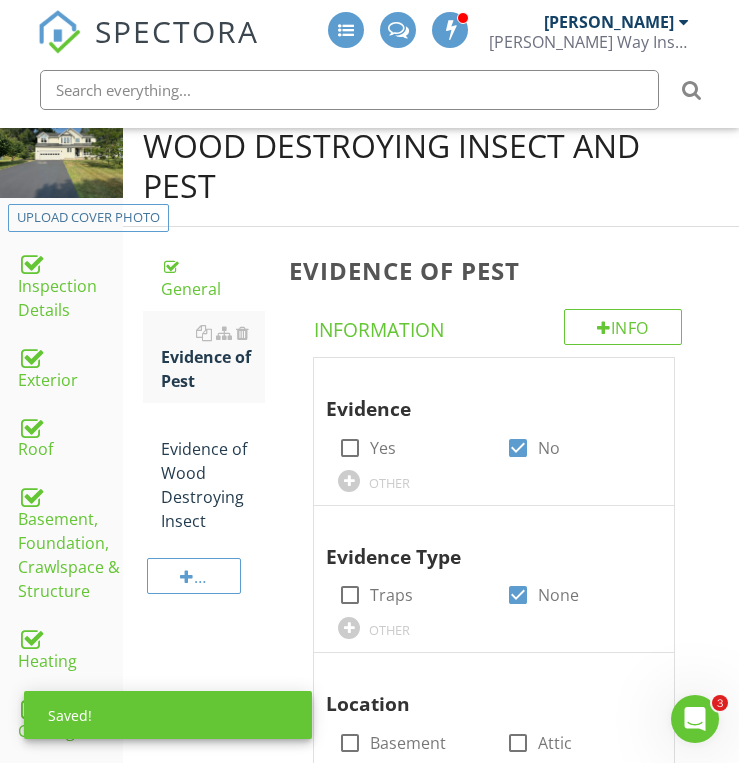 click on "Wood Destroying Insect and Pest
General
Evidence of Pest
Evidence of Wood Destroying Insect
Item
Evidence of Pest
Info
Information
Evidence
check_box_outline_blank Yes   check_box No         OTHER
Evidence Type
check_box_outline_blank Traps   check_box None         OTHER
Location
check_box_outline_blank Basement   check_box_outline_blank Attic   check_box_outline_blank General Living   check_box_outline_blank Kitchen   check_box_outline_blank None         OTHER
Limitations
Limitations" at bounding box center [431, 798] 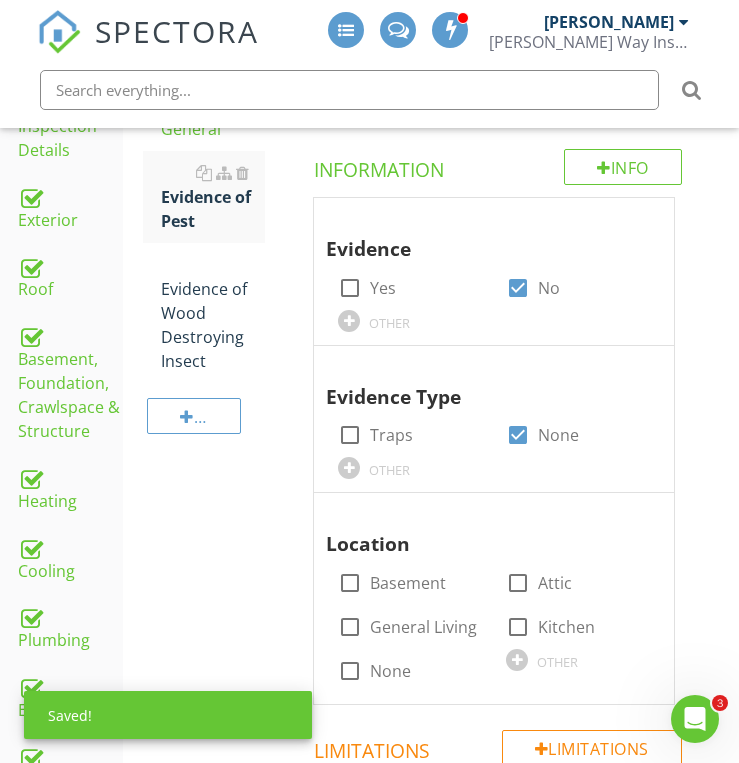 scroll, scrollTop: 434, scrollLeft: 0, axis: vertical 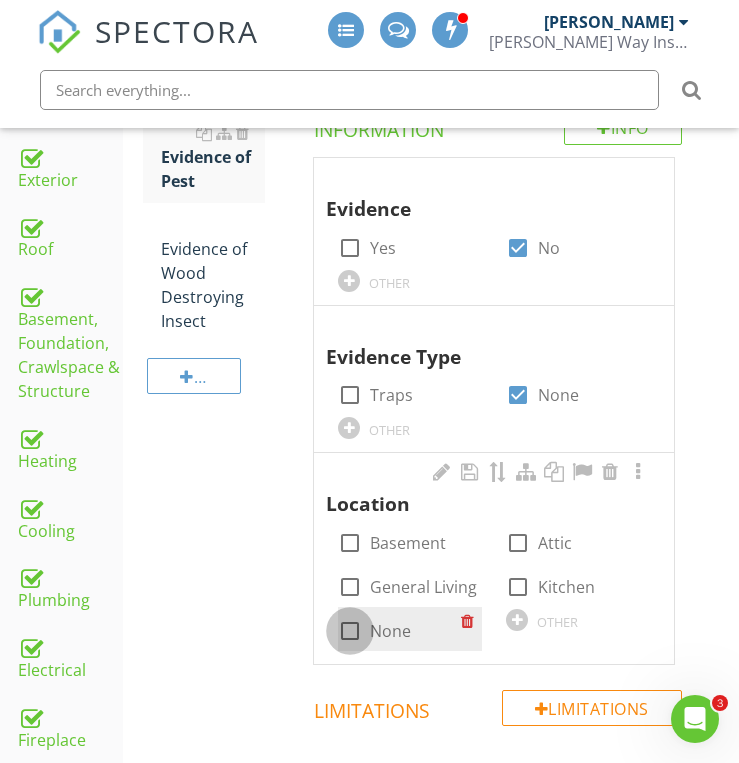 click at bounding box center (350, 631) 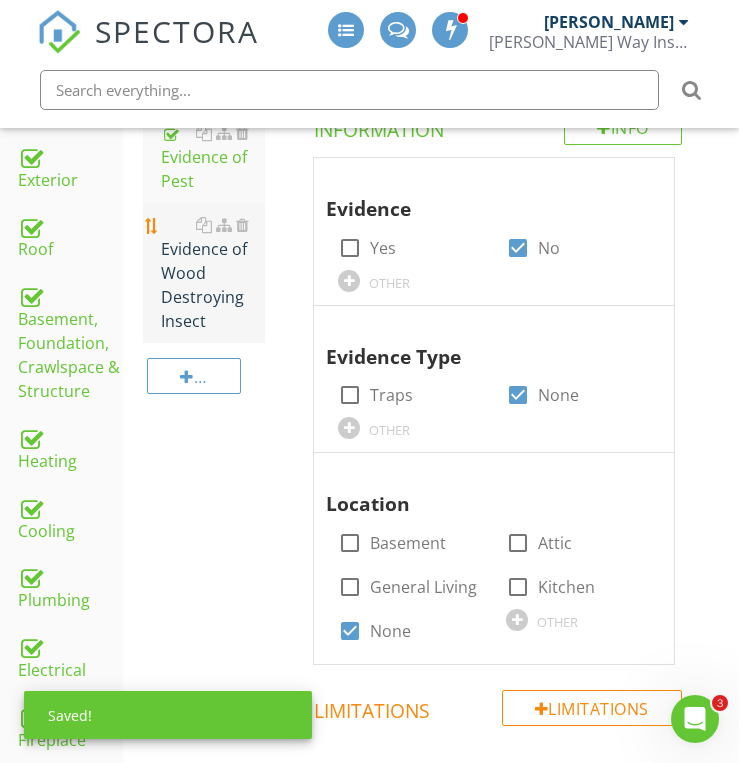 click on "Evidence of Wood Destroying Insect" at bounding box center [213, 273] 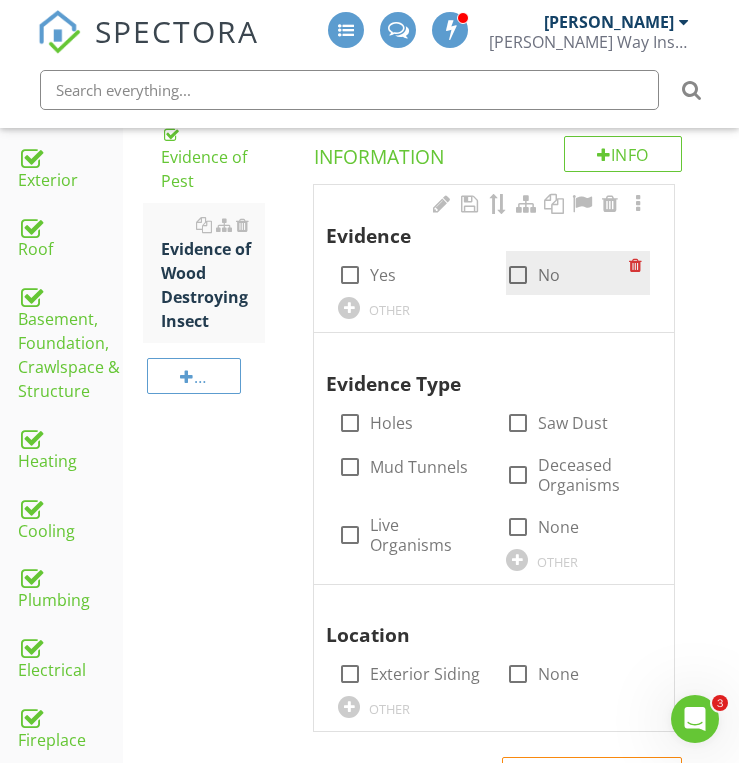 click at bounding box center (518, 275) 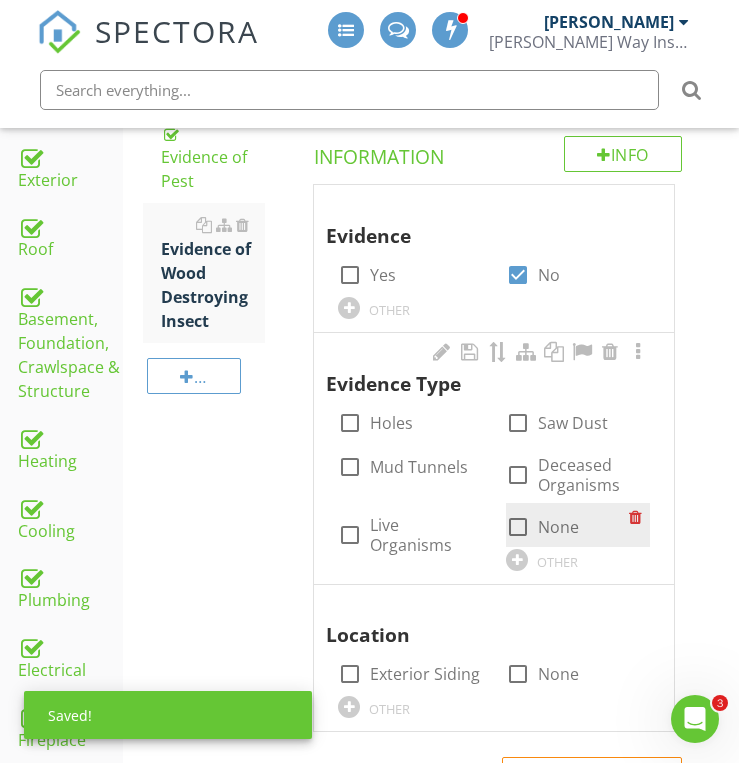 click at bounding box center (518, 527) 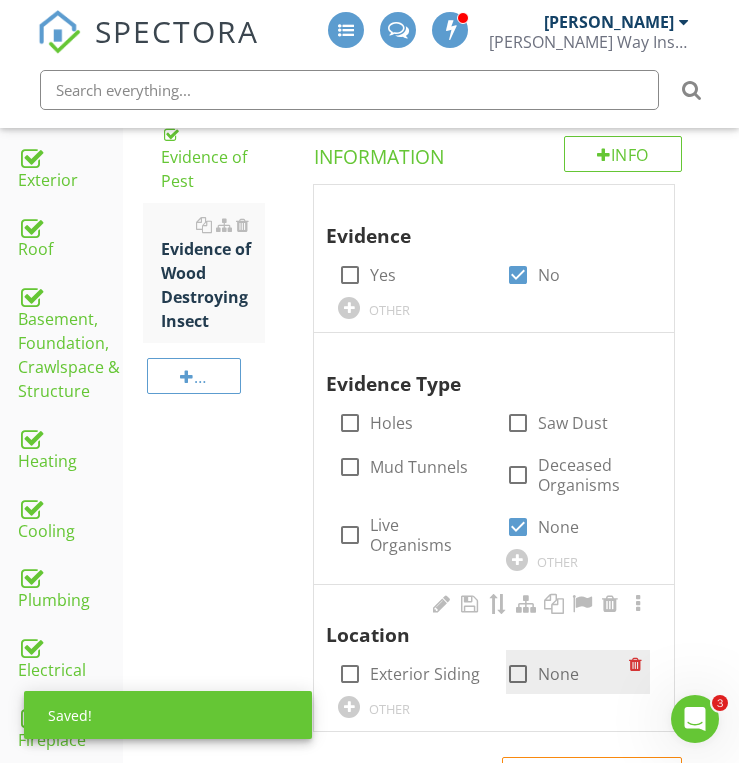 click at bounding box center [518, 674] 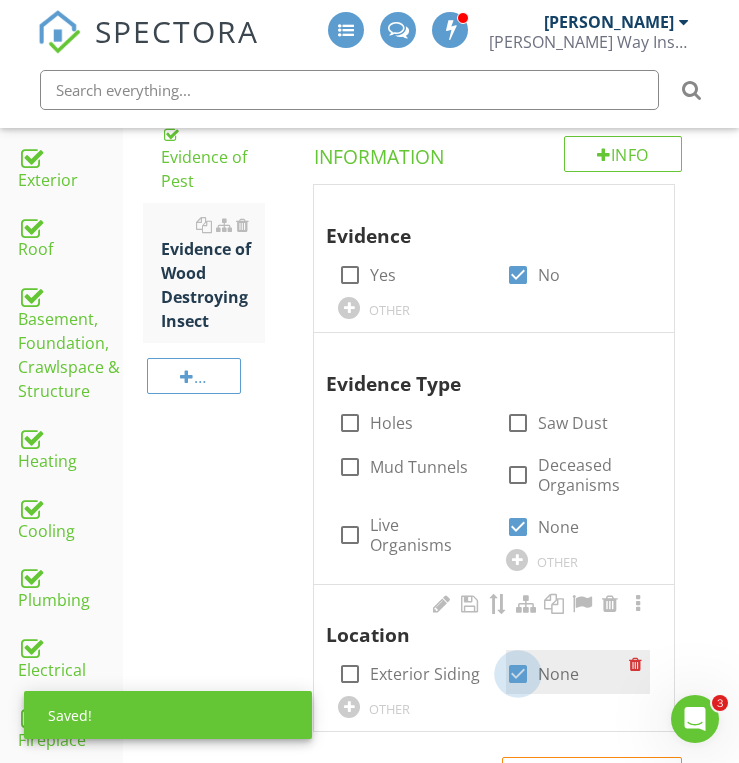 checkbox on "true" 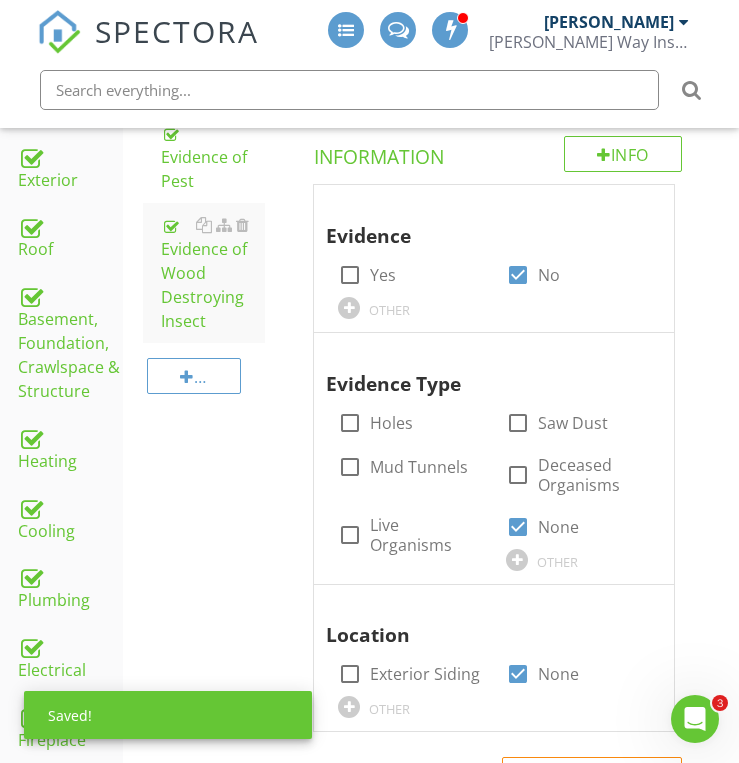click on "Evidence of Wood Destroying Insect
Info
Information
Evidence
check_box_outline_blank Yes   check_box No         OTHER
Evidence Type
check_box_outline_blank Holes   check_box_outline_blank Saw Dust   check_box_outline_blank Mud Tunnels   check_box_outline_blank Deceased Organisms   check_box_outline_blank Live Organisms   check_box None         OTHER
Location
check_box_outline_blank Exterior Siding   check_box None         OTHER
Limitations
Limitations
Deficiency
Deficiencies
check_box_outline_blank
Damaged Wood" at bounding box center (508, 585) 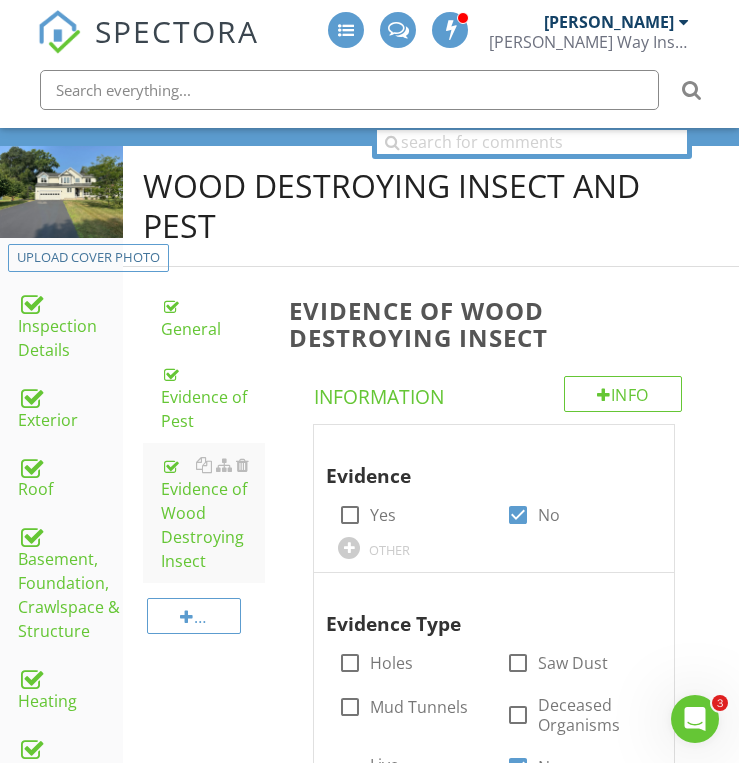 scroll, scrollTop: 74, scrollLeft: 0, axis: vertical 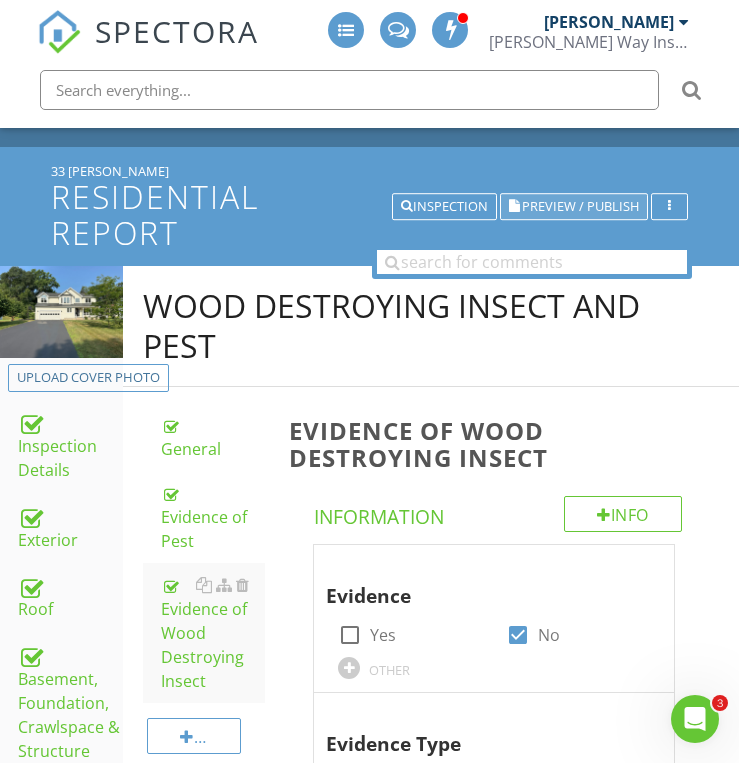 click on "Preview / Publish" at bounding box center [580, 206] 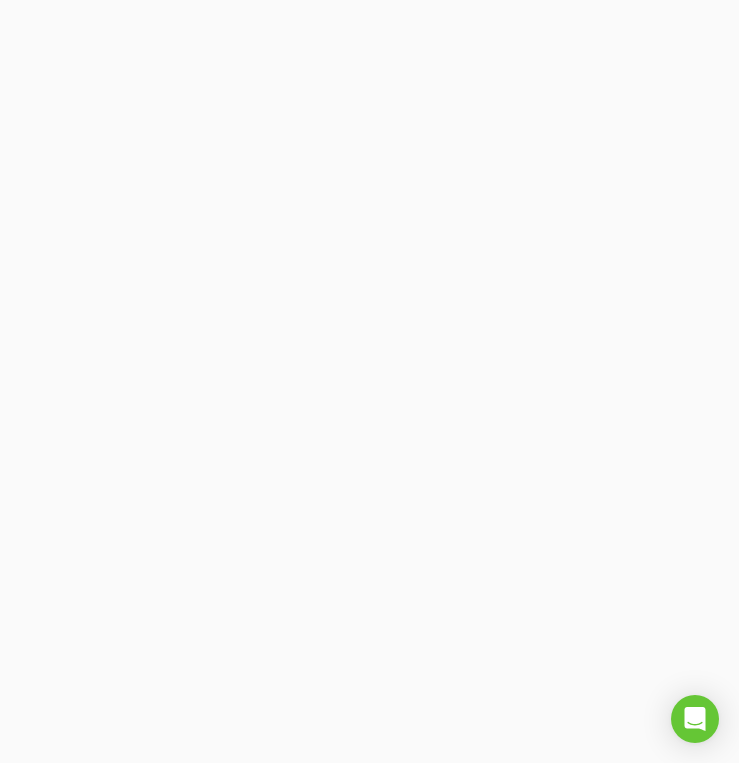 scroll, scrollTop: 0, scrollLeft: 0, axis: both 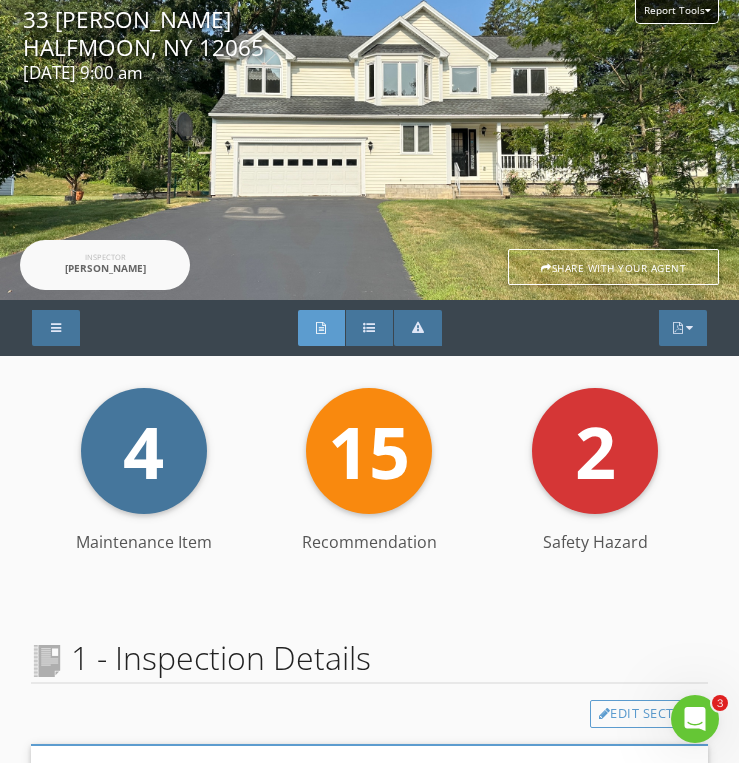 click on "4   Maintenance Item   15   Recommendation   2   Safety Hazard             Maintenance Item   Recommendation   Safety Hazard" at bounding box center [369, 495] 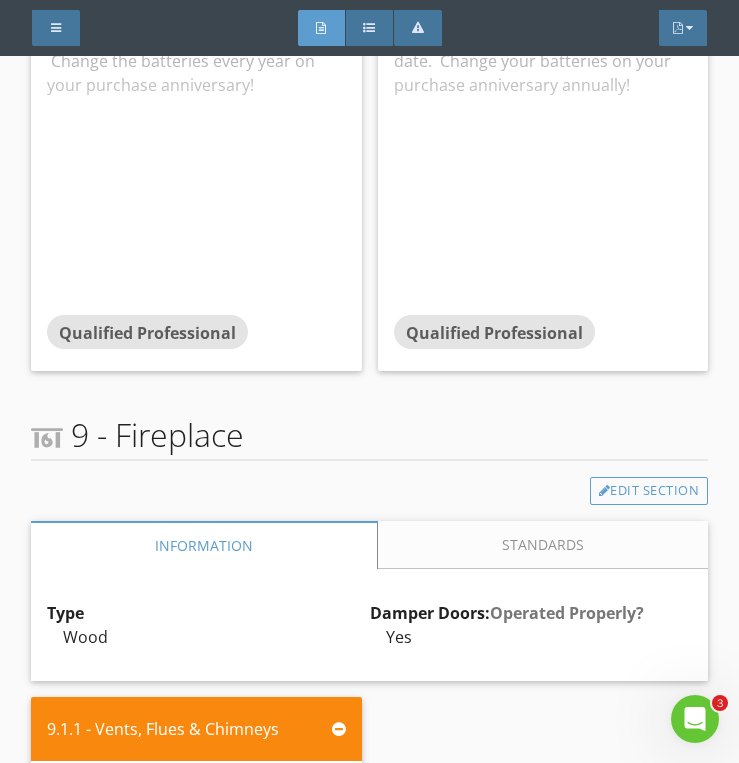 scroll, scrollTop: 26199, scrollLeft: 0, axis: vertical 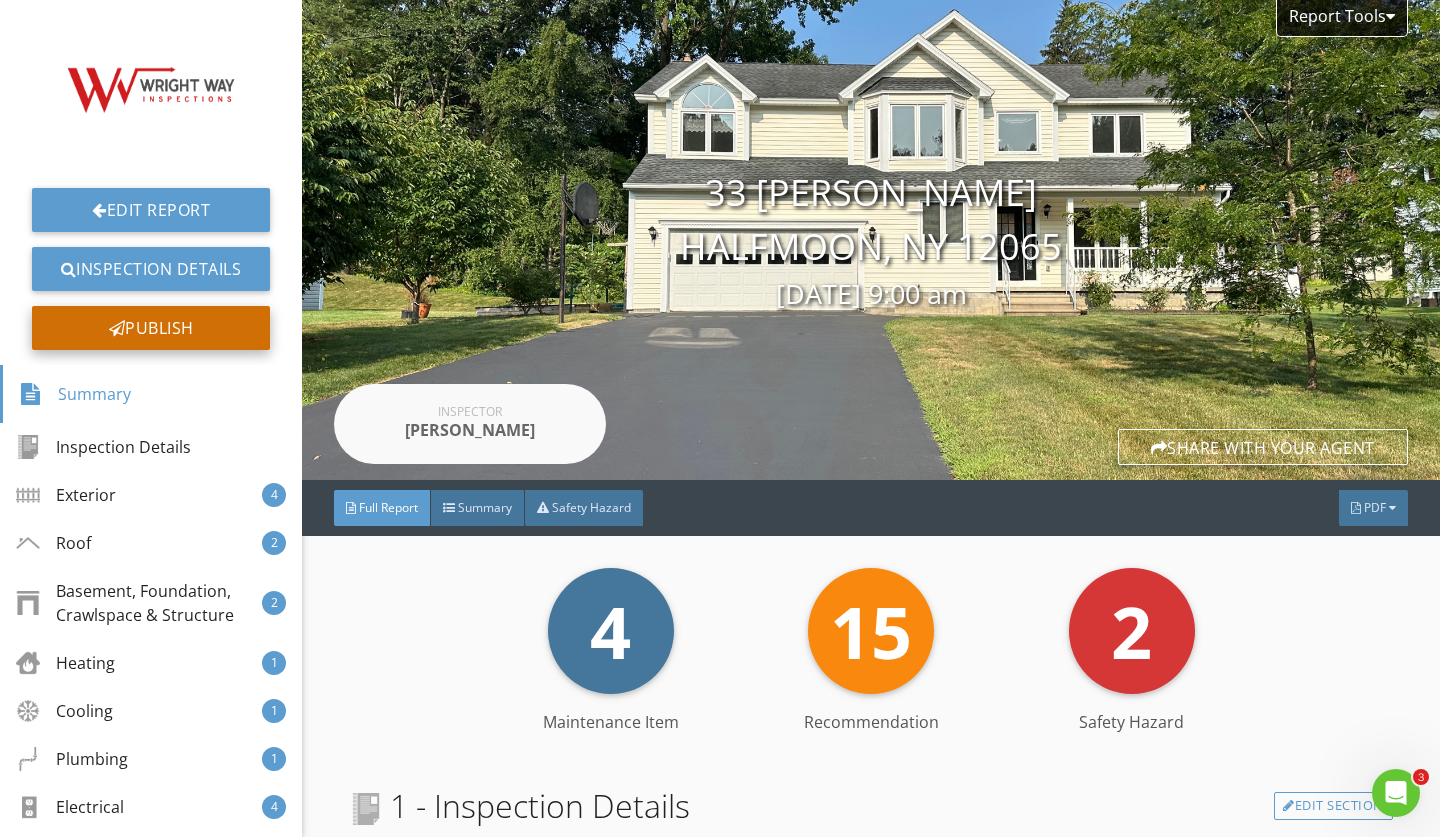 click on "Publish" at bounding box center (151, 328) 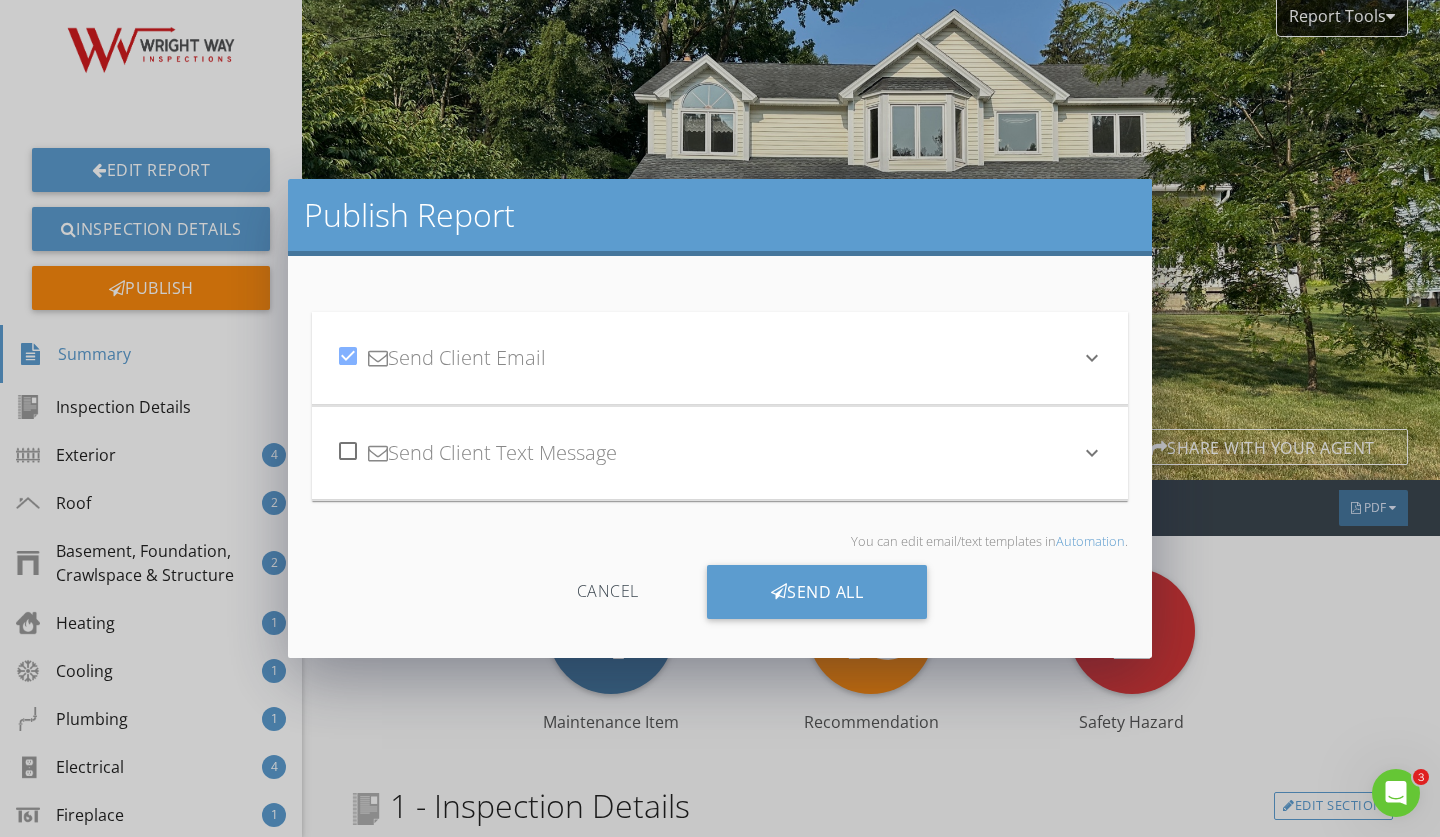 scroll, scrollTop: 0, scrollLeft: 0, axis: both 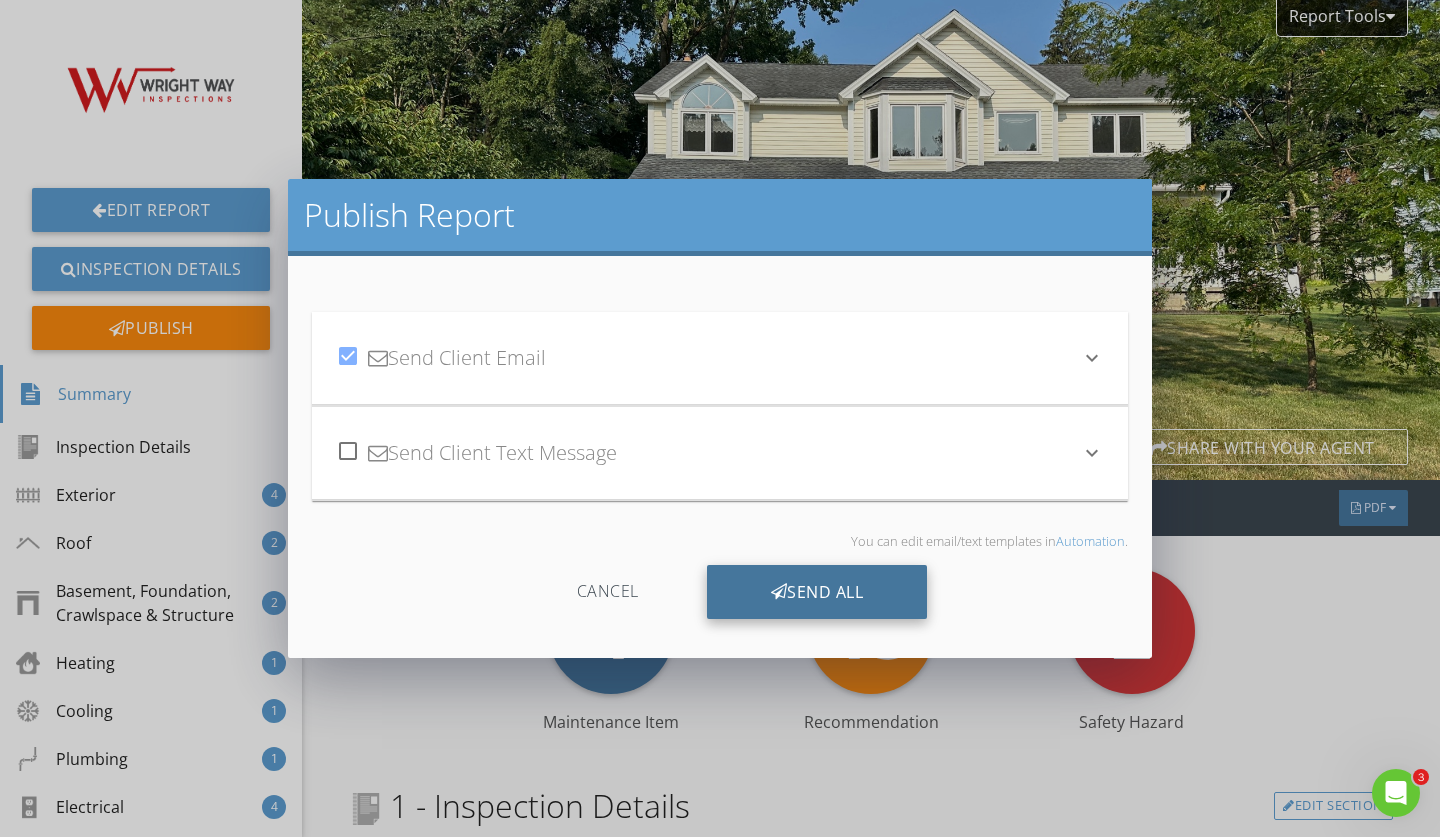 click on "Send All" at bounding box center (817, 592) 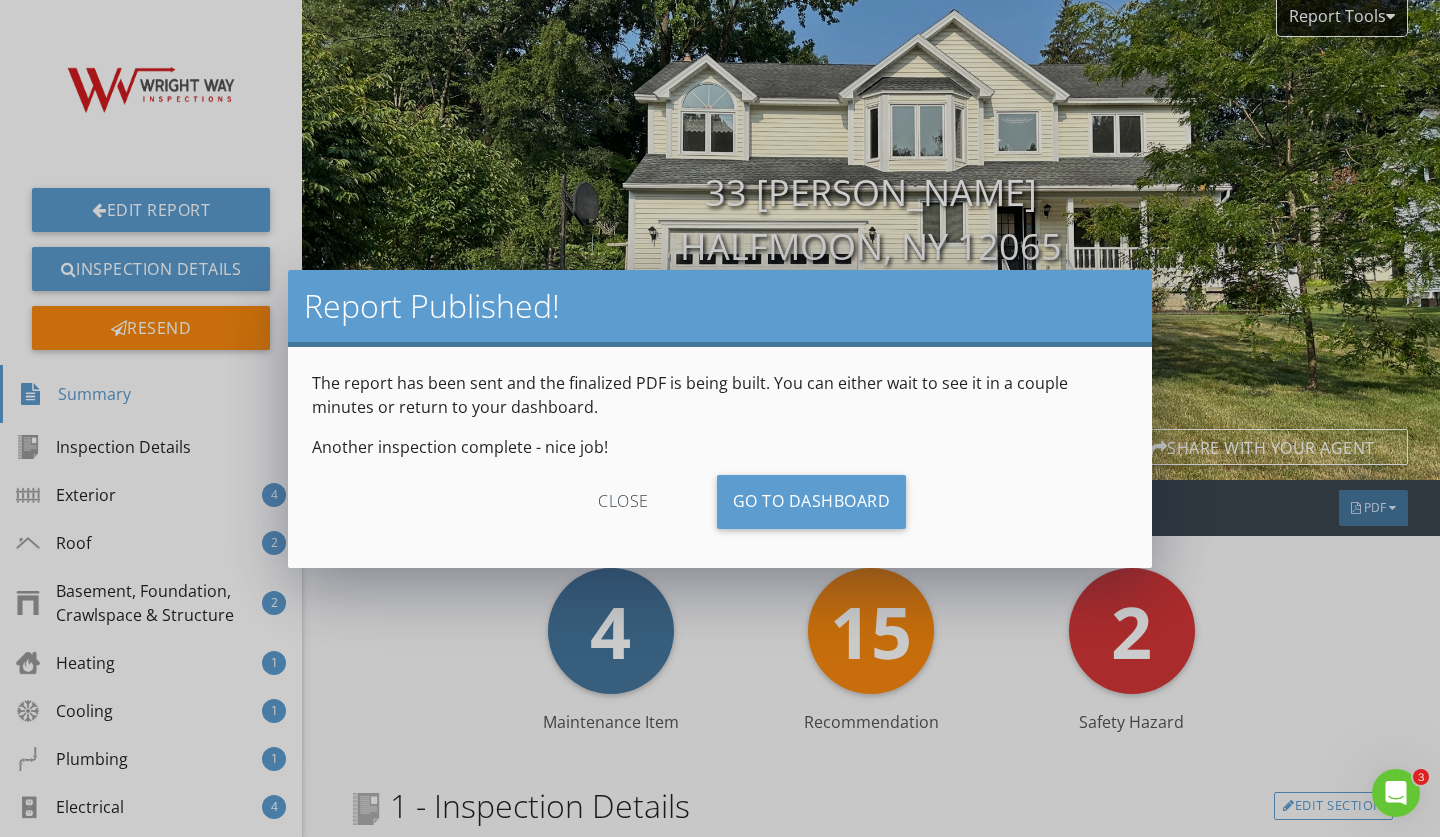 click on "close" at bounding box center (623, 502) 